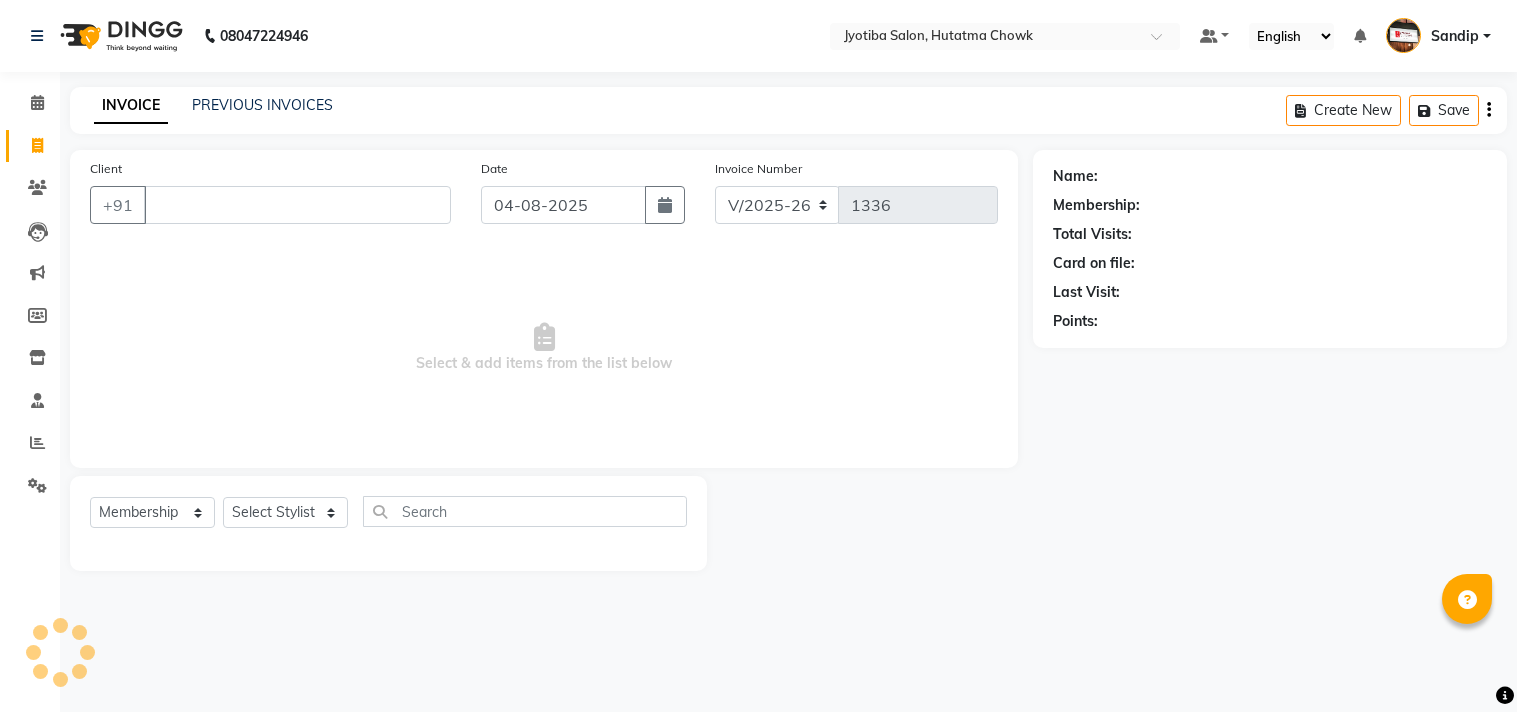select on "556" 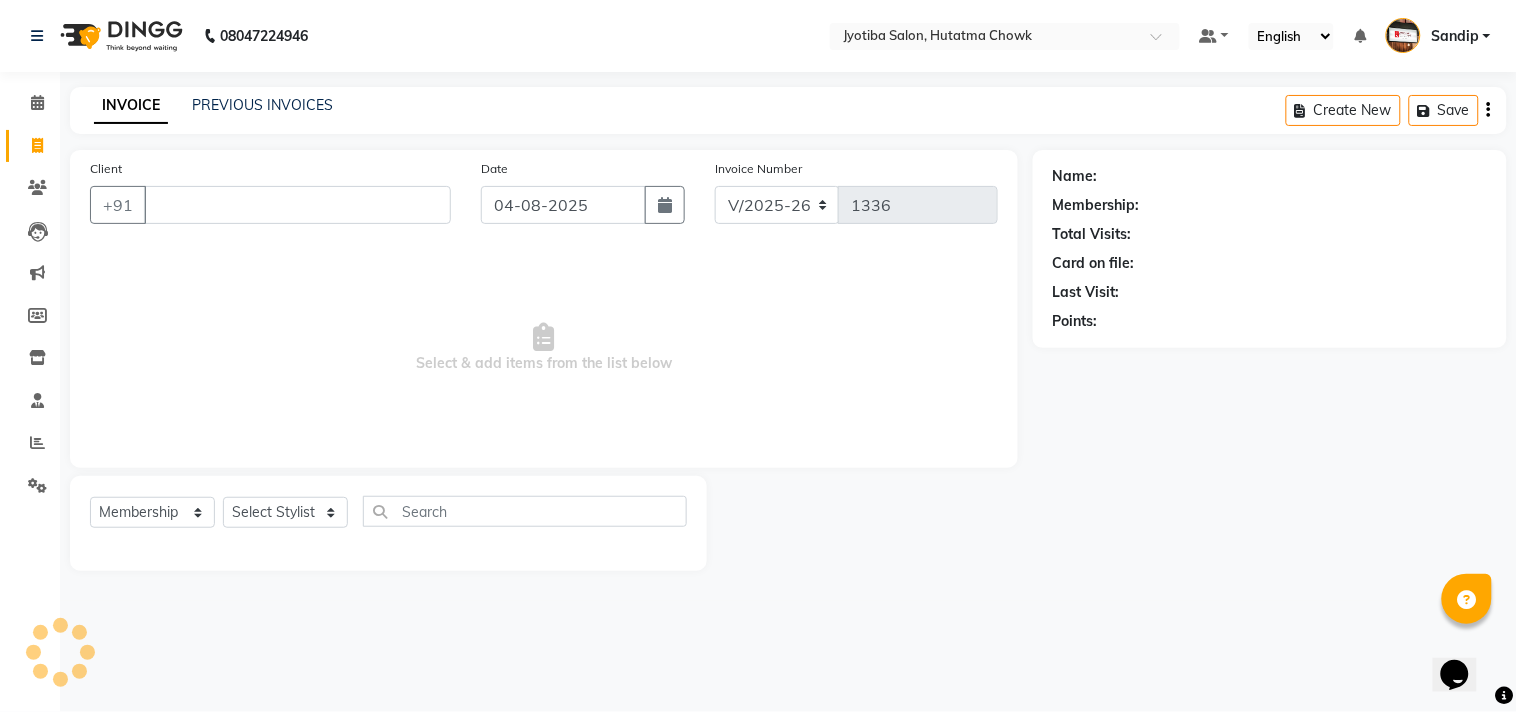 scroll, scrollTop: 0, scrollLeft: 0, axis: both 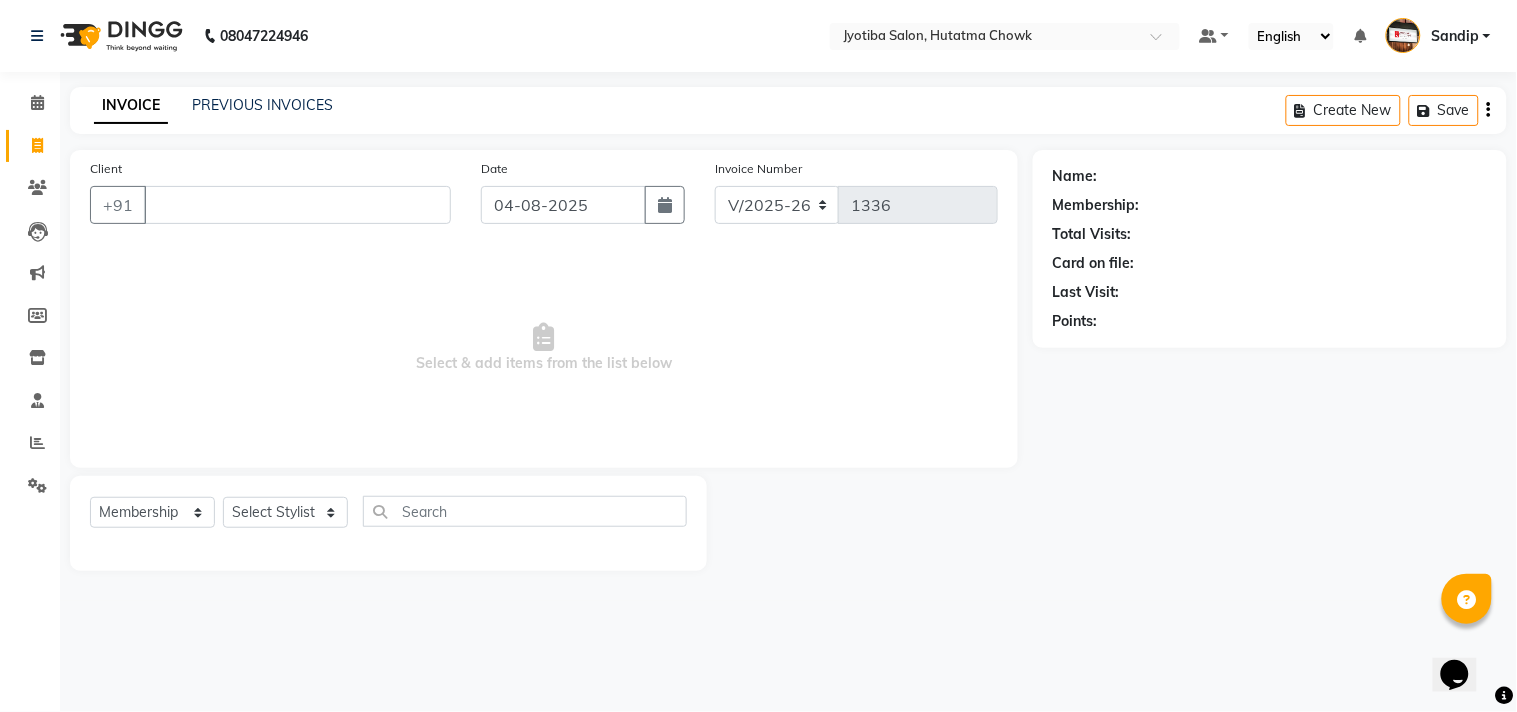 type 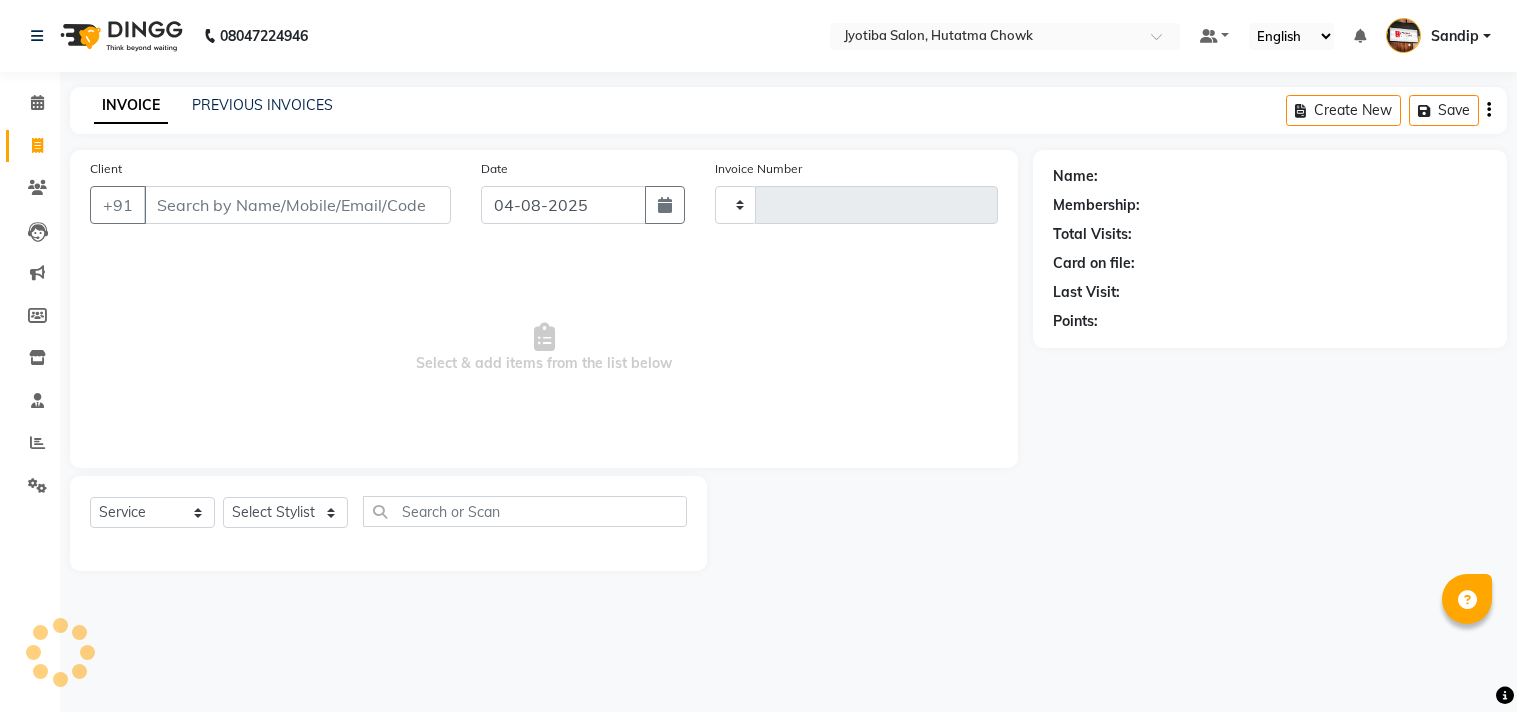 scroll, scrollTop: 0, scrollLeft: 0, axis: both 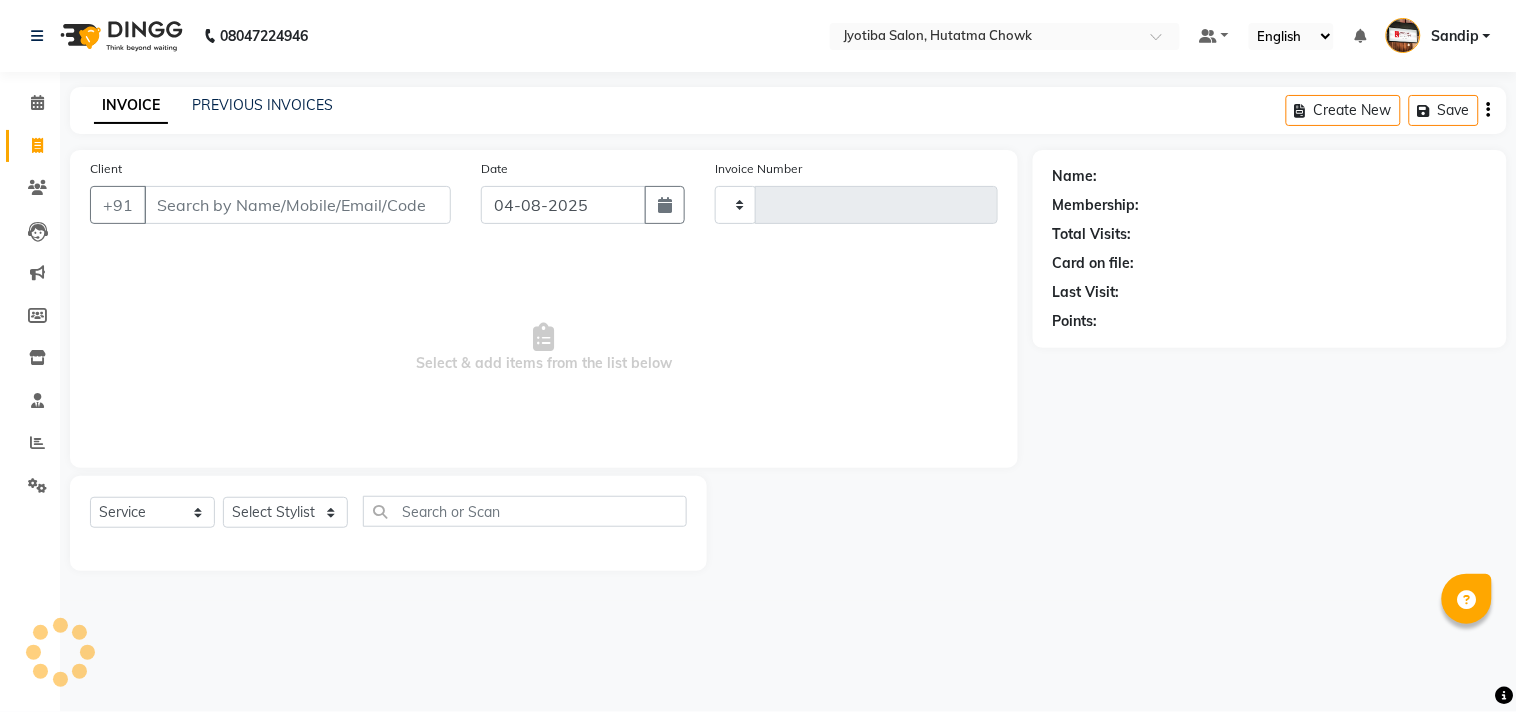 select on "membership" 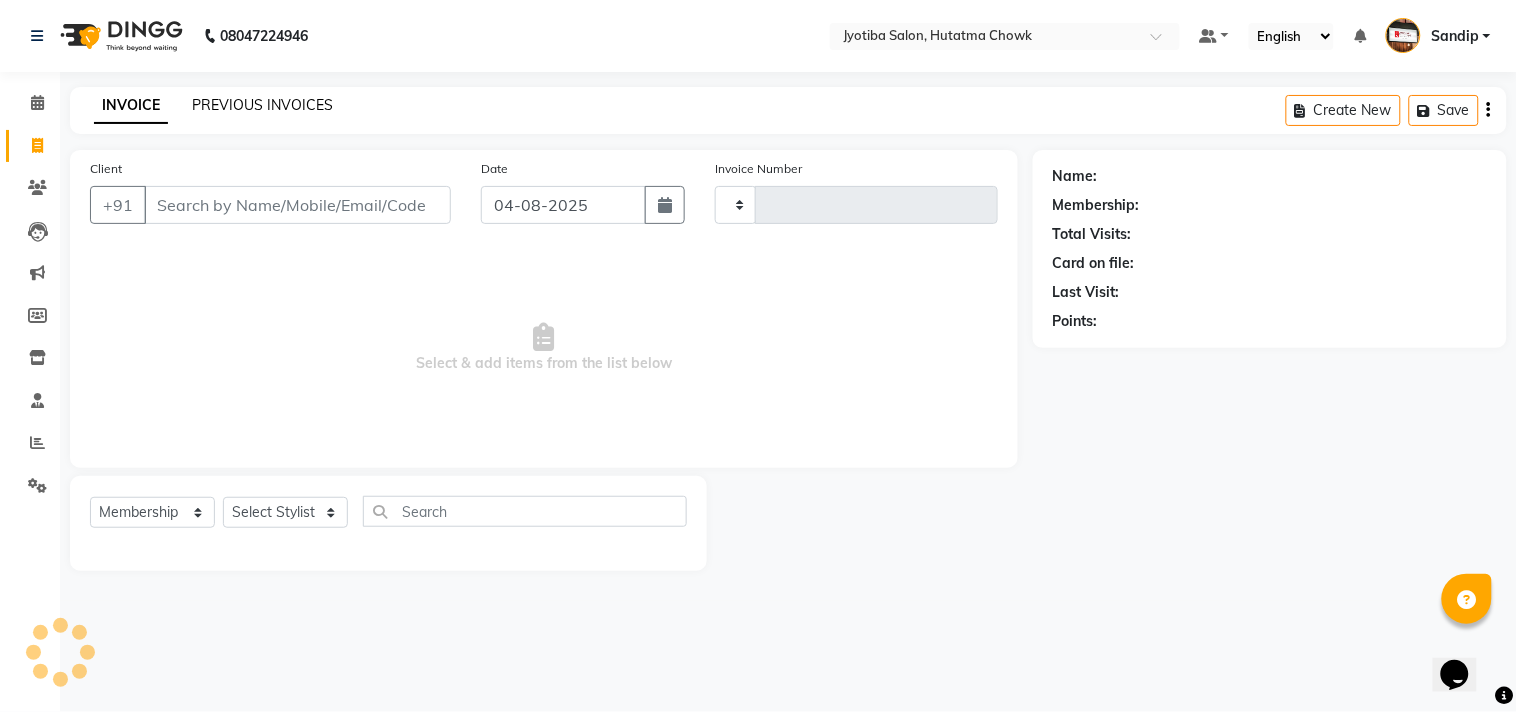 scroll, scrollTop: 0, scrollLeft: 0, axis: both 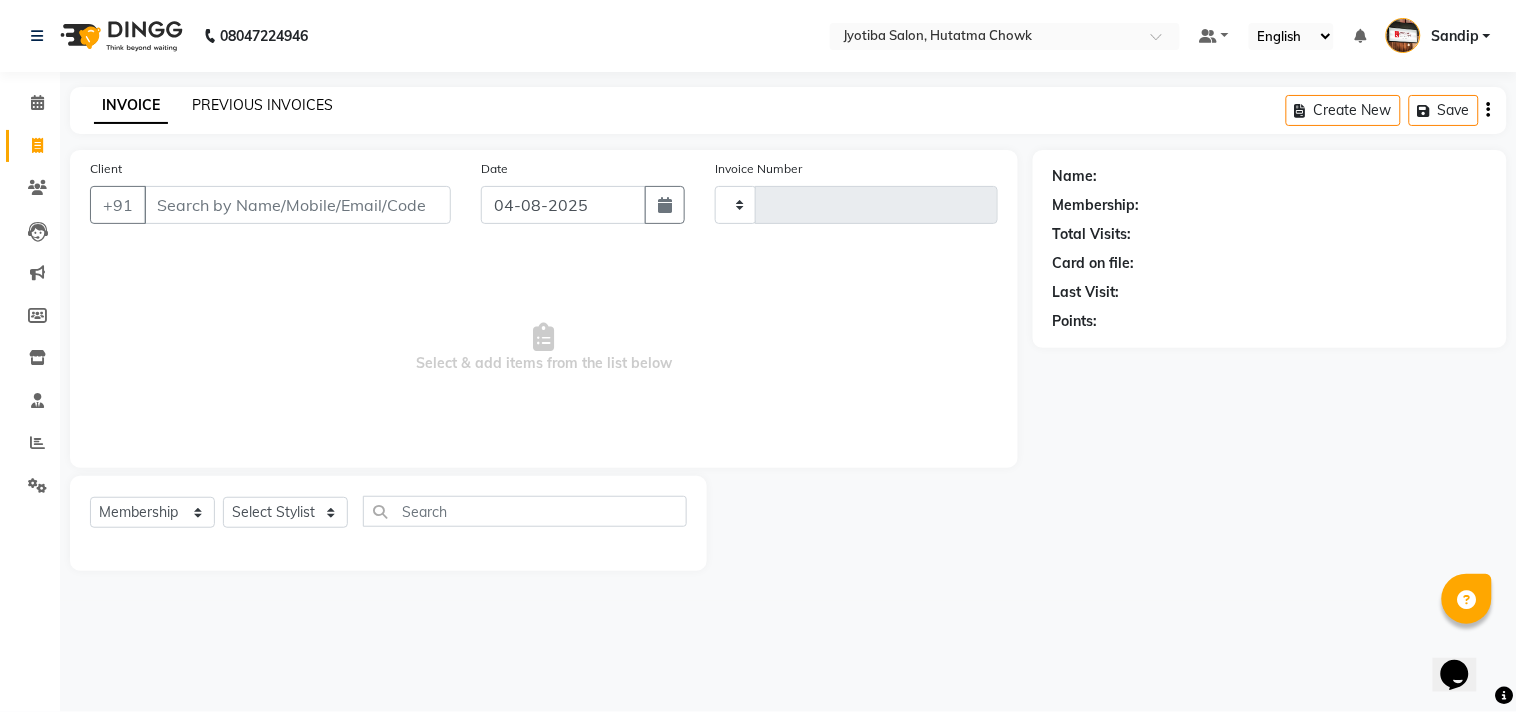 type on "1336" 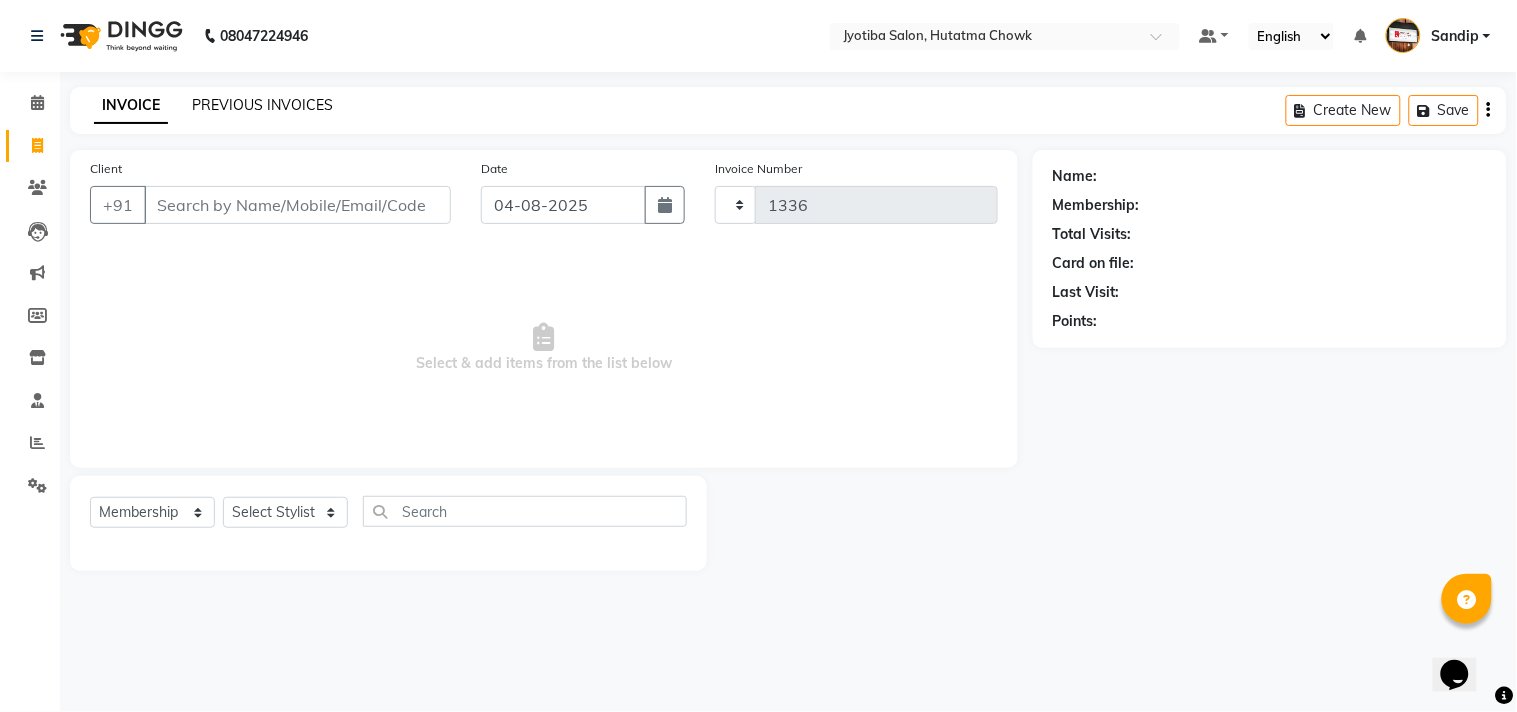 select on "556" 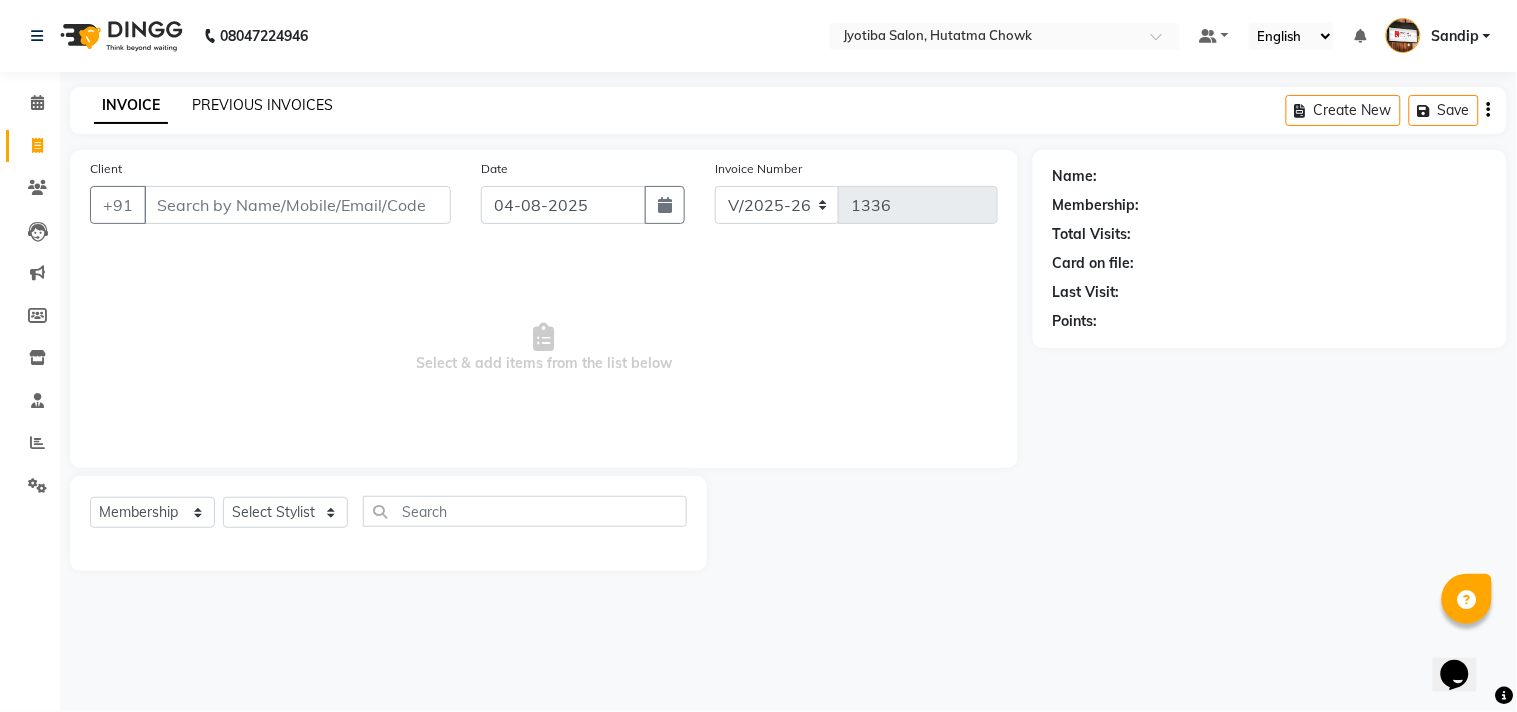 click on "PREVIOUS INVOICES" 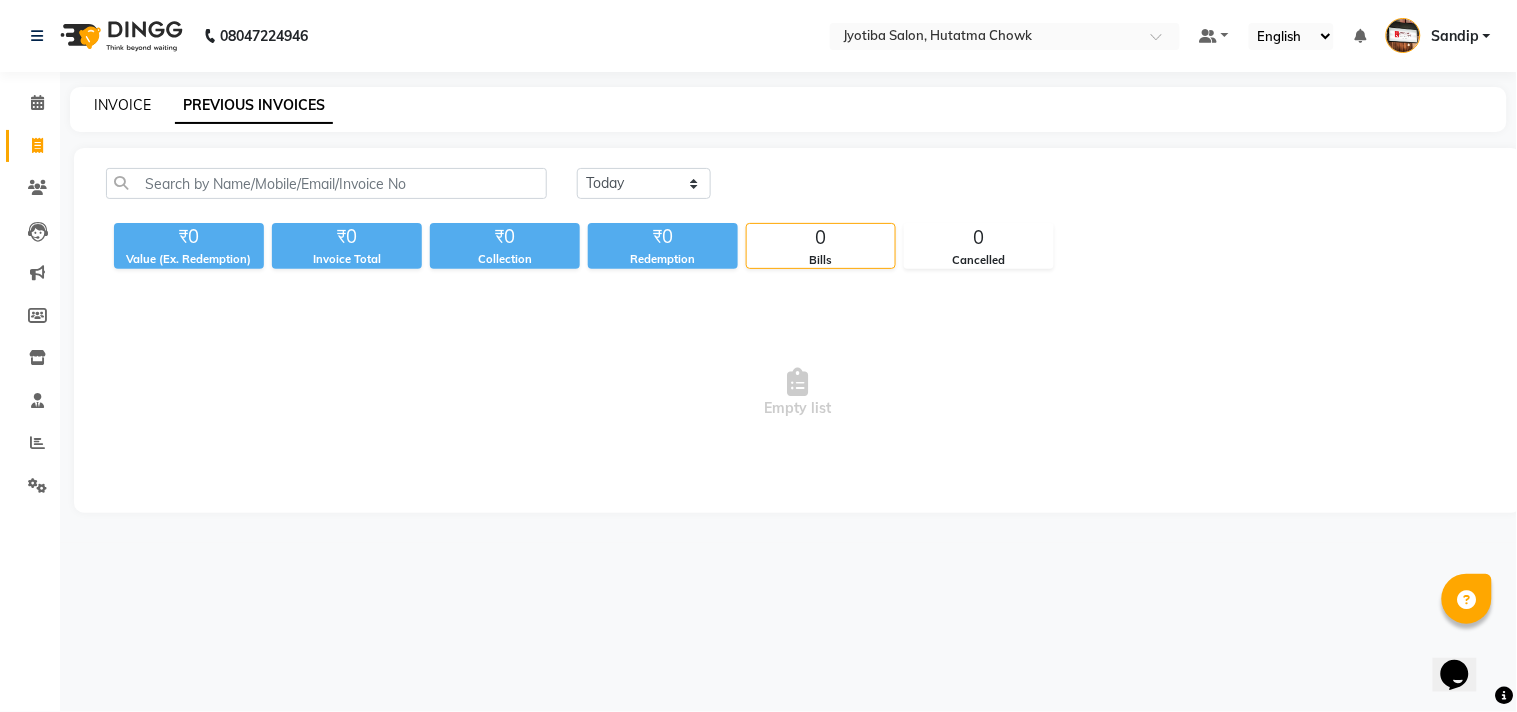 click on "INVOICE" 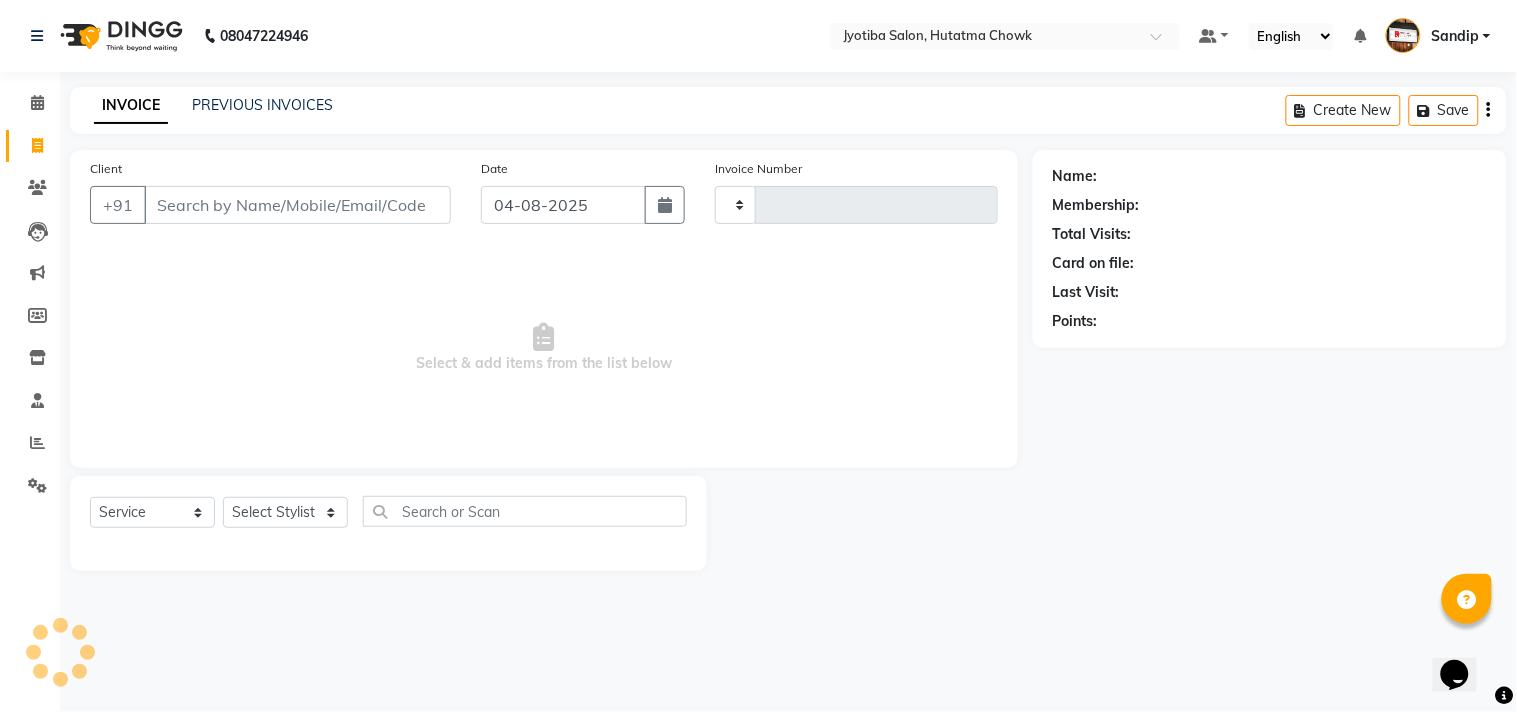 type on "1336" 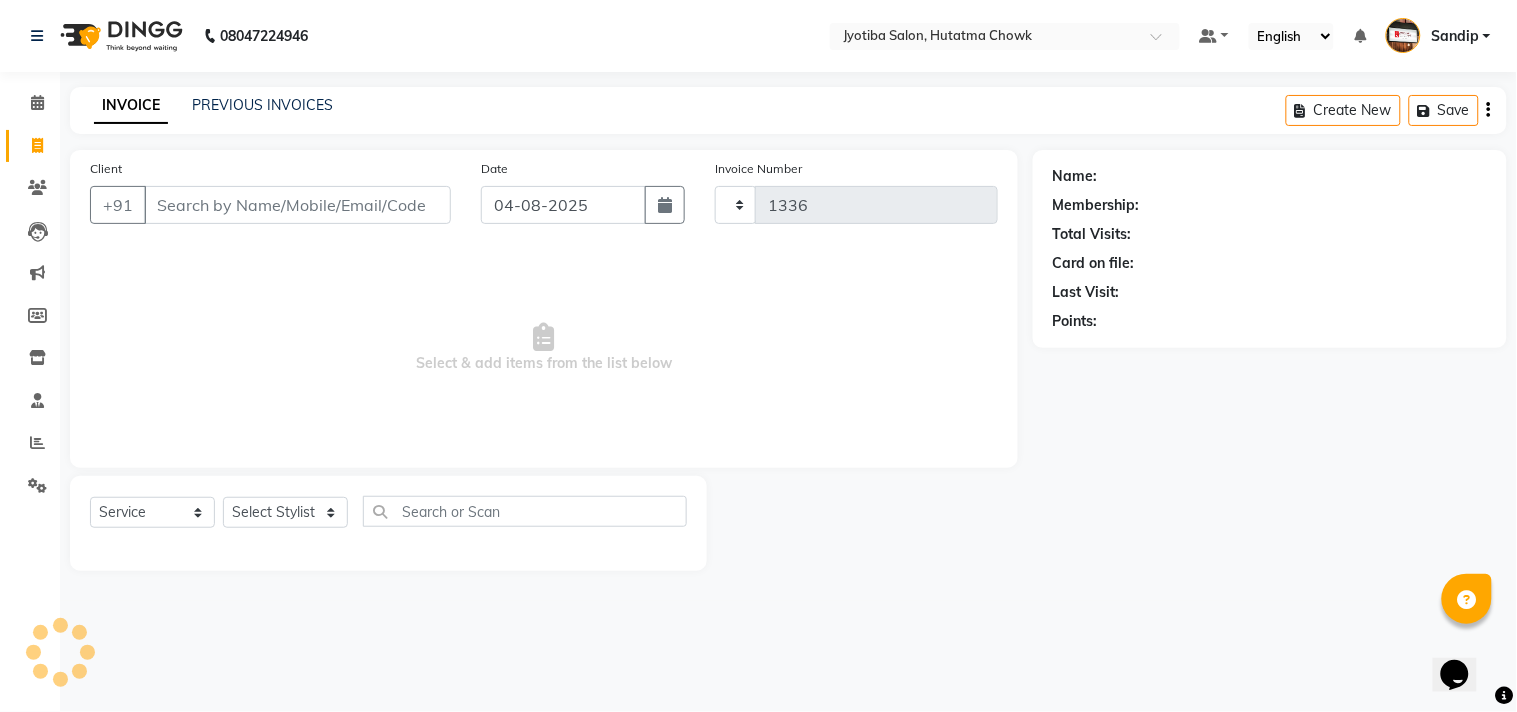 select on "556" 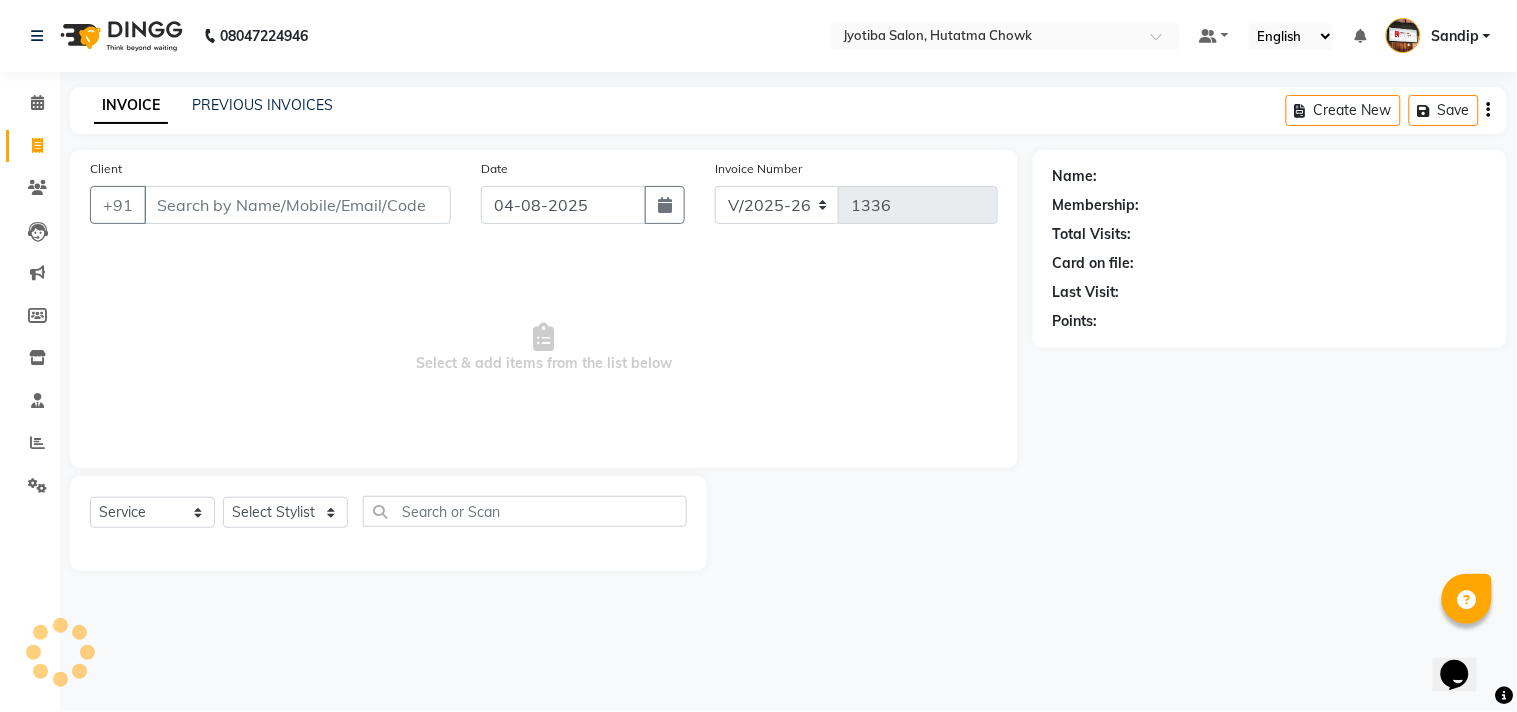 select on "membership" 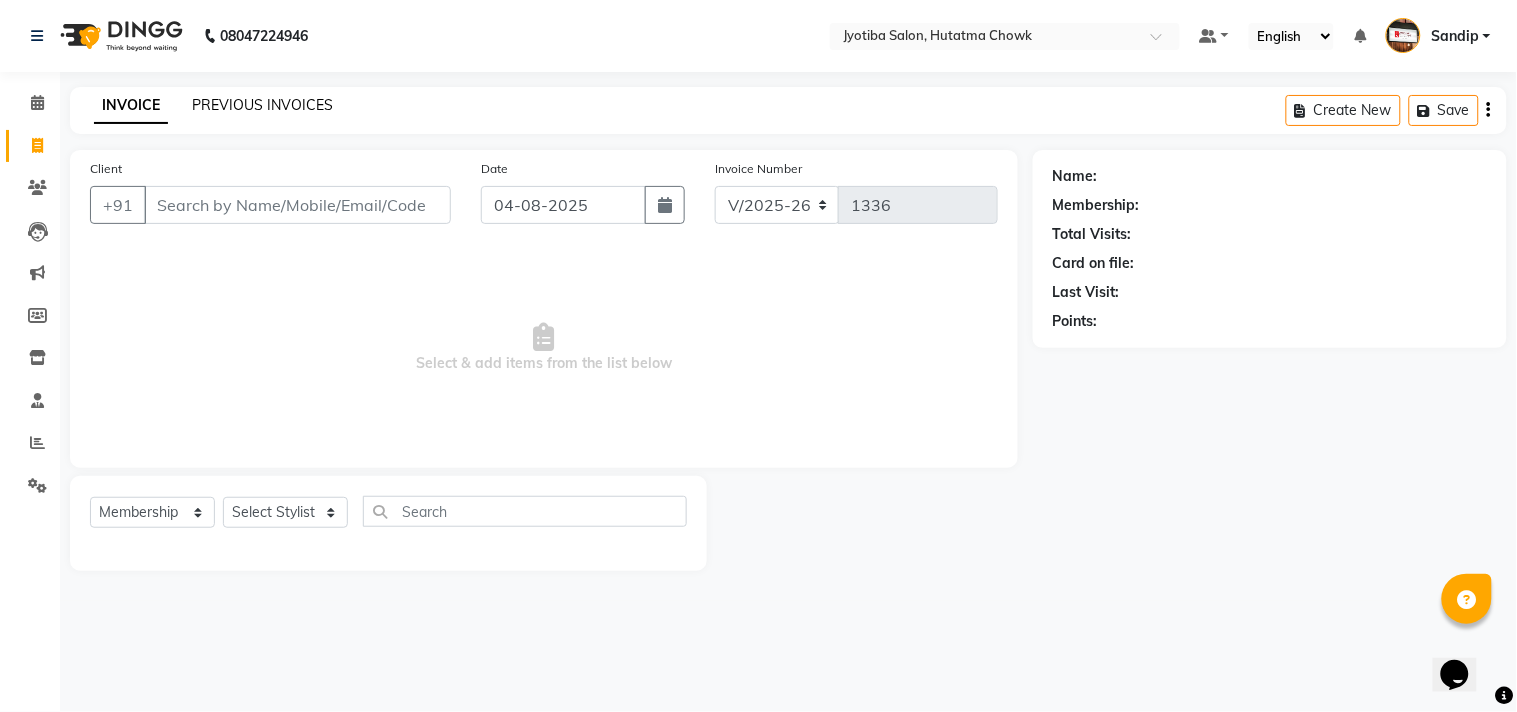 click on "PREVIOUS INVOICES" 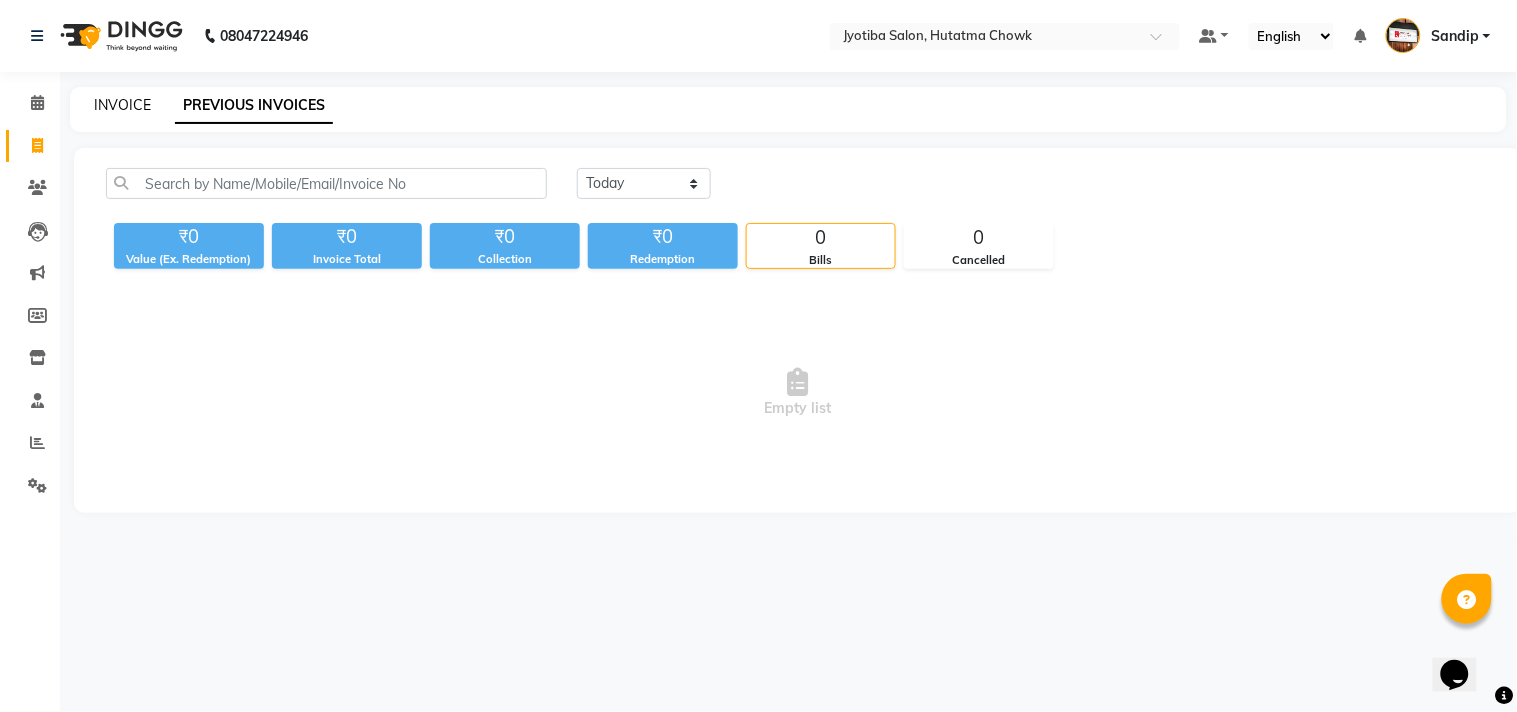 click on "INVOICE" 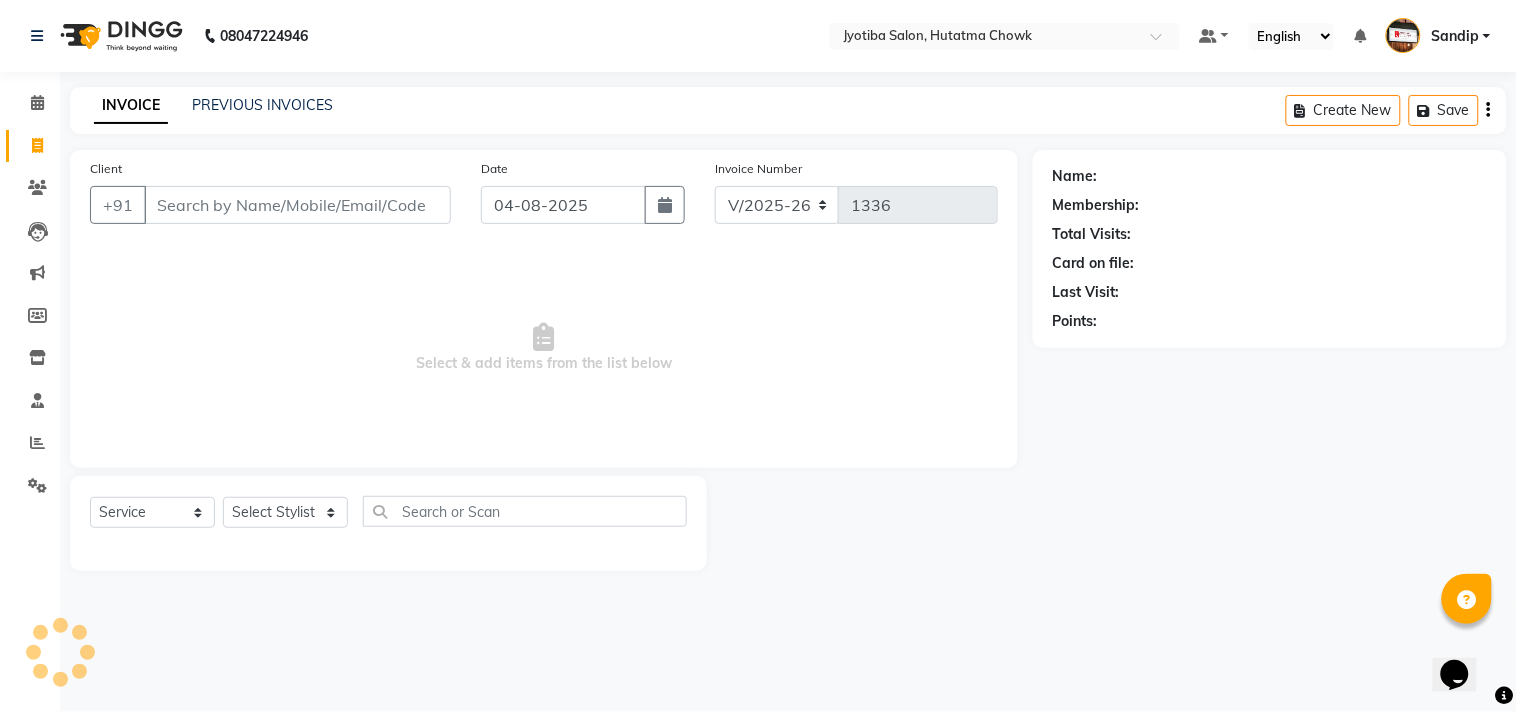 select on "membership" 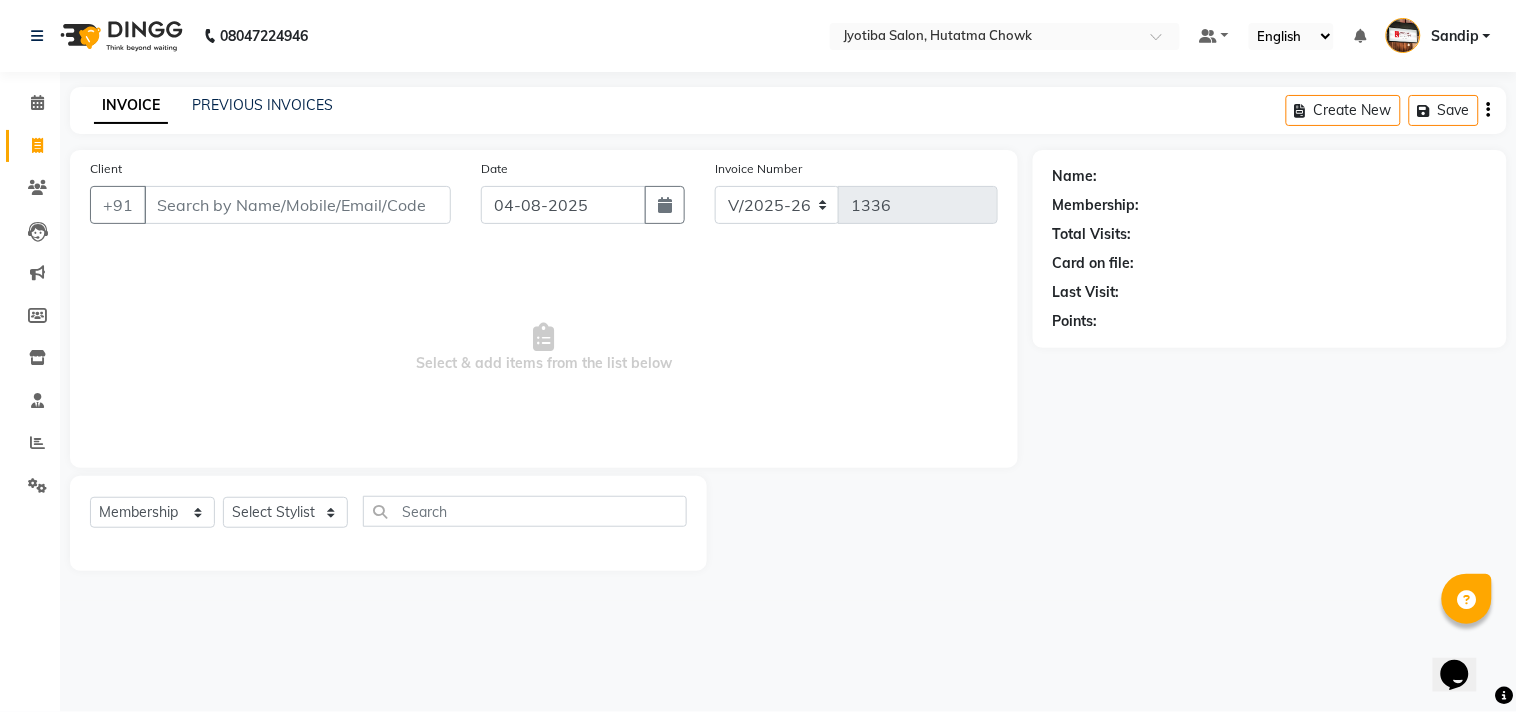 click on "Client" at bounding box center (297, 205) 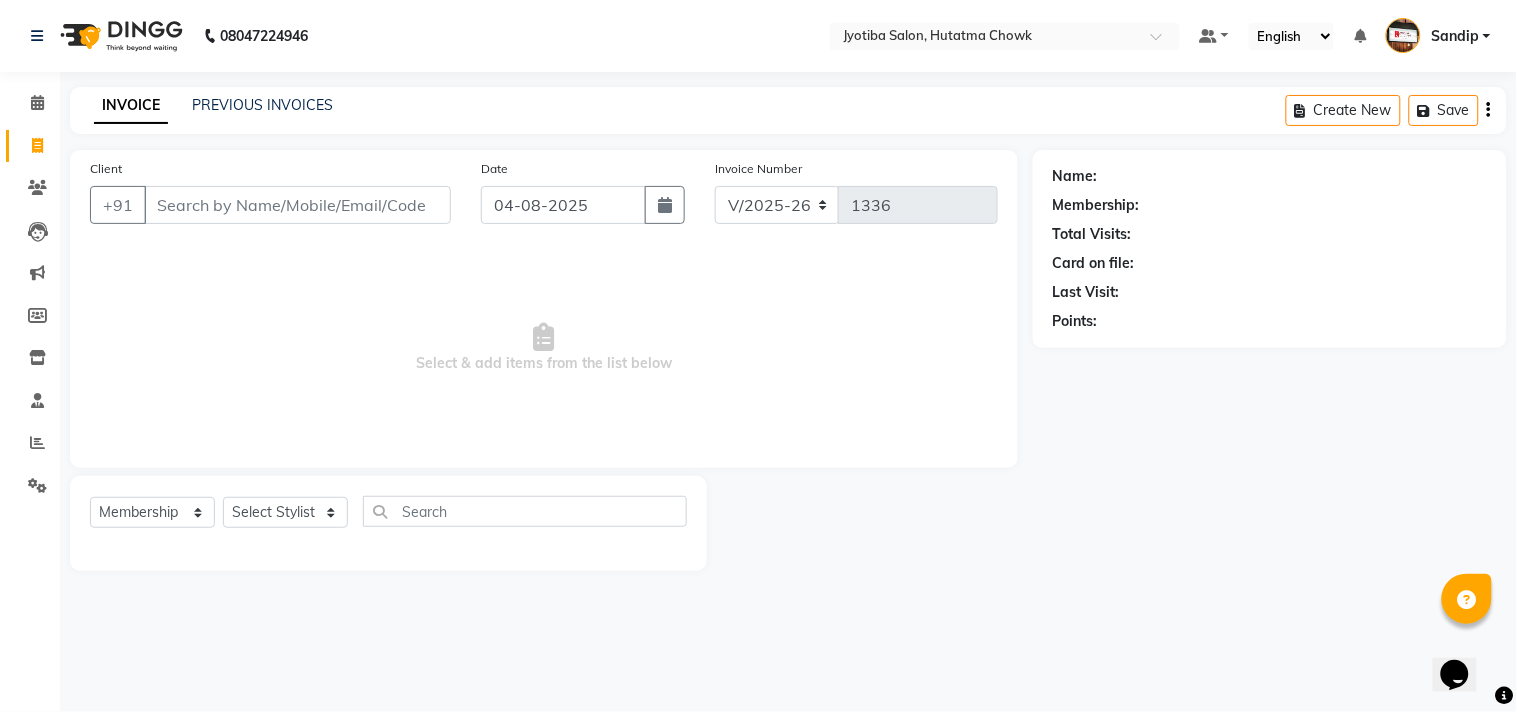 click on "Select & add items from the list below" at bounding box center (544, 348) 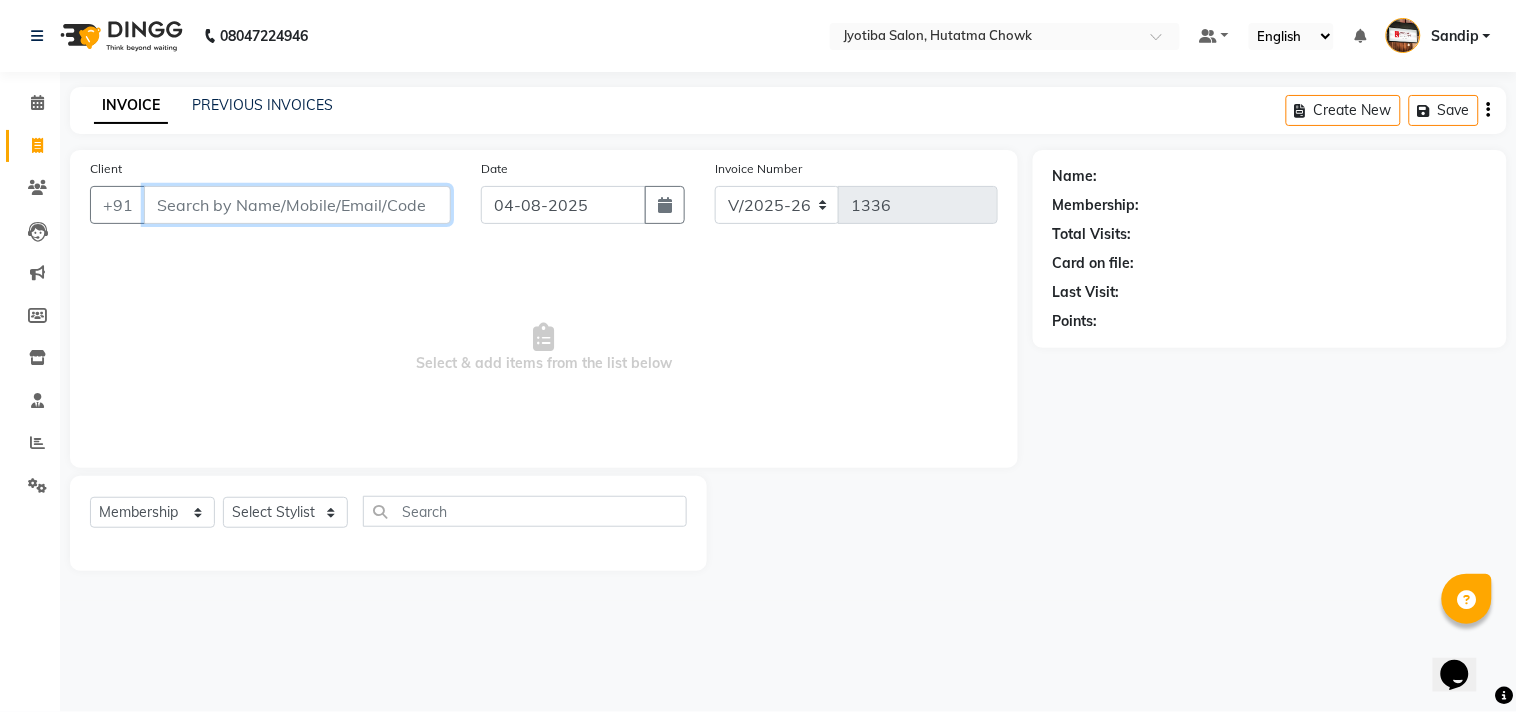 click on "Client" at bounding box center [297, 205] 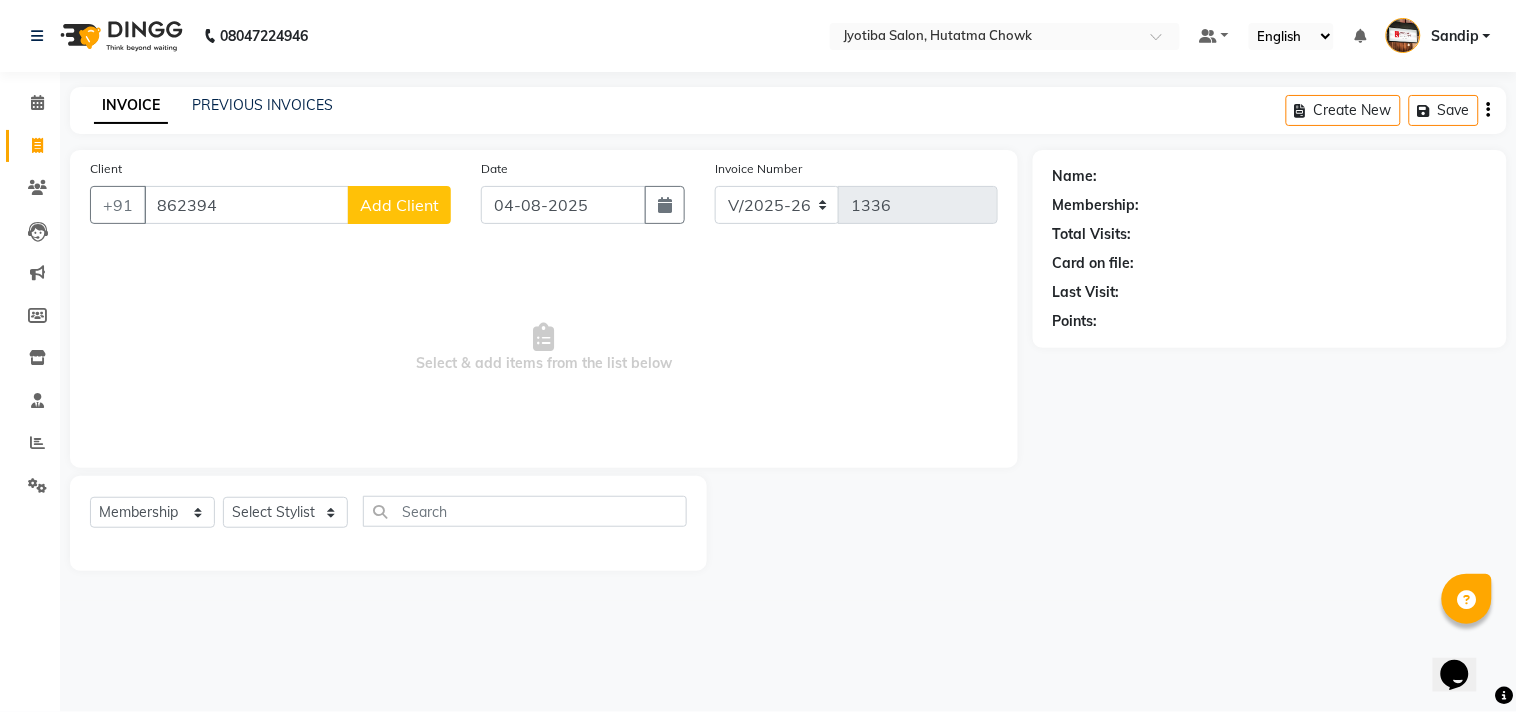 click on "Select & add items from the list below" at bounding box center (544, 348) 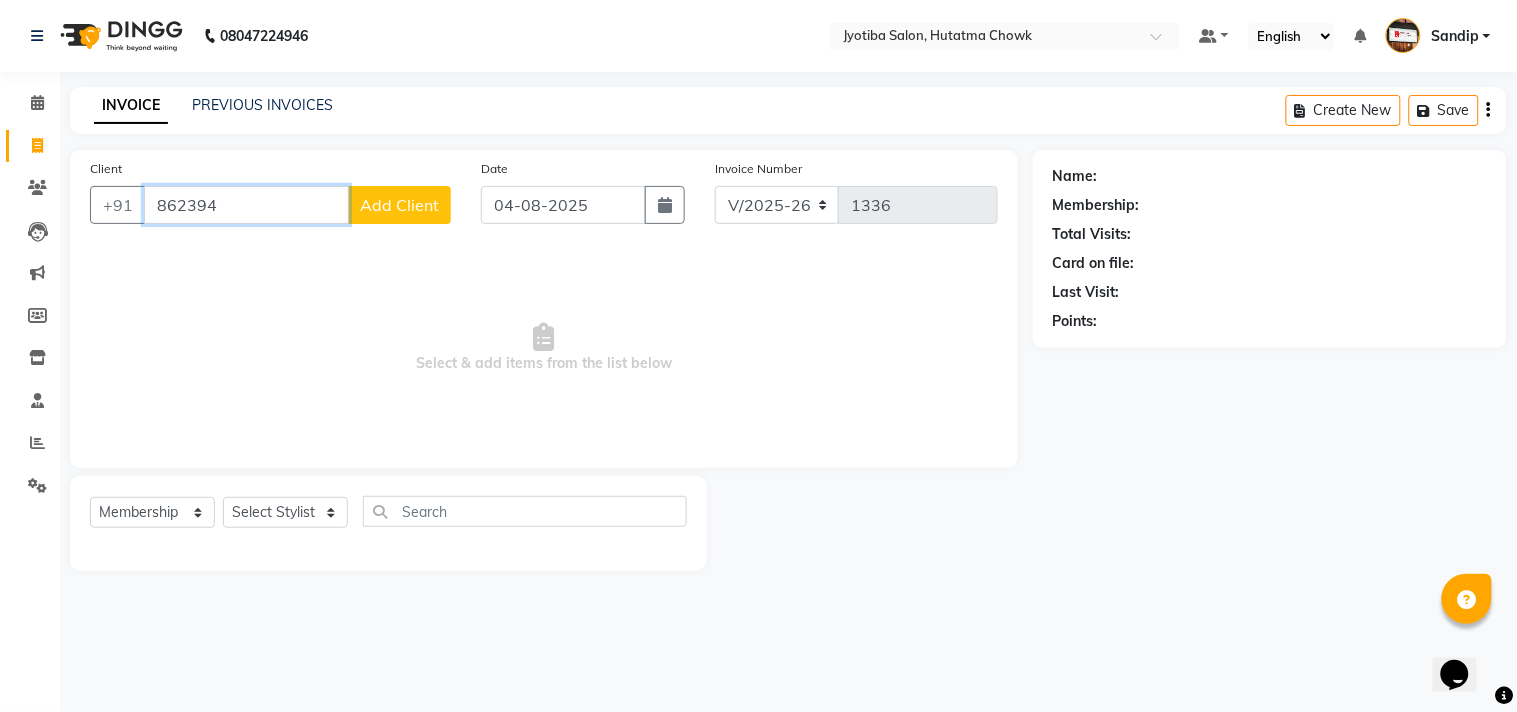 click on "862394" at bounding box center (246, 205) 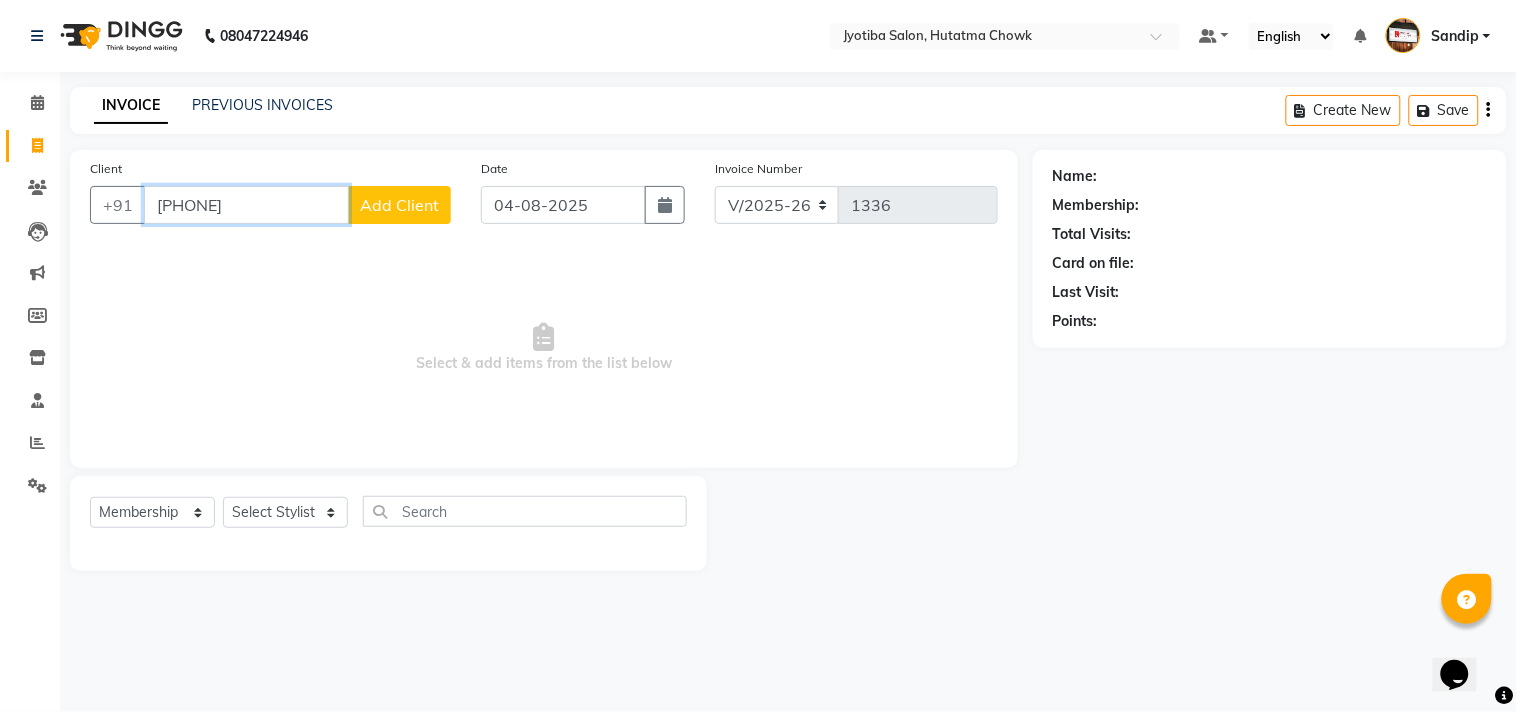 type on "[PHONE]" 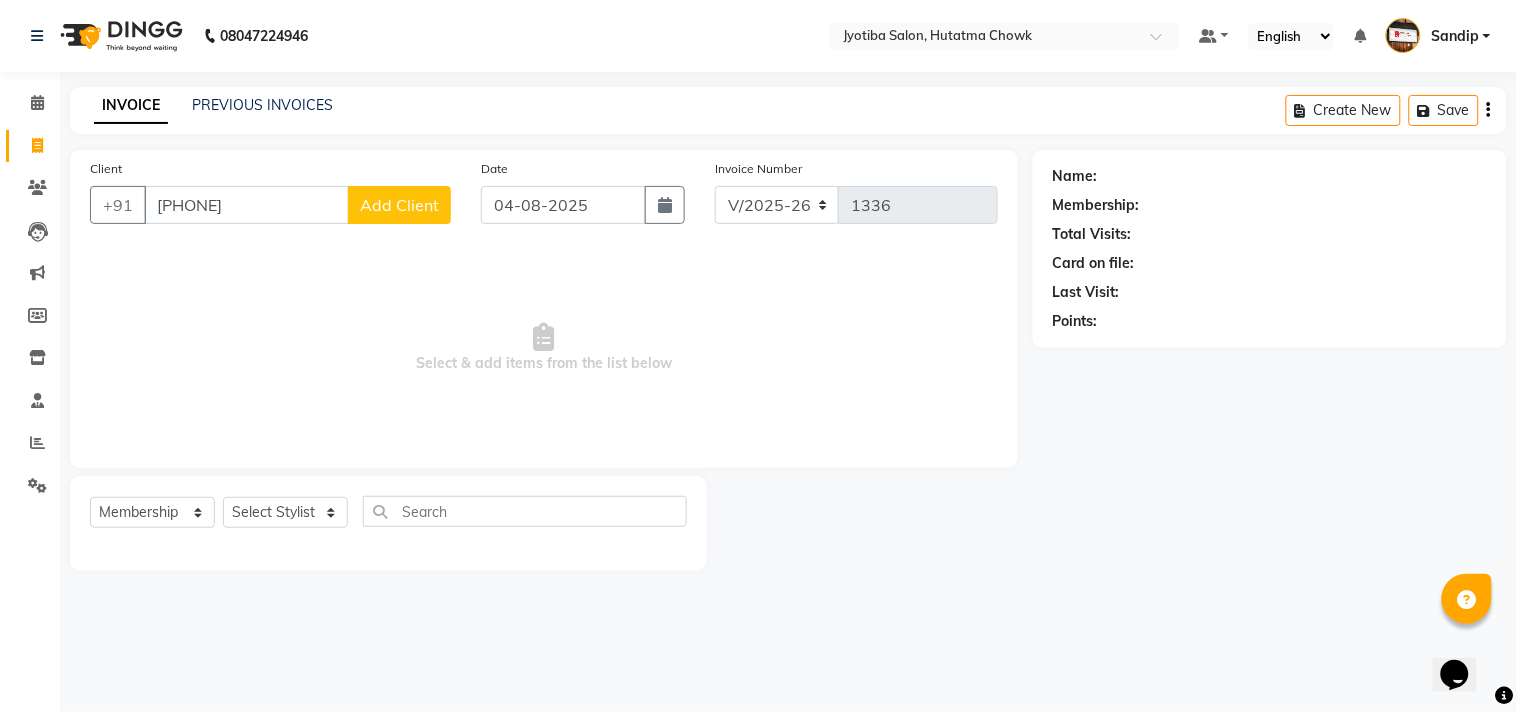 click on "Add Client" 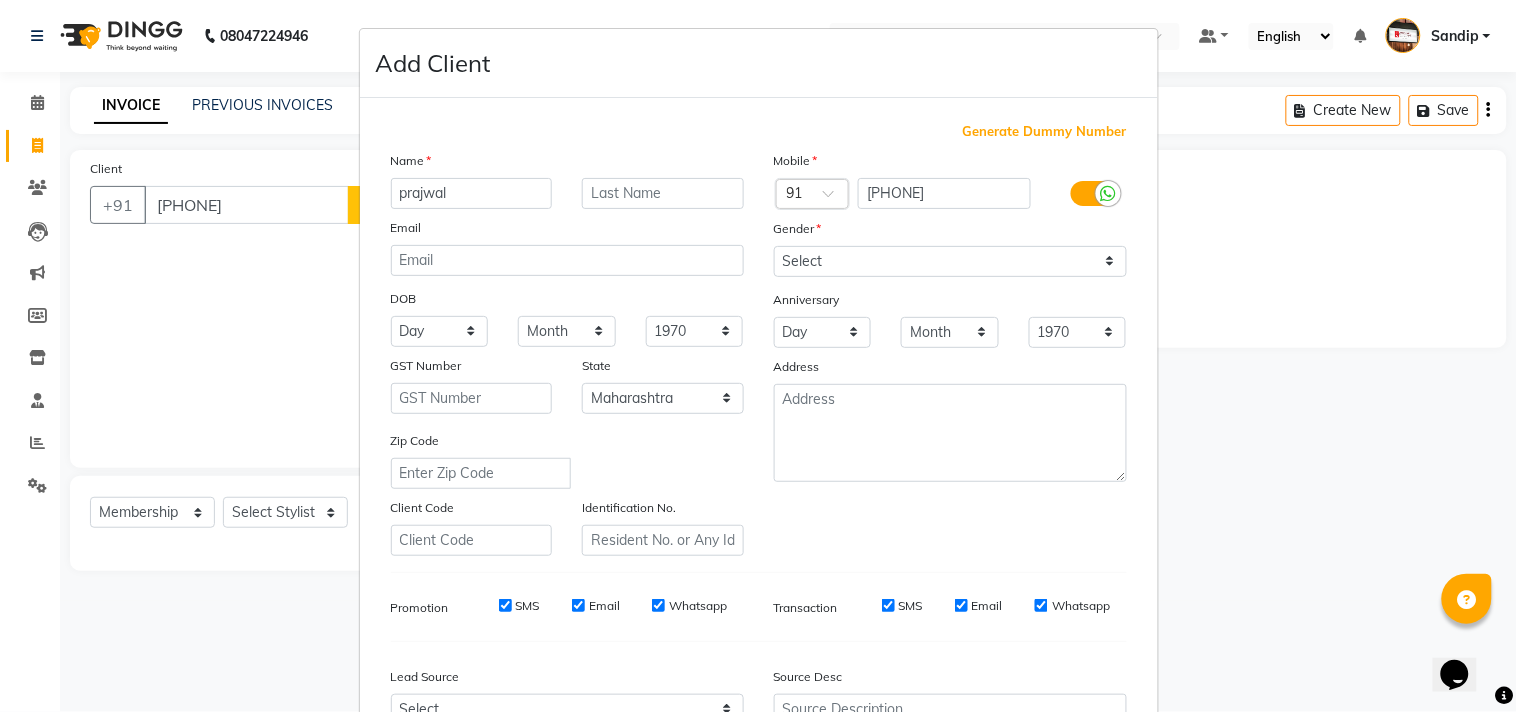type on "prajwal" 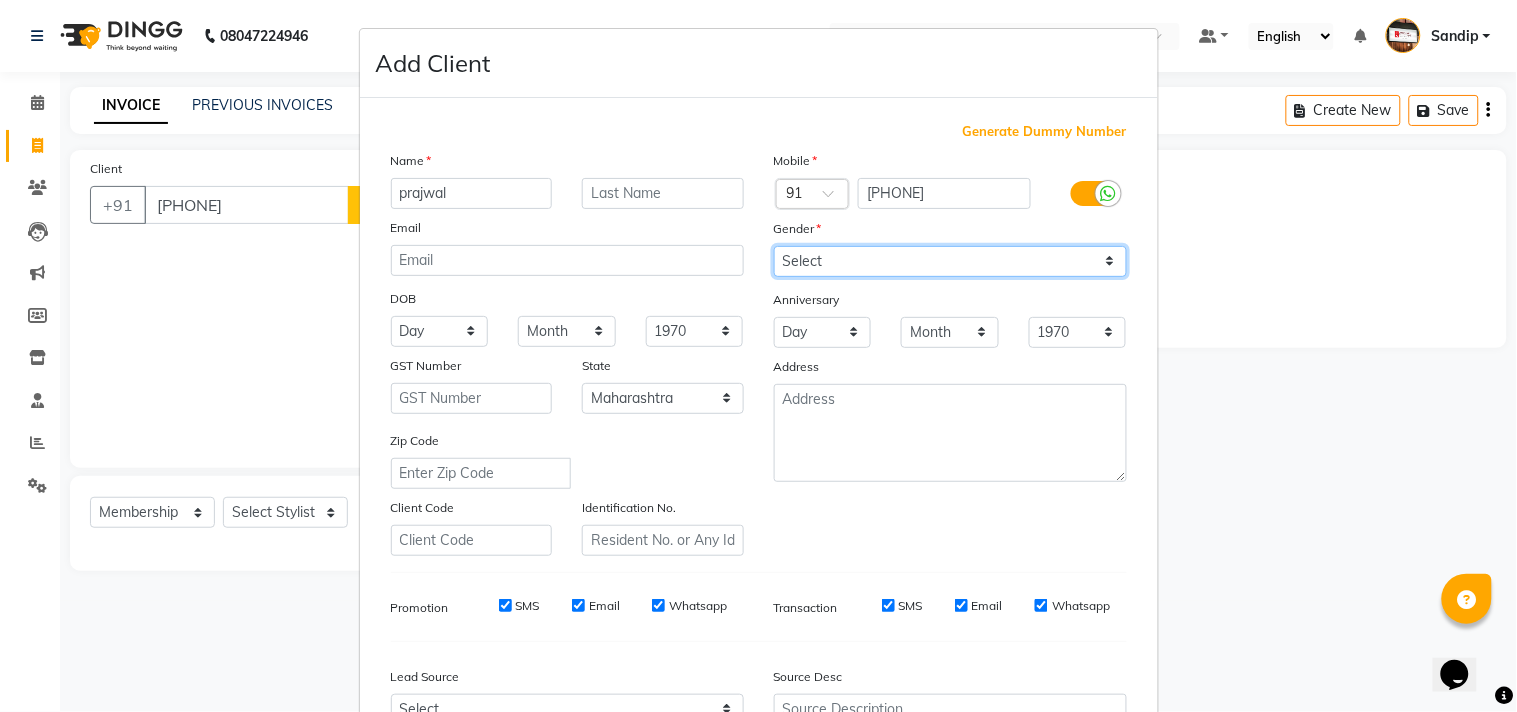 click on "Select Male Female Other Prefer Not To Say" at bounding box center (950, 261) 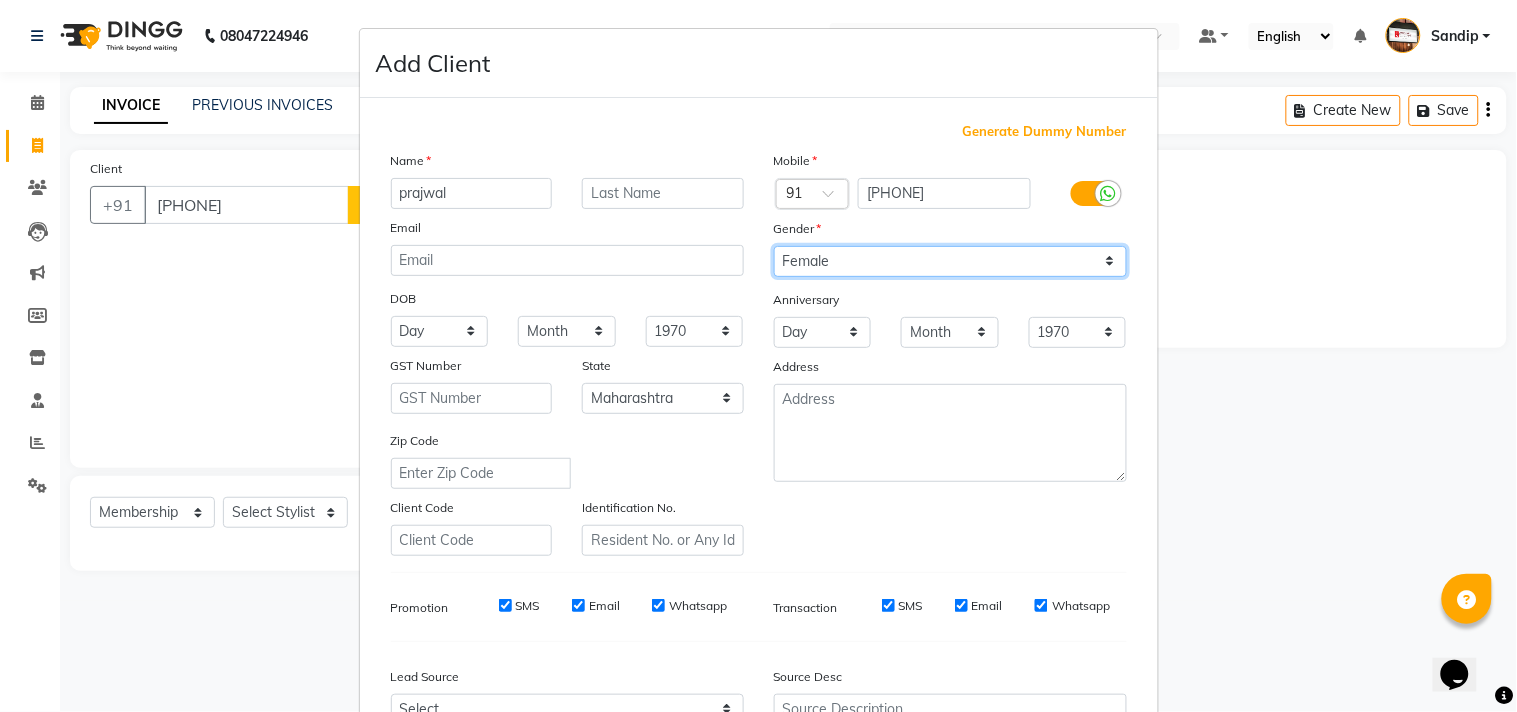click on "Select Male Female Other Prefer Not To Say" at bounding box center (950, 261) 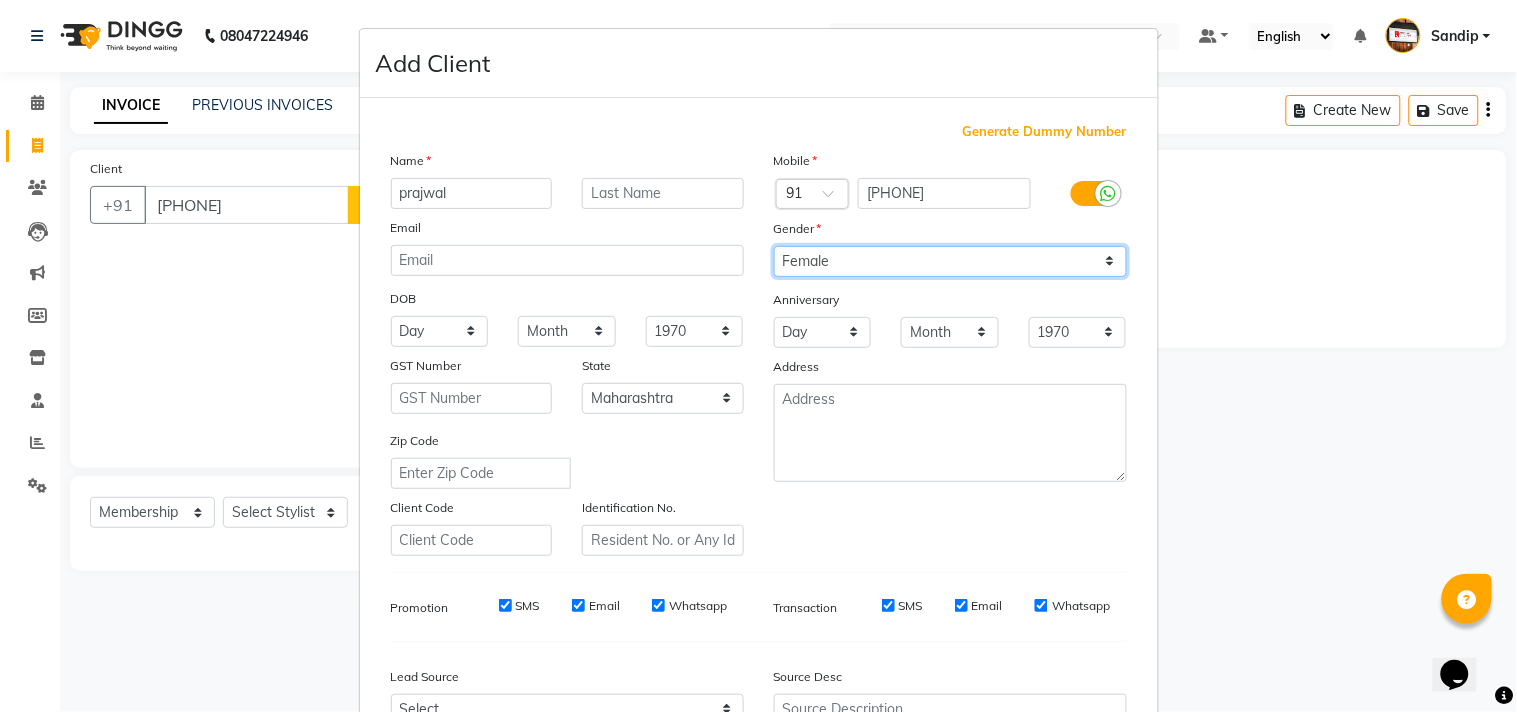 click on "Select Male Female Other Prefer Not To Say" at bounding box center (950, 261) 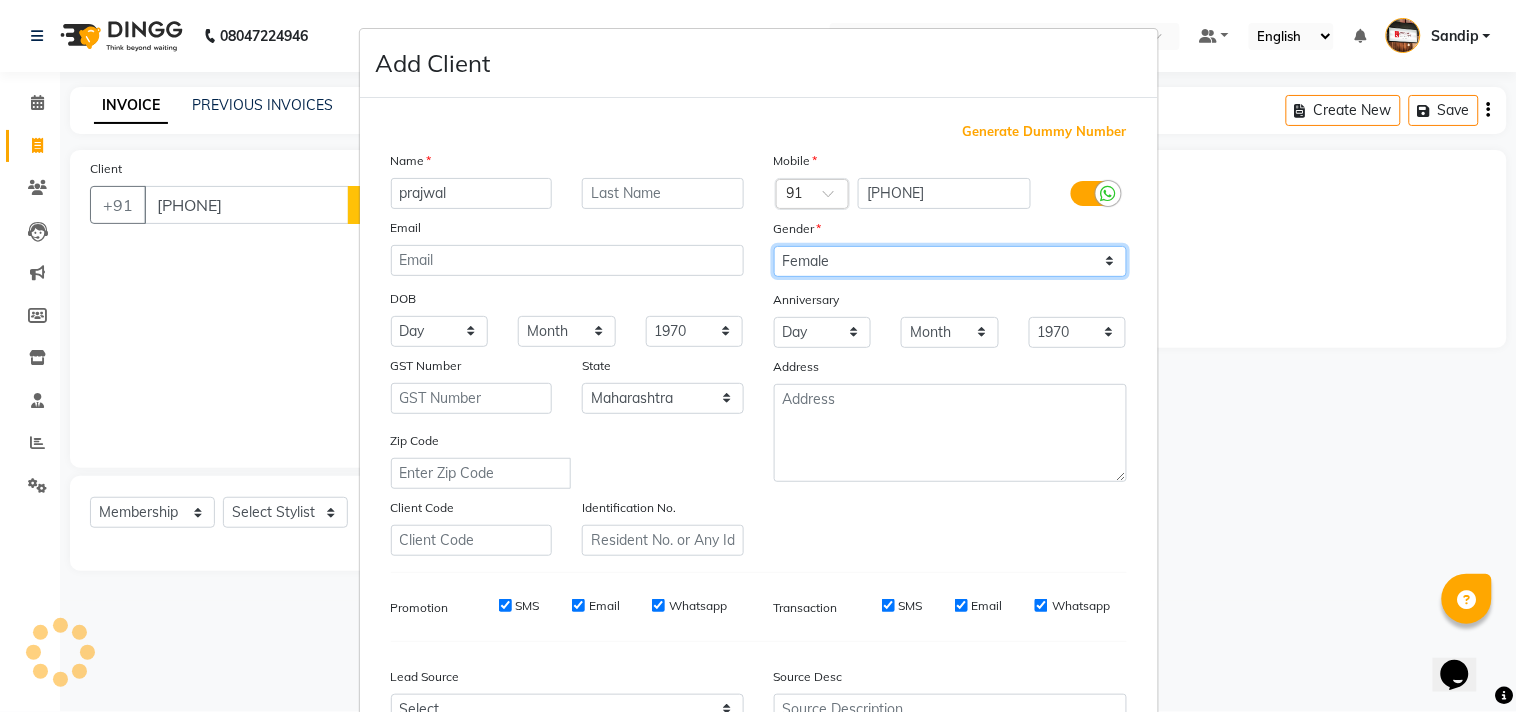 select on "male" 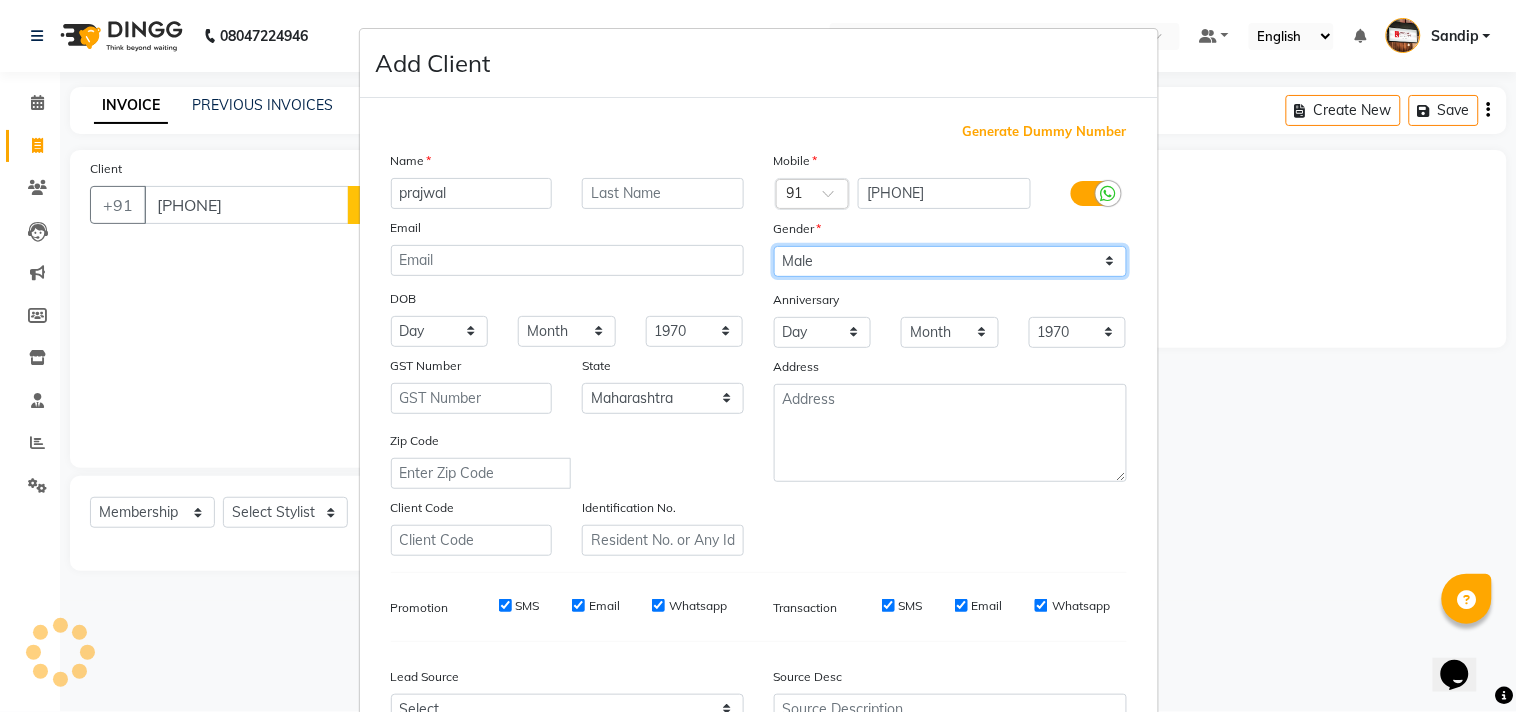 click on "Select Male Female Other Prefer Not To Say" at bounding box center (950, 261) 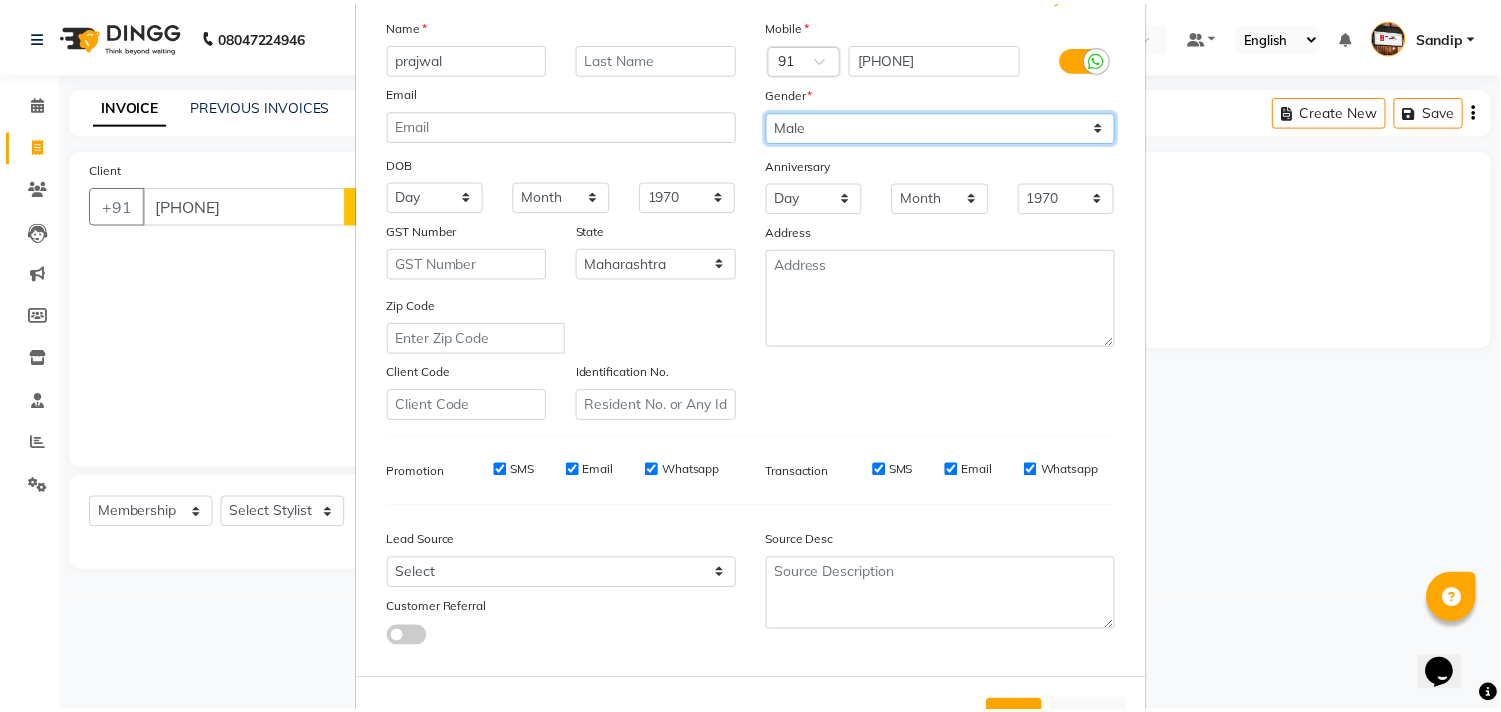 scroll, scrollTop: 212, scrollLeft: 0, axis: vertical 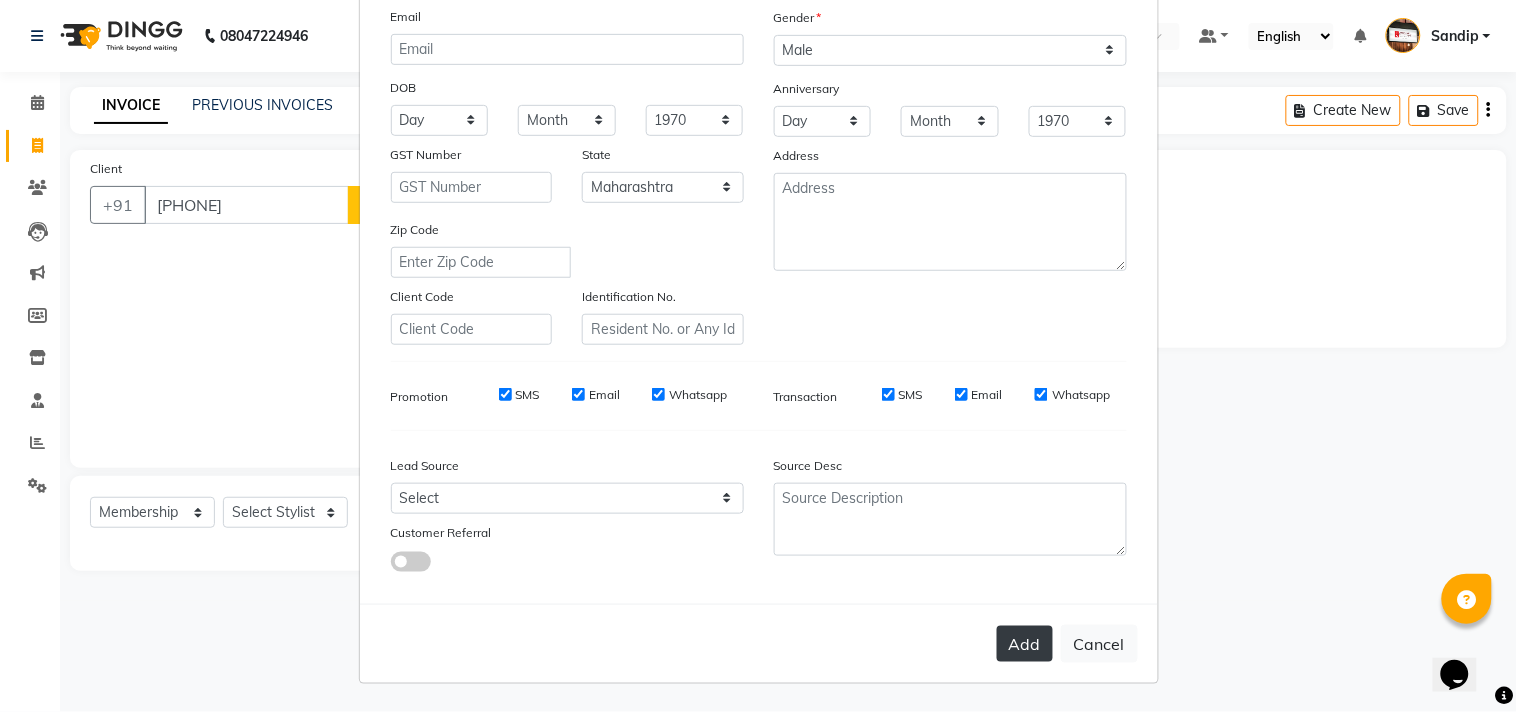 click on "Add" at bounding box center (1025, 644) 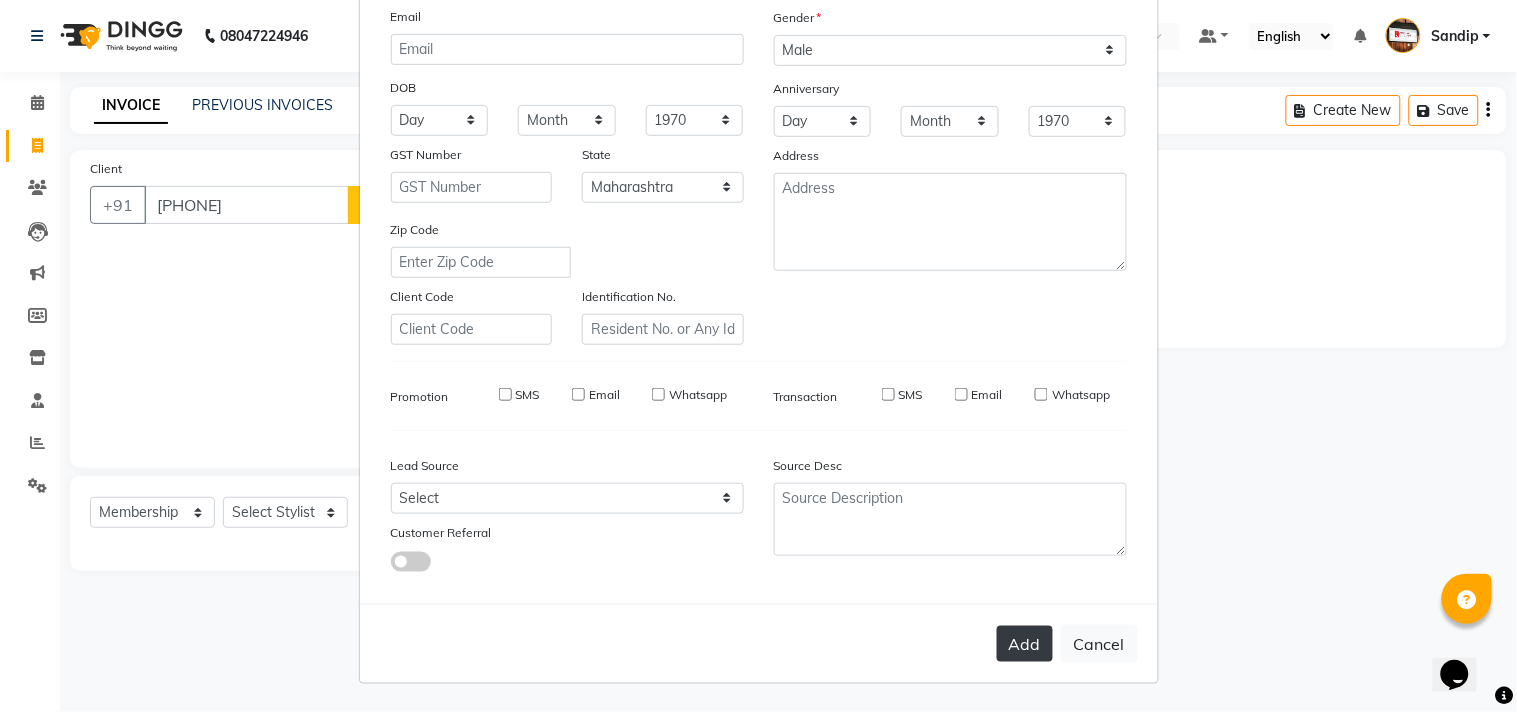 type 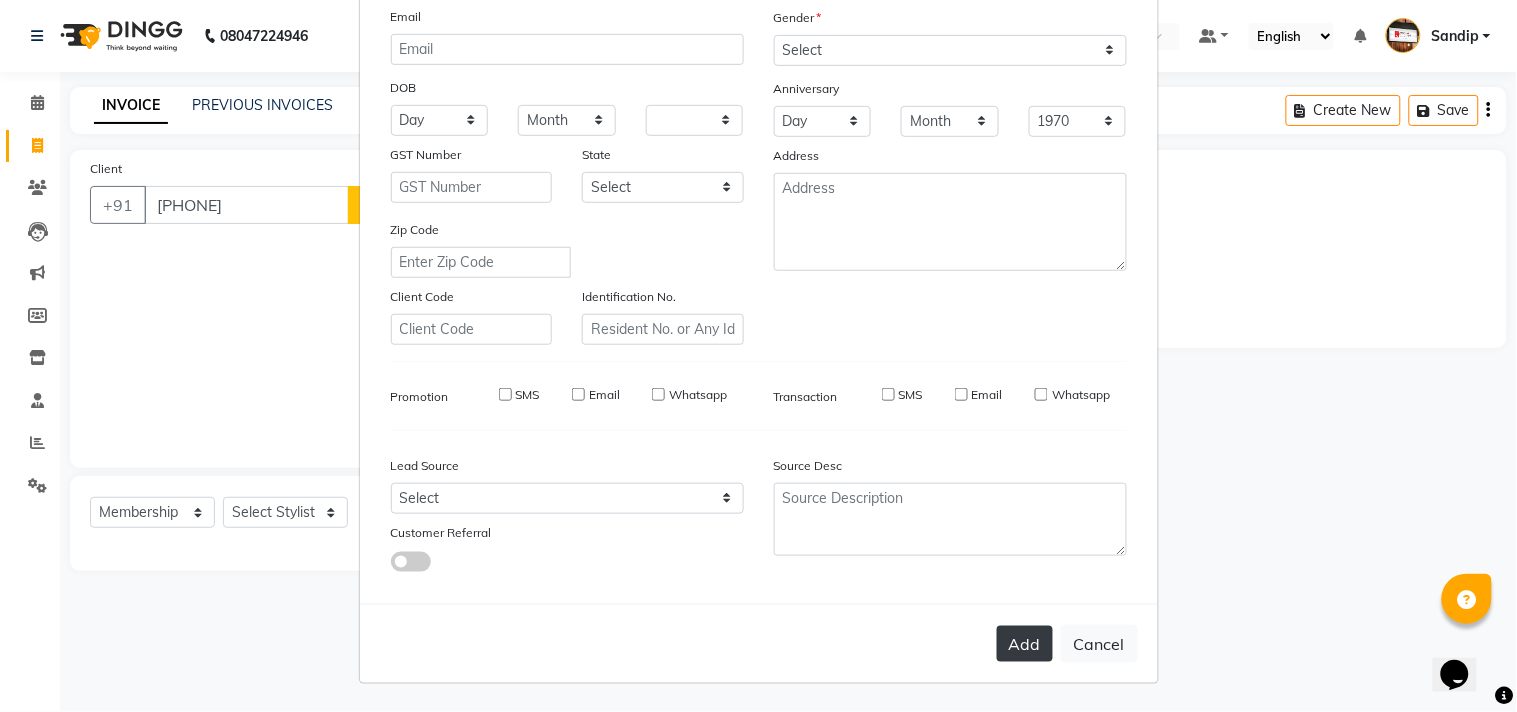 select 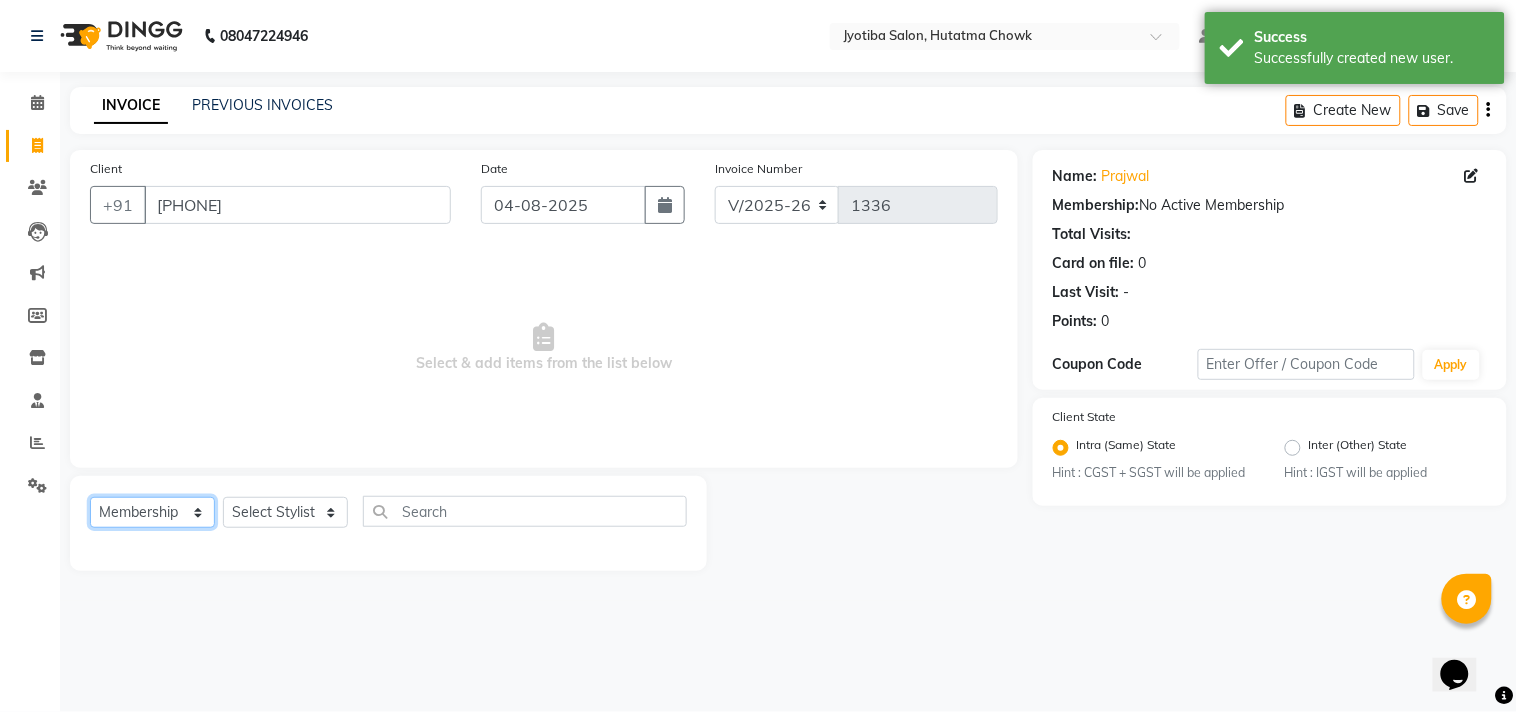 click on "Select  Service  Product  Membership  Package Voucher Prepaid Gift Card" 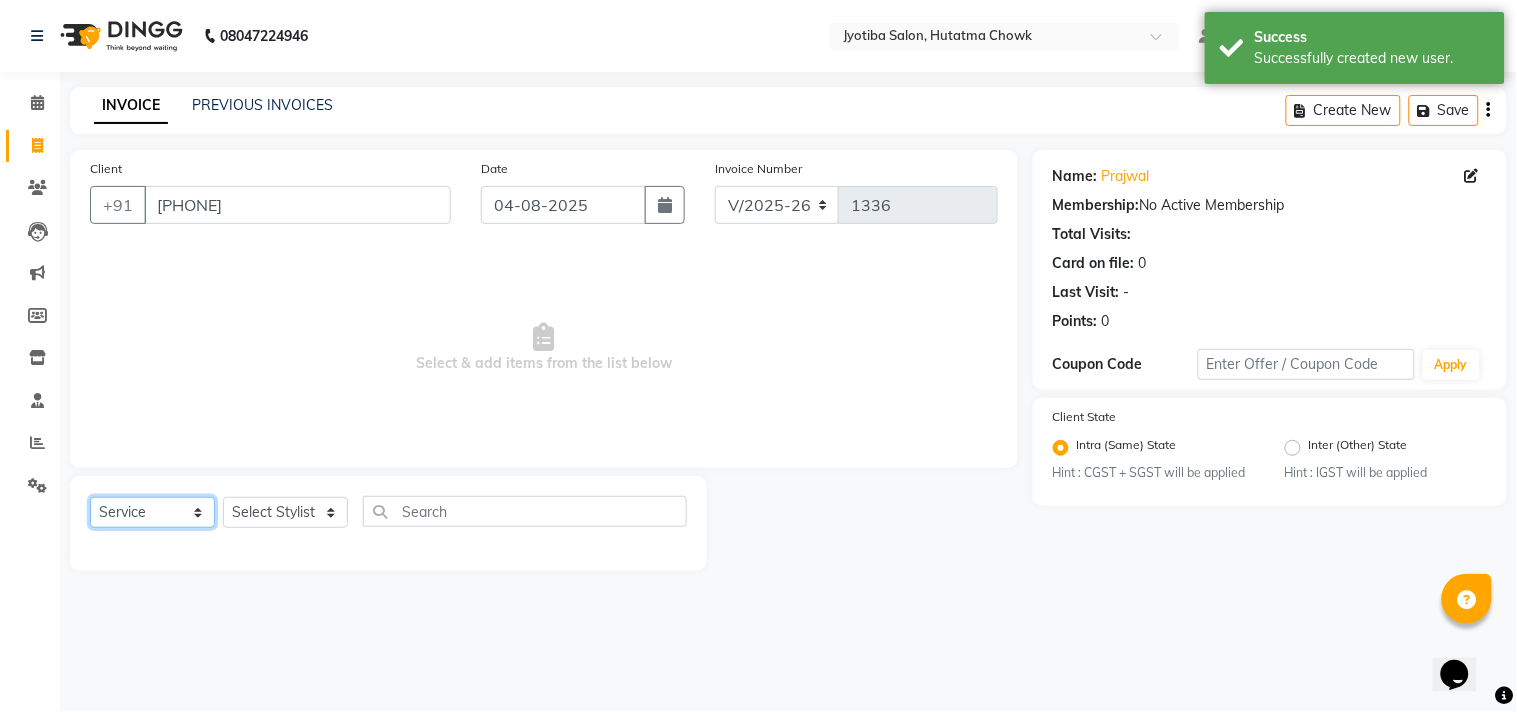 click on "Select  Service  Product  Membership  Package Voucher Prepaid Gift Card" 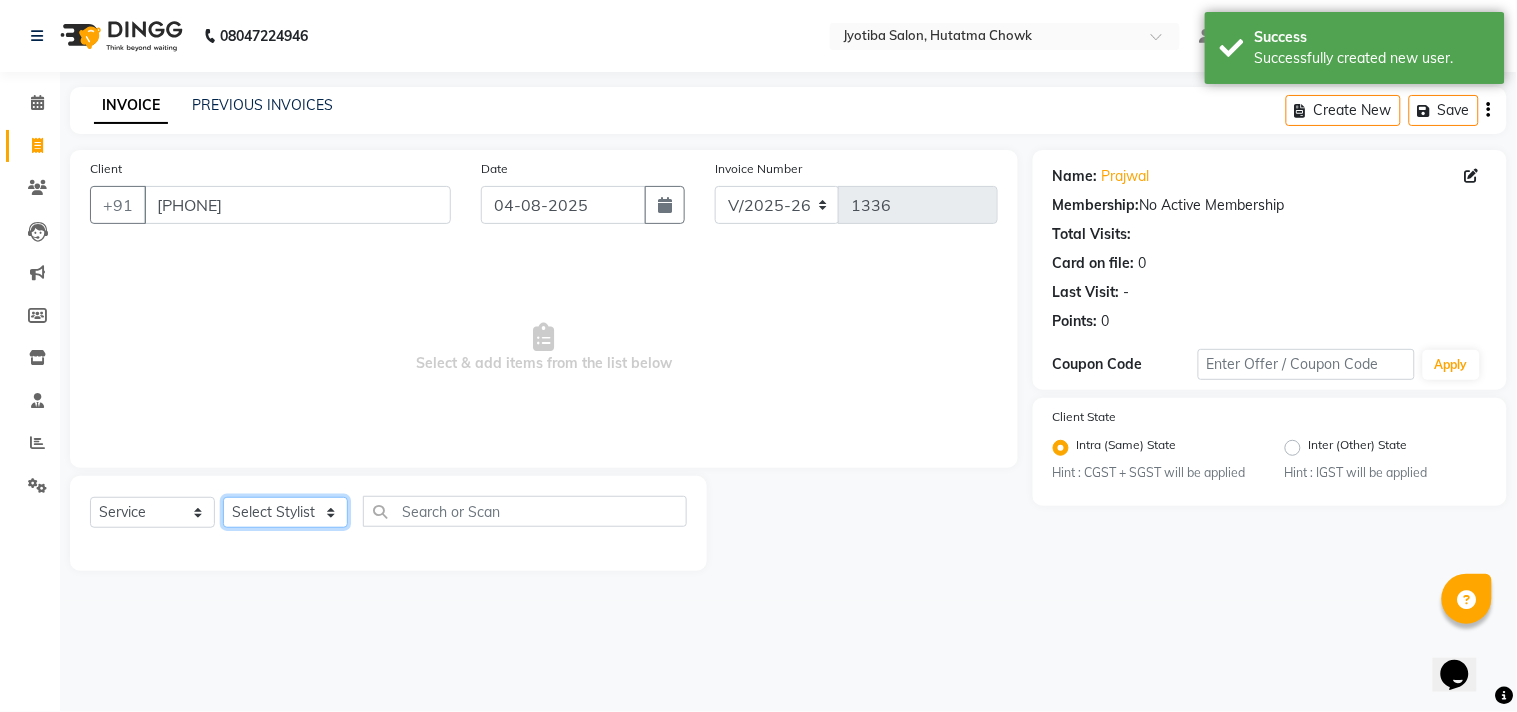 click on "Select Stylist Abdul Dinesh thakur Farman  Juned  mahadev Munna  prem RAHUL Sandip Suresh yasin" 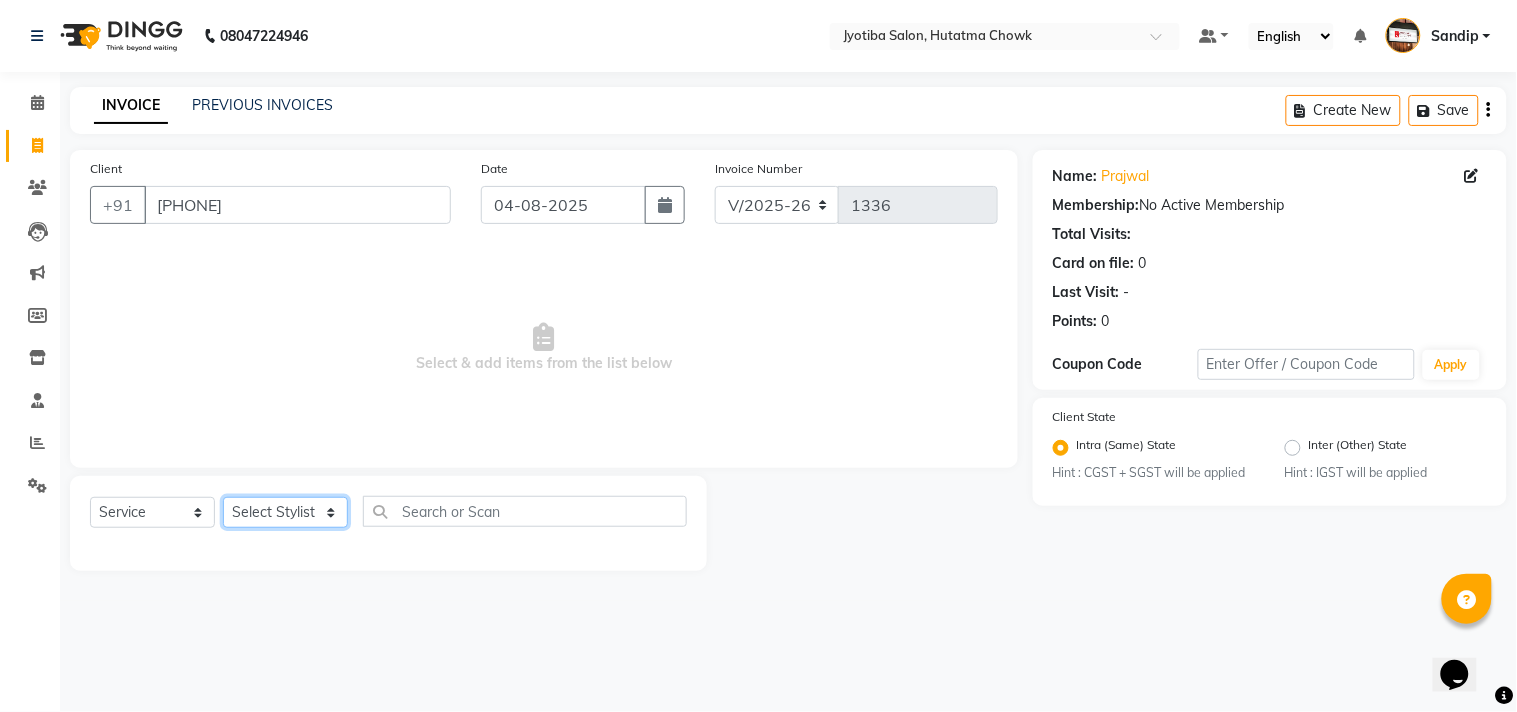select on "84596" 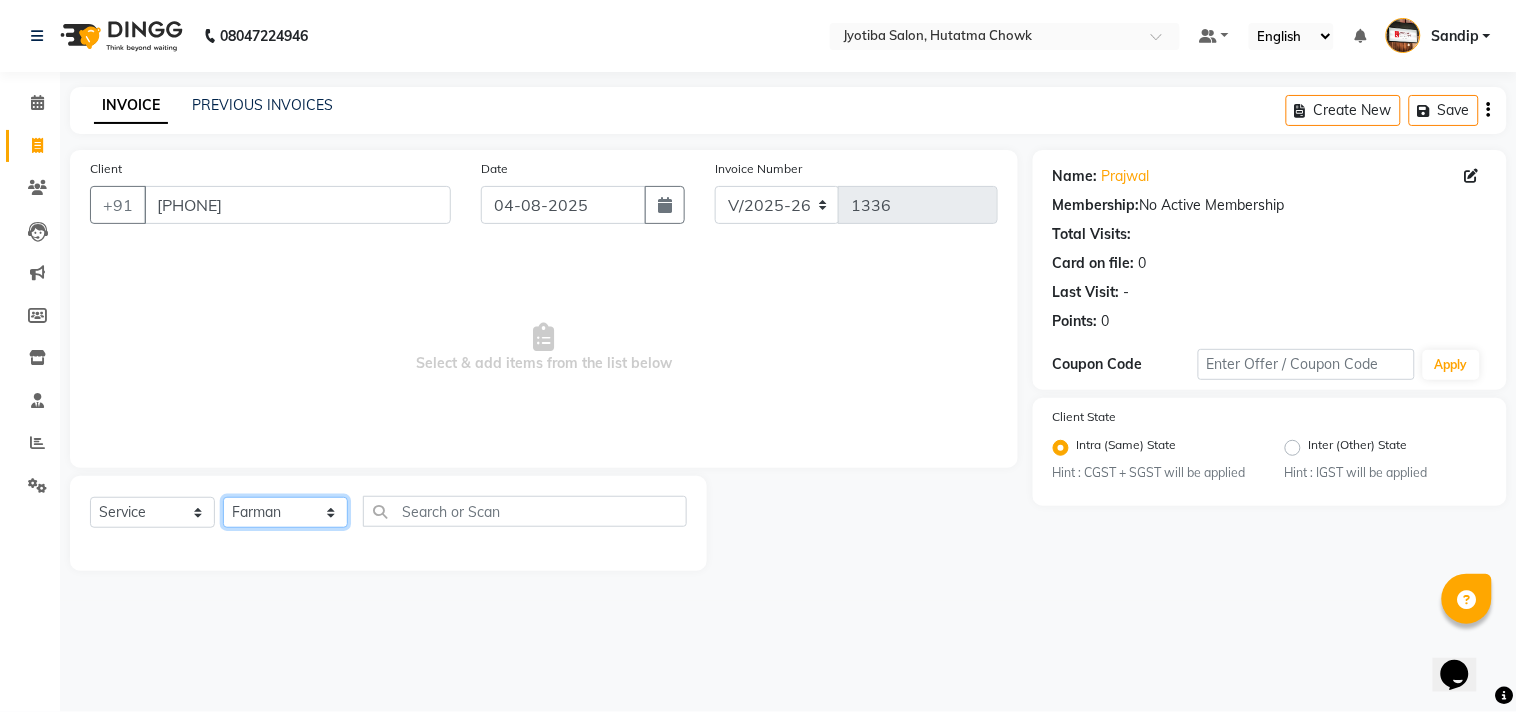 click on "Select Stylist Abdul Dinesh thakur Farman  Juned  mahadev Munna  prem RAHUL Sandip Suresh yasin" 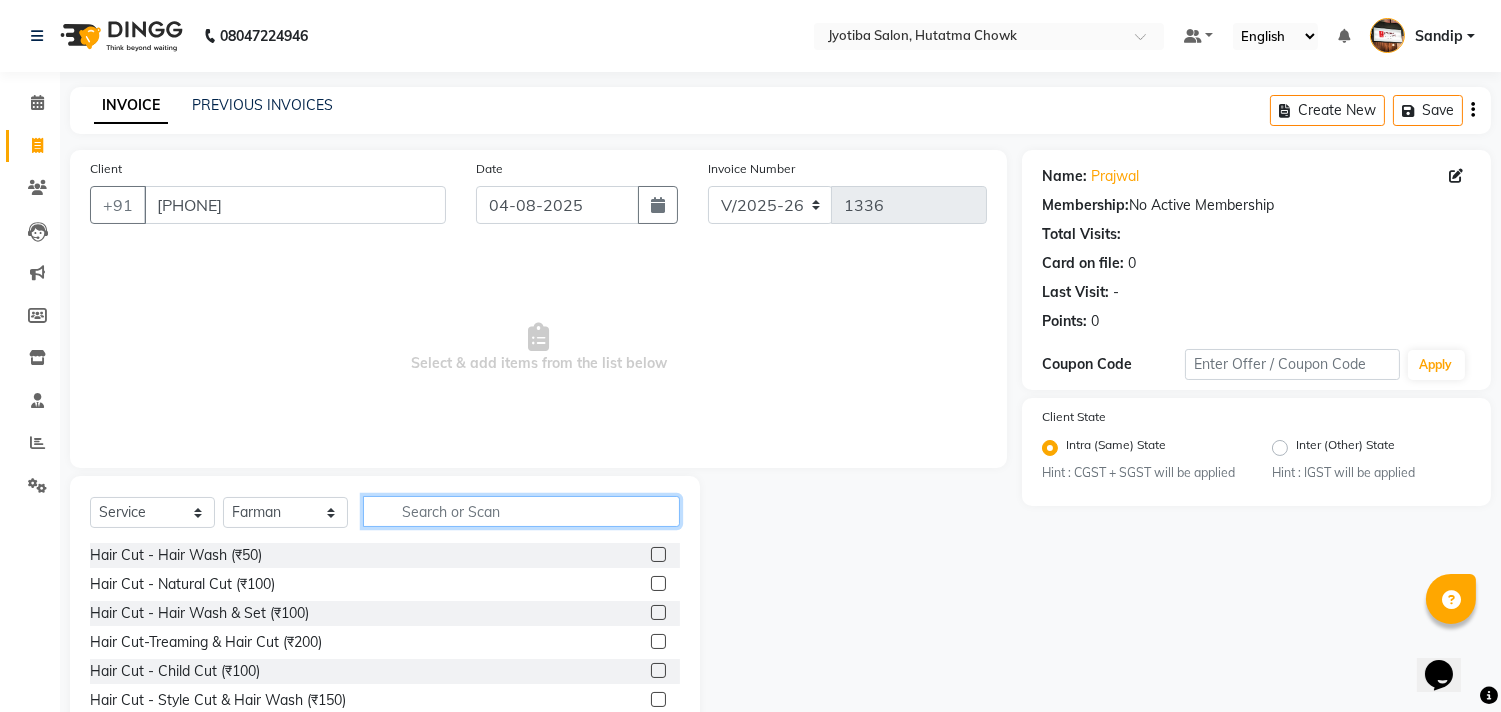 click 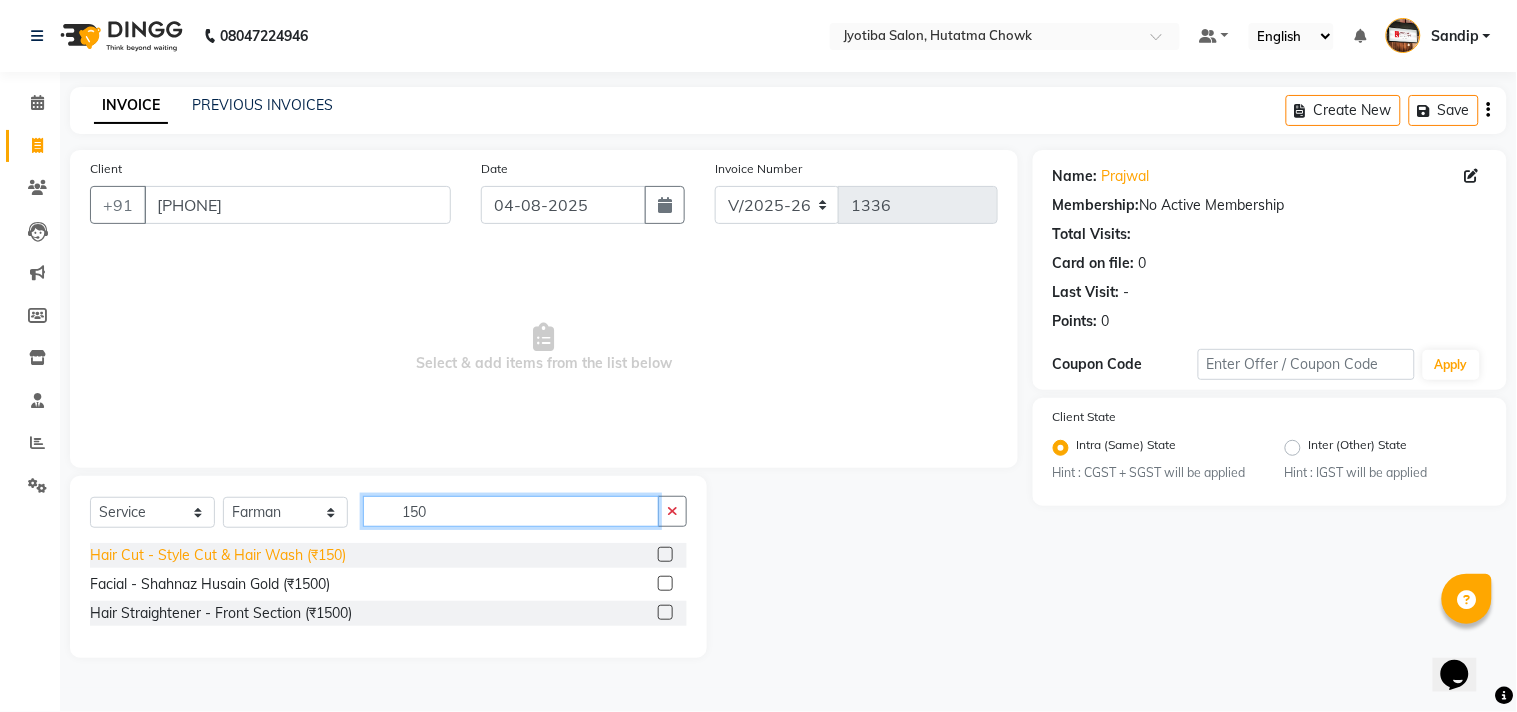 type on "150" 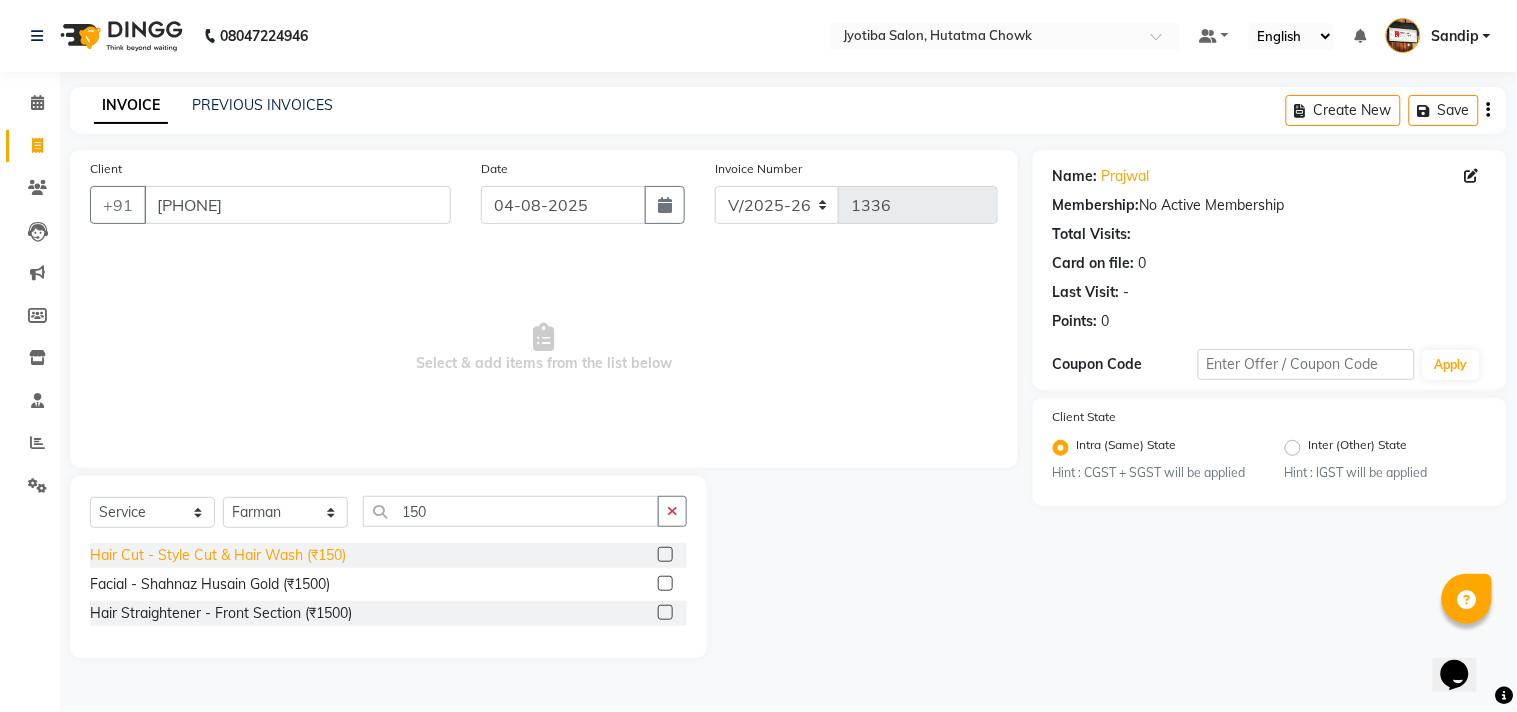 click on "Hair Cut - Style Cut & Hair Wash (₹150)" 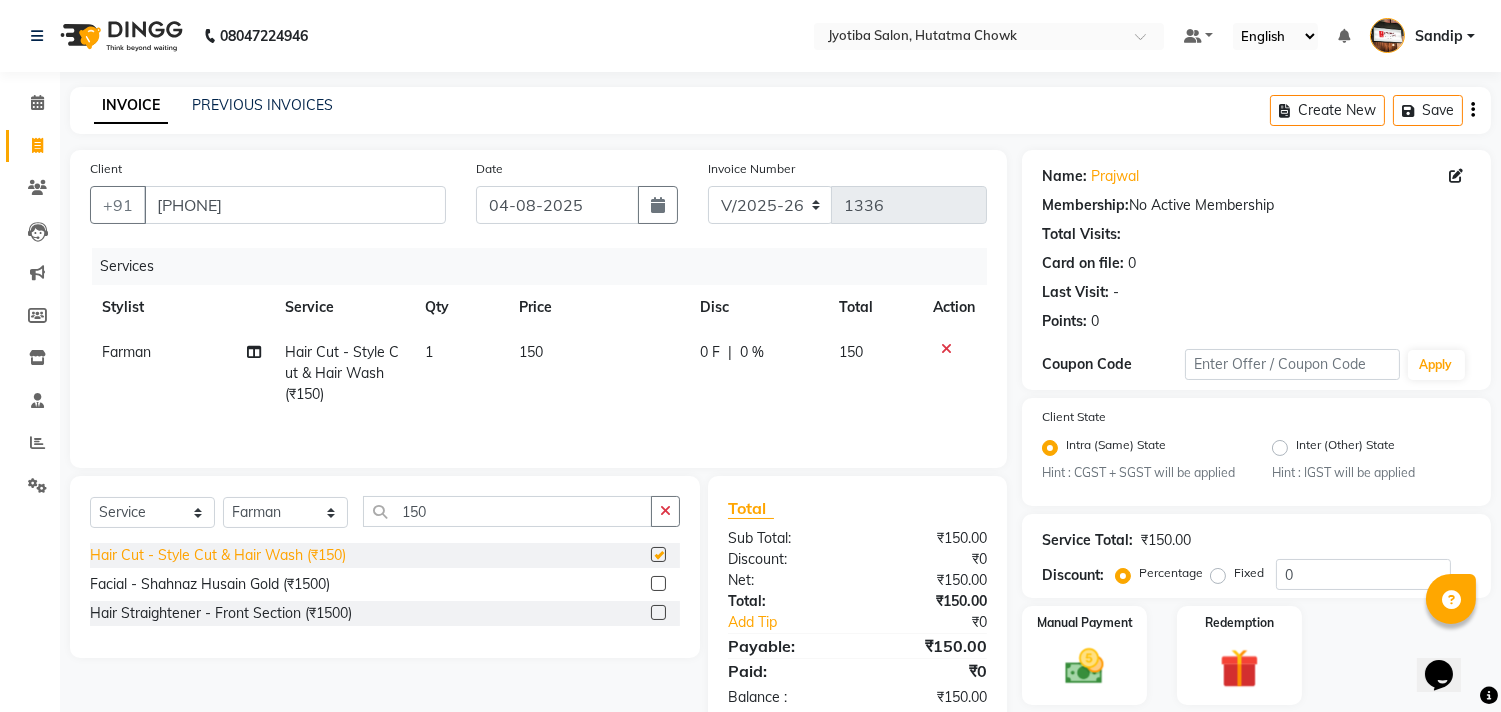 checkbox on "false" 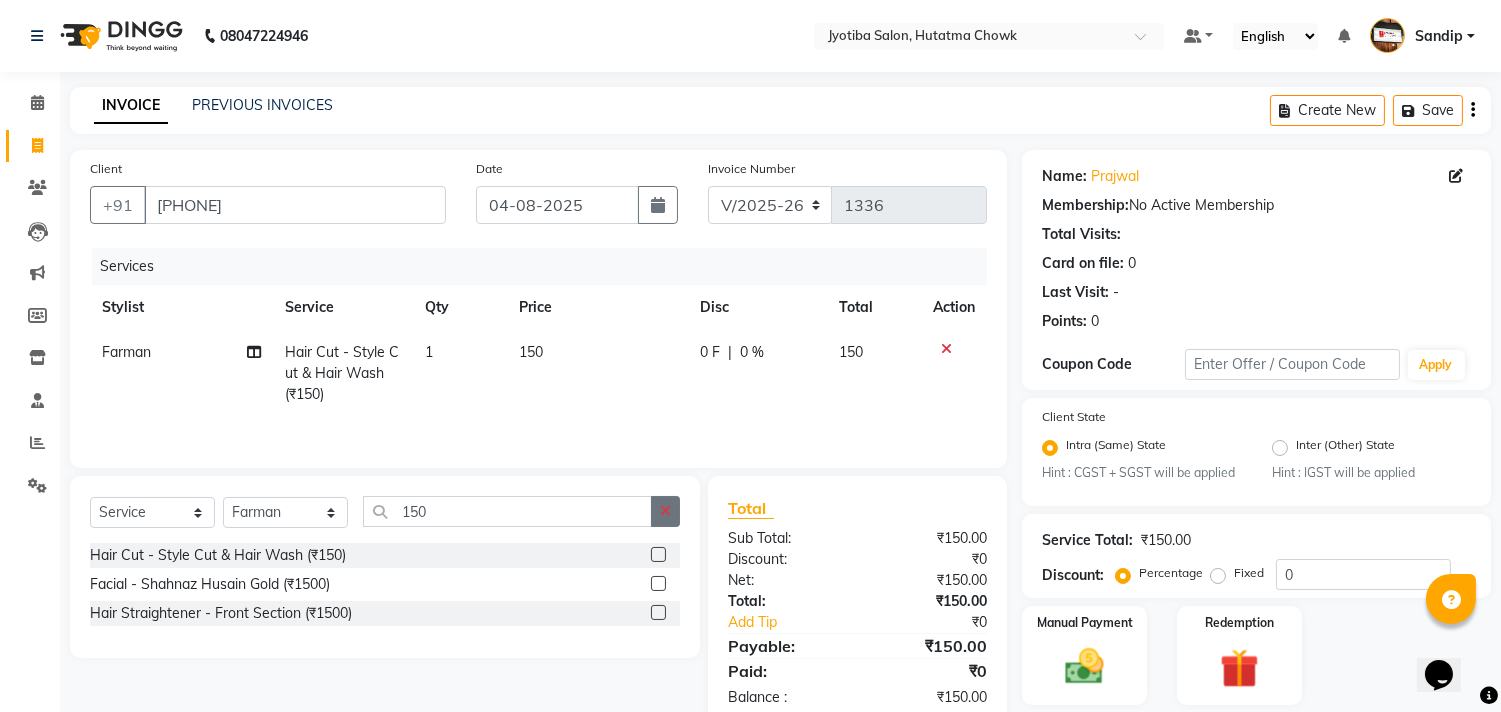 click 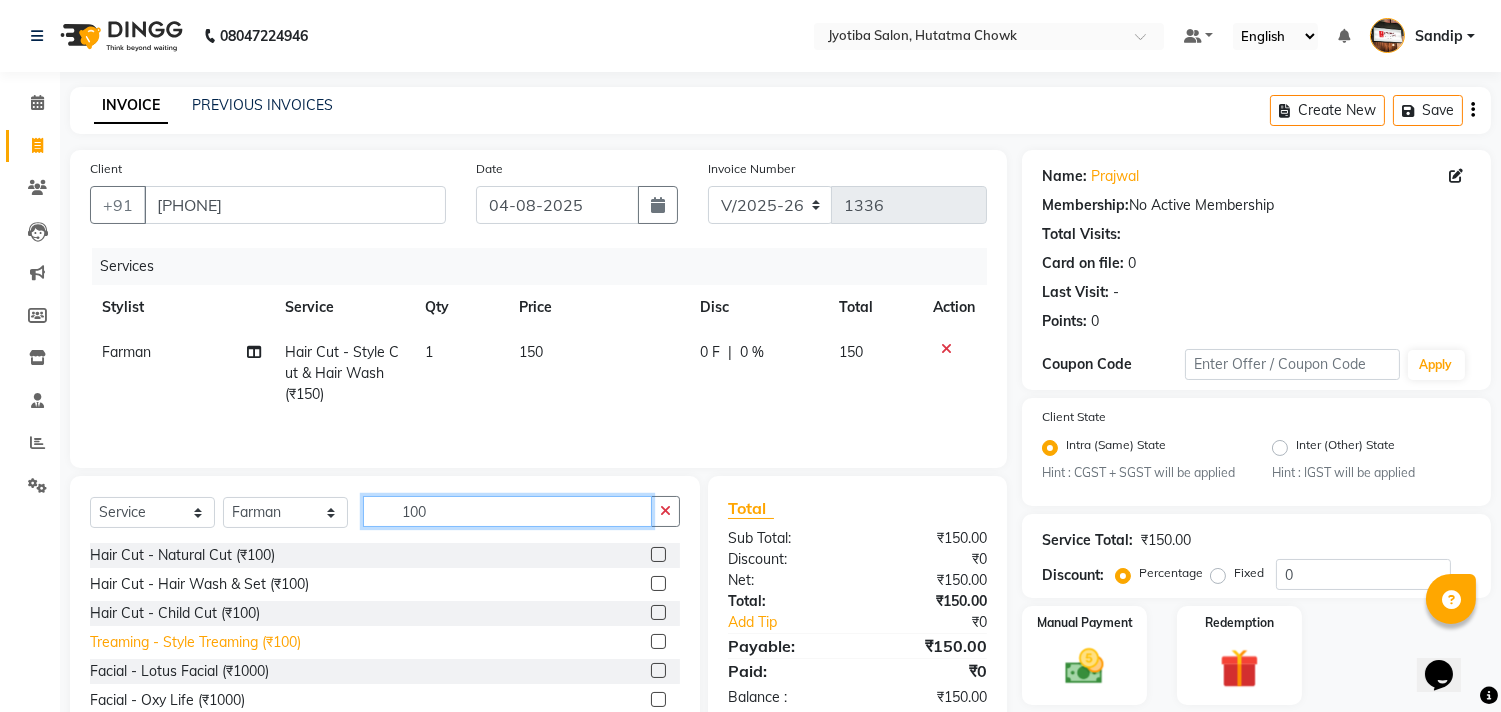 type on "100" 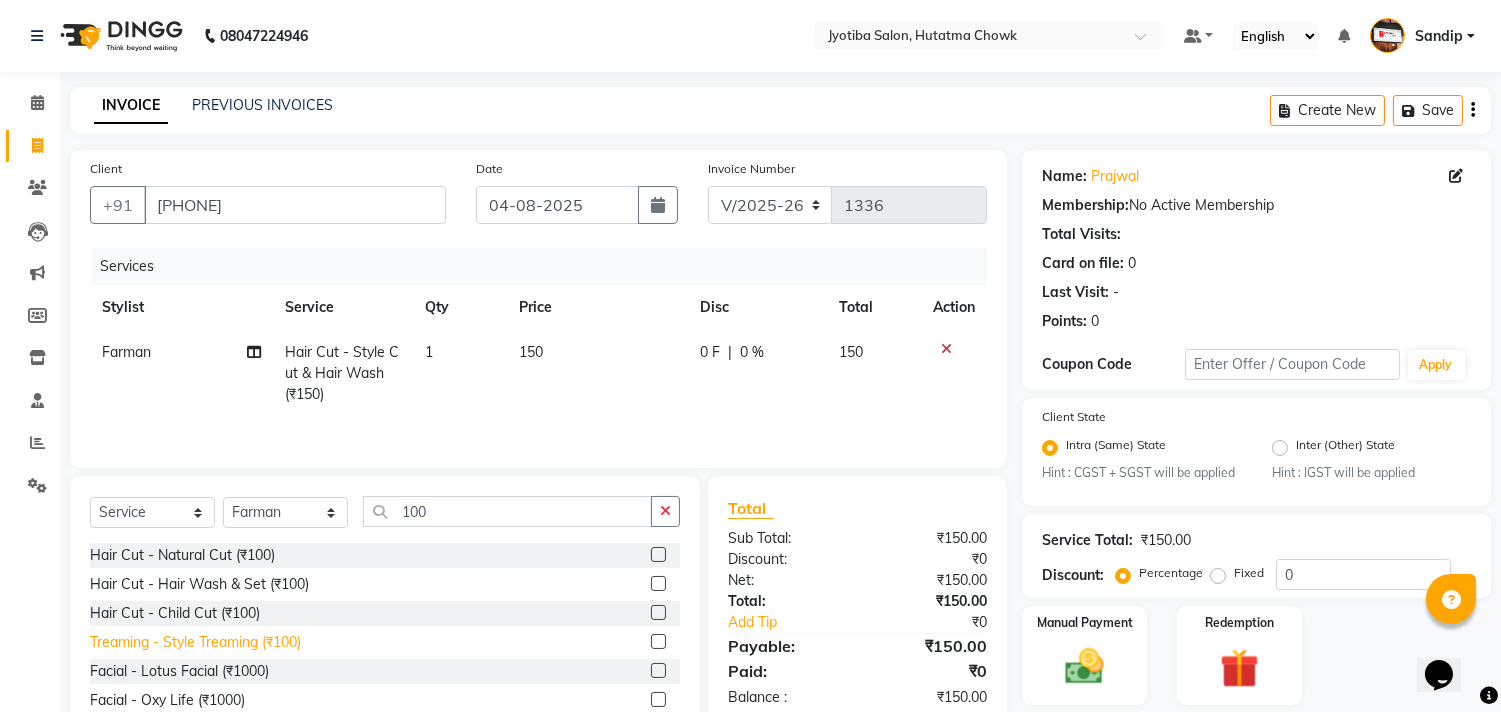 click on "Treaming - Style Treaming (₹100)" 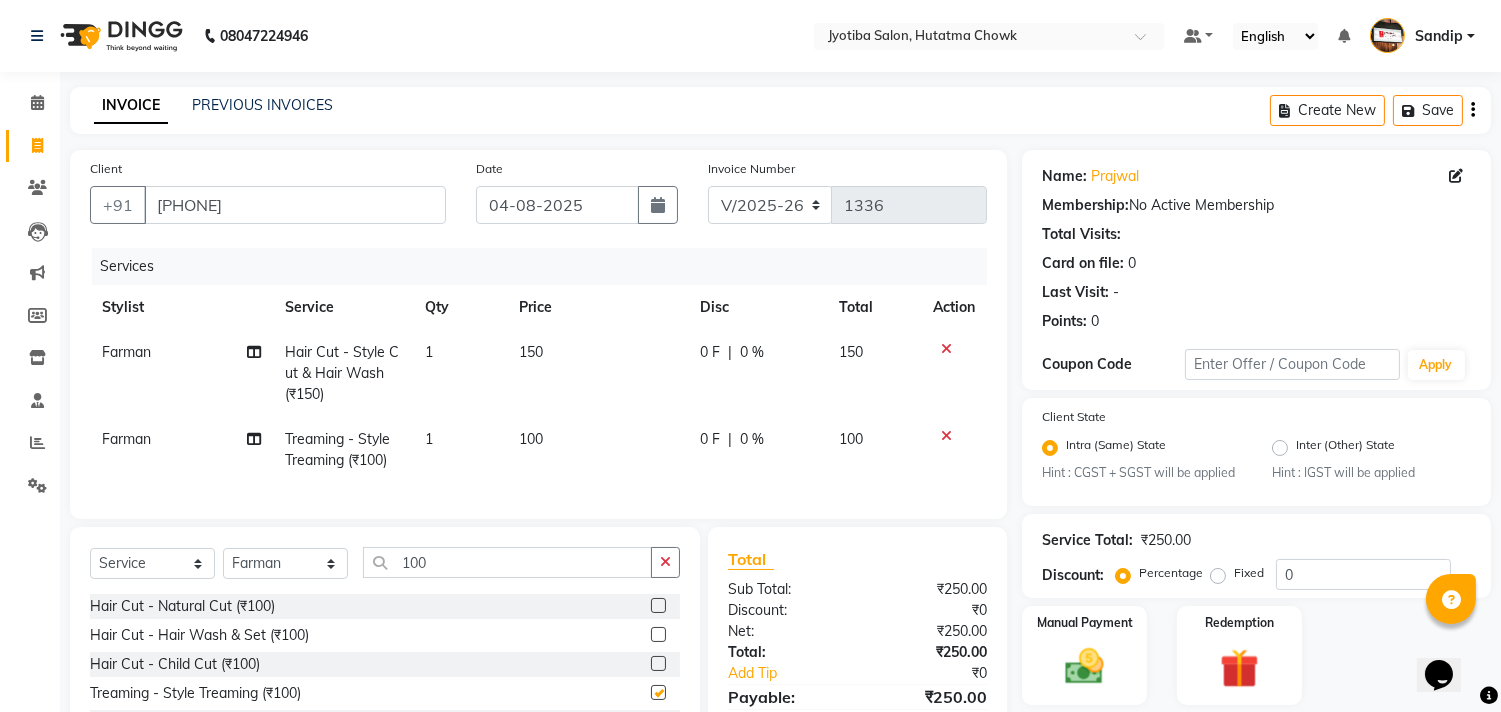 checkbox on "false" 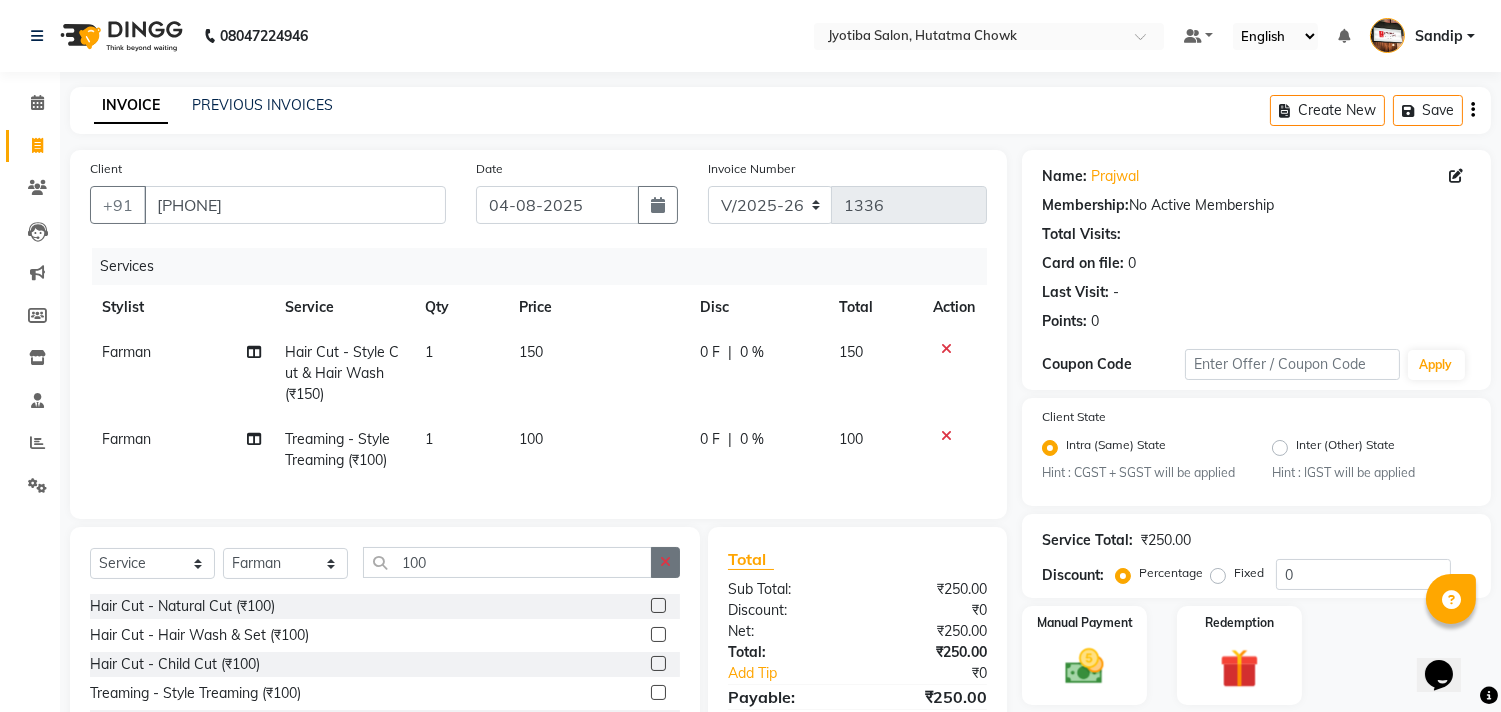 click 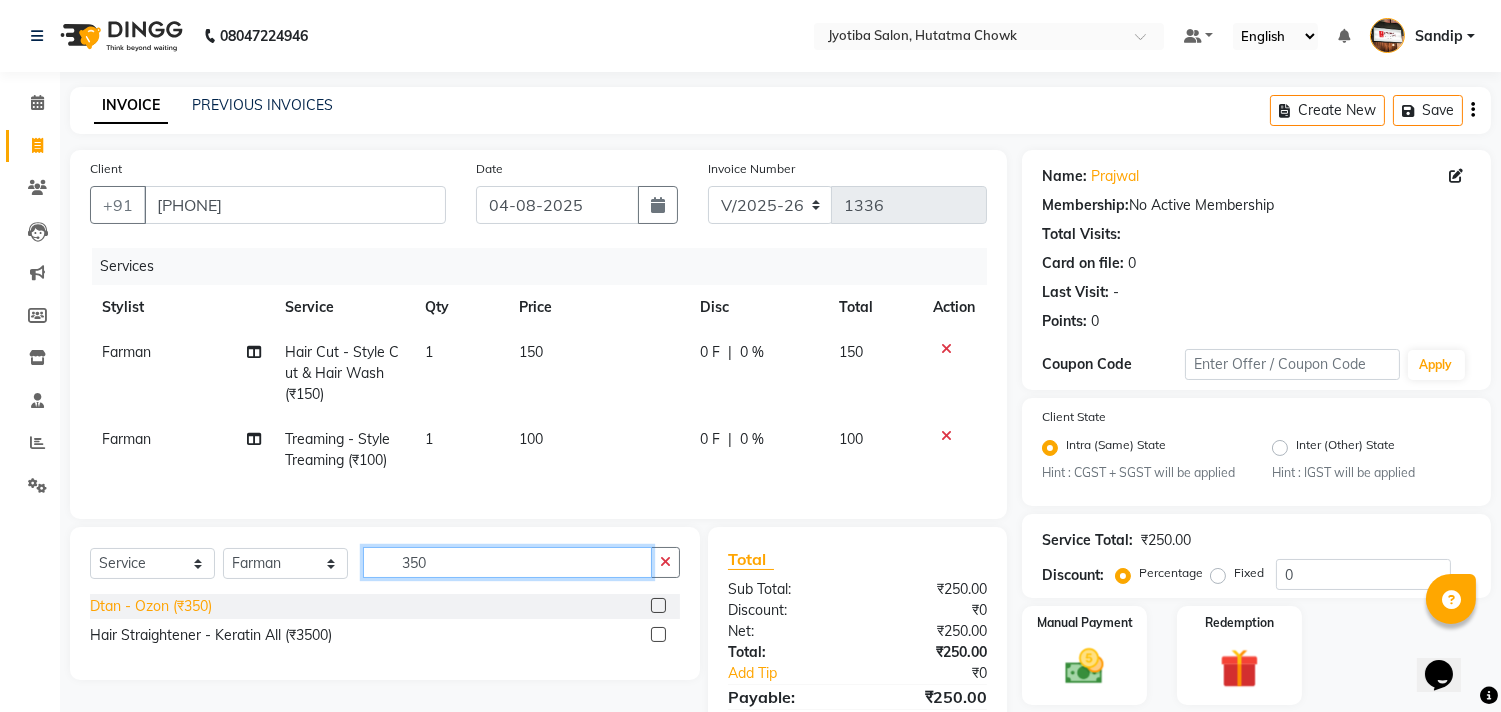 type on "350" 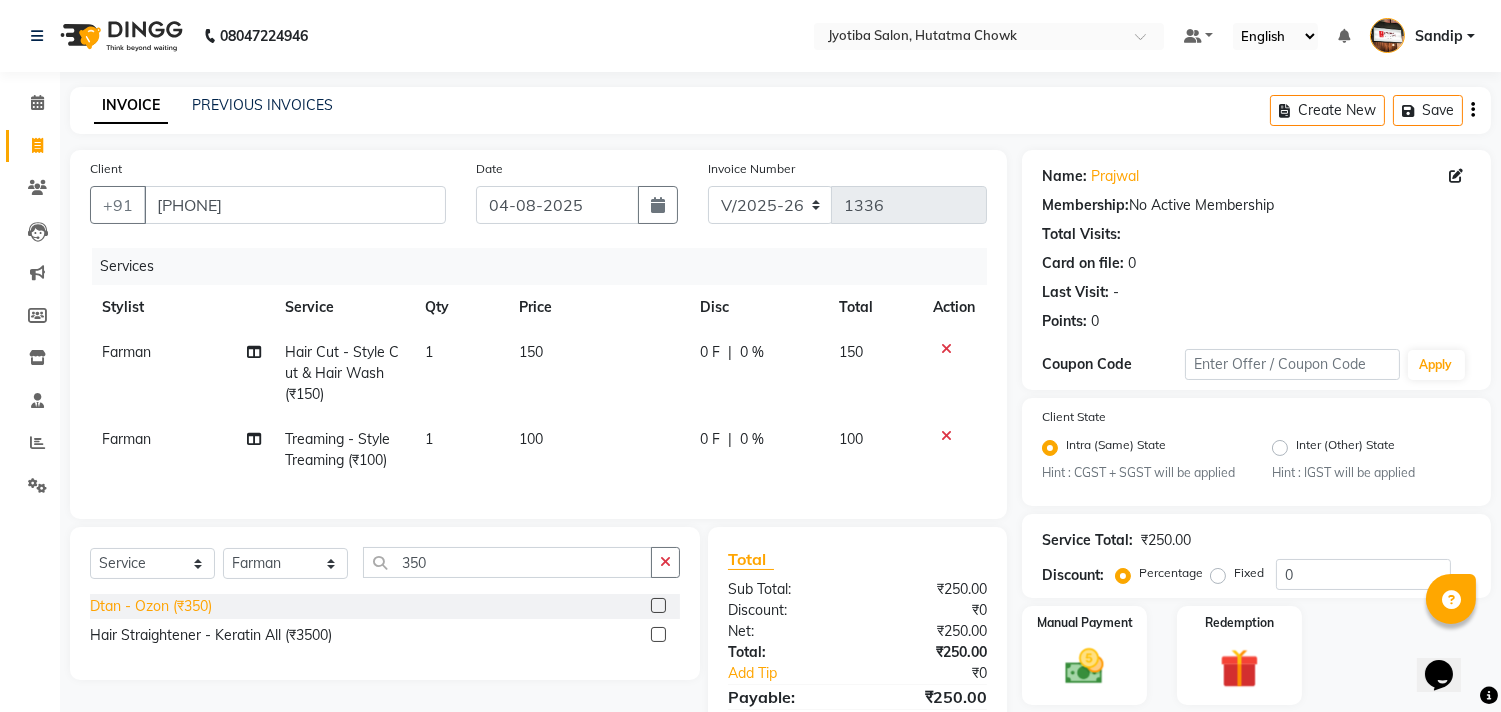 click on "Dtan - Ozon (₹350)" 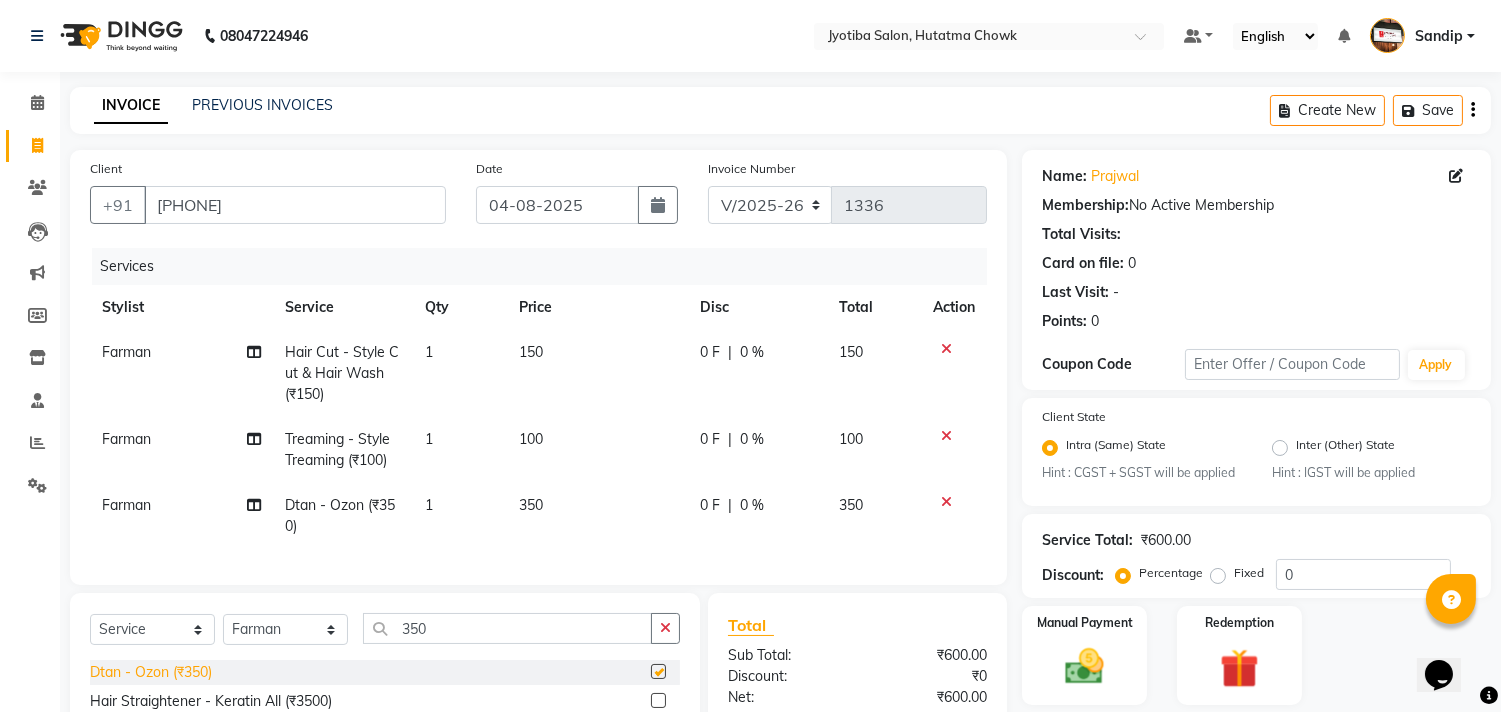 checkbox on "false" 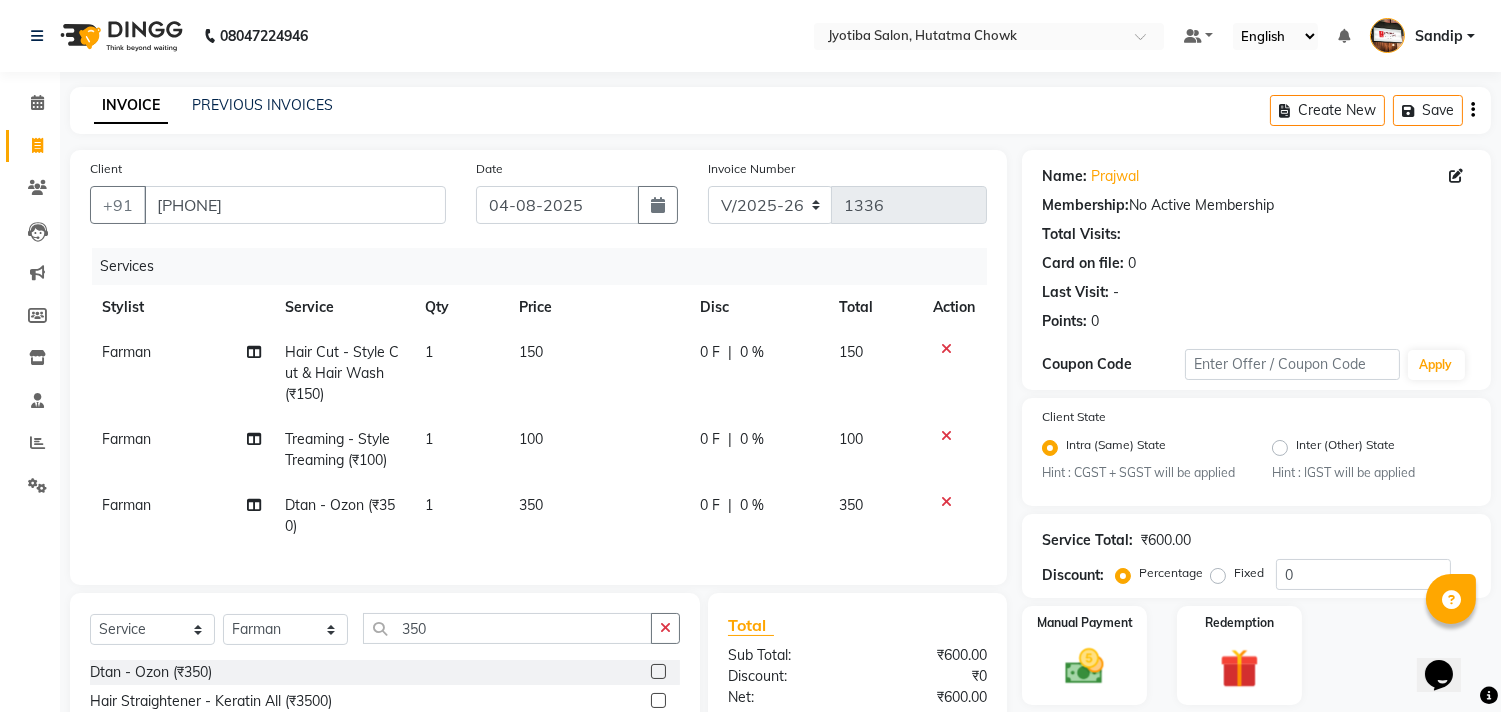 scroll, scrollTop: 180, scrollLeft: 0, axis: vertical 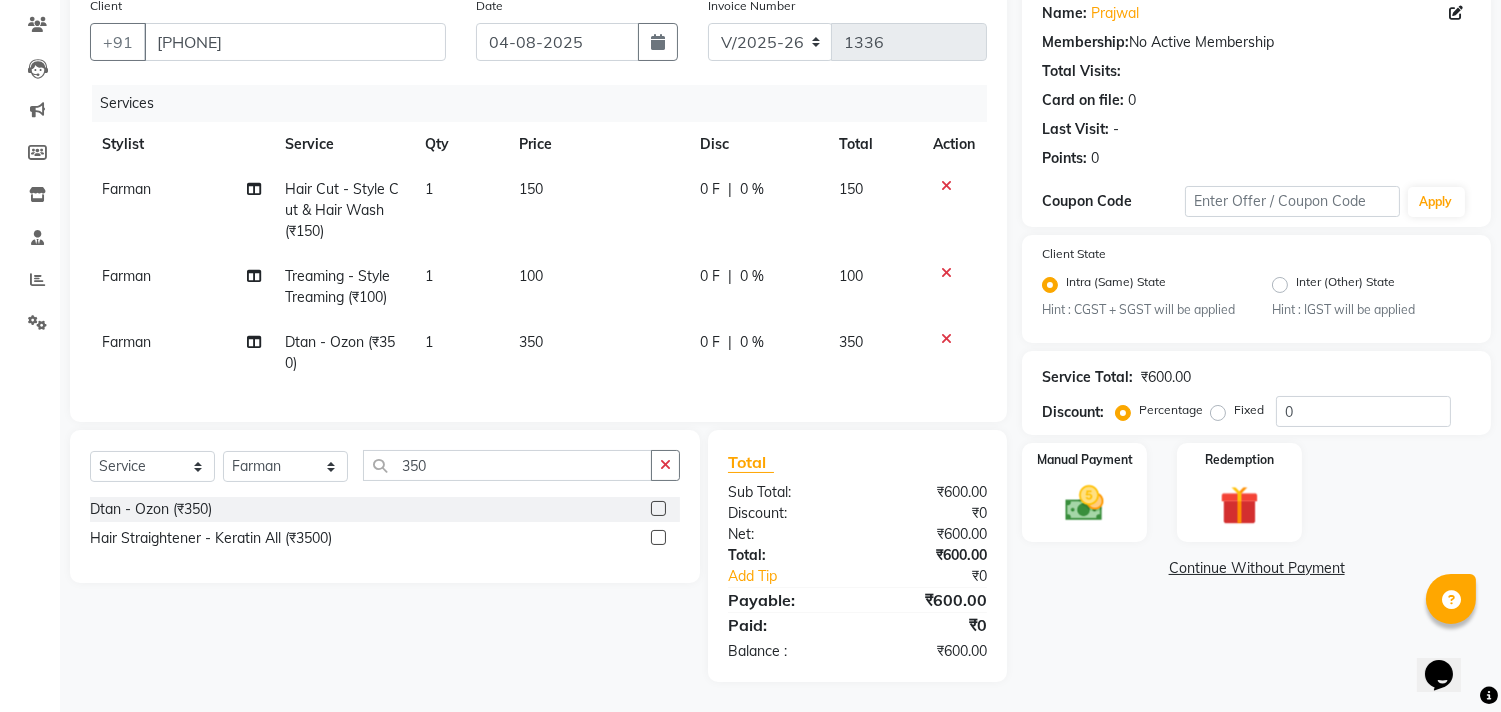 click 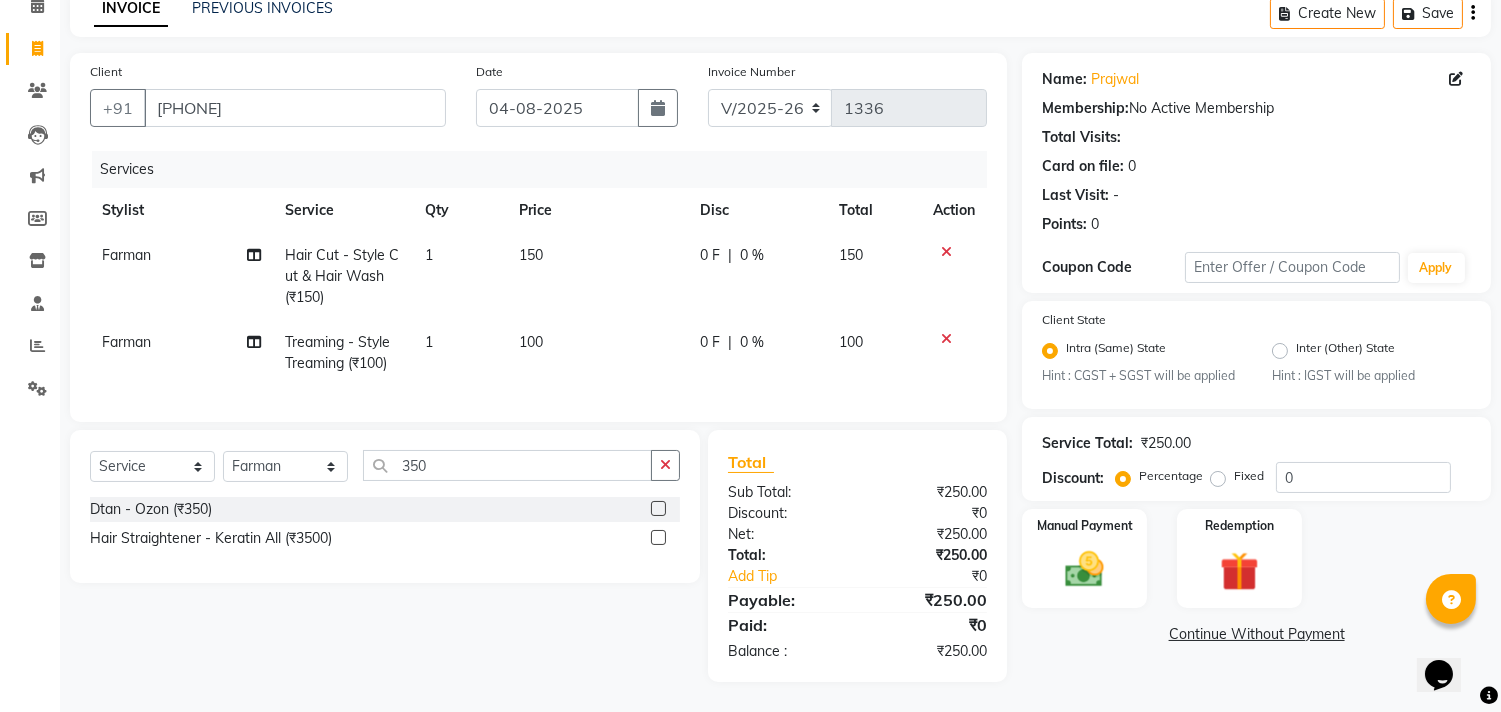 scroll, scrollTop: 113, scrollLeft: 0, axis: vertical 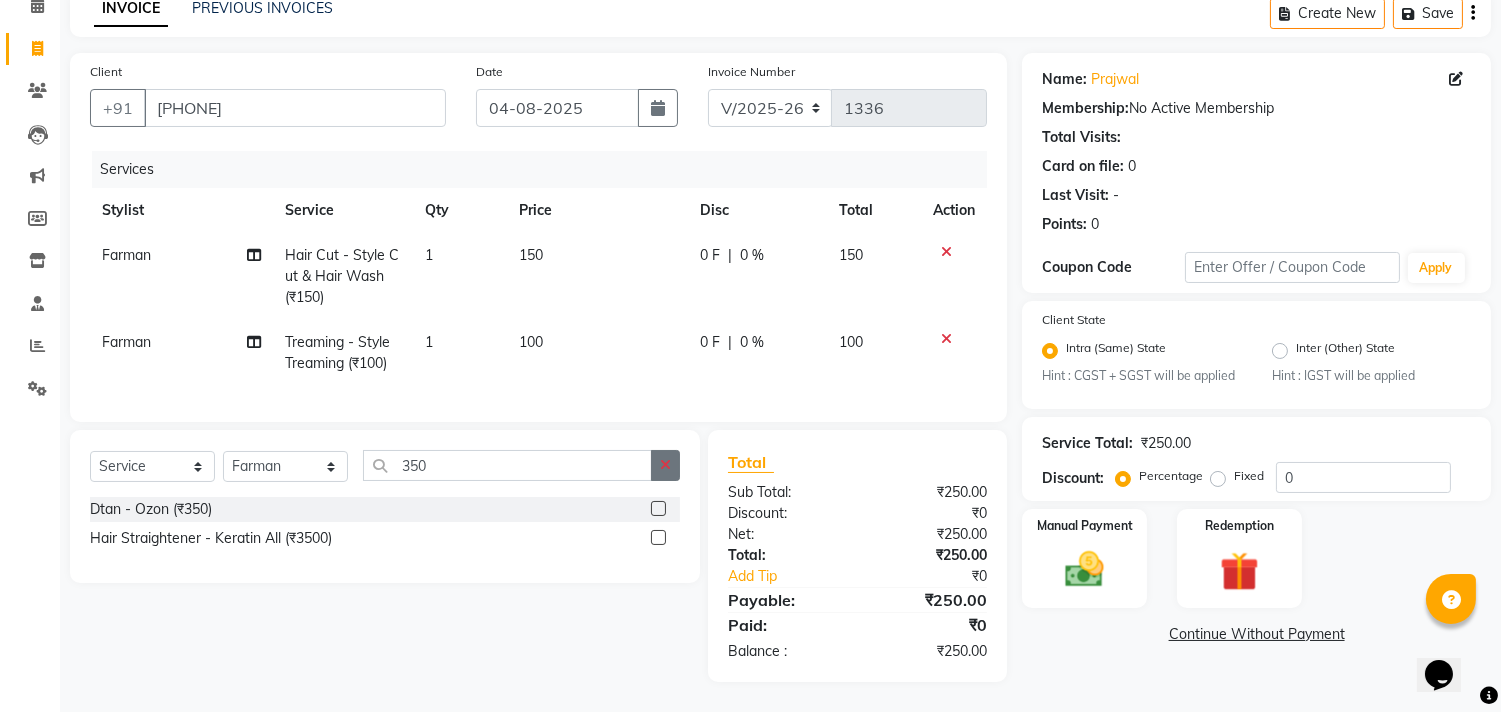 click 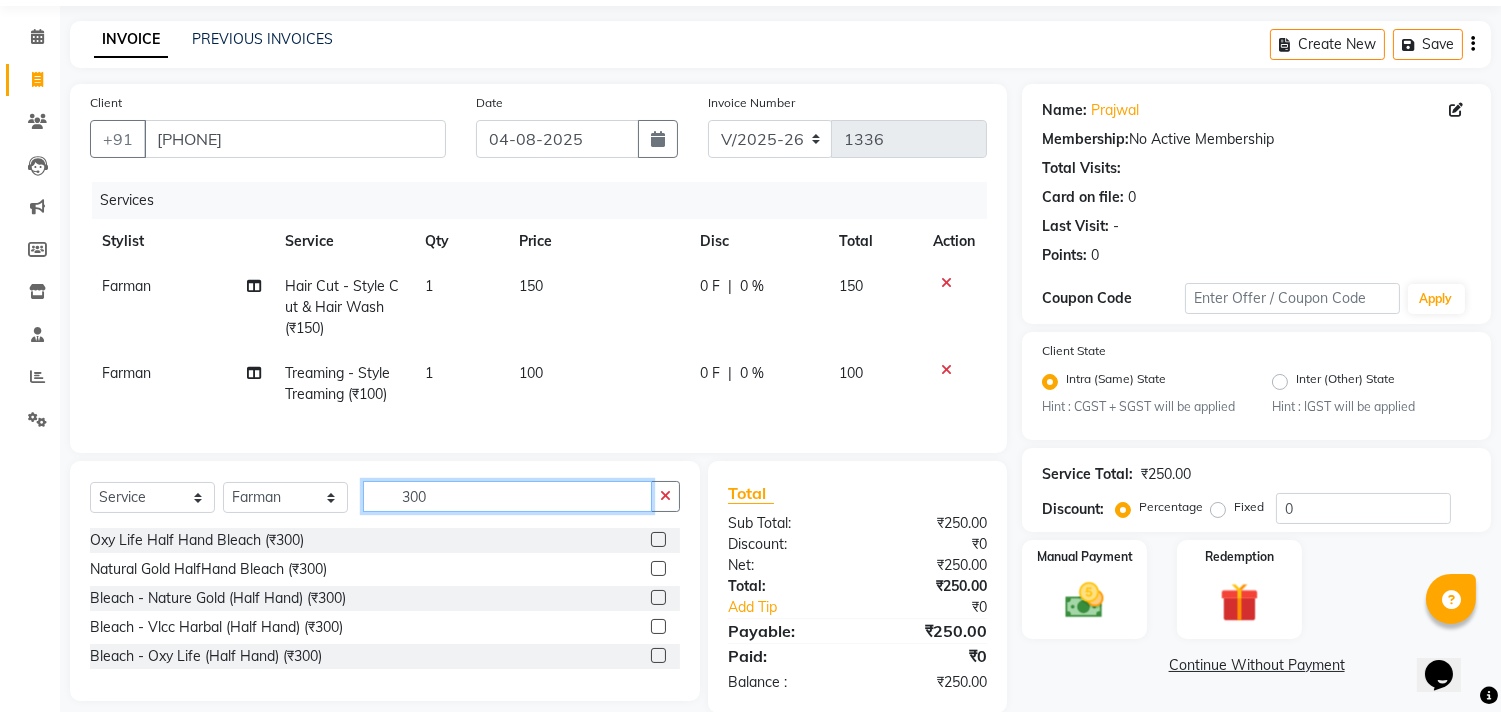 scroll, scrollTop: 113, scrollLeft: 0, axis: vertical 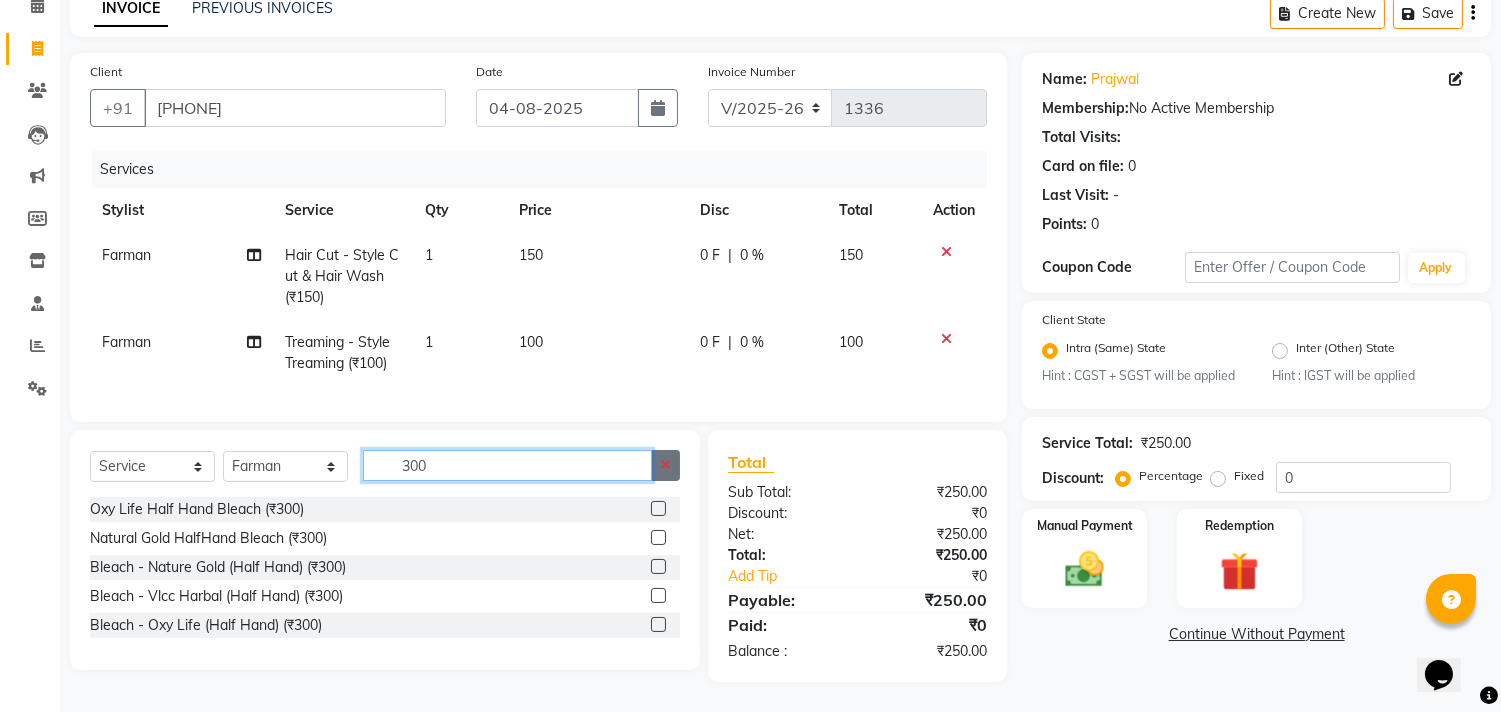 type on "300" 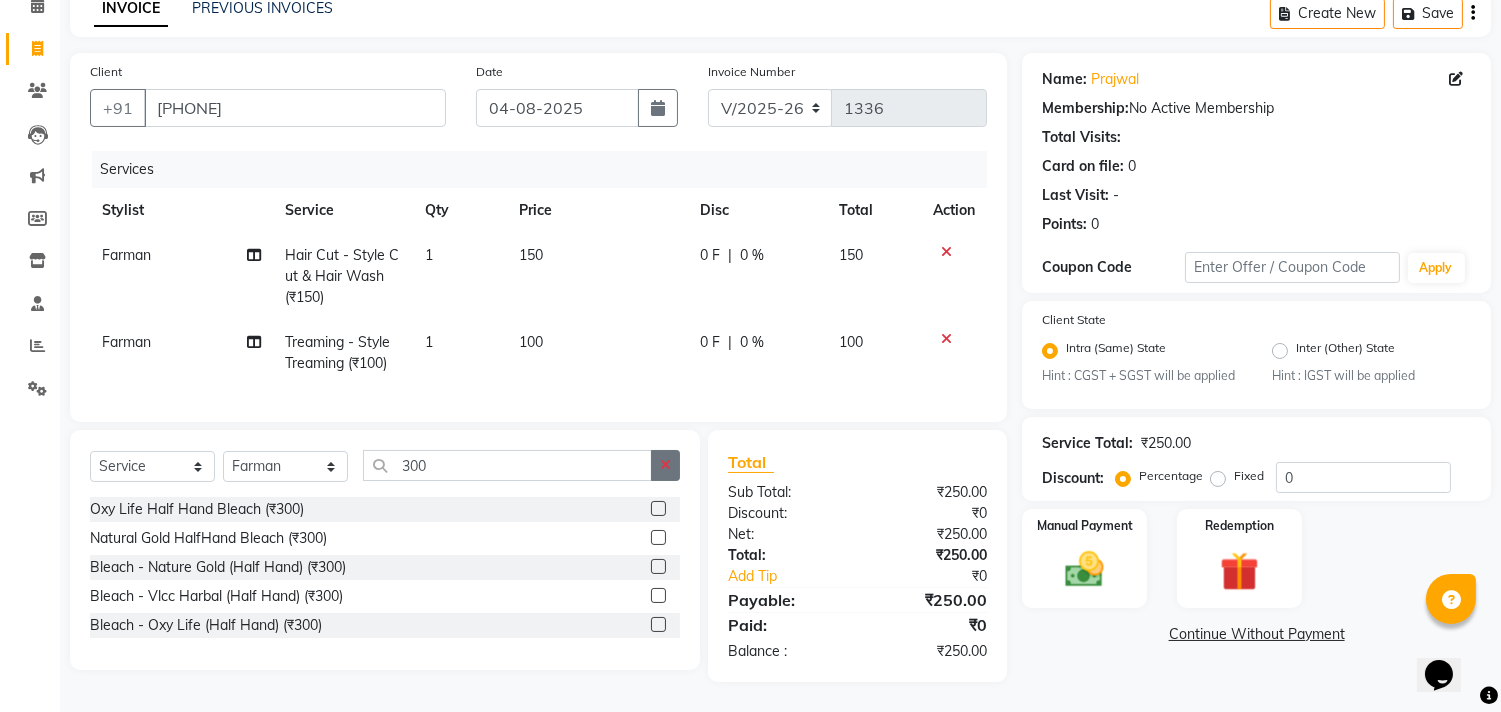 click 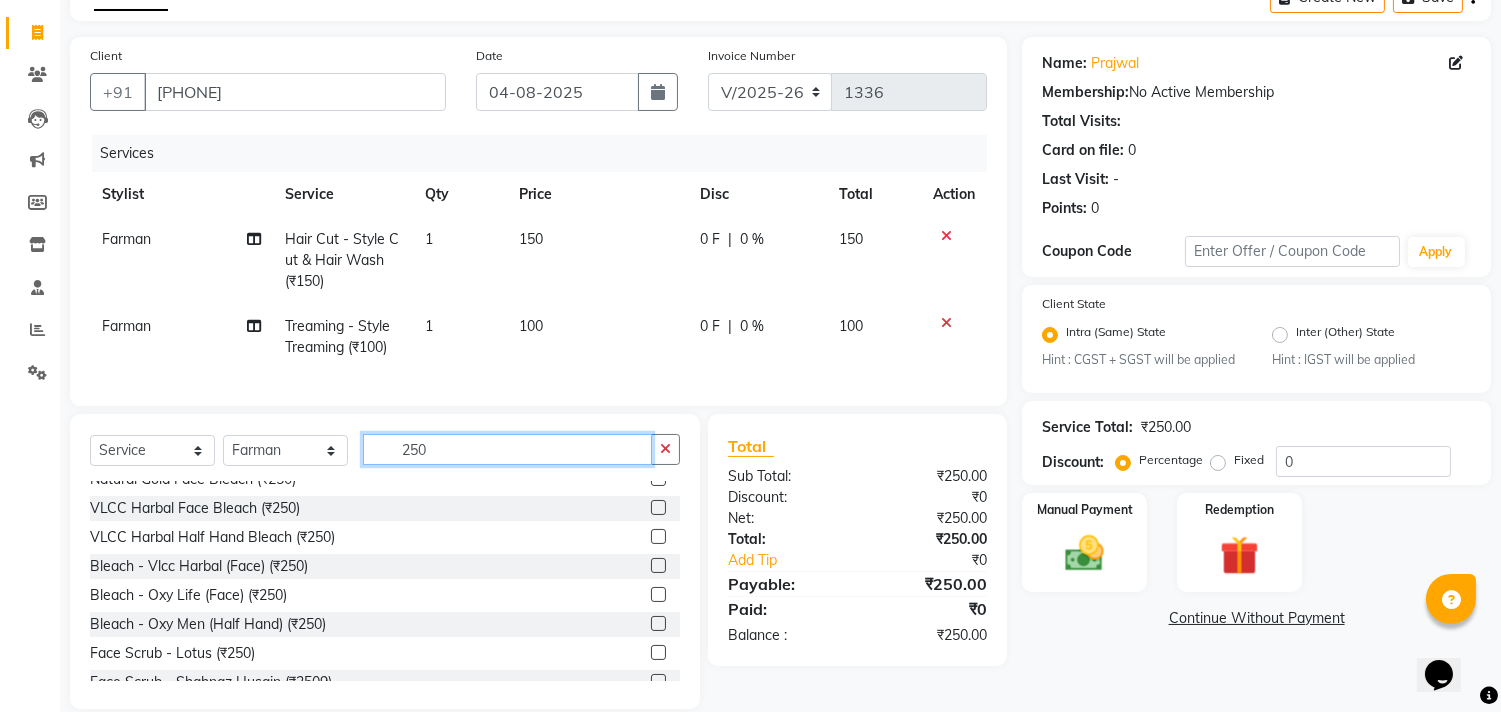scroll, scrollTop: 0, scrollLeft: 0, axis: both 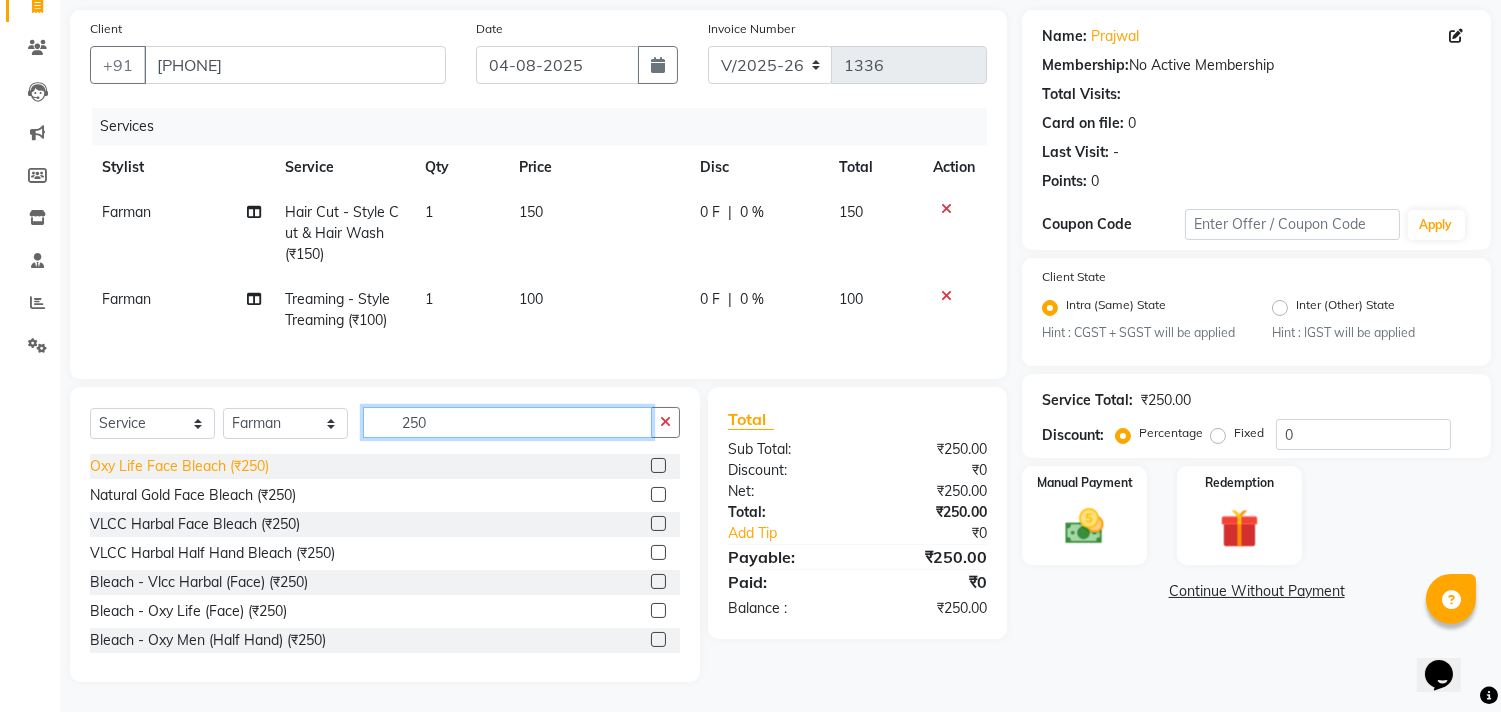 type on "250" 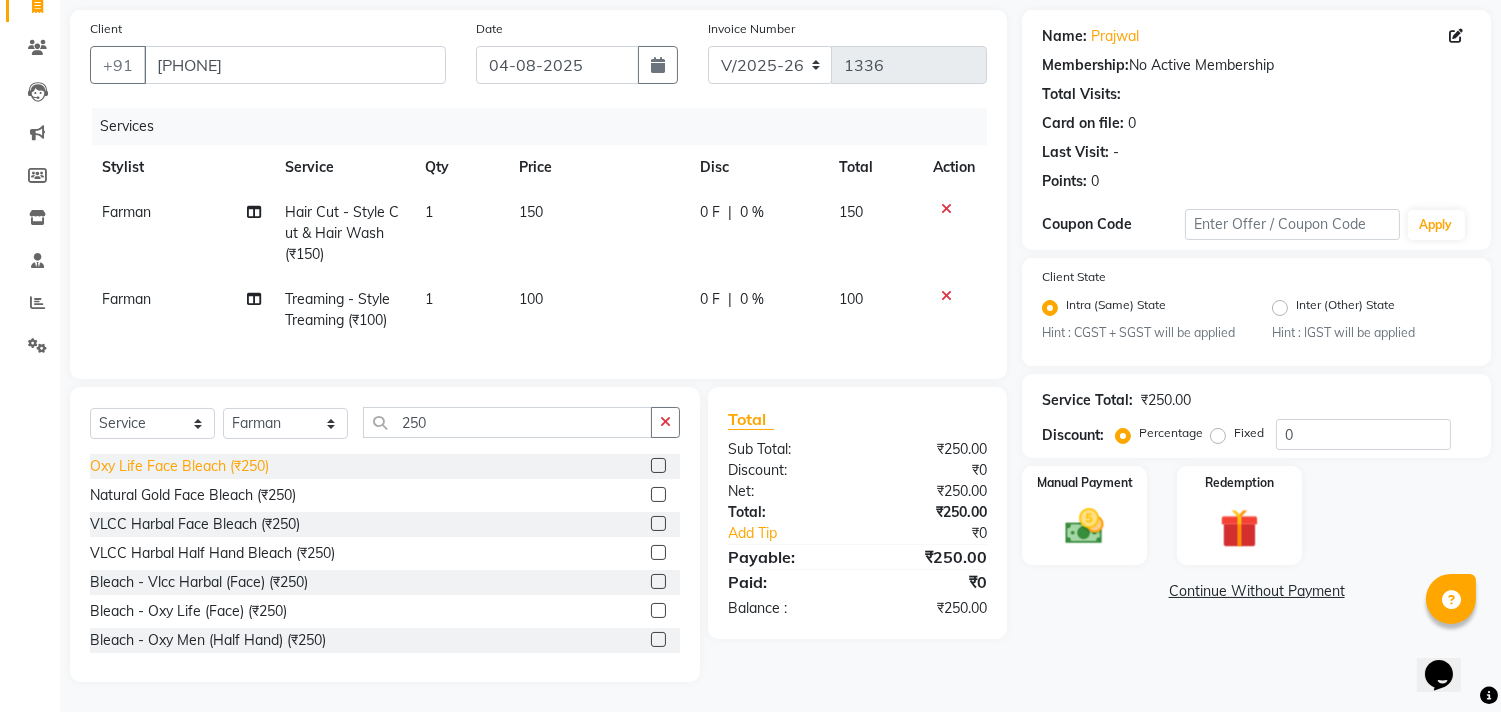 click on "Oxy Life Face Bleach (₹250)" 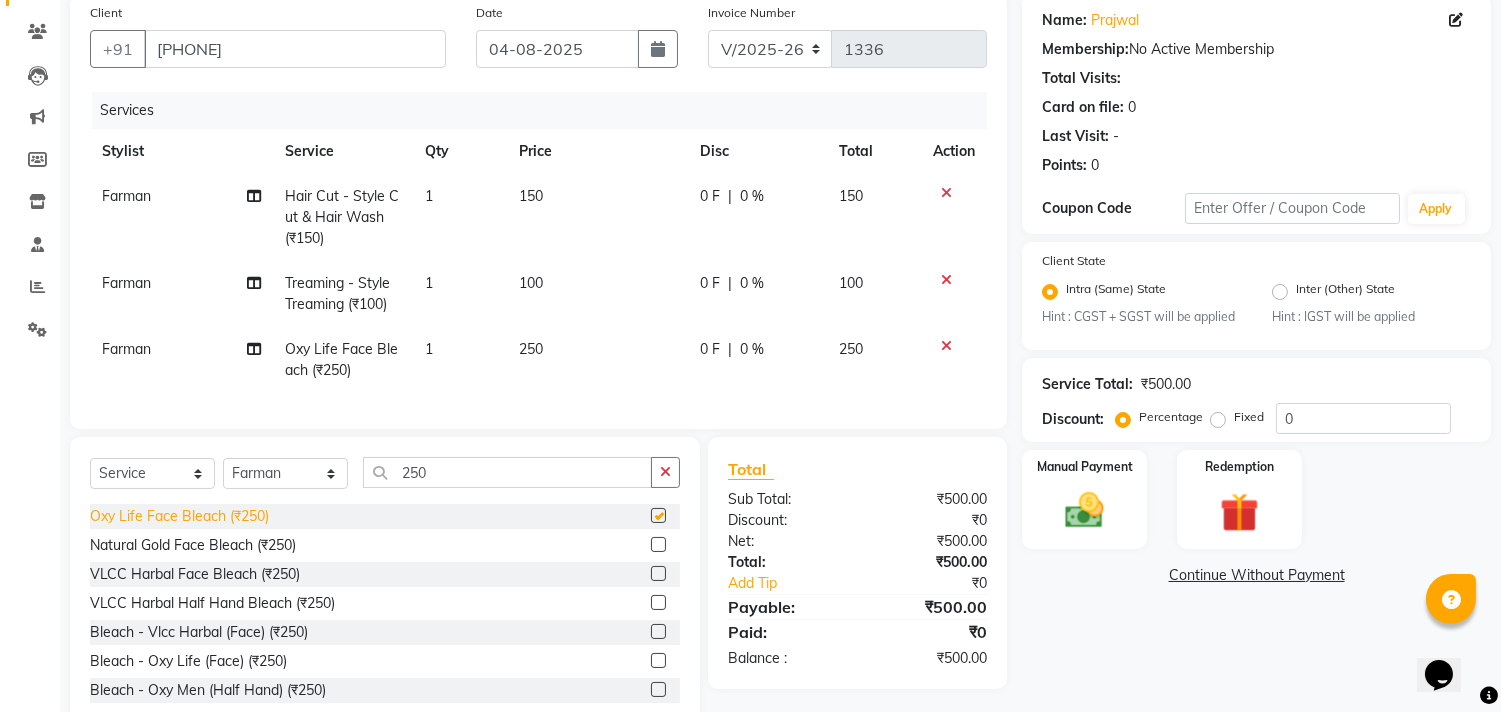 checkbox on "false" 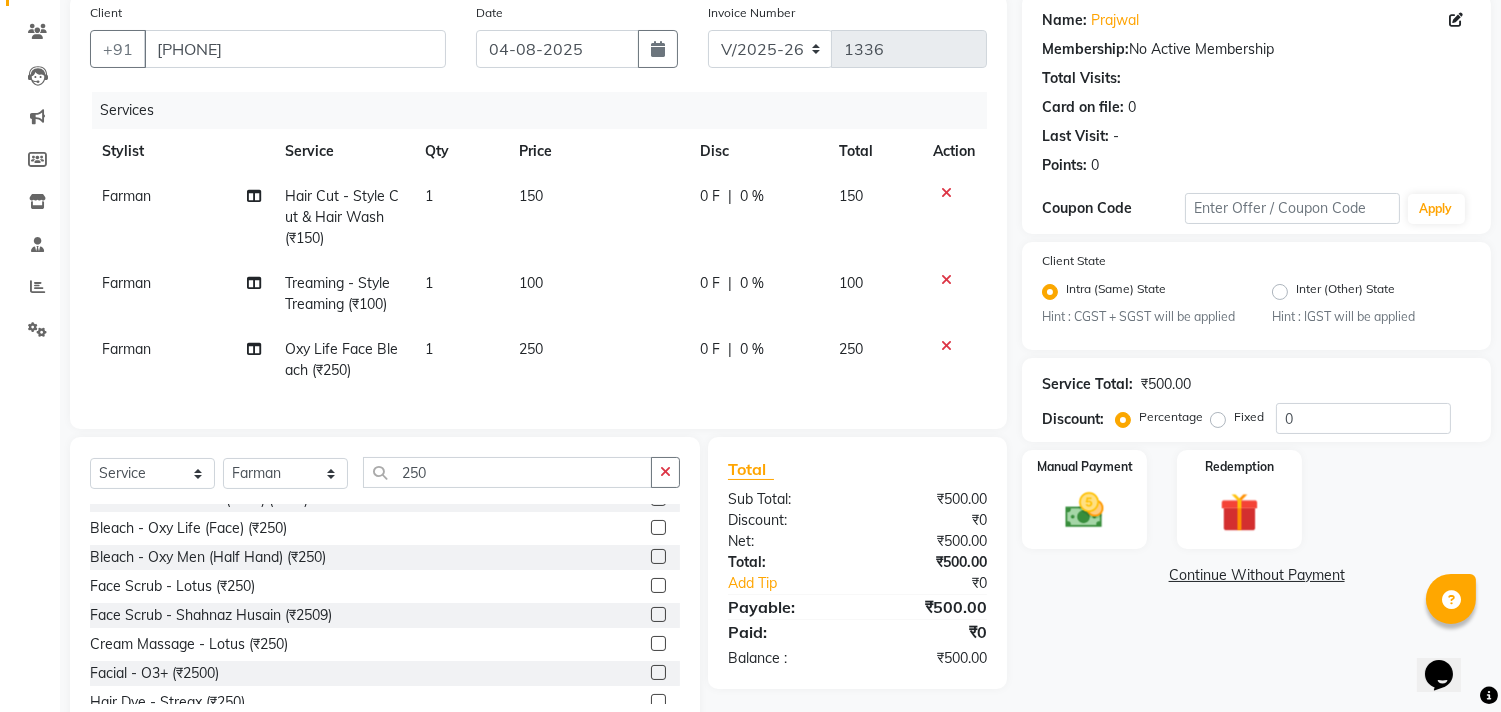 scroll, scrollTop: 147, scrollLeft: 0, axis: vertical 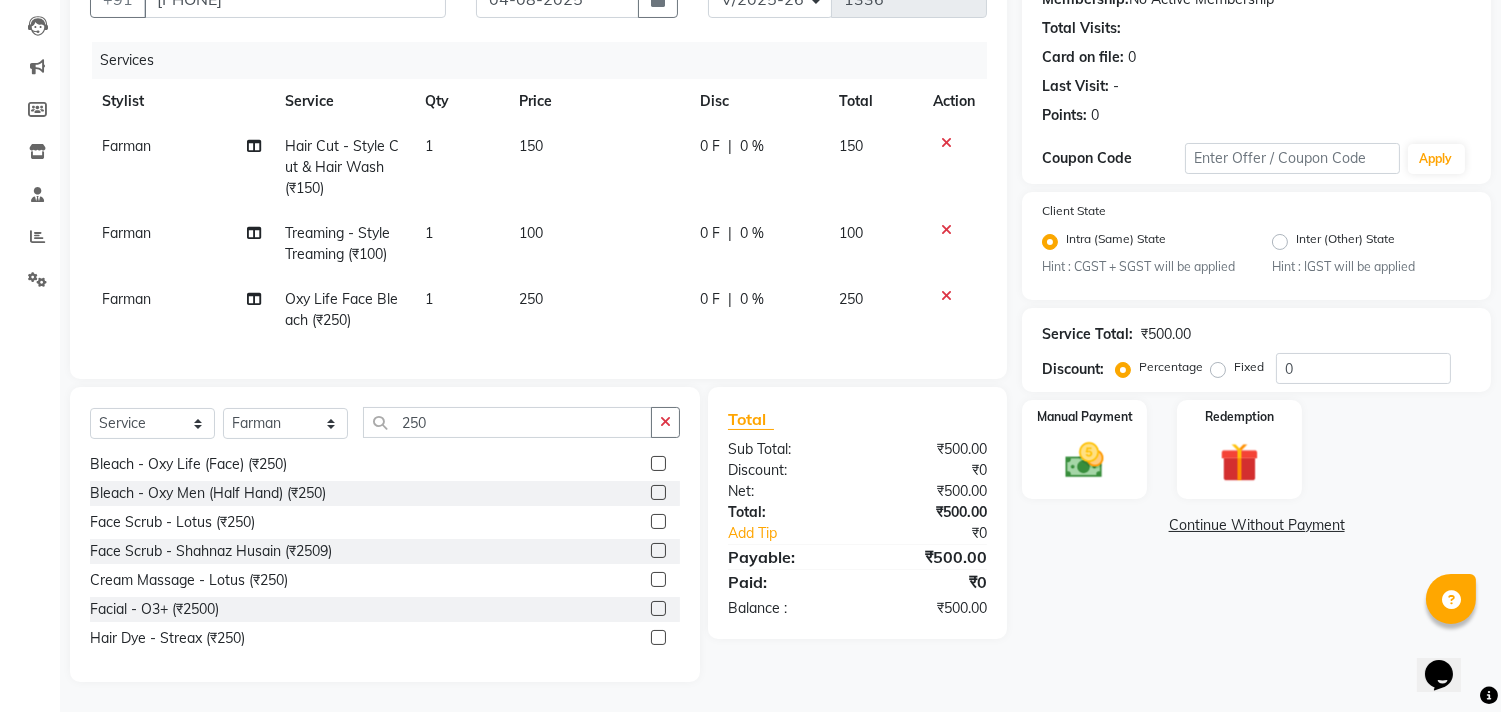 click 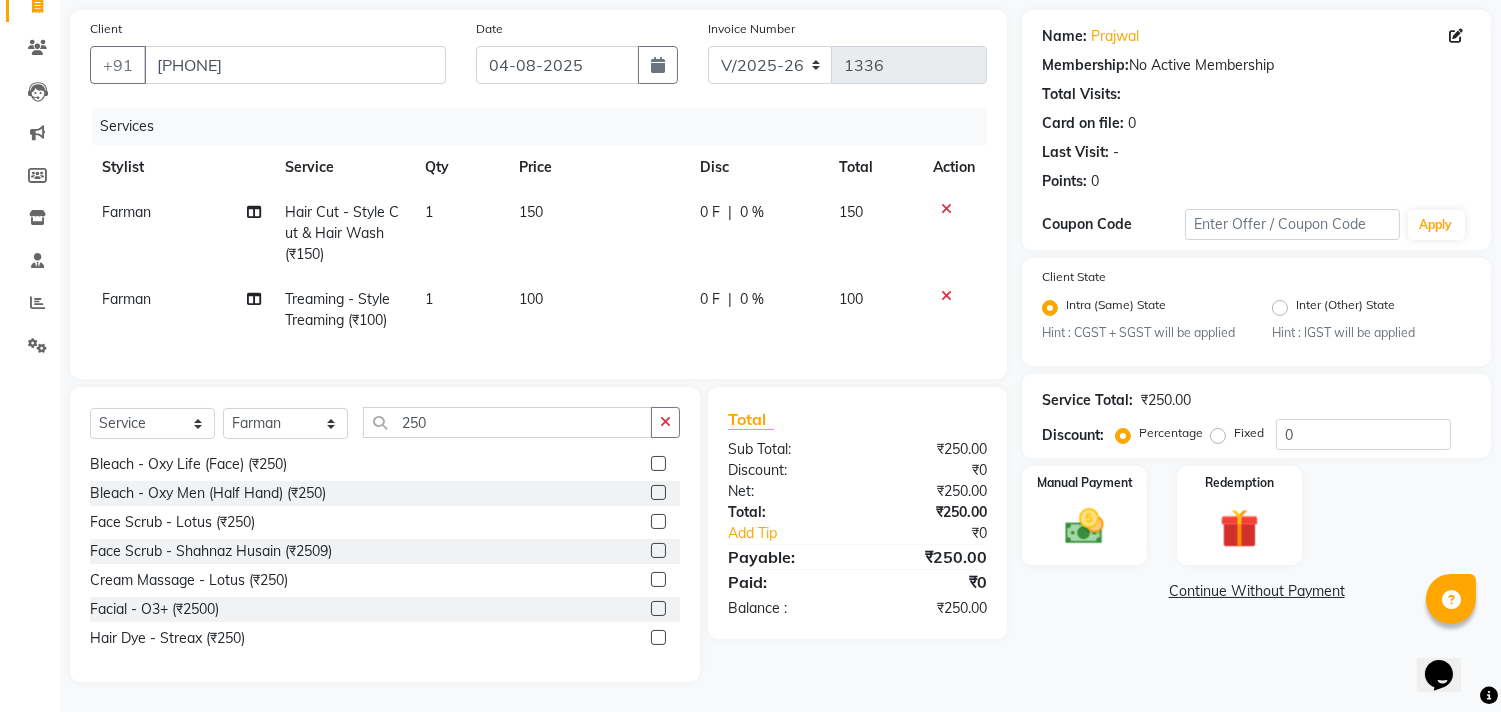 scroll, scrollTop: 156, scrollLeft: 0, axis: vertical 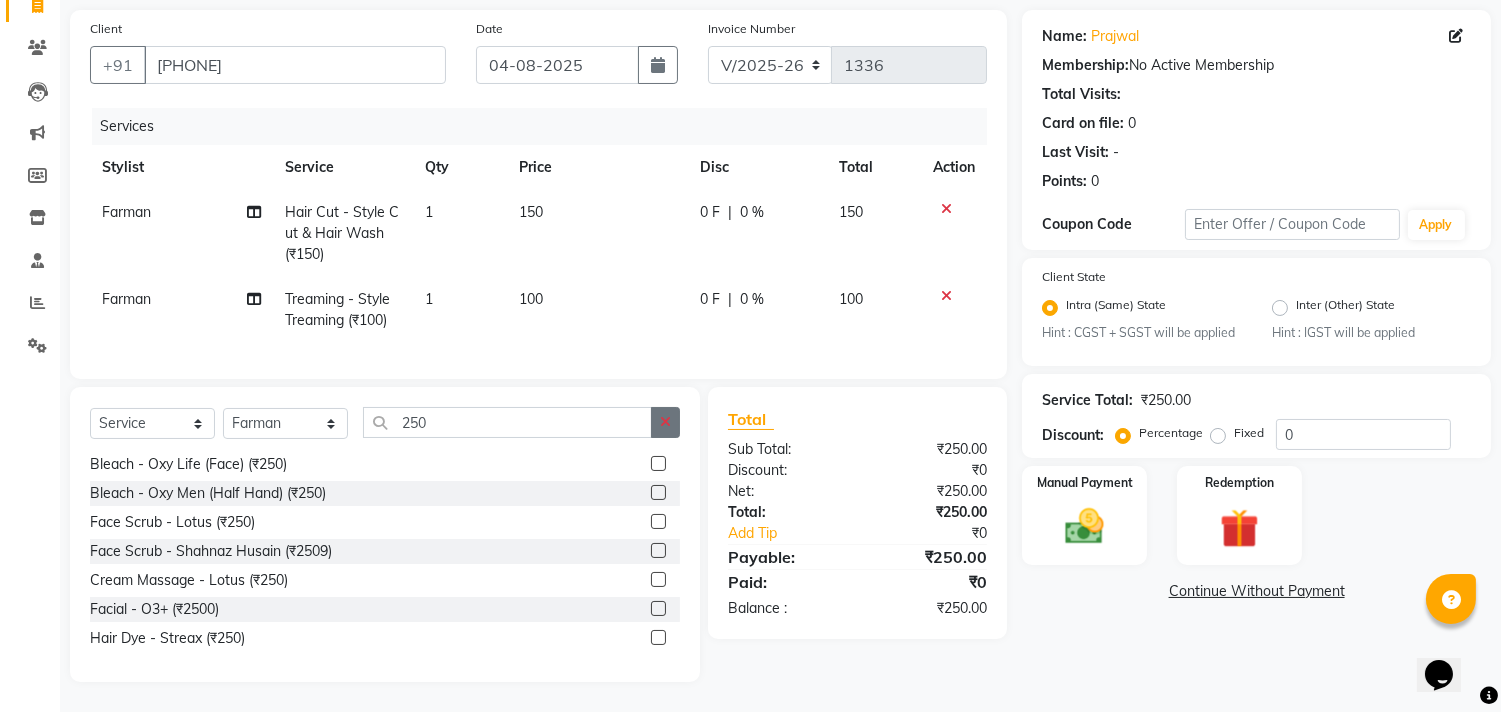 click 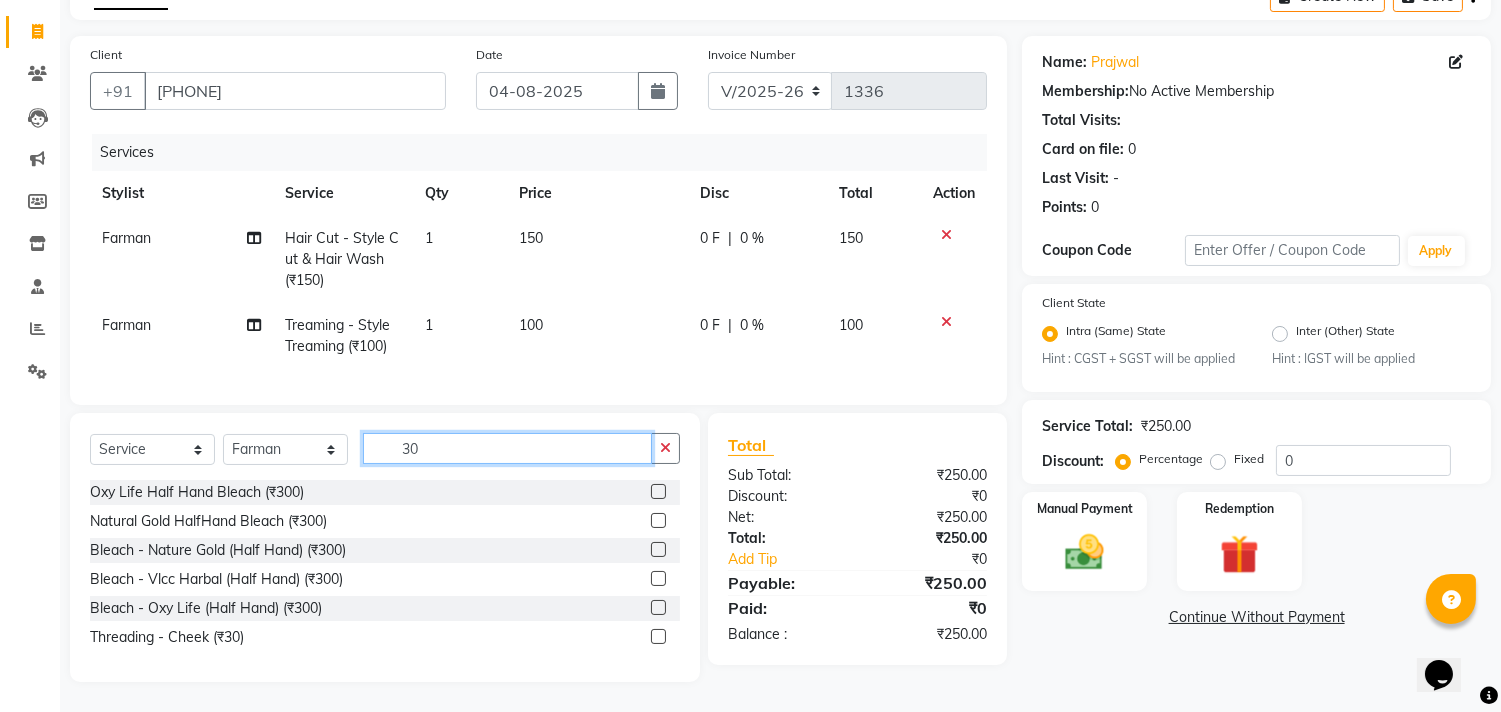 scroll, scrollTop: 0, scrollLeft: 0, axis: both 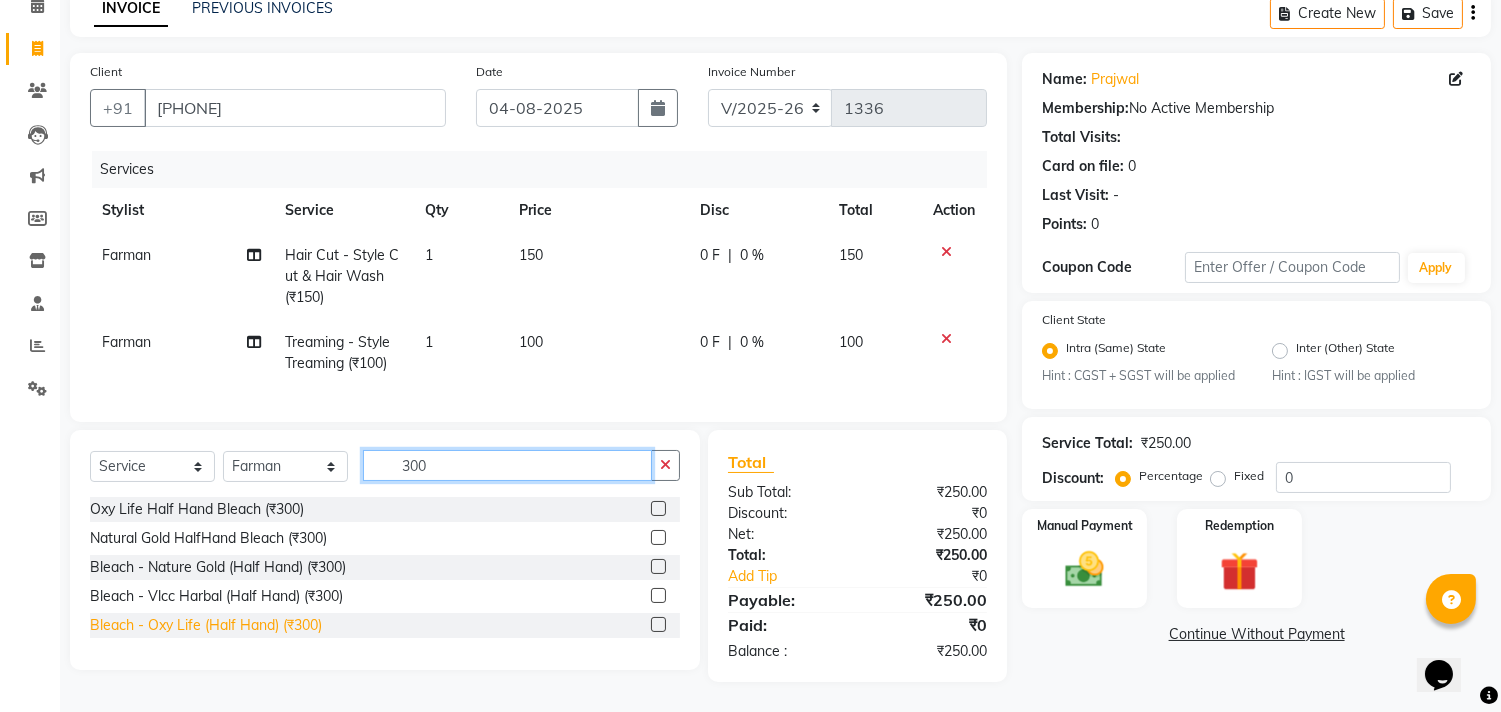 type on "300" 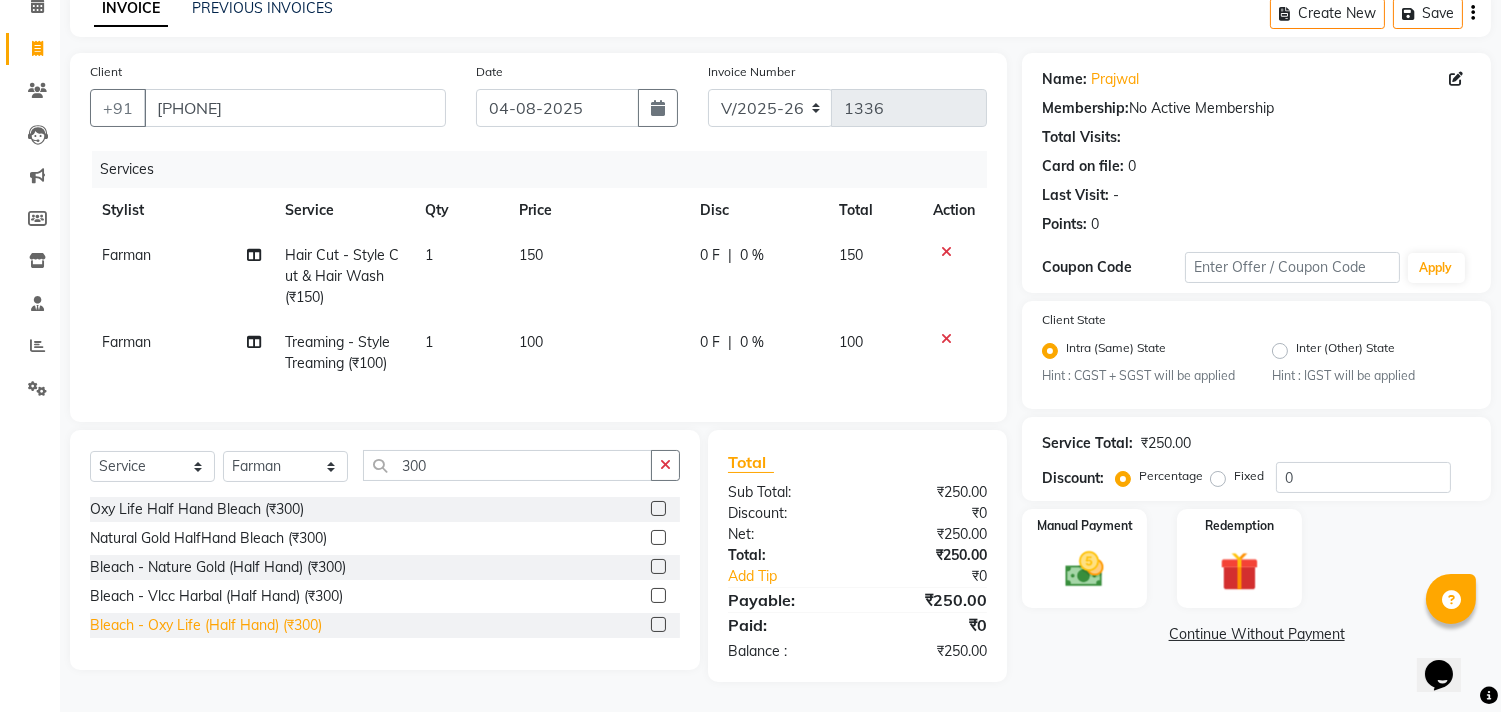 click on "Bleach - Oxy Life (Half Hand) (₹300)" 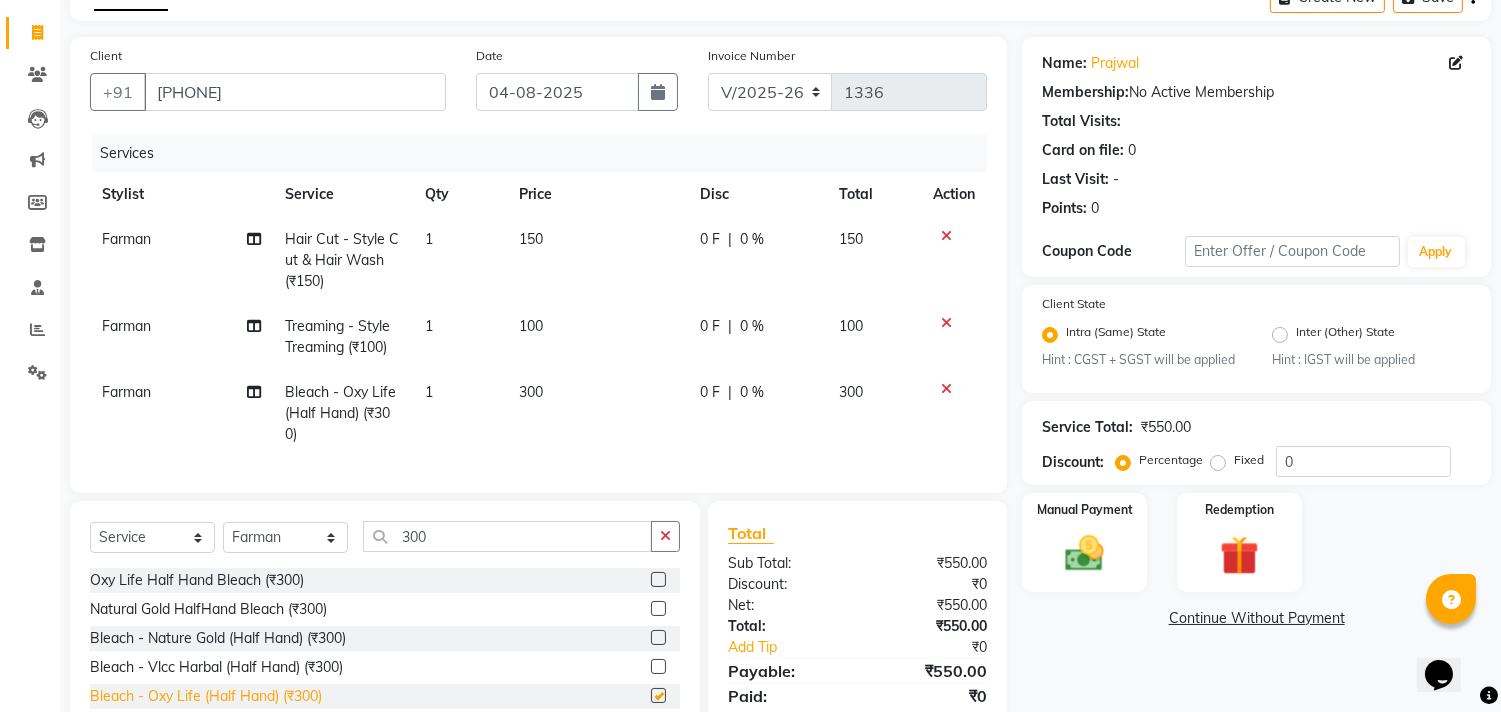 checkbox on "false" 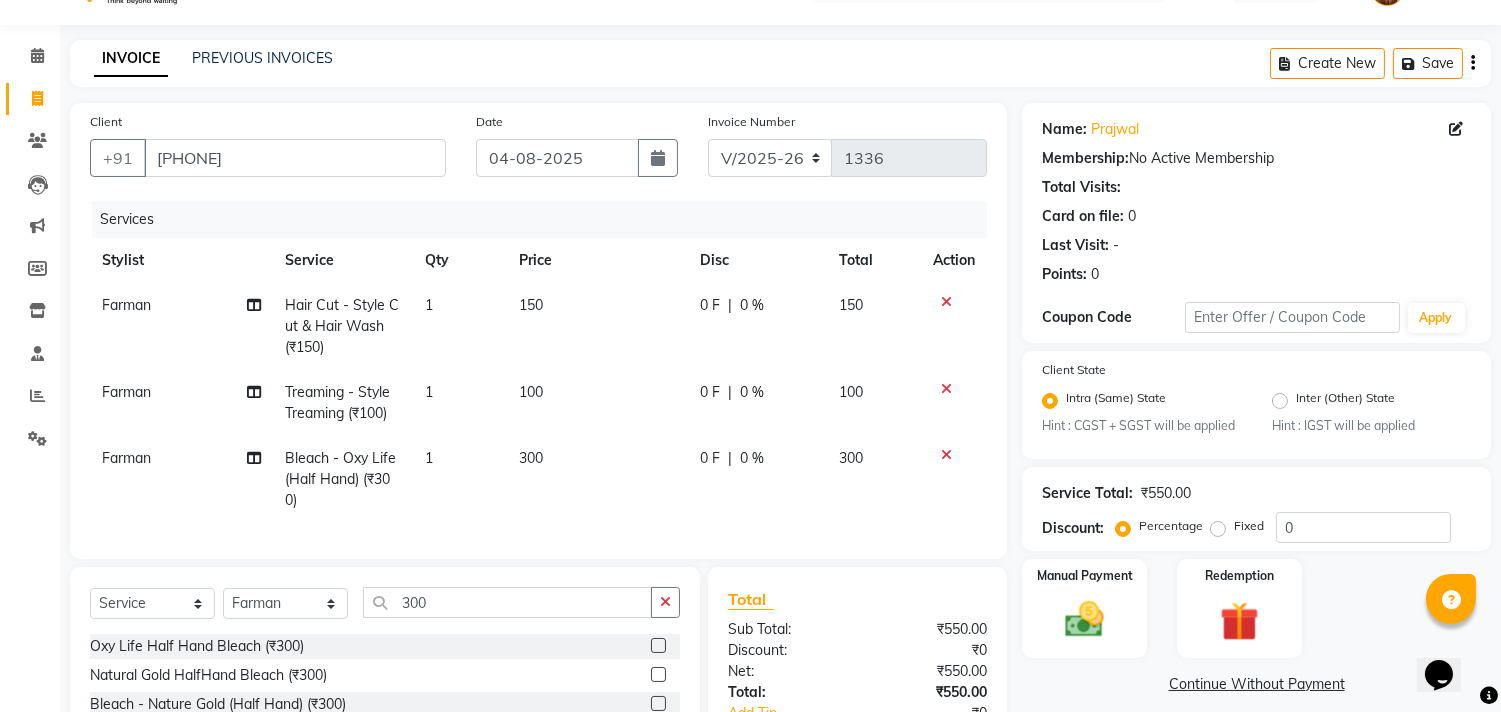 scroll, scrollTop: 201, scrollLeft: 0, axis: vertical 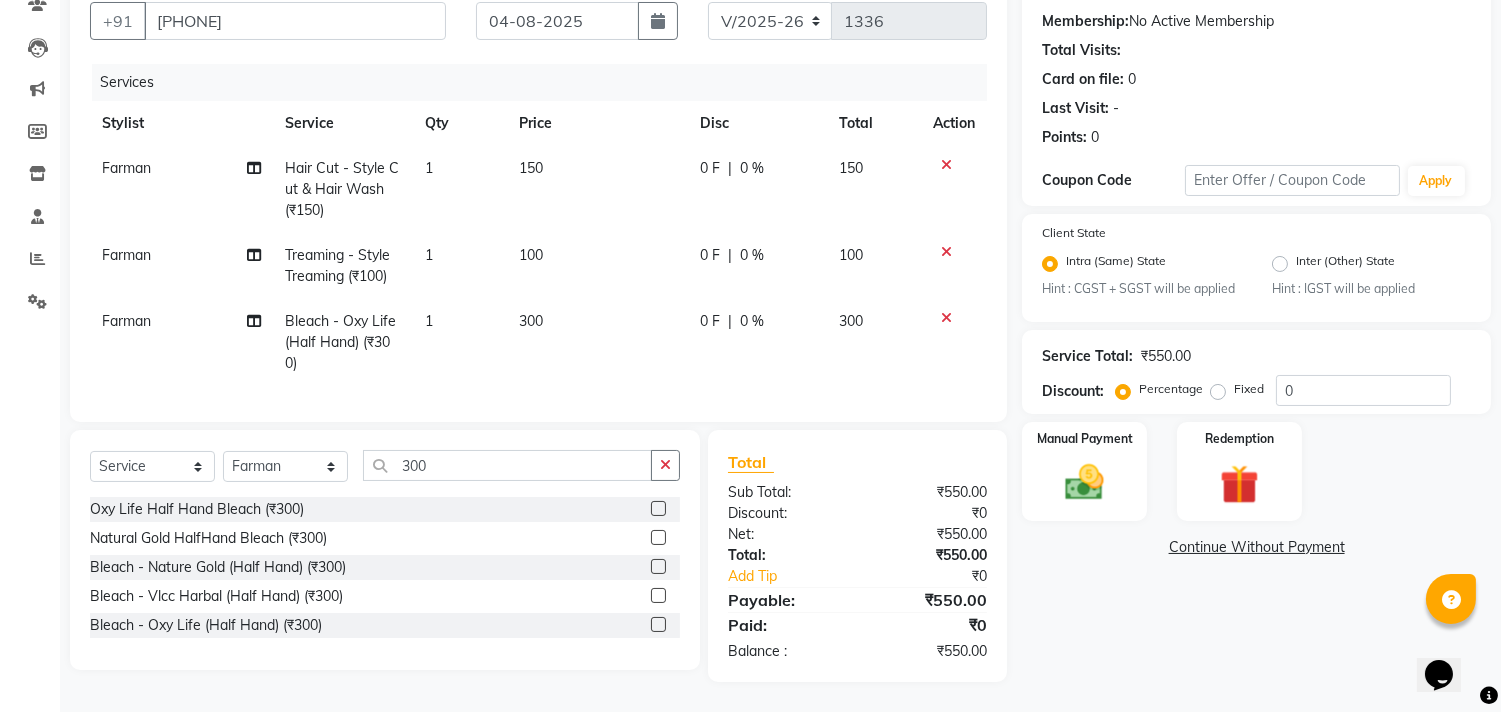 click on "Continue Without Payment" 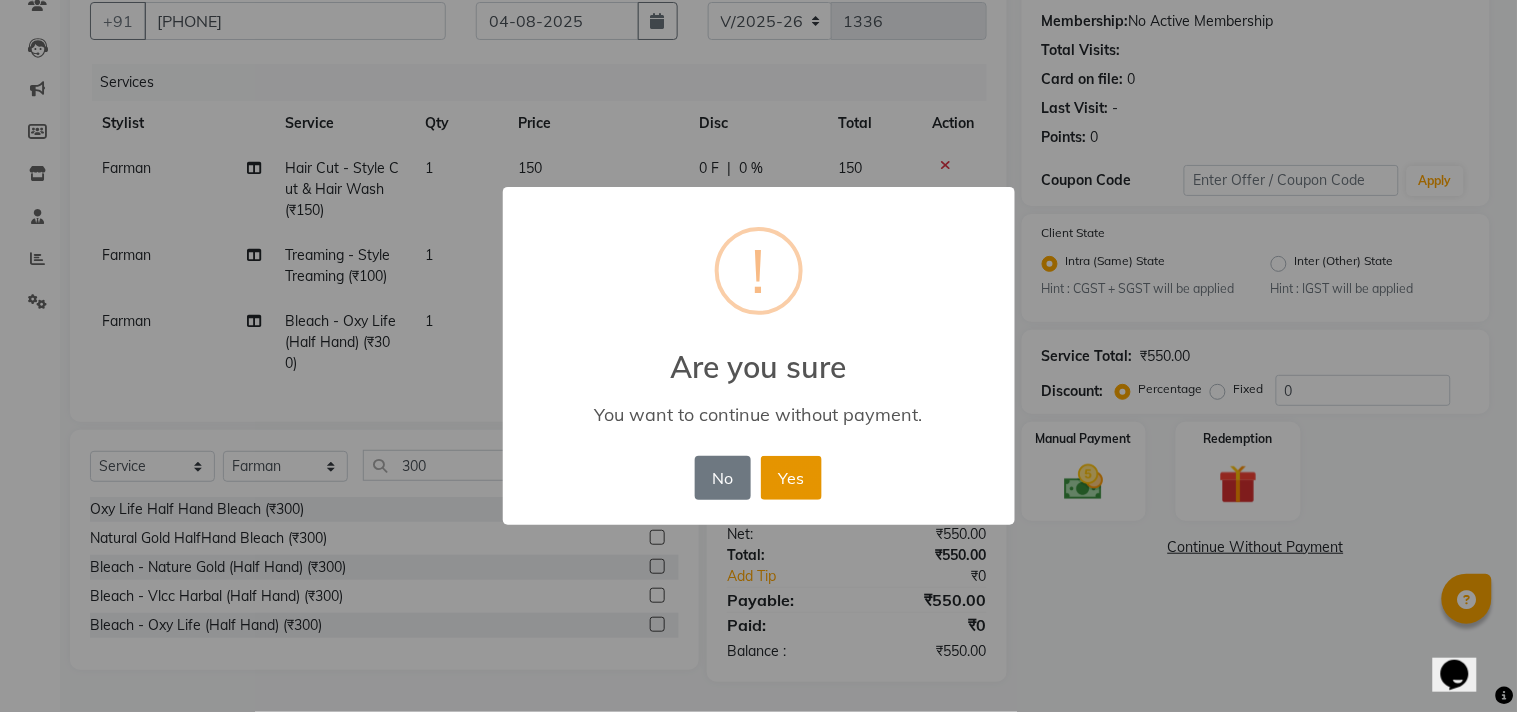 click on "Yes" at bounding box center (791, 478) 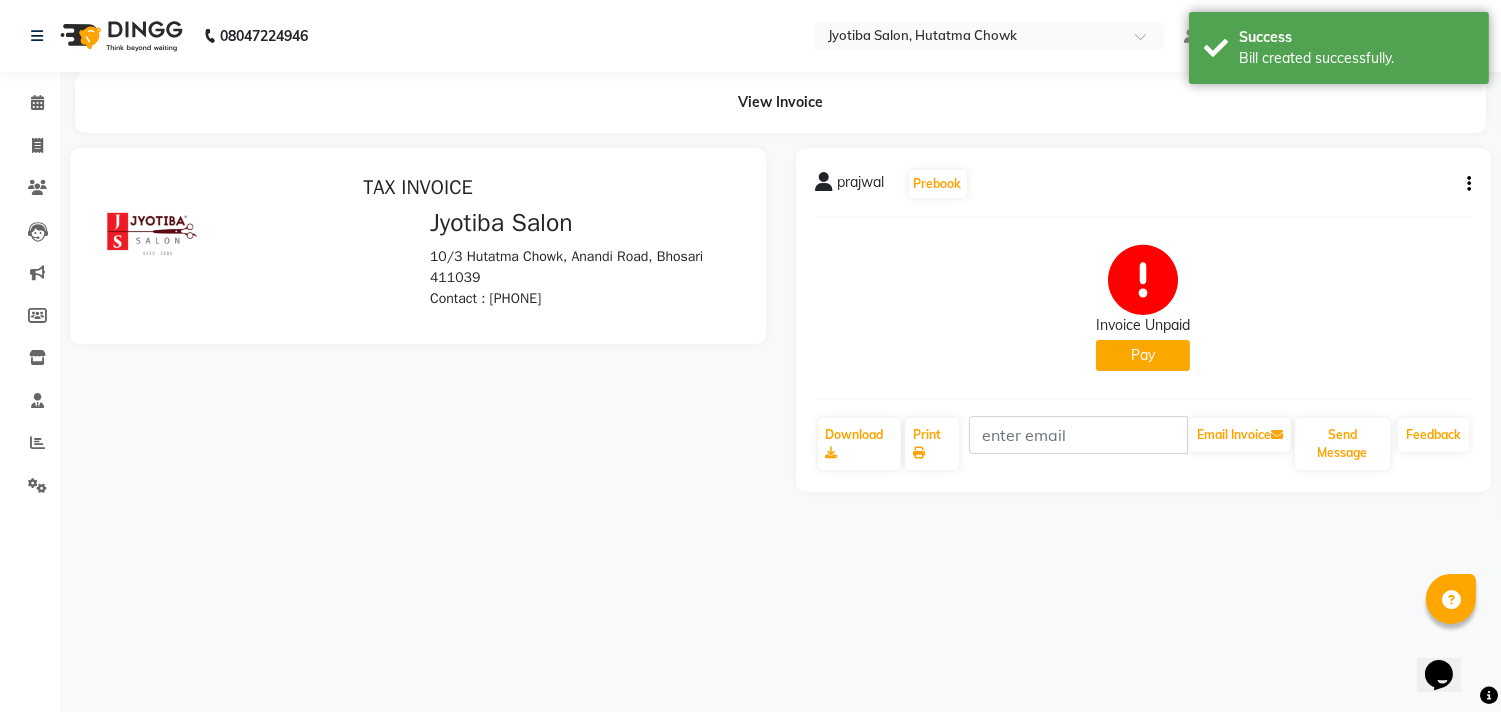 scroll, scrollTop: 0, scrollLeft: 0, axis: both 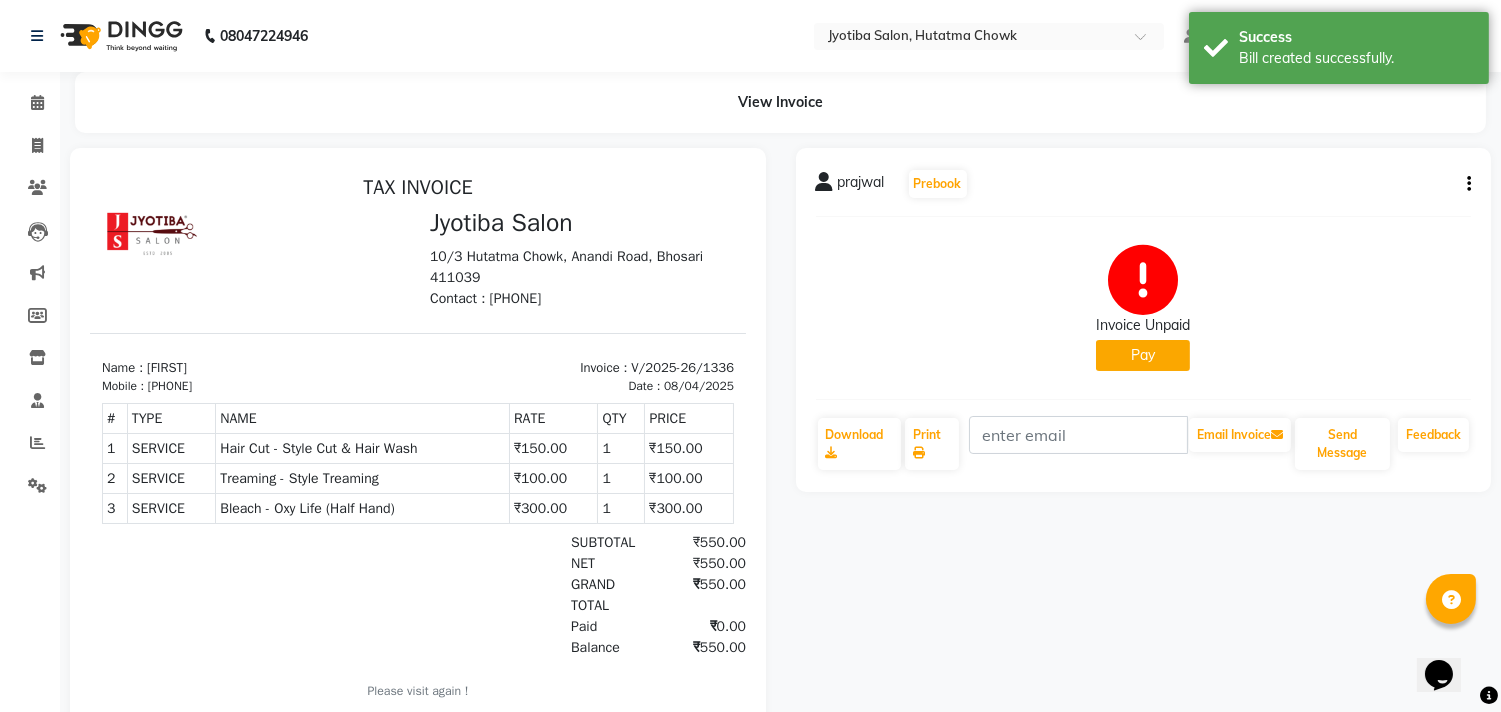 click on "Pay" 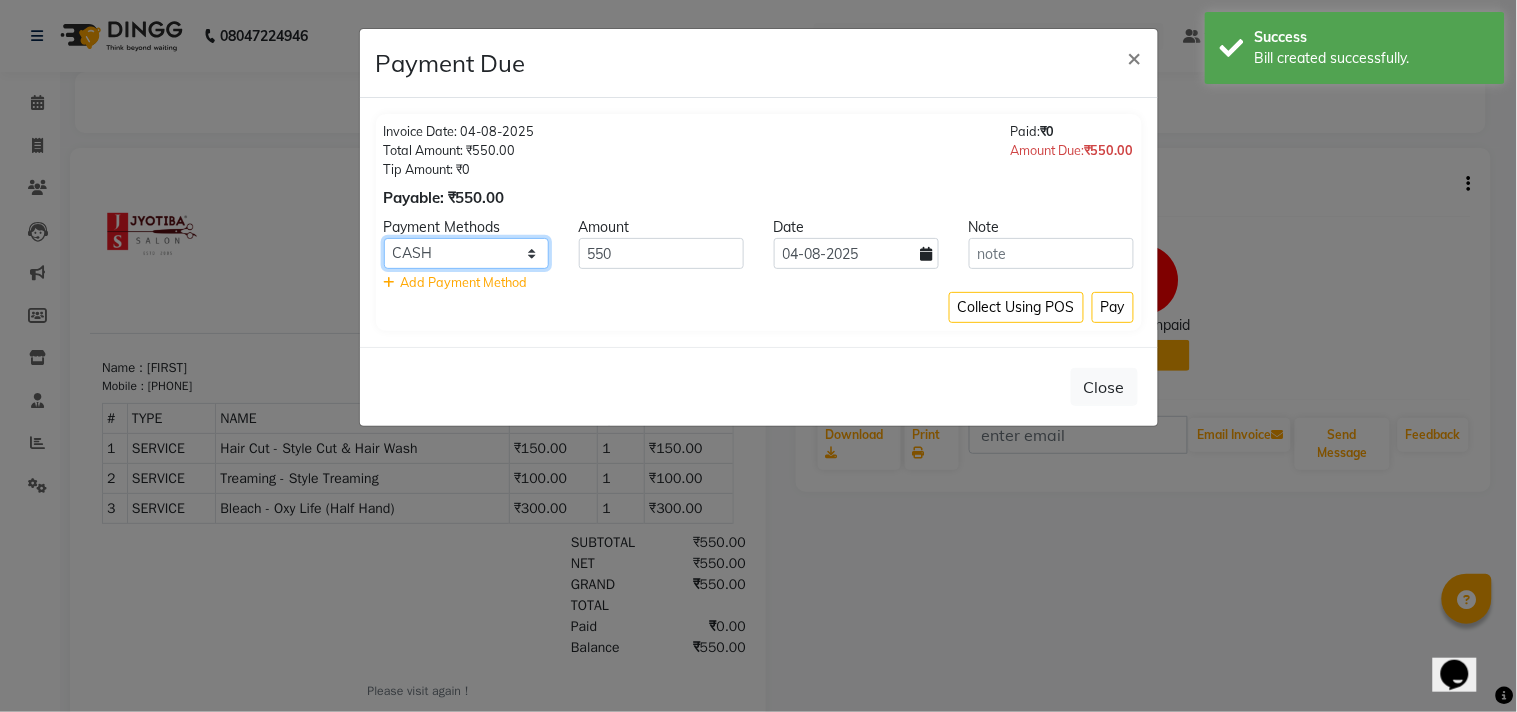 click on "CASH ONLINE CARD" 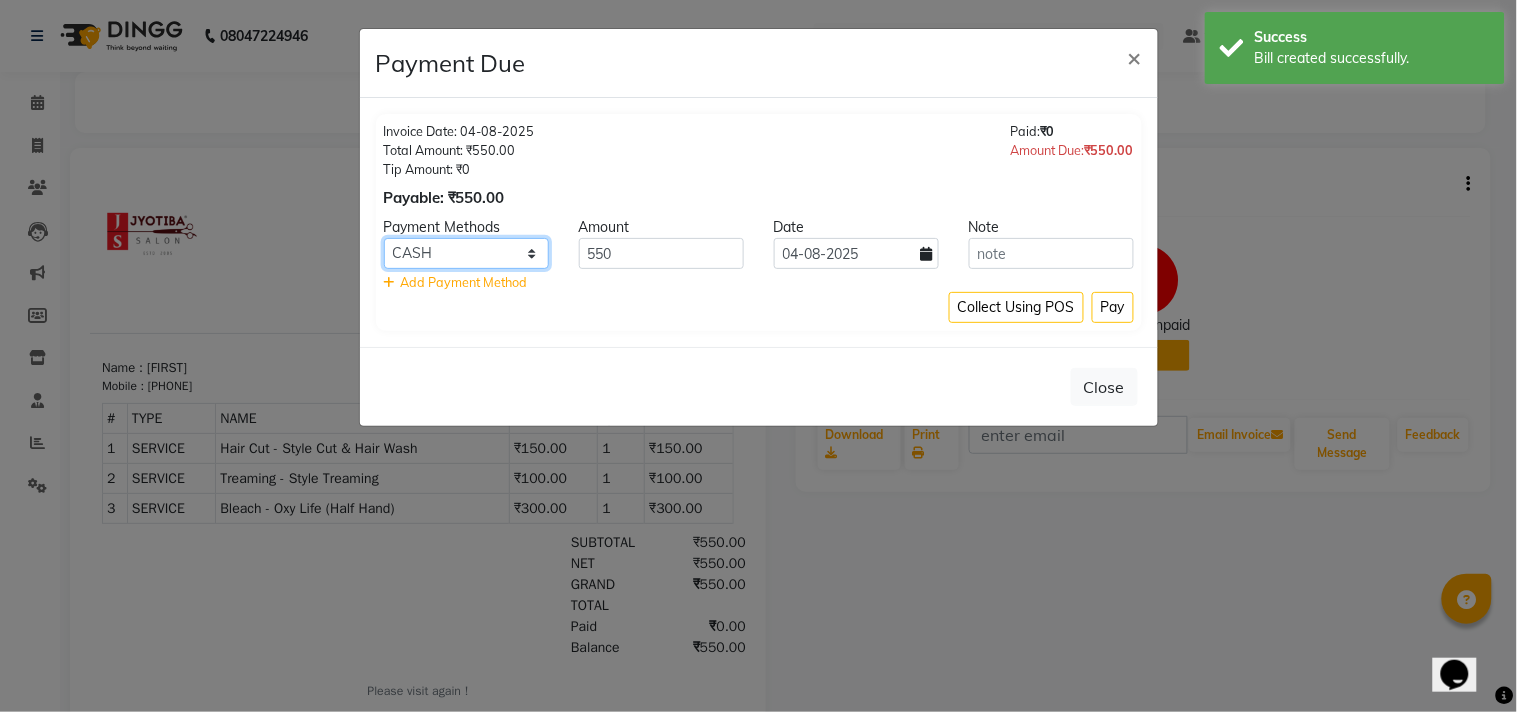 select on "3" 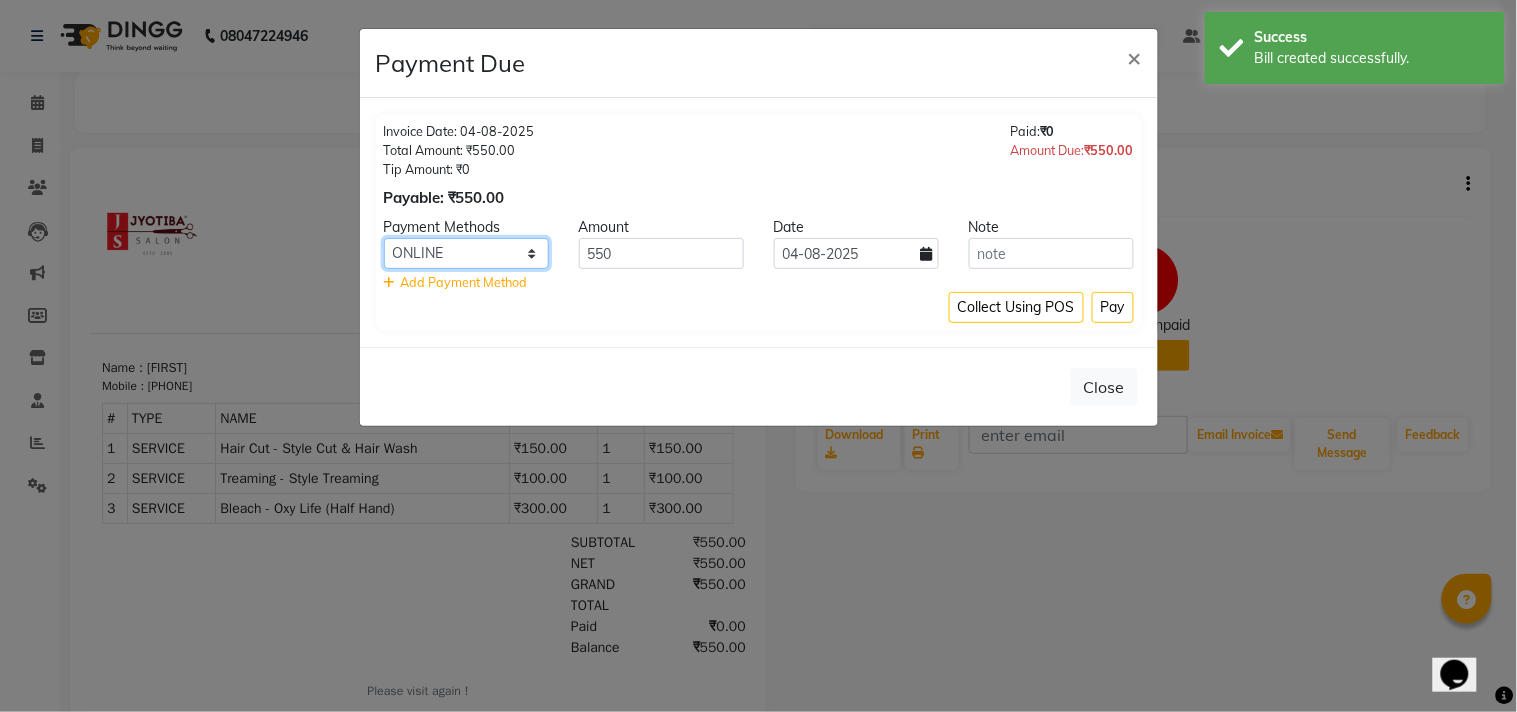 click on "CASH ONLINE CARD" 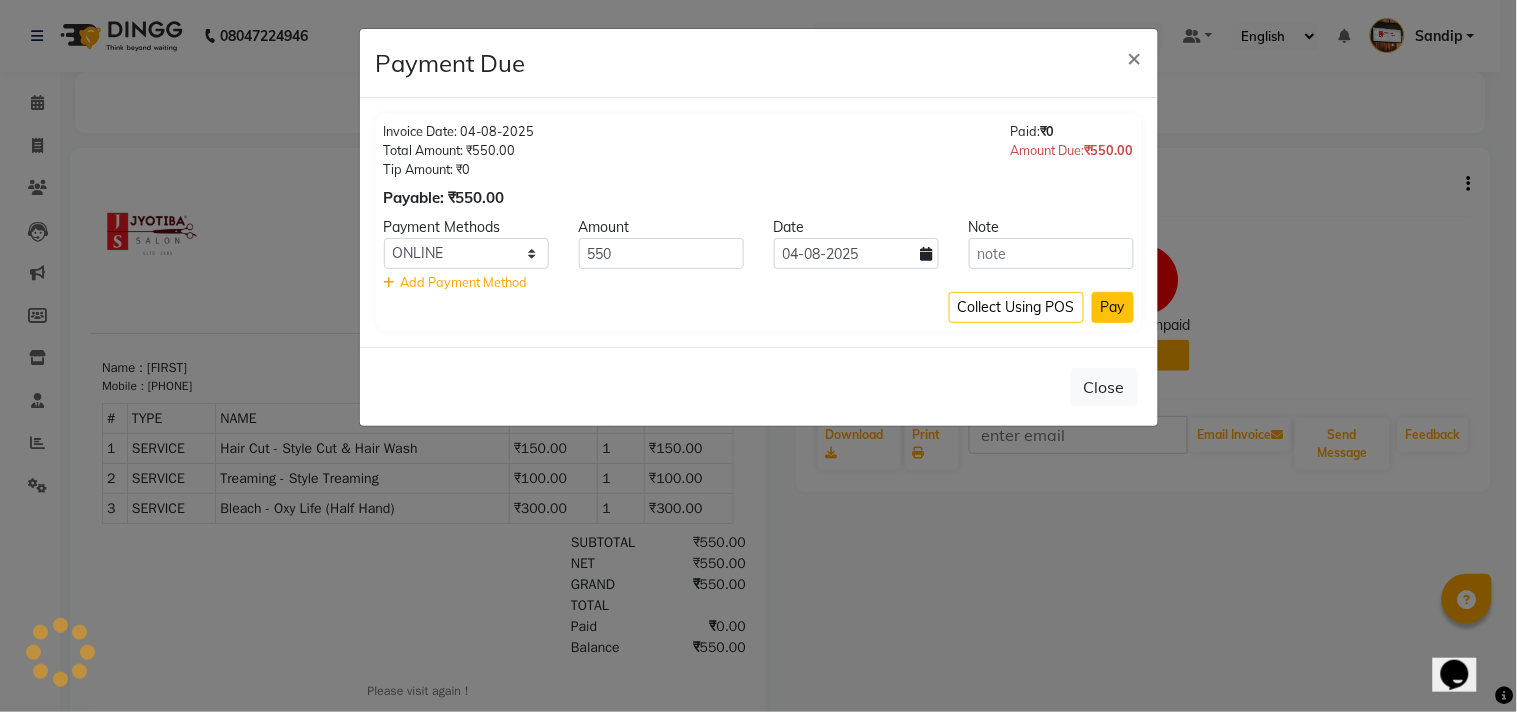 click on "Pay" 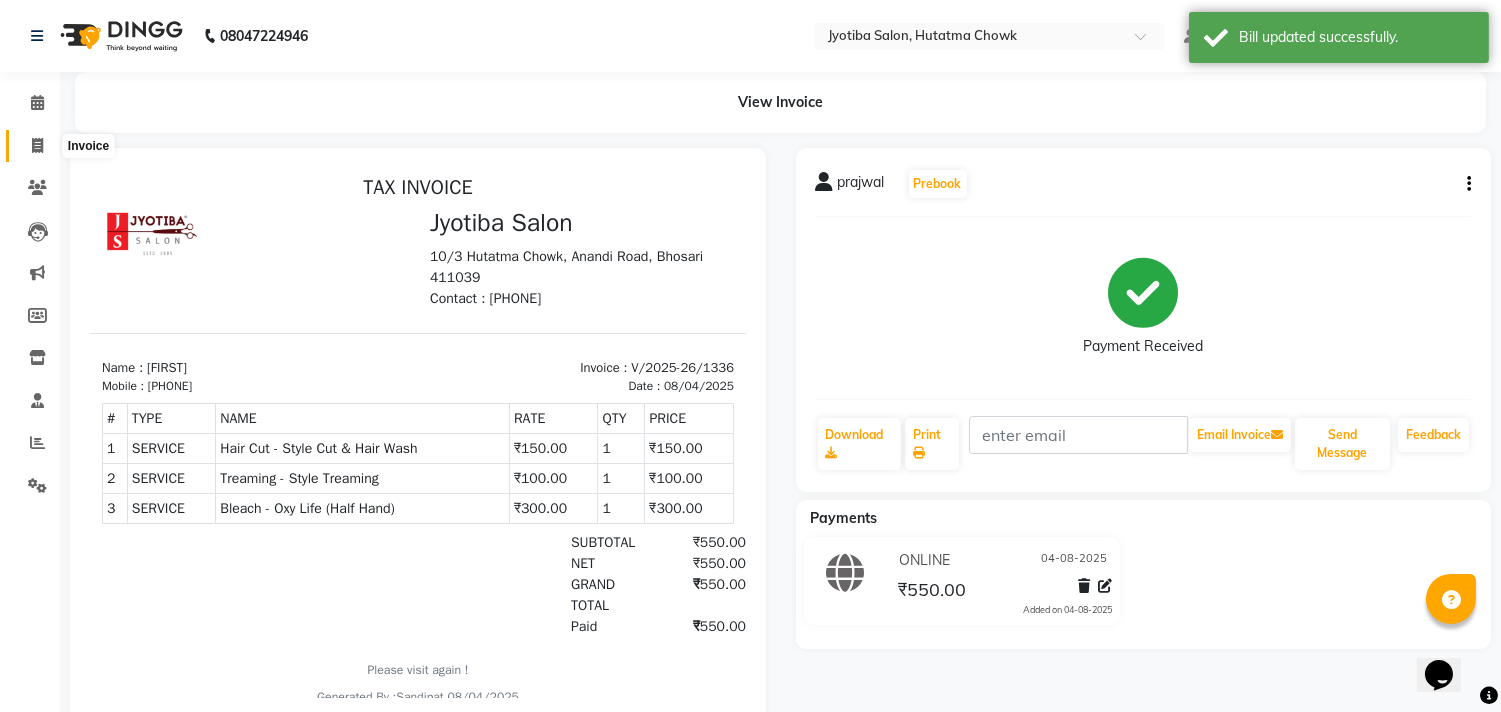 click 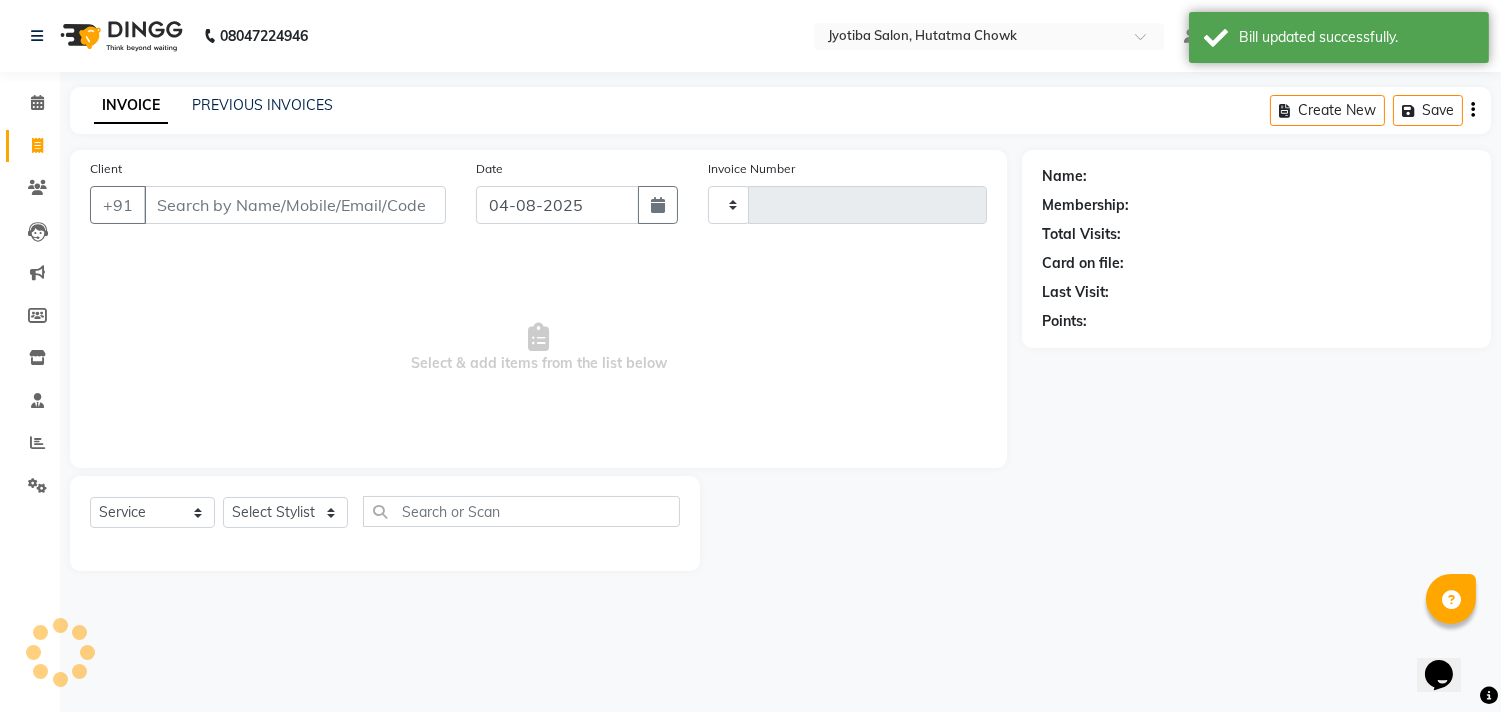 type on "1337" 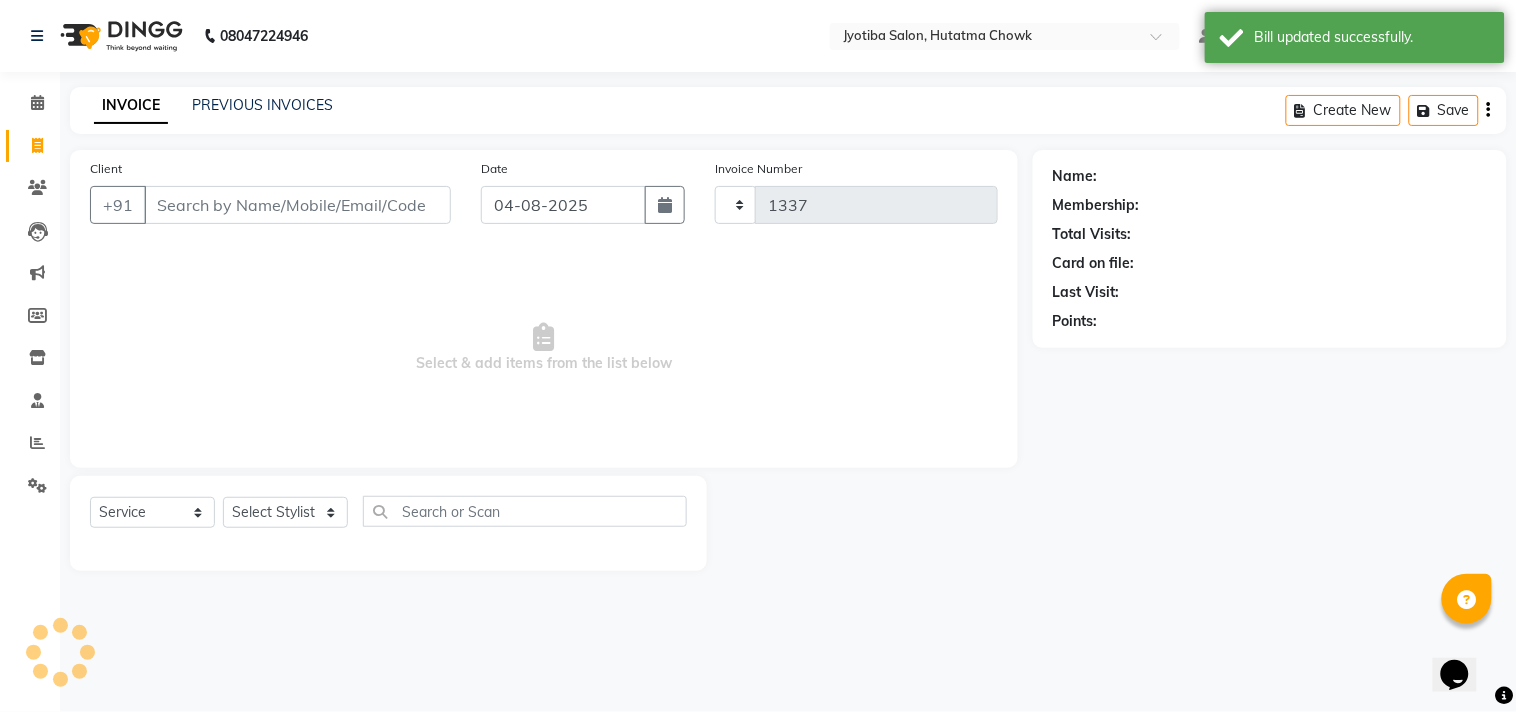 select on "556" 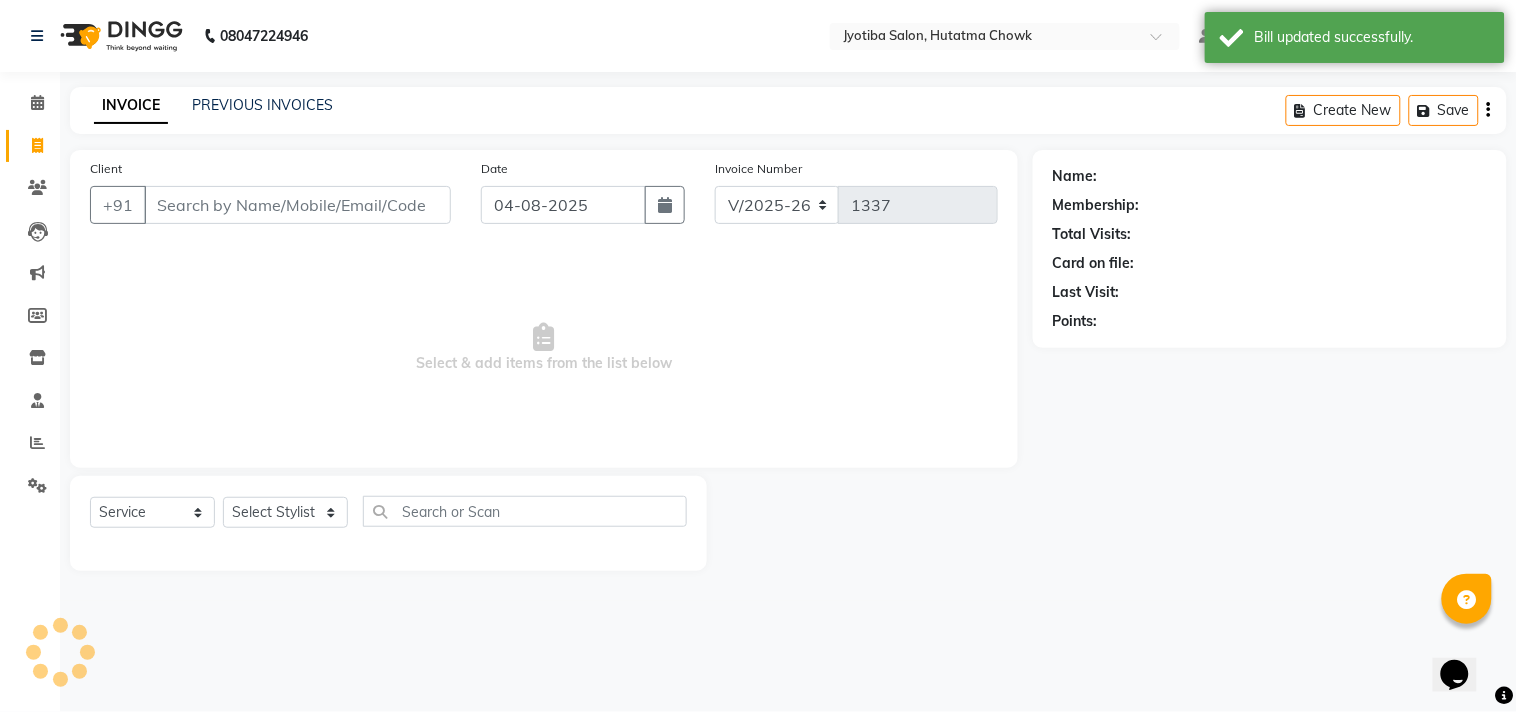 select on "membership" 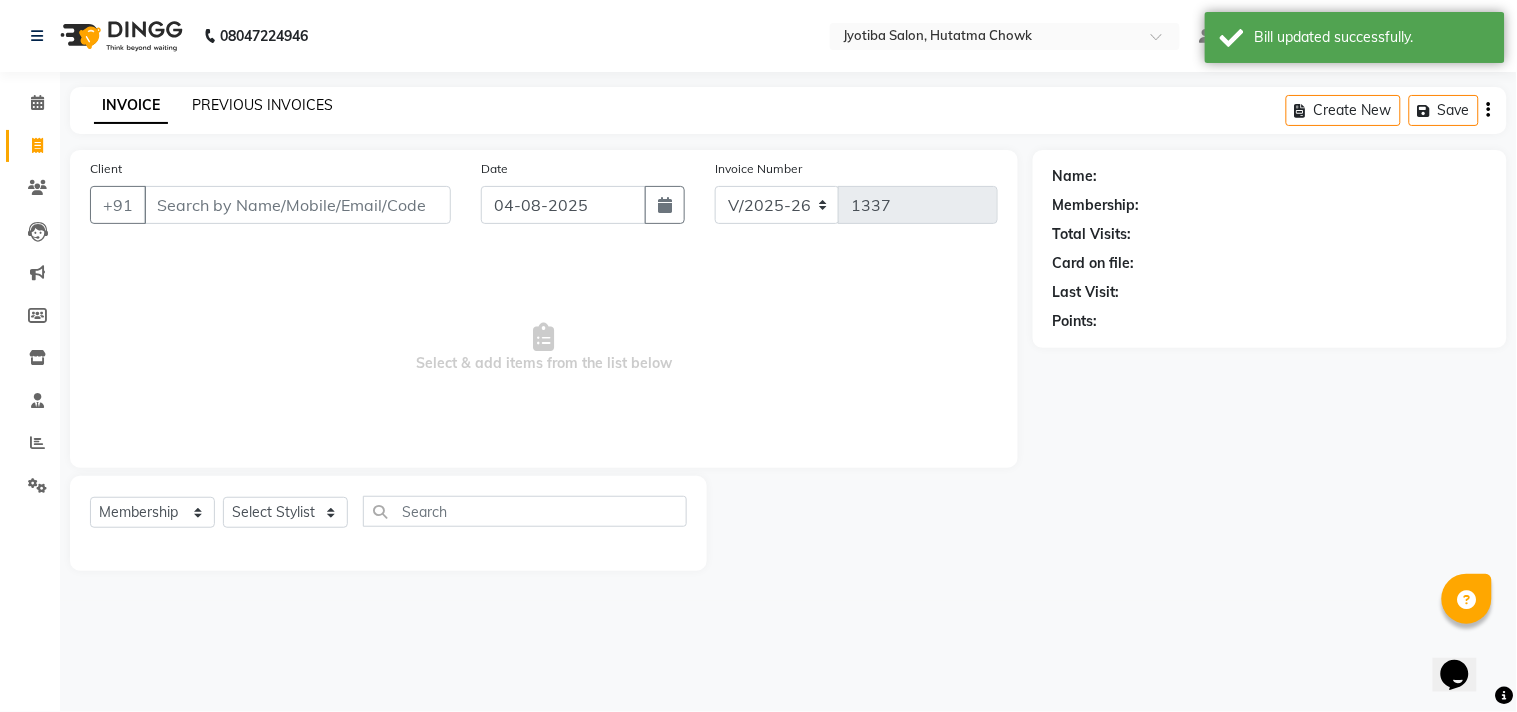 click on "PREVIOUS INVOICES" 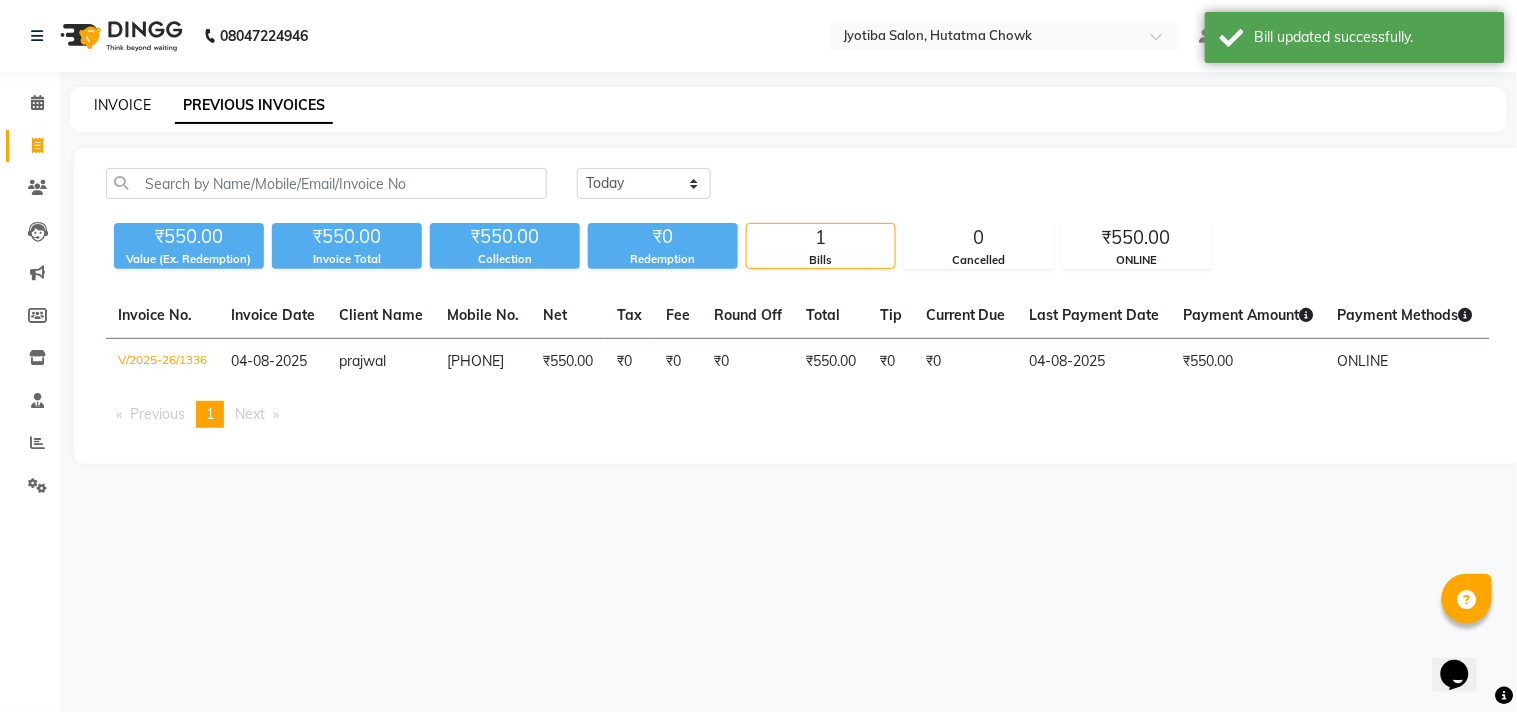 click on "INVOICE" 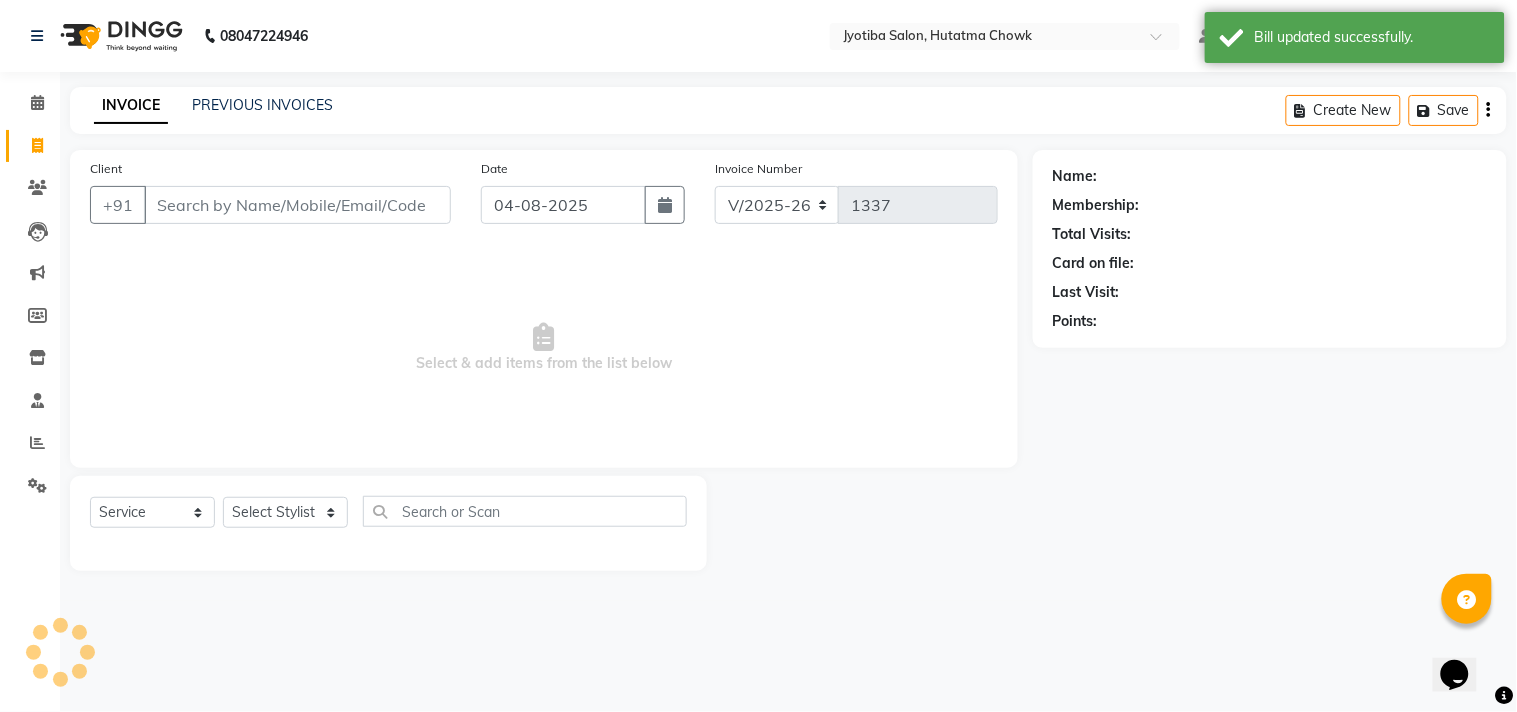 select on "membership" 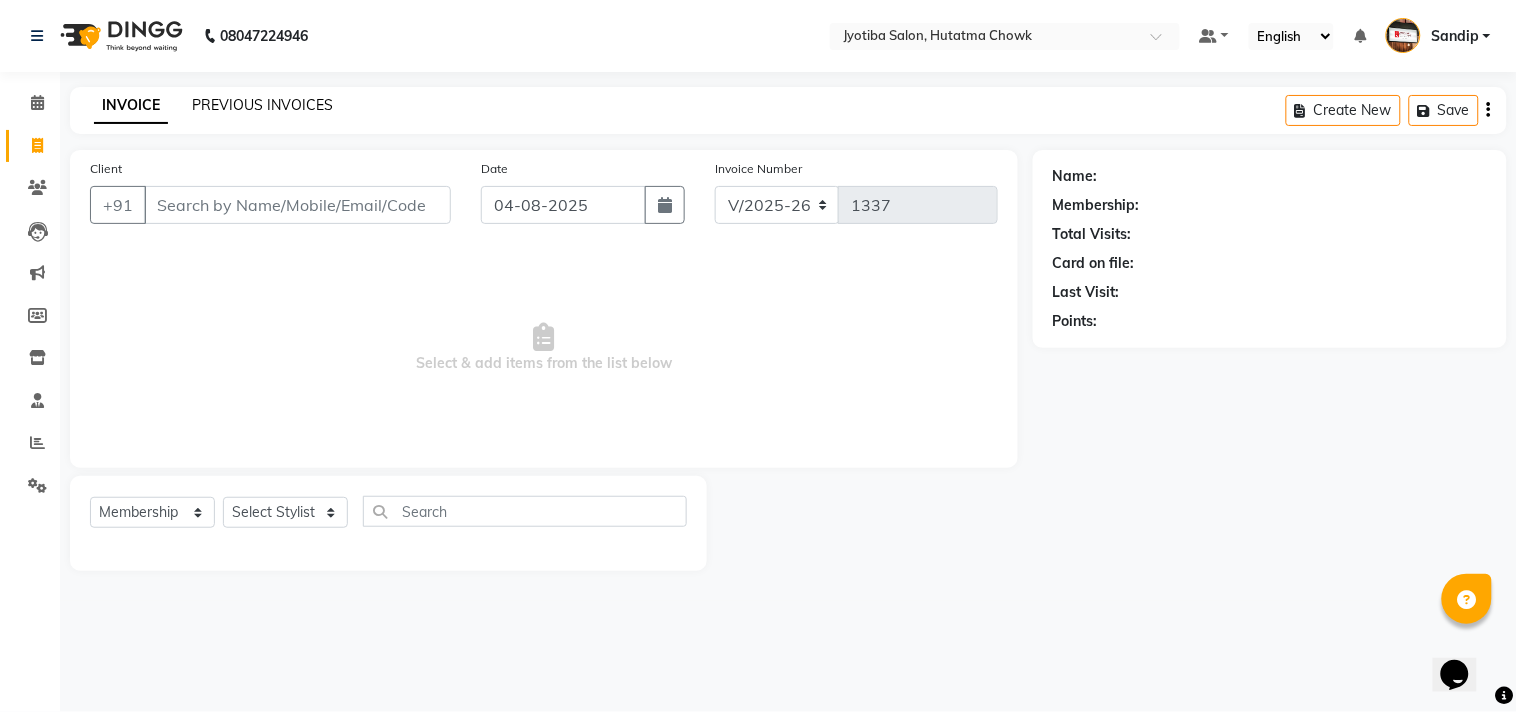 click on "PREVIOUS INVOICES" 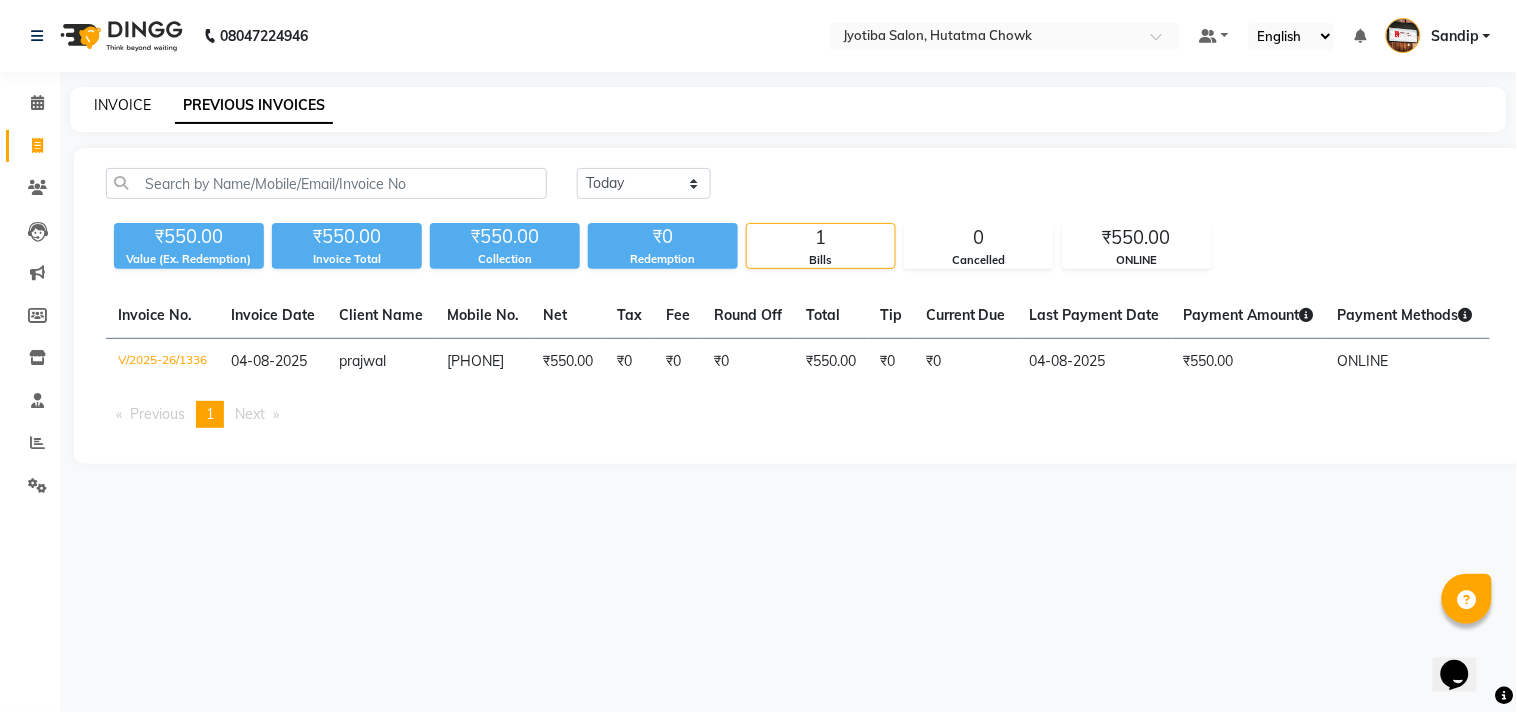 click on "INVOICE" 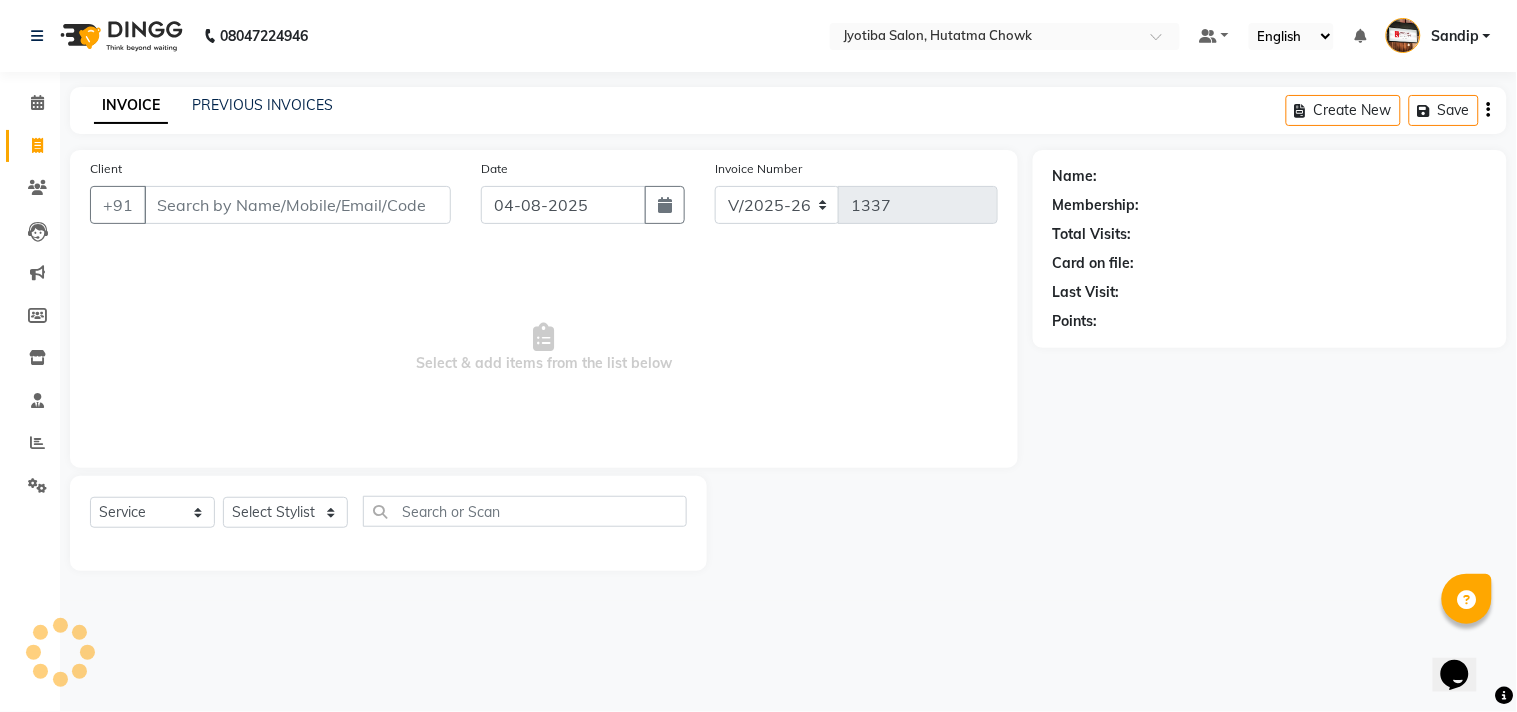 select on "membership" 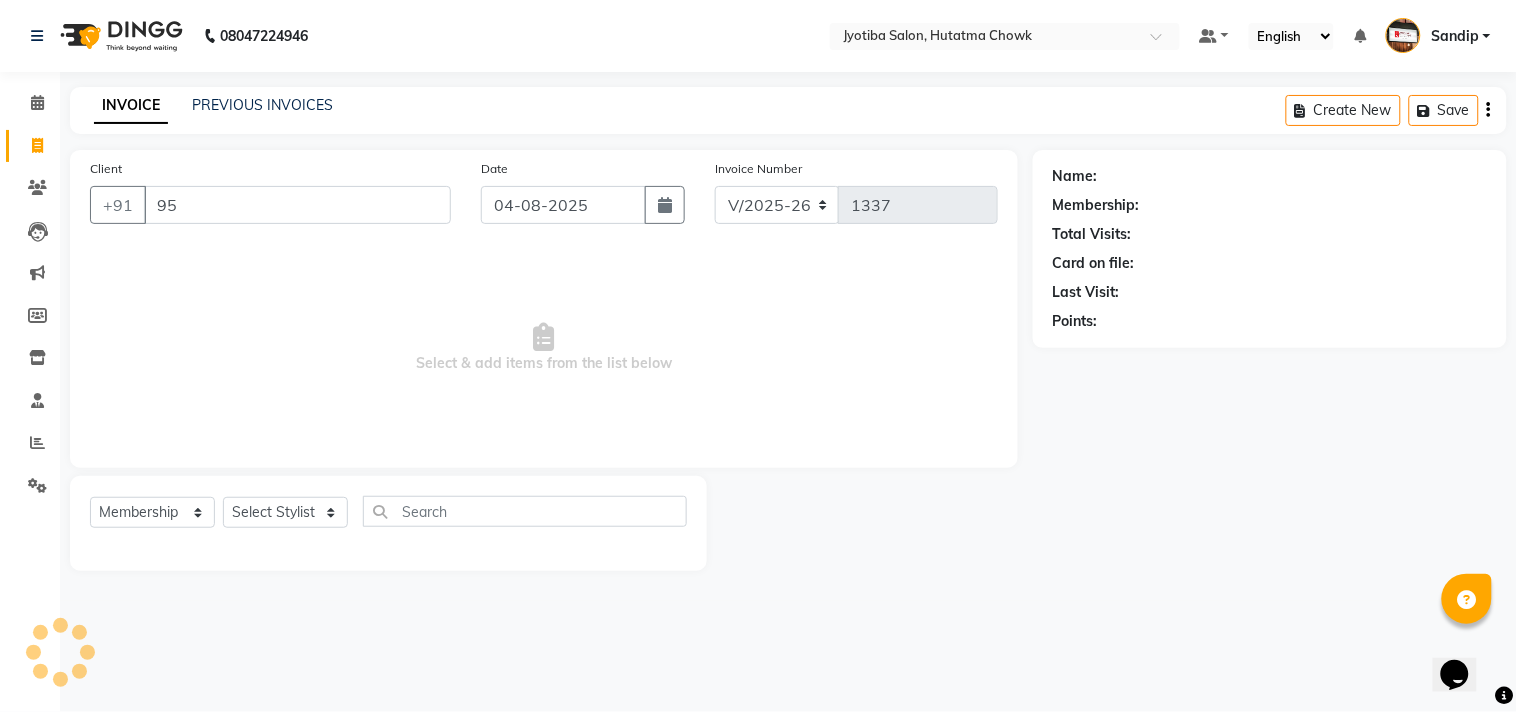 type on "9" 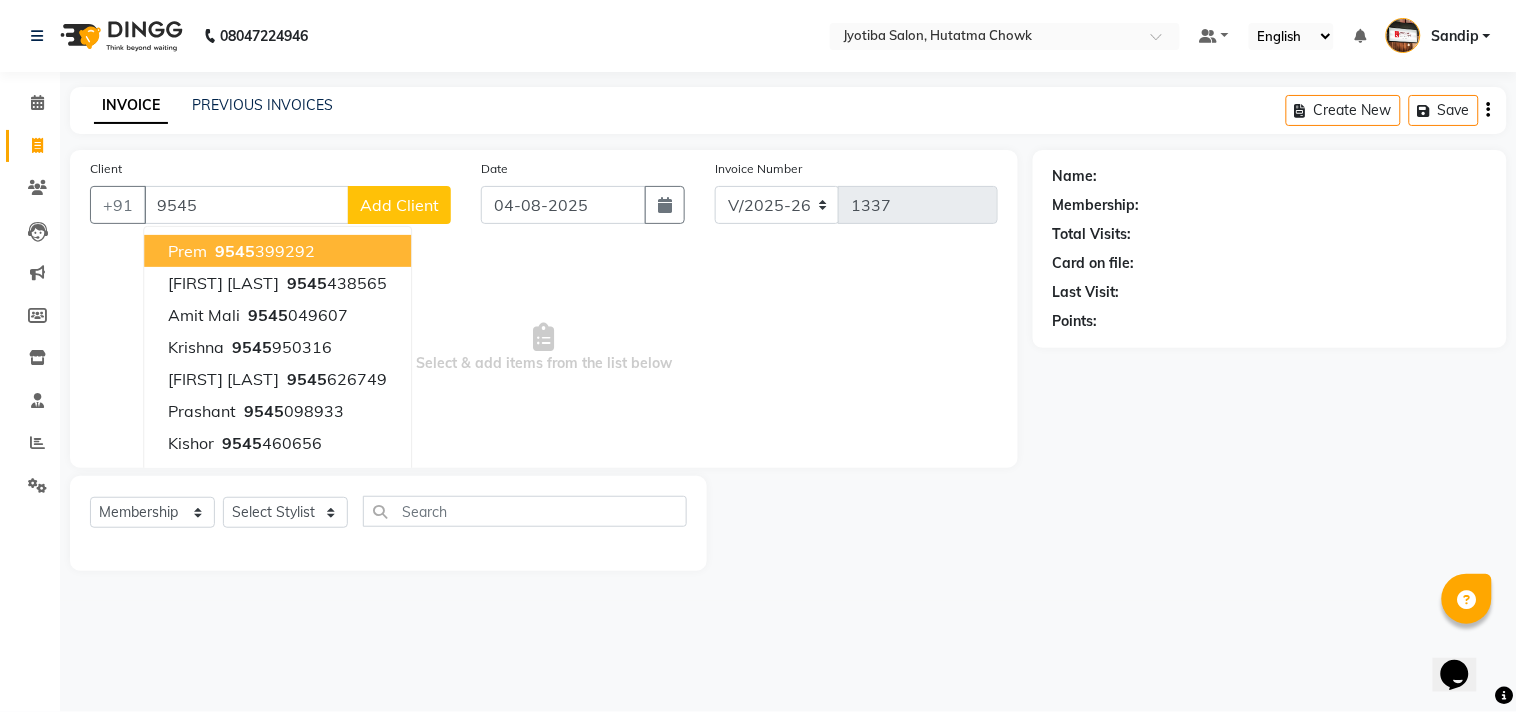 click on "[FIRST] [PHONE]" at bounding box center [277, 251] 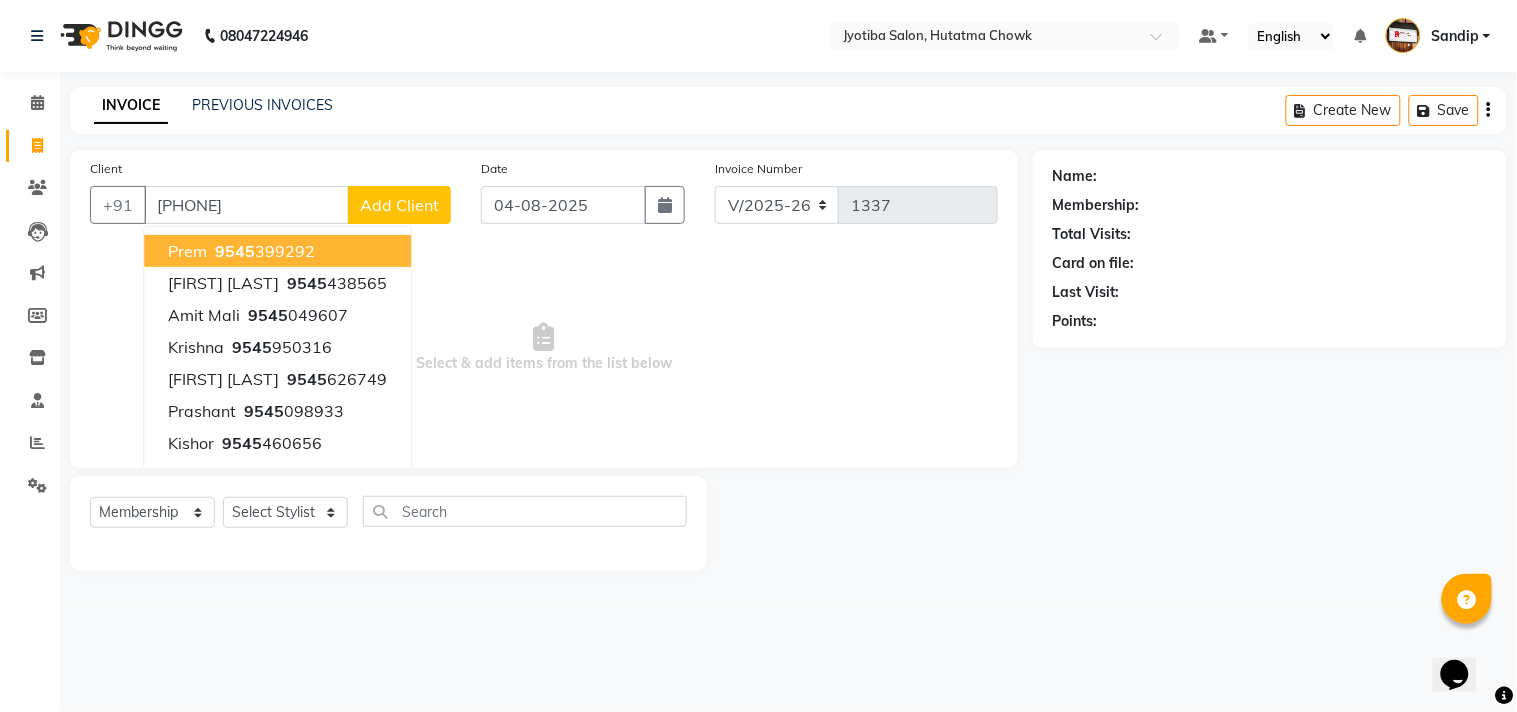 type on "[PHONE]" 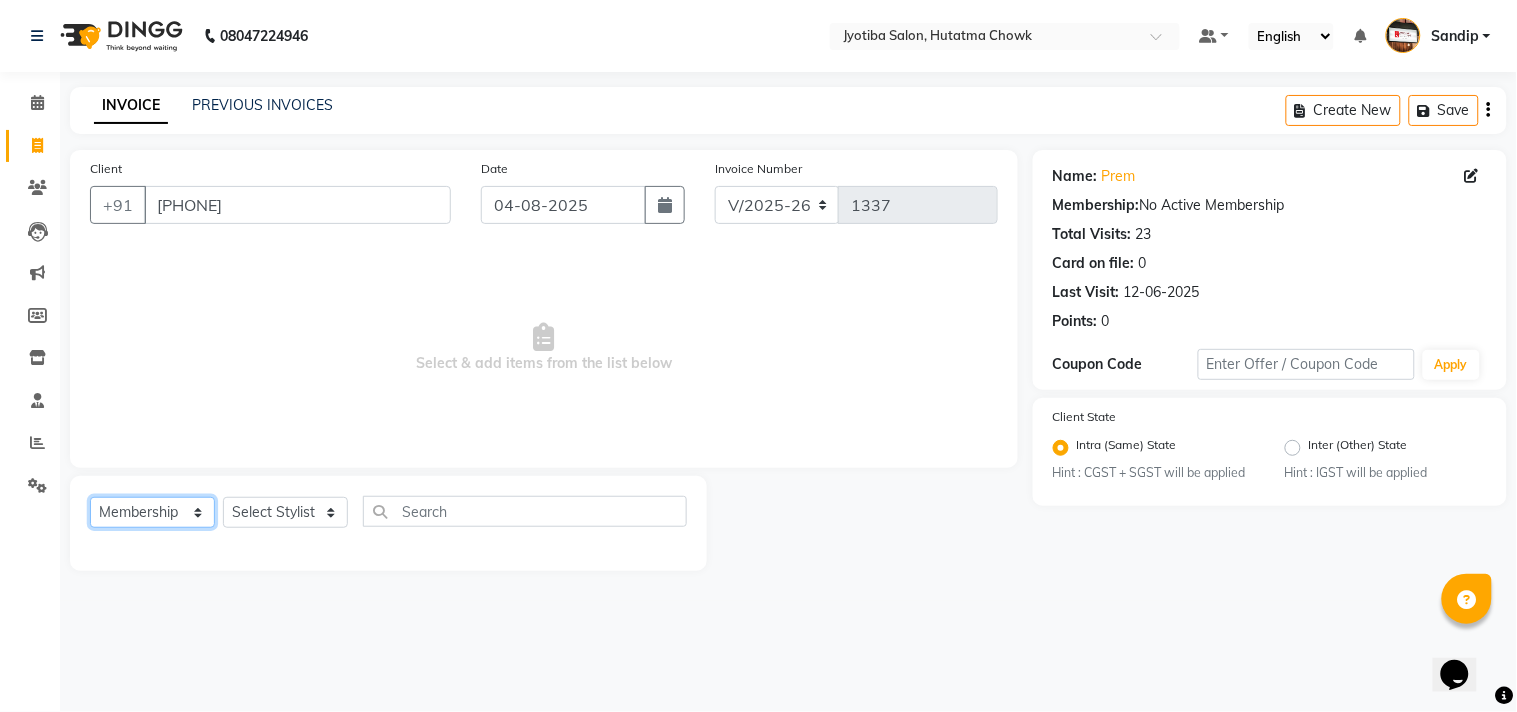 click on "Select  Service  Product  Membership  Package Voucher Prepaid Gift Card" 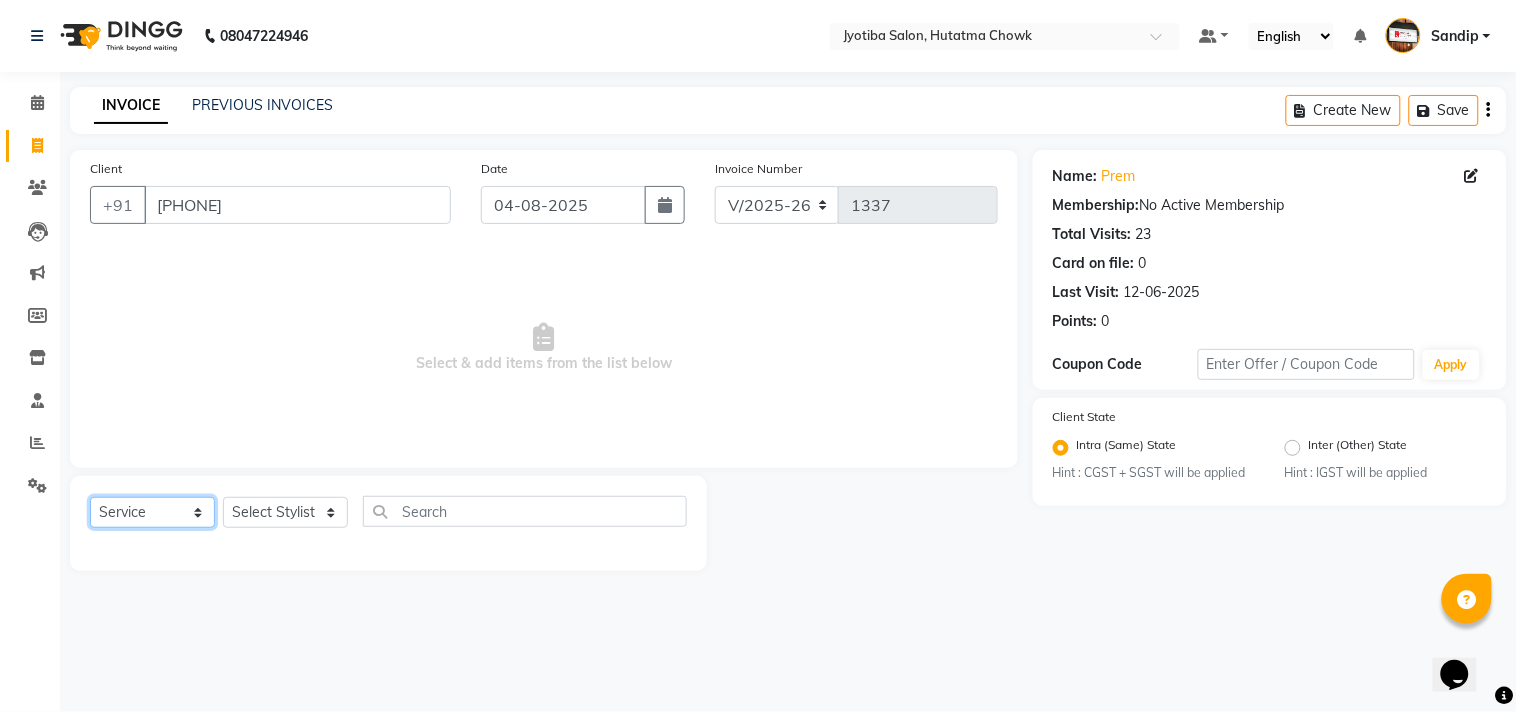 click on "Select  Service  Product  Membership  Package Voucher Prepaid Gift Card" 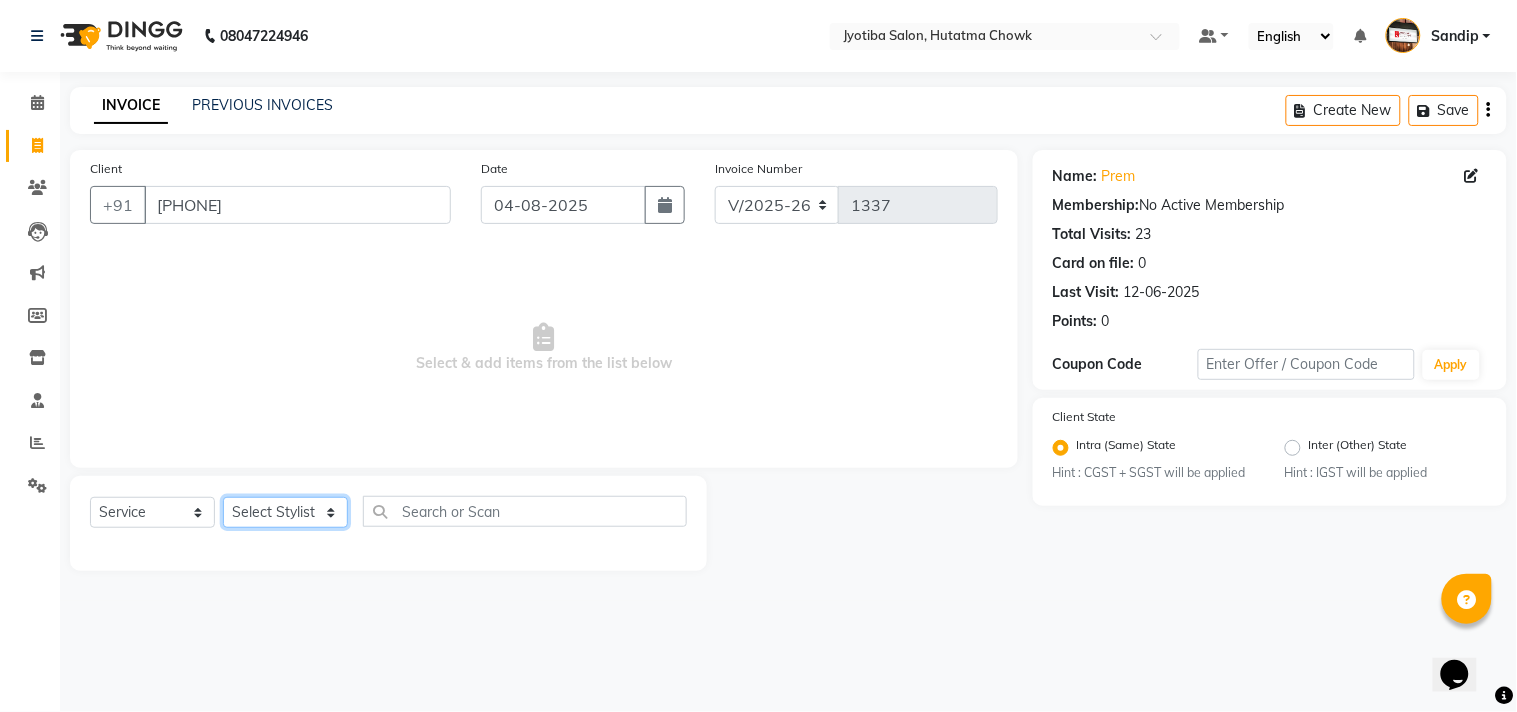 click on "Select Stylist Abdul Dinesh thakur Farman  Juned  mahadev Munna  prem RAHUL Sandip Suresh yasin" 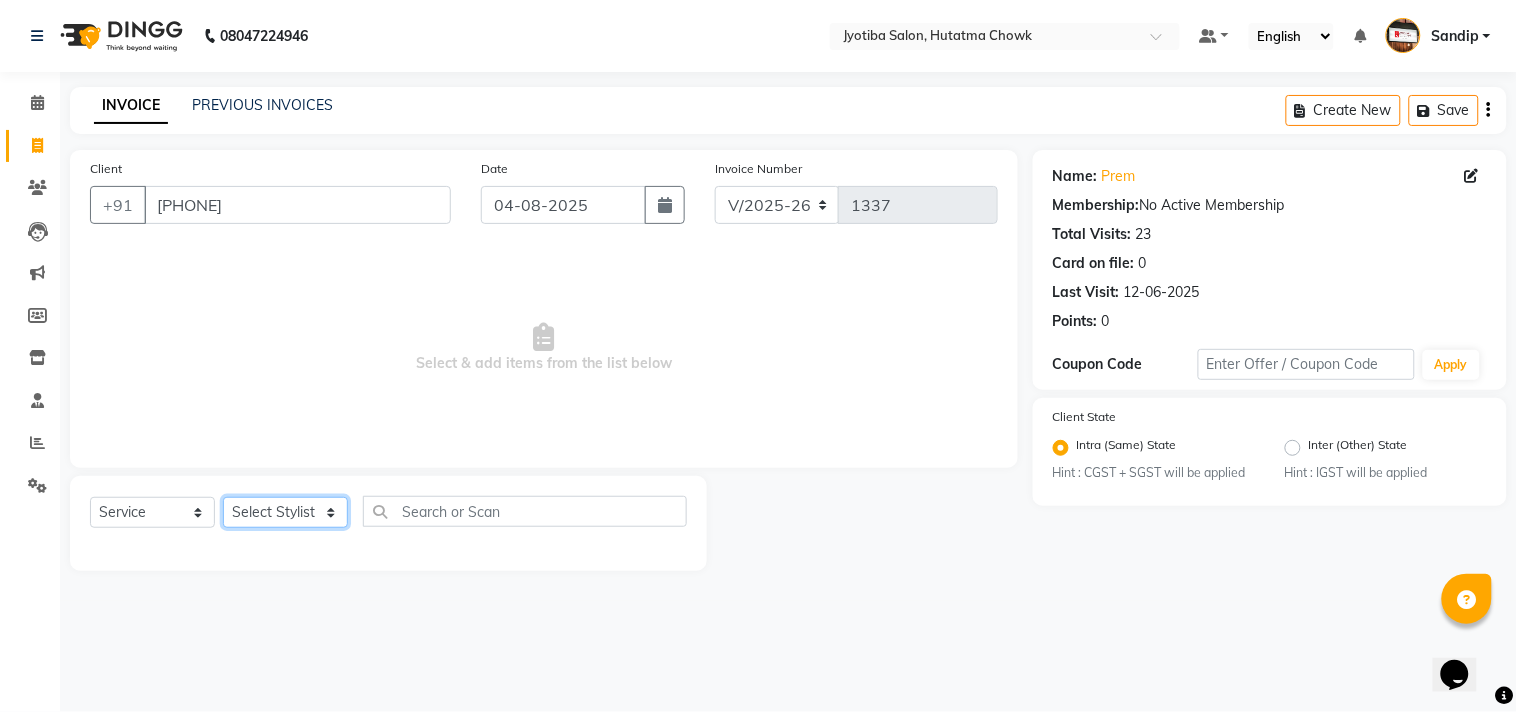 select on "12016" 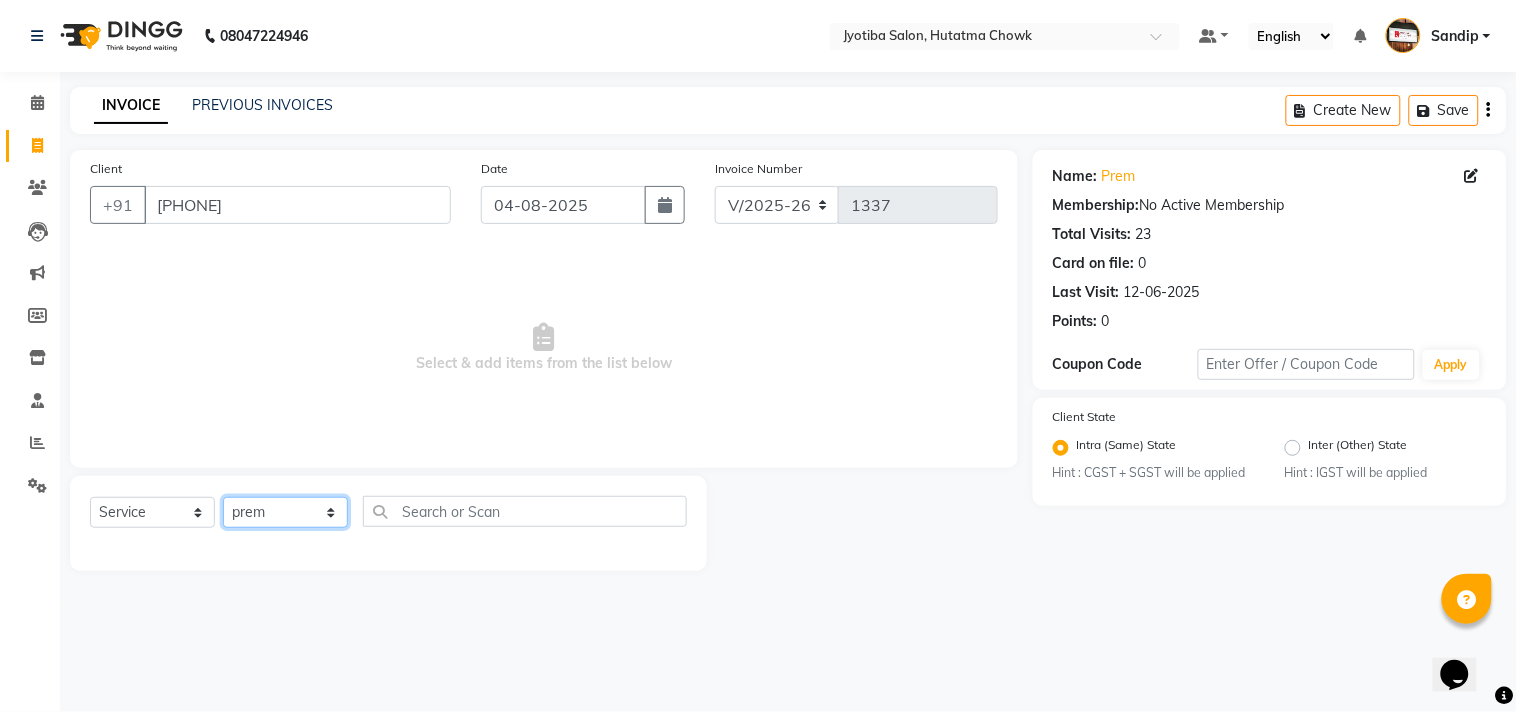 click on "Select Stylist Abdul Dinesh thakur Farman  Juned  mahadev Munna  prem RAHUL Sandip Suresh yasin" 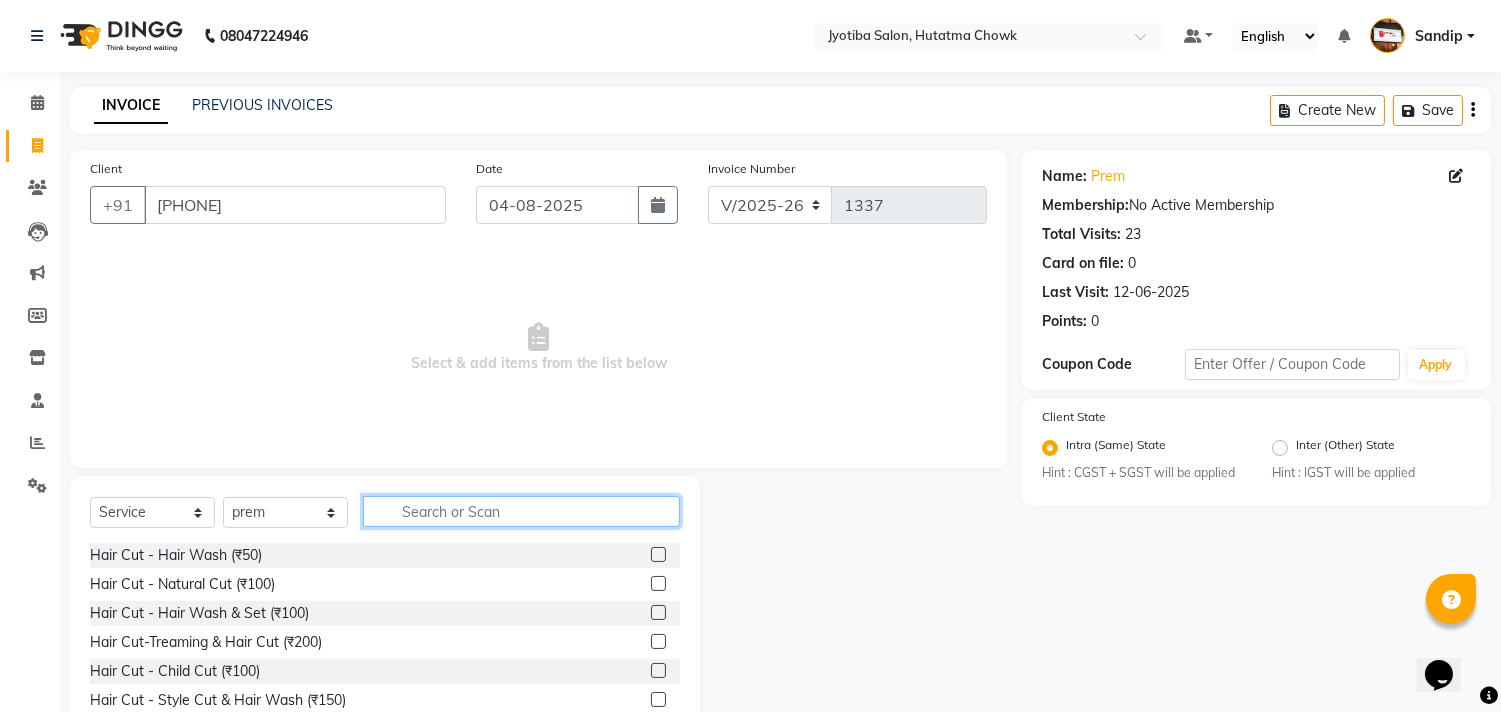 click 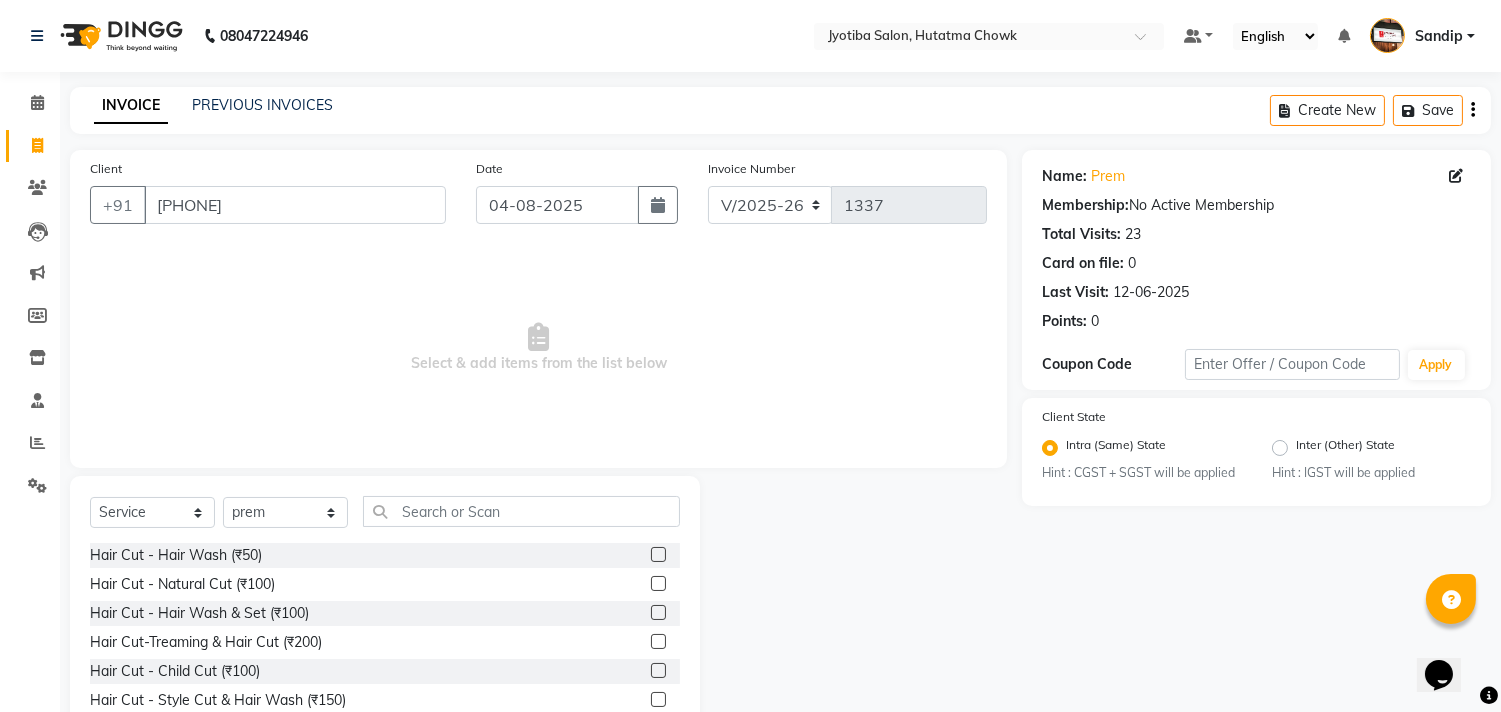 click 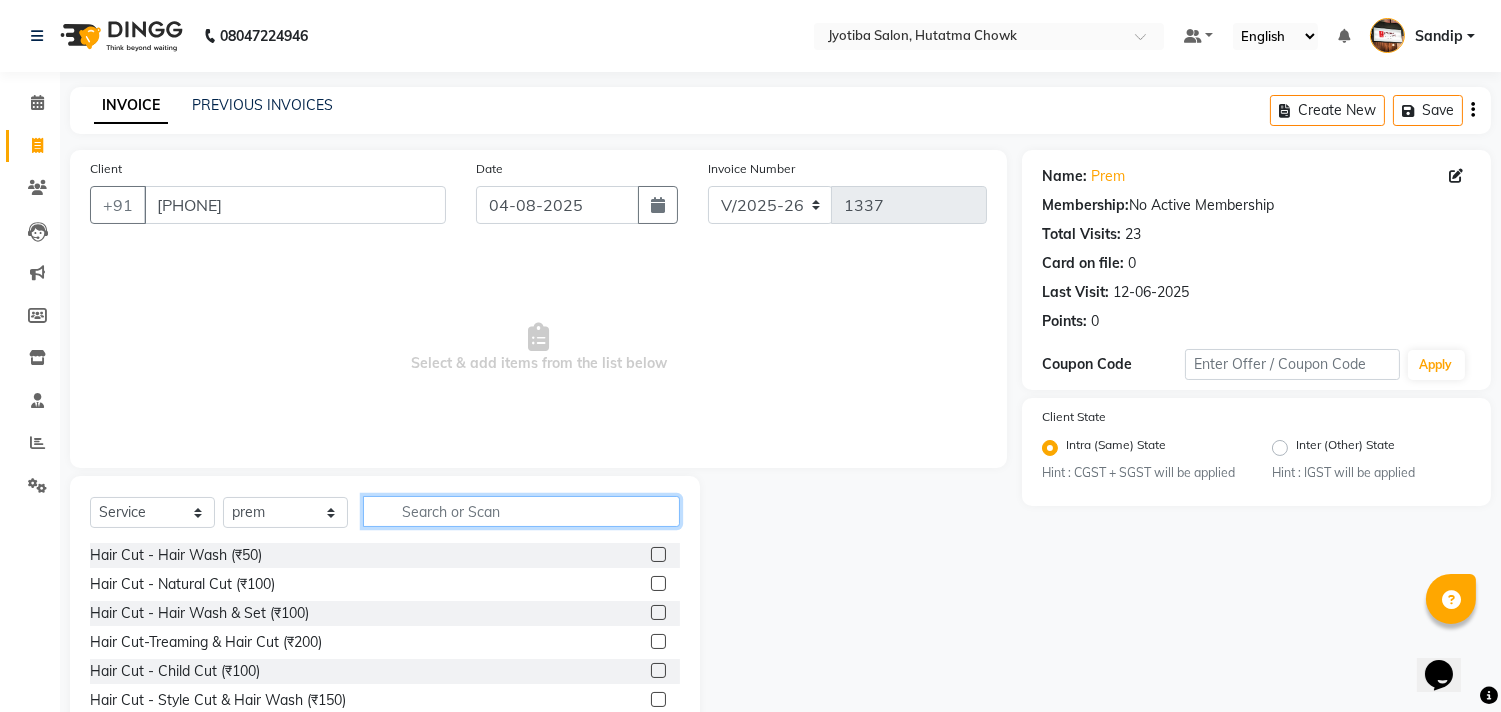 click 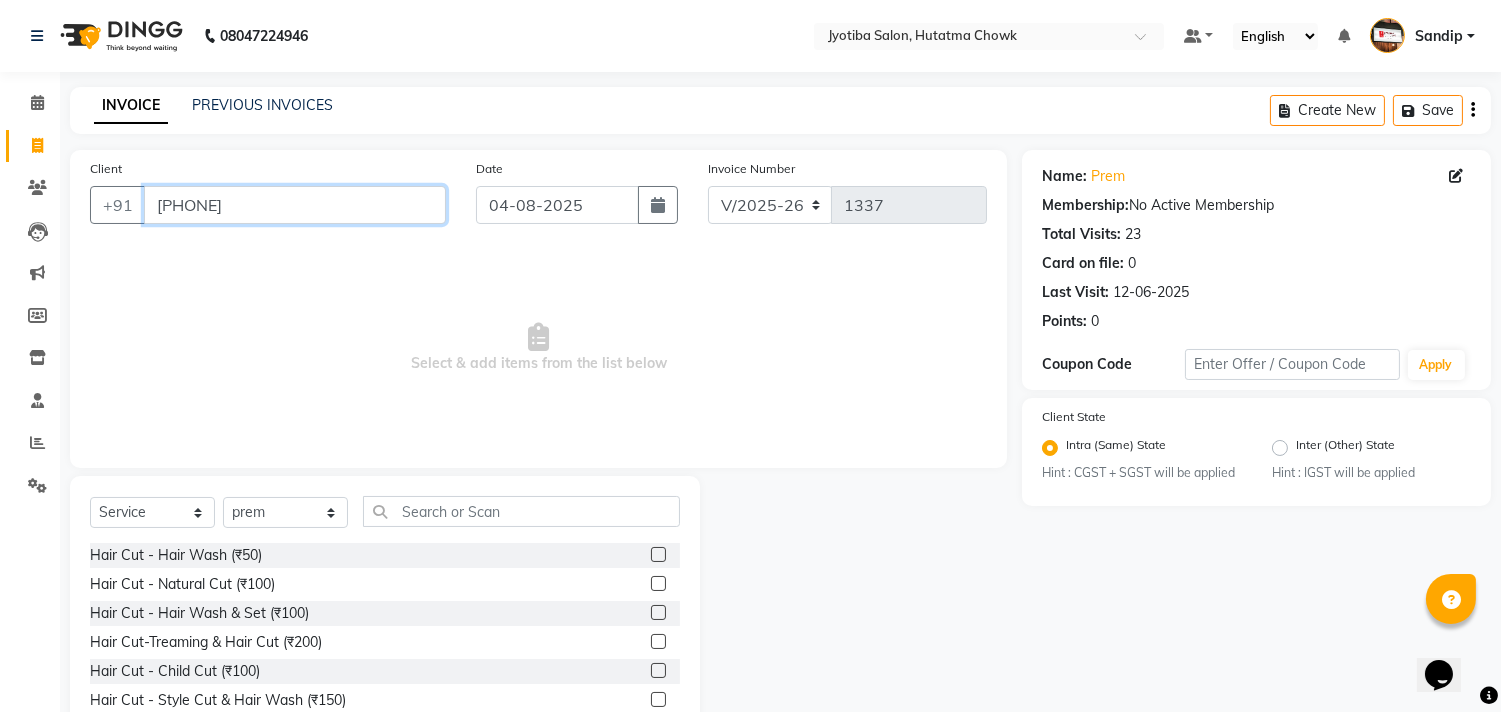 click on "[PHONE]" at bounding box center (295, 205) 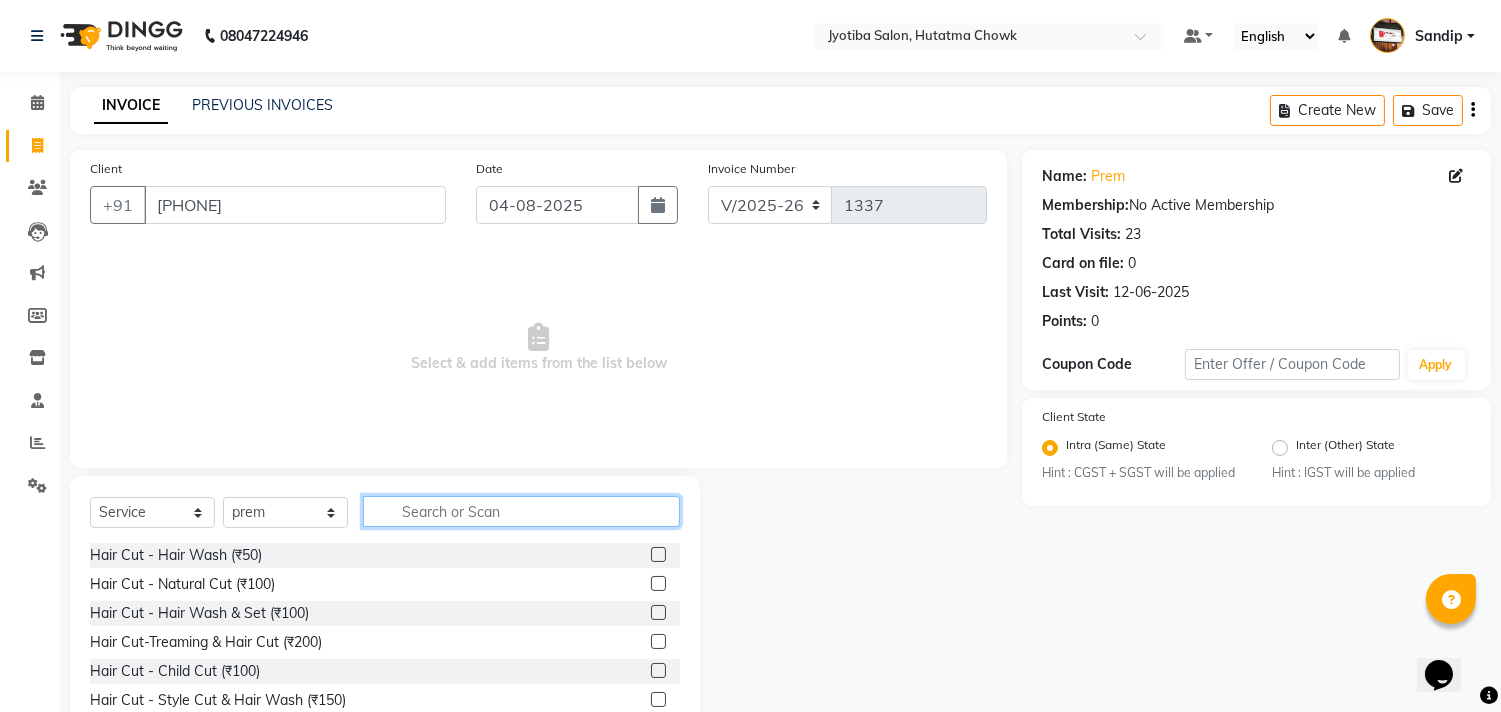 click 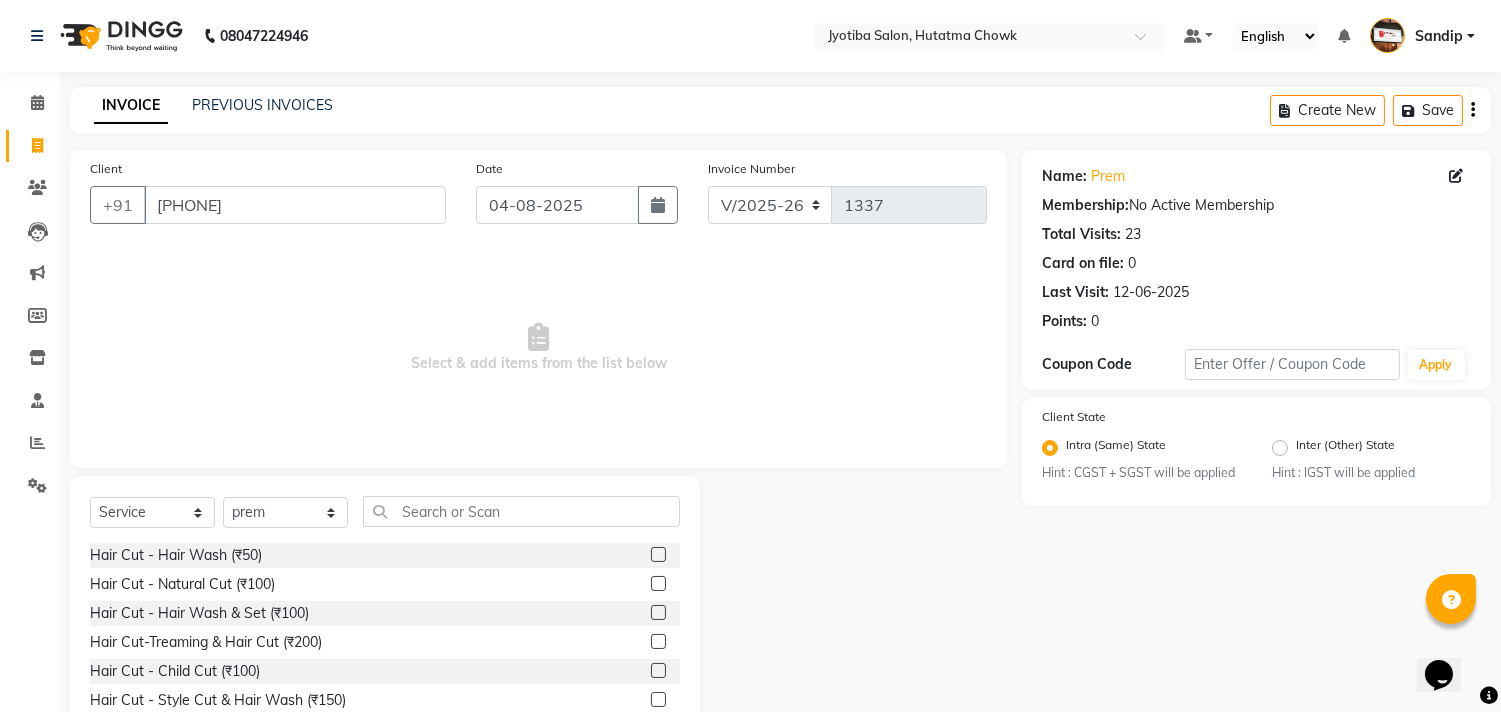 click on "Client [PHONE] Date [DATE] Invoice Number V/2025 V/2025-26 1337  Select & add items from the list below" 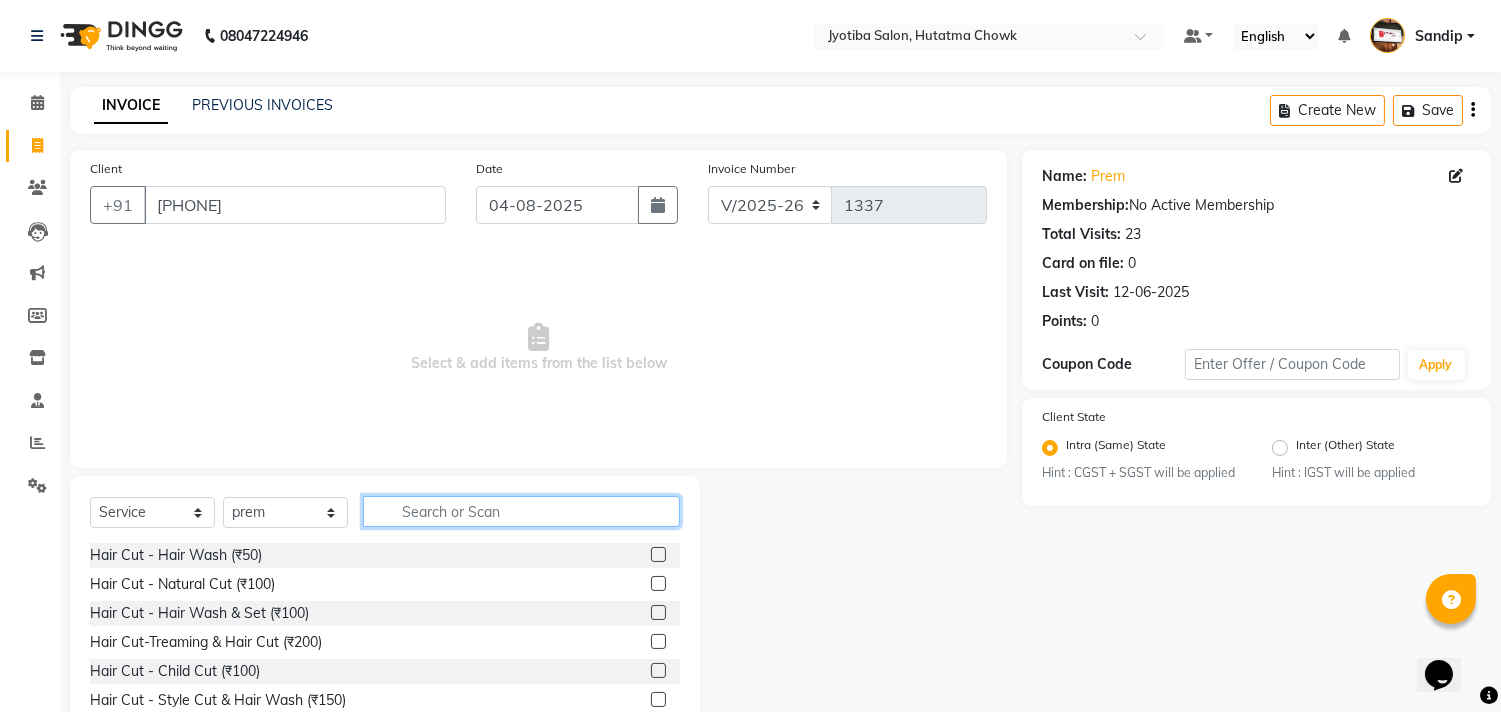 click 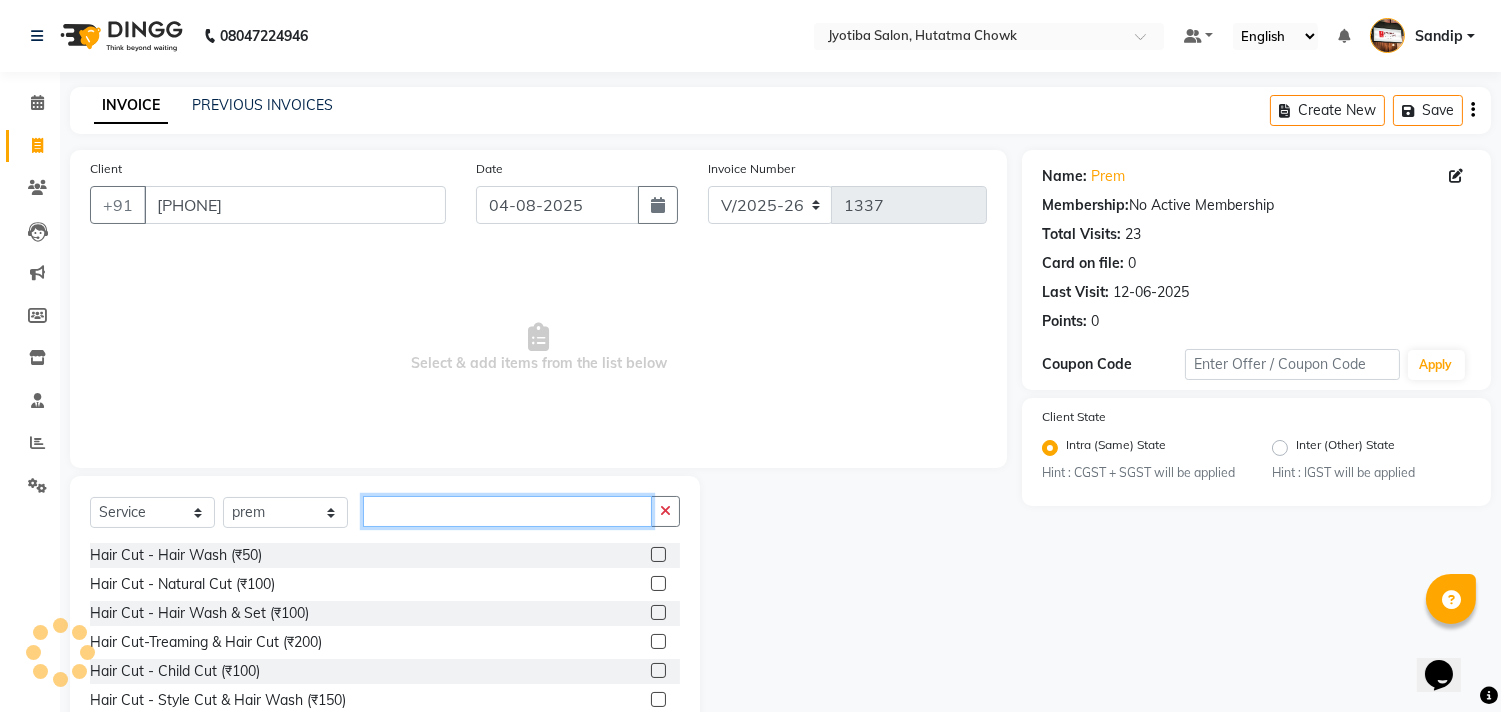 click 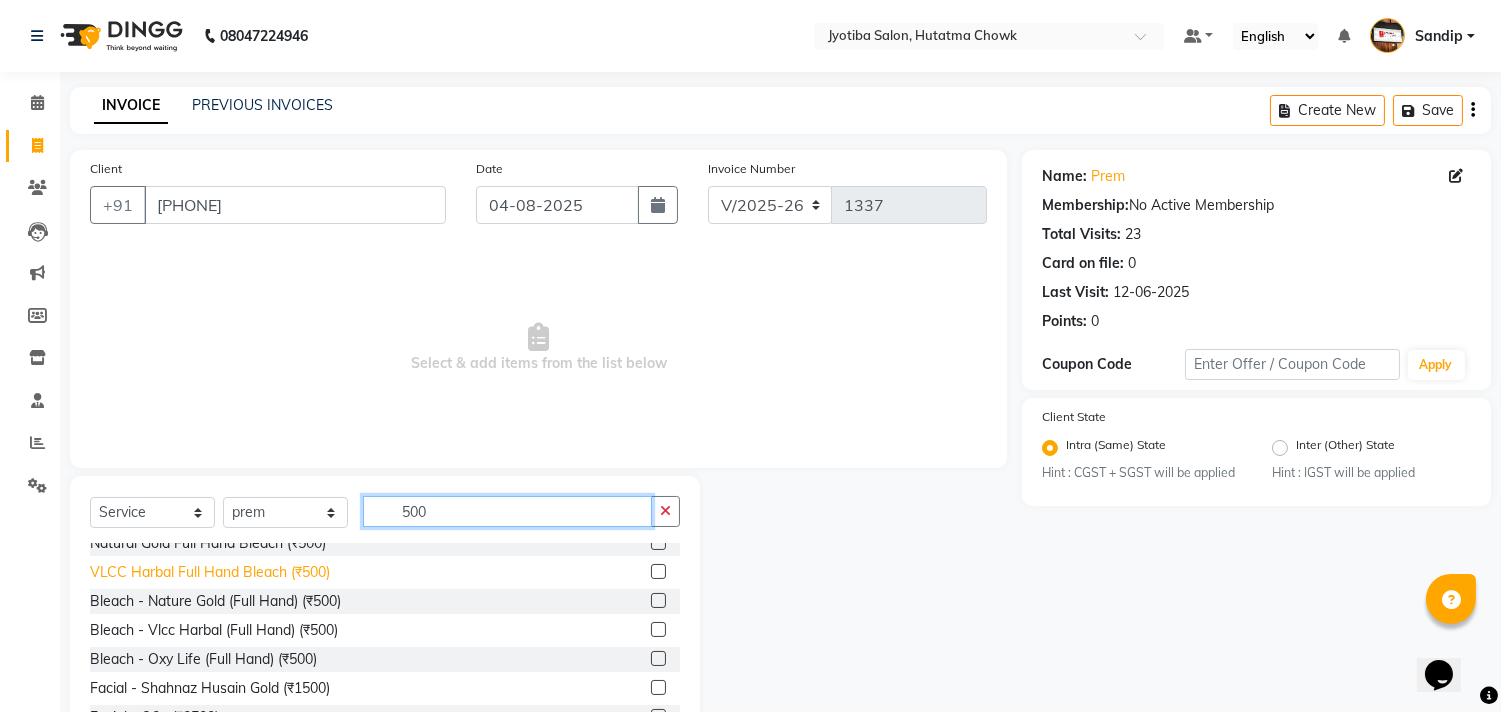 scroll, scrollTop: 147, scrollLeft: 0, axis: vertical 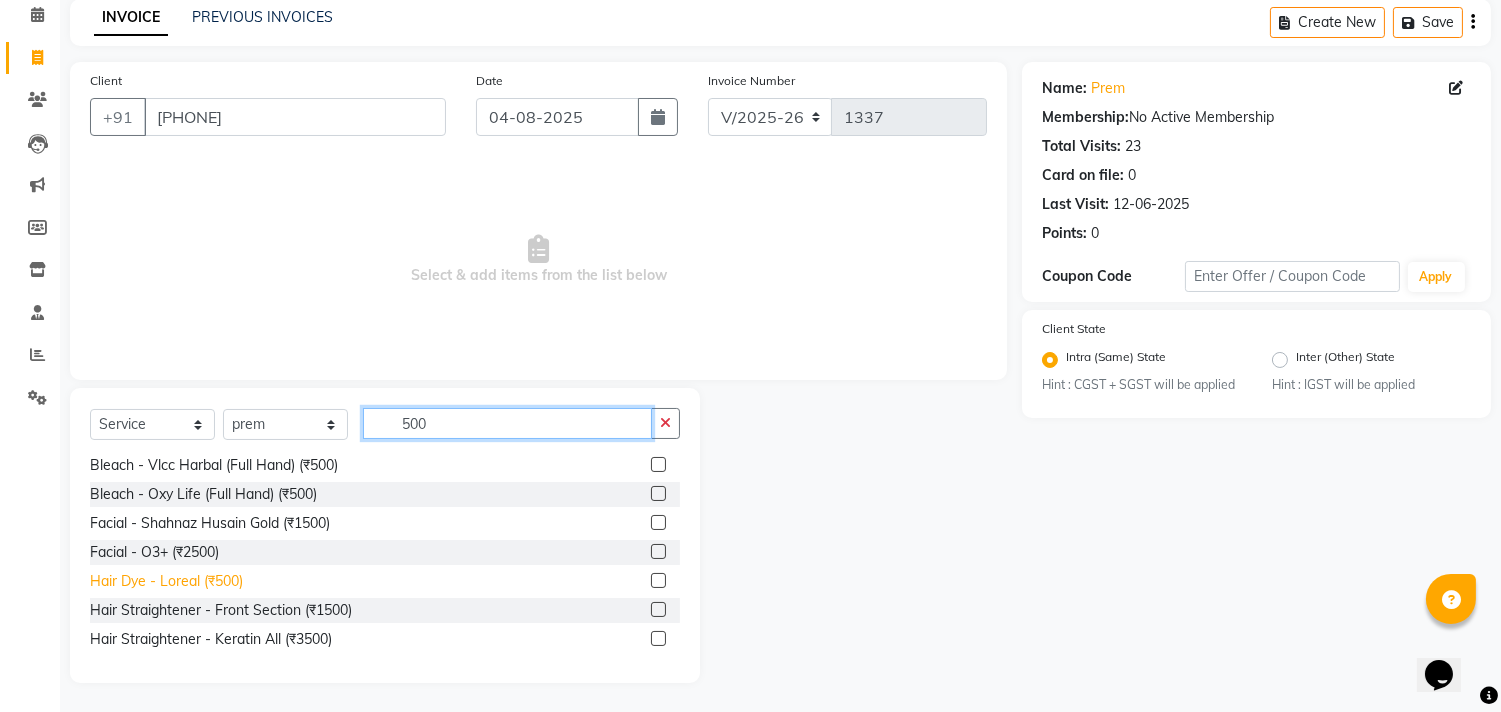 type on "500" 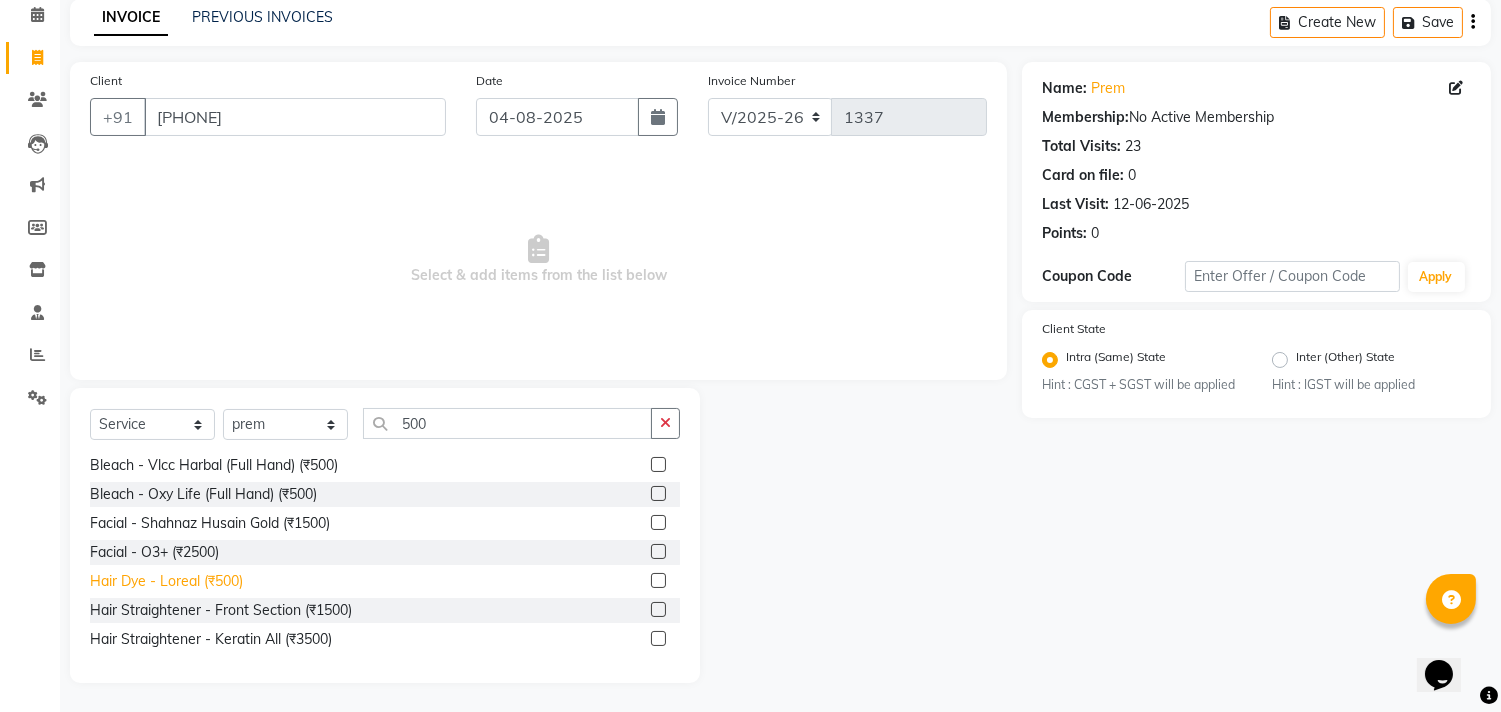 click on "Hair Dye -  Loreal (₹500)" 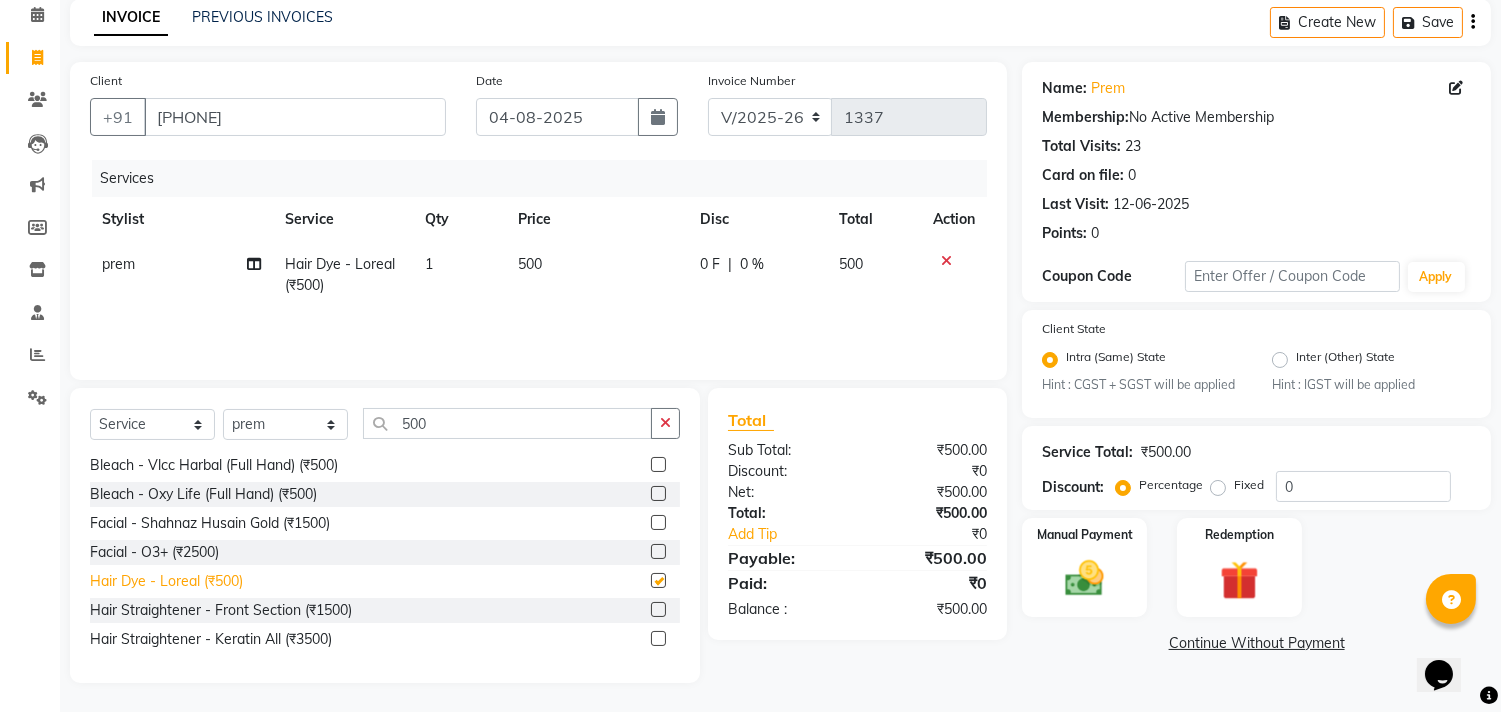 checkbox on "false" 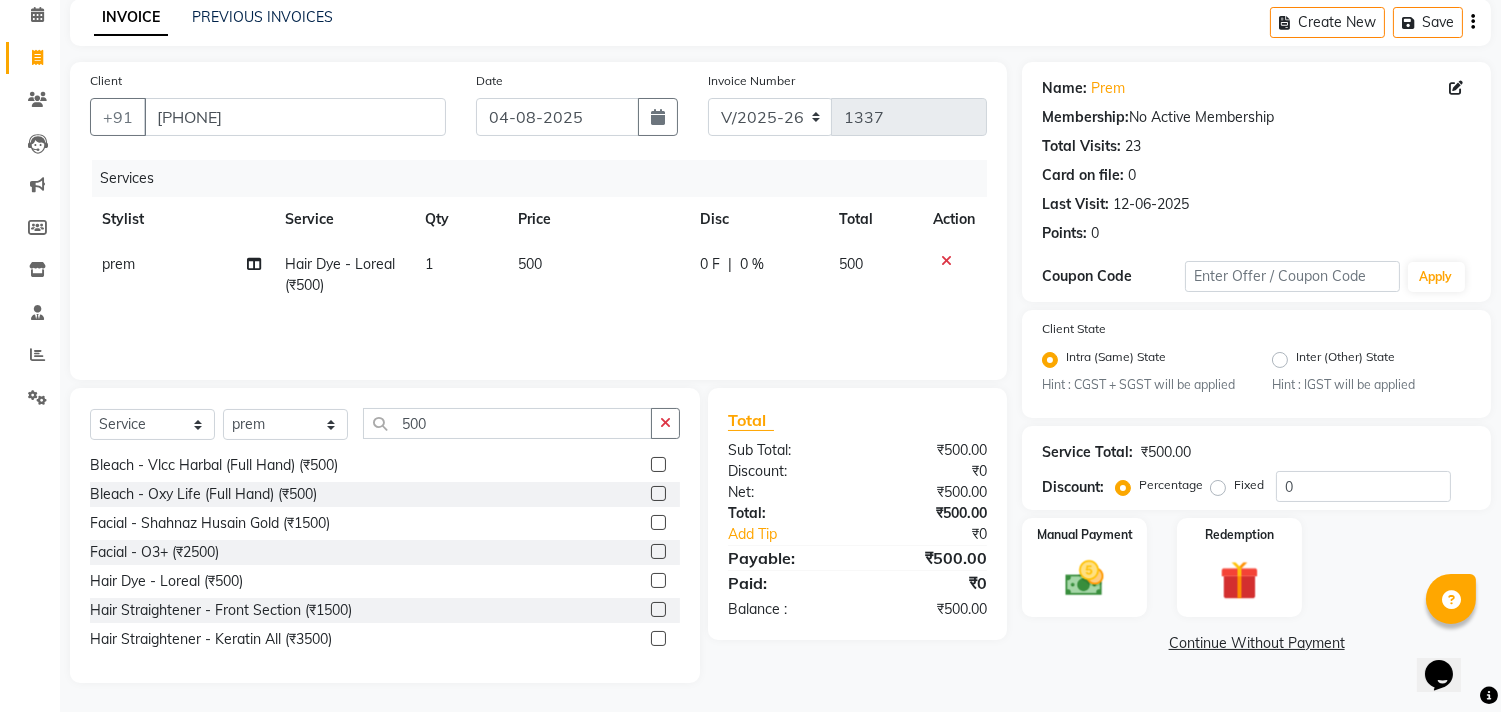 click on "500" 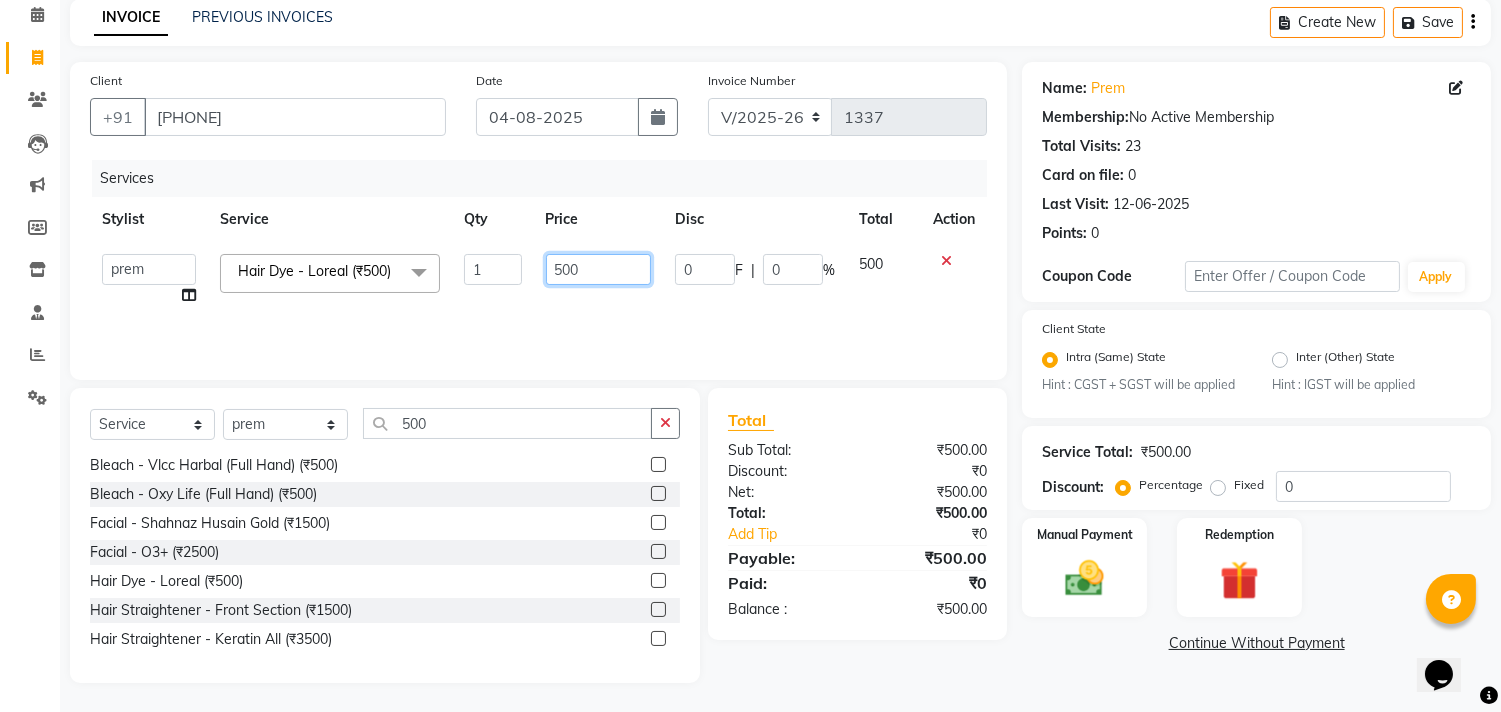 click on "500" 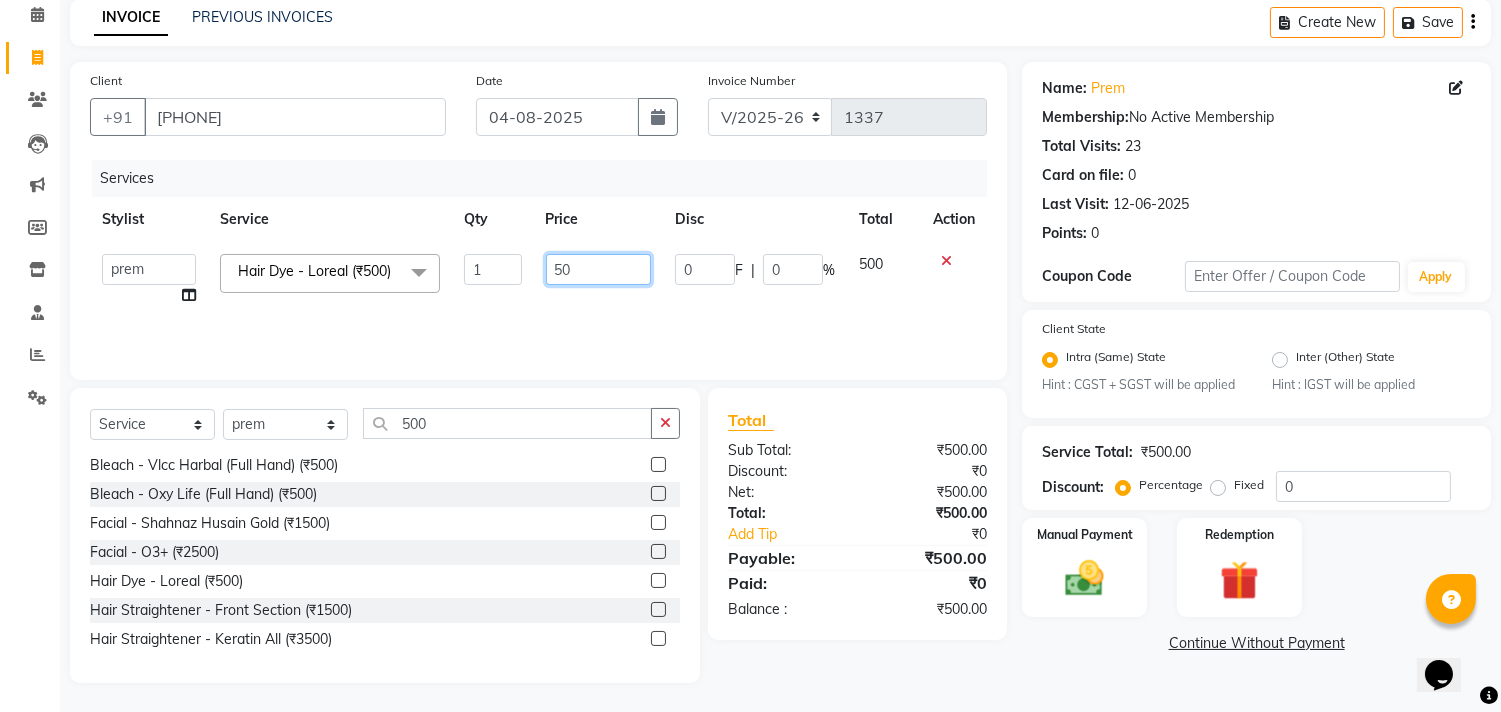 type on "5" 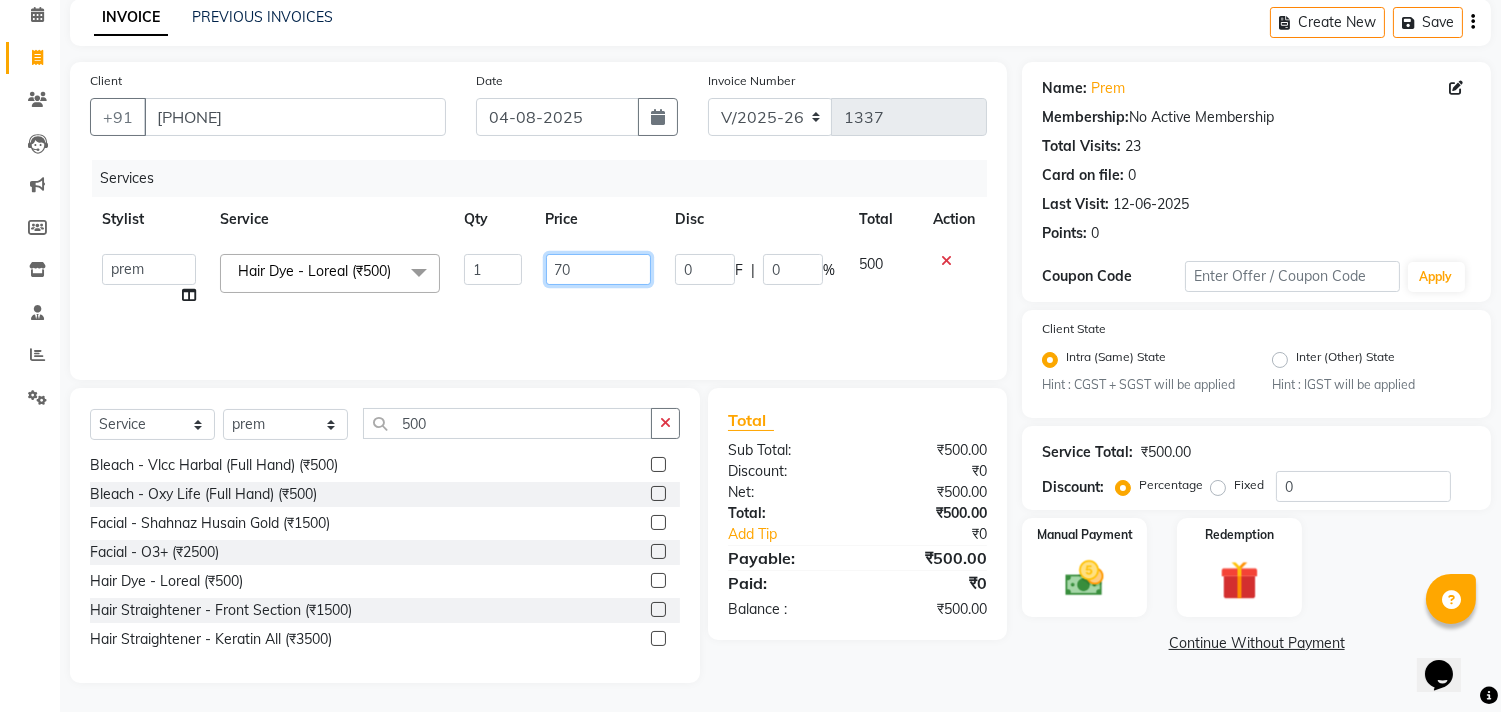 type on "700" 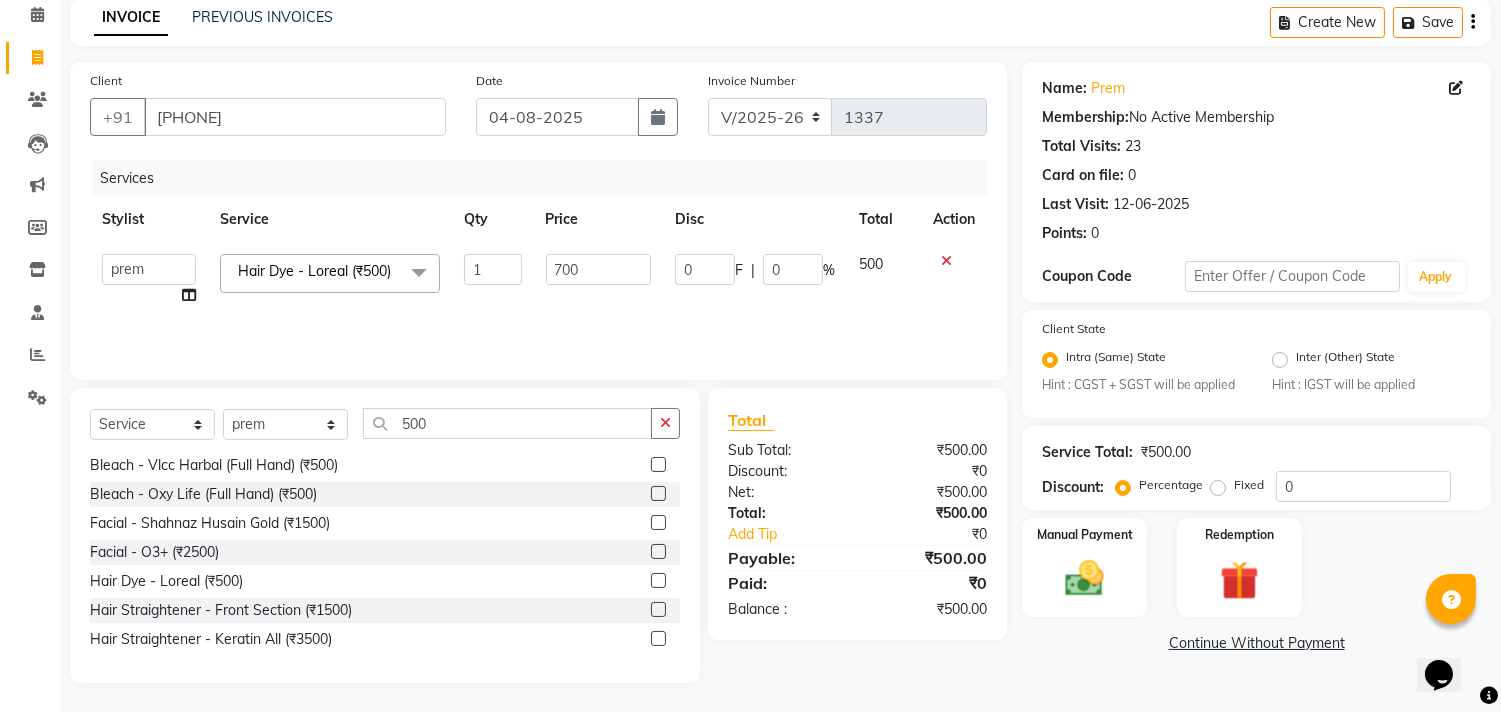 click on "0 F | 0 %" 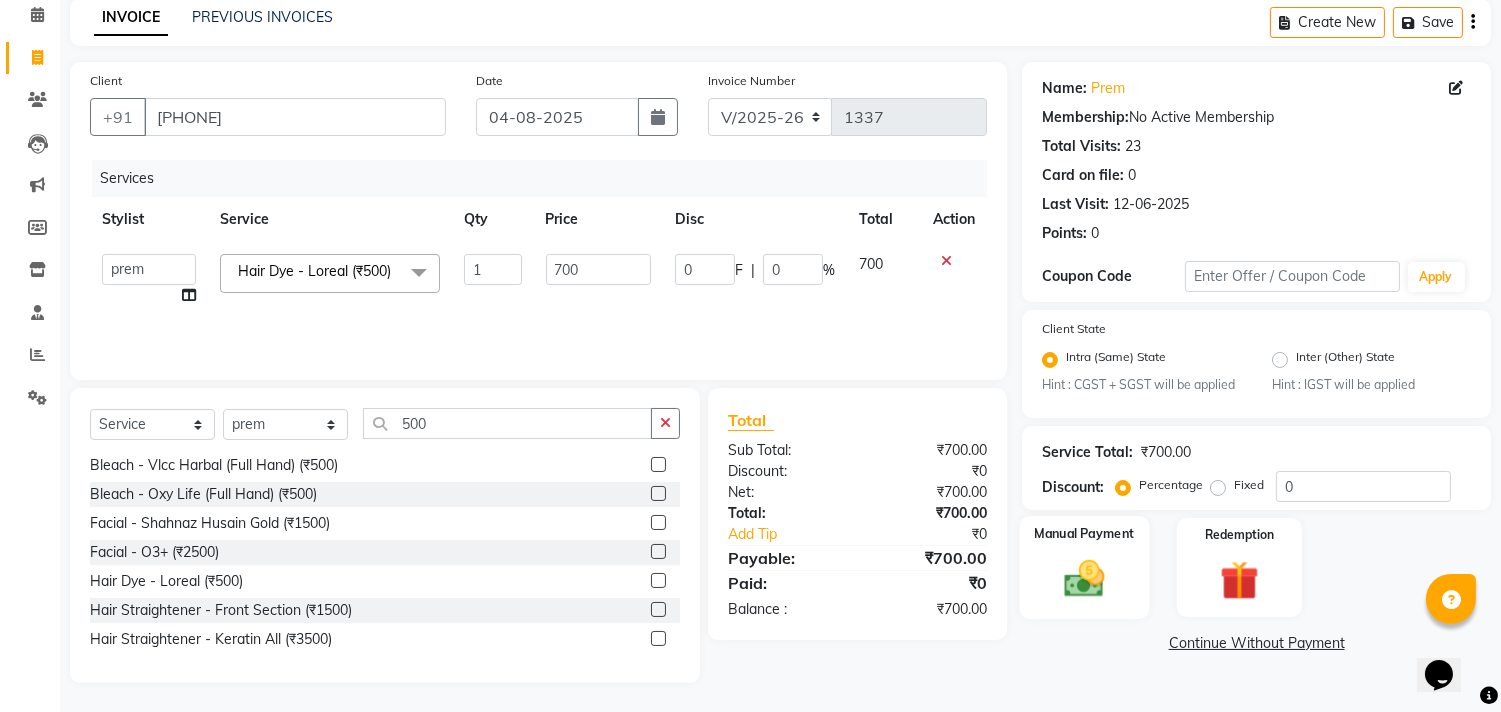 click 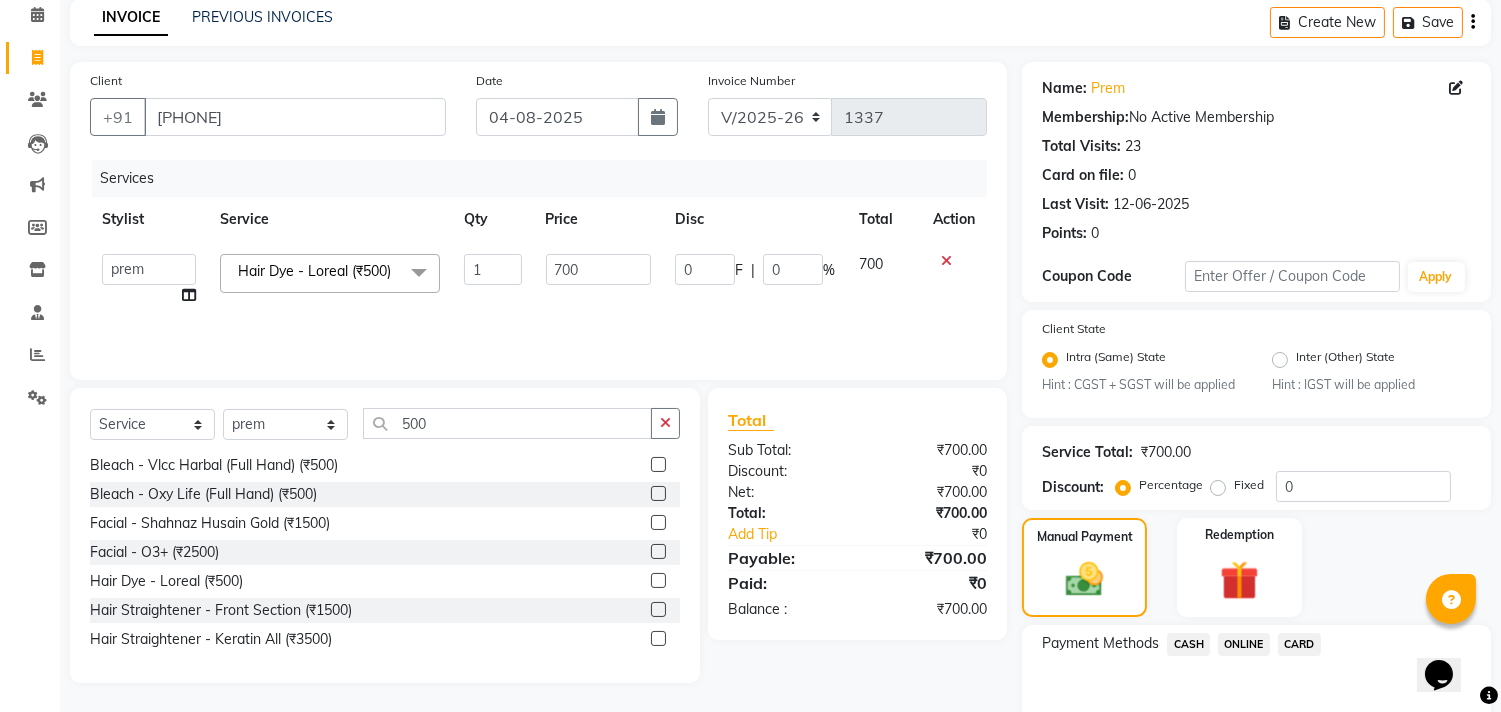 click on "CASH" 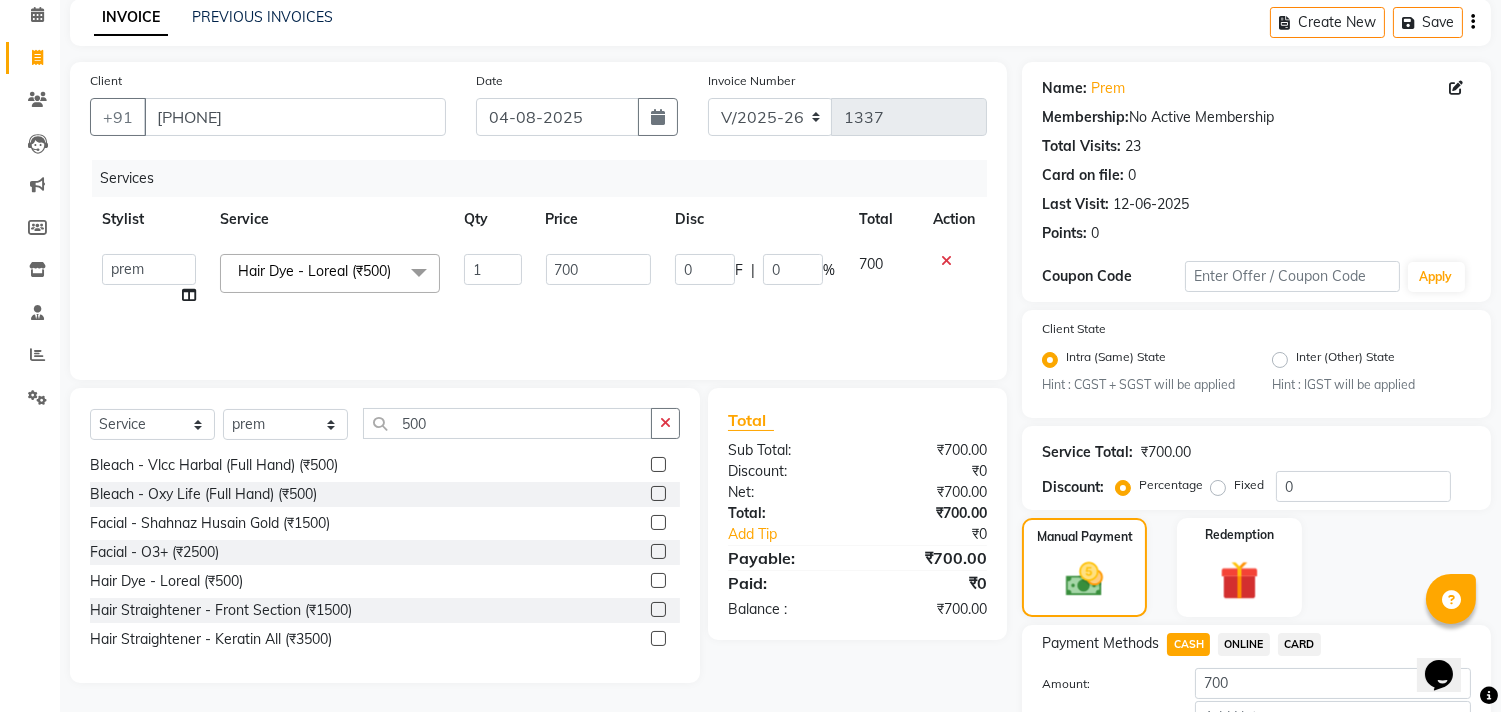 scroll, scrollTop: 221, scrollLeft: 0, axis: vertical 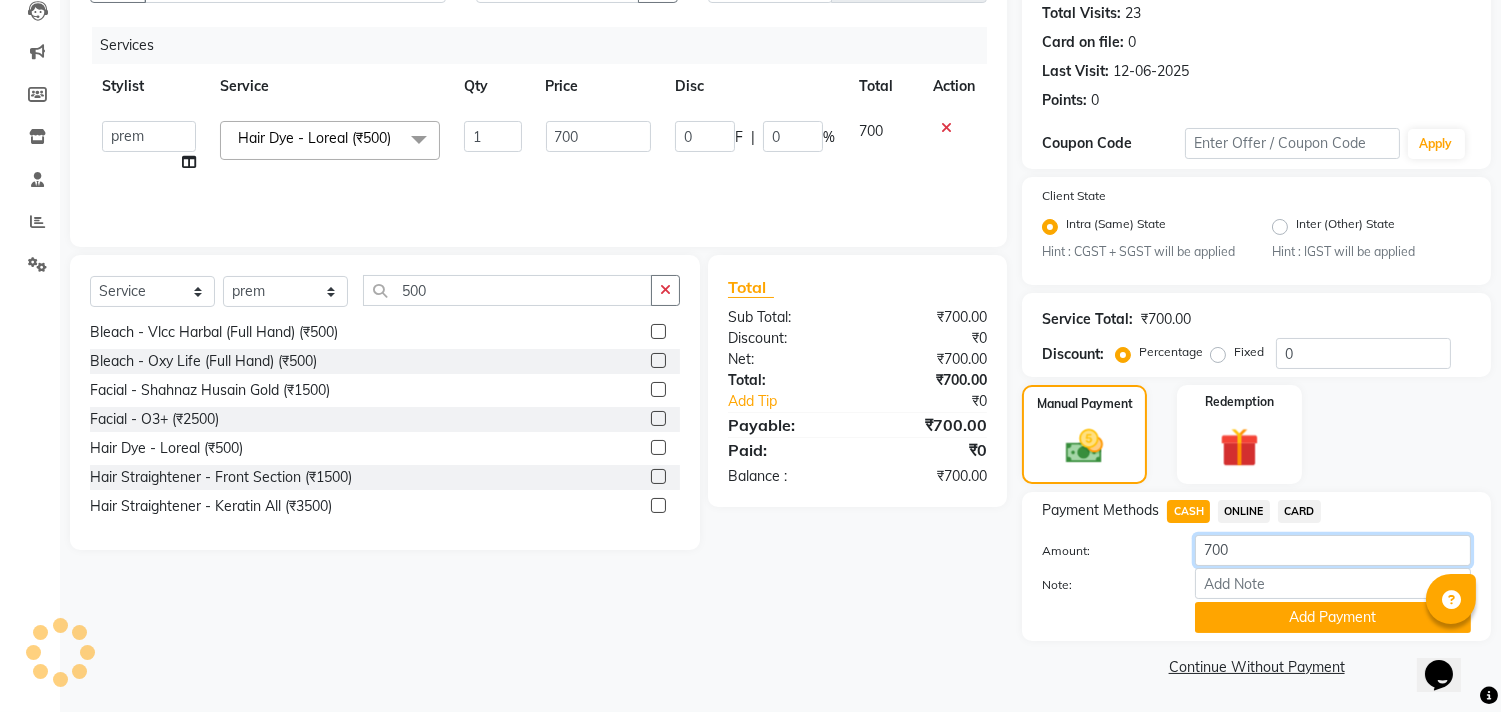 click on "700" 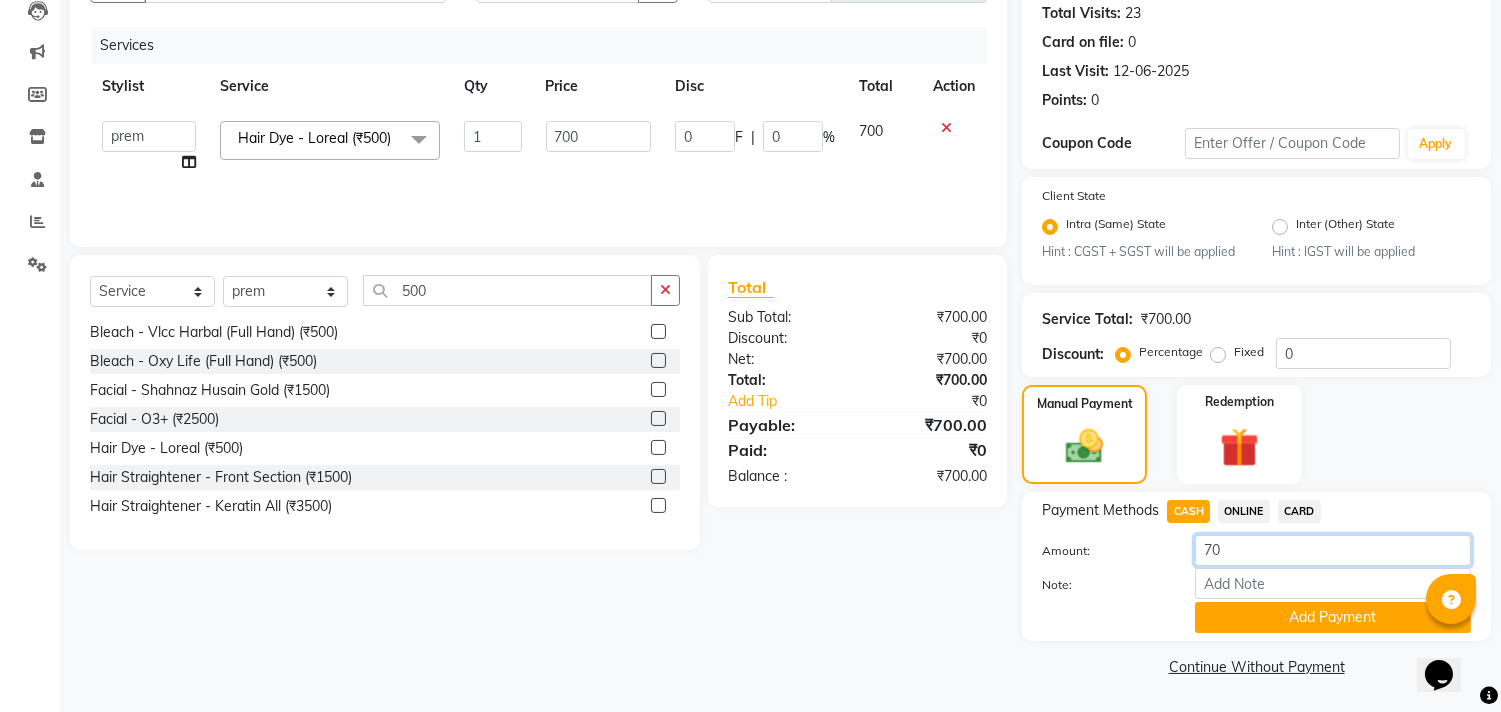 type on "7" 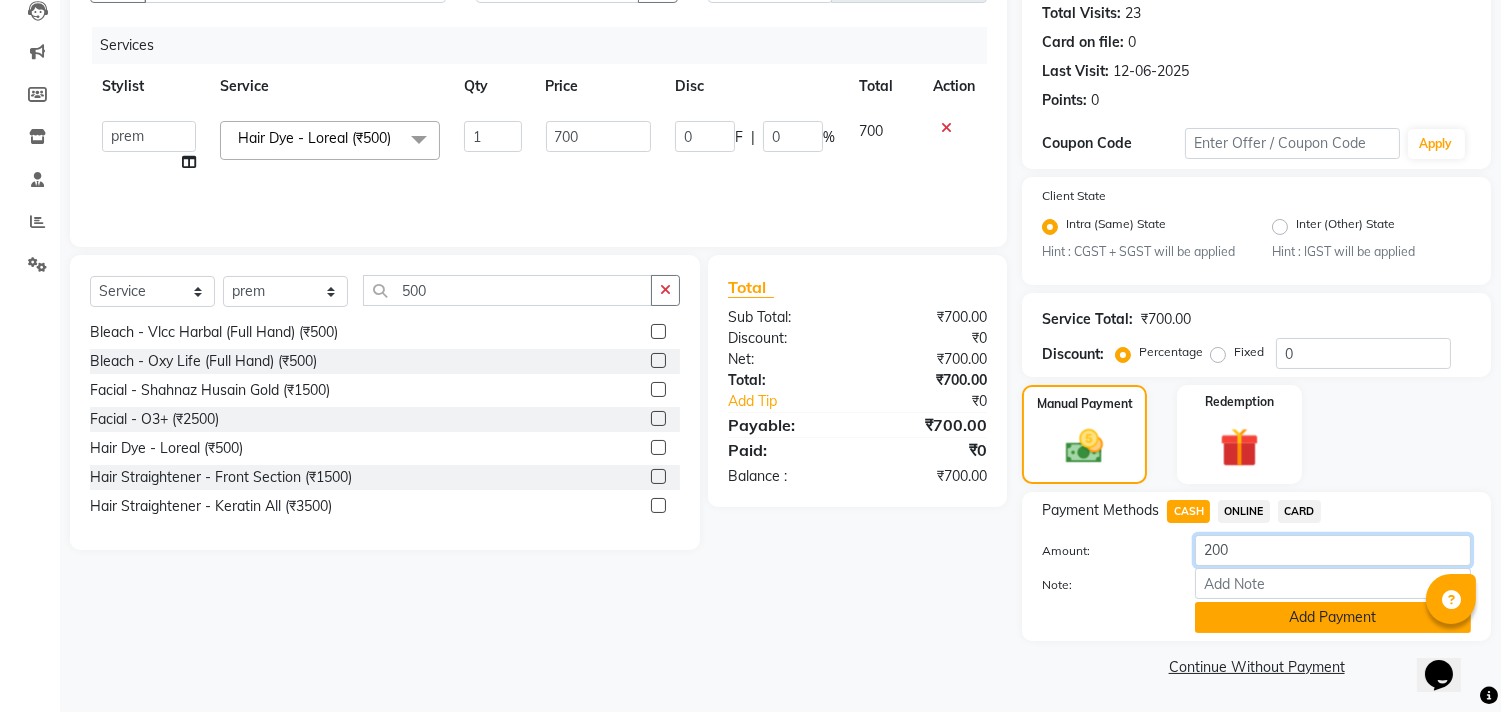 type on "200" 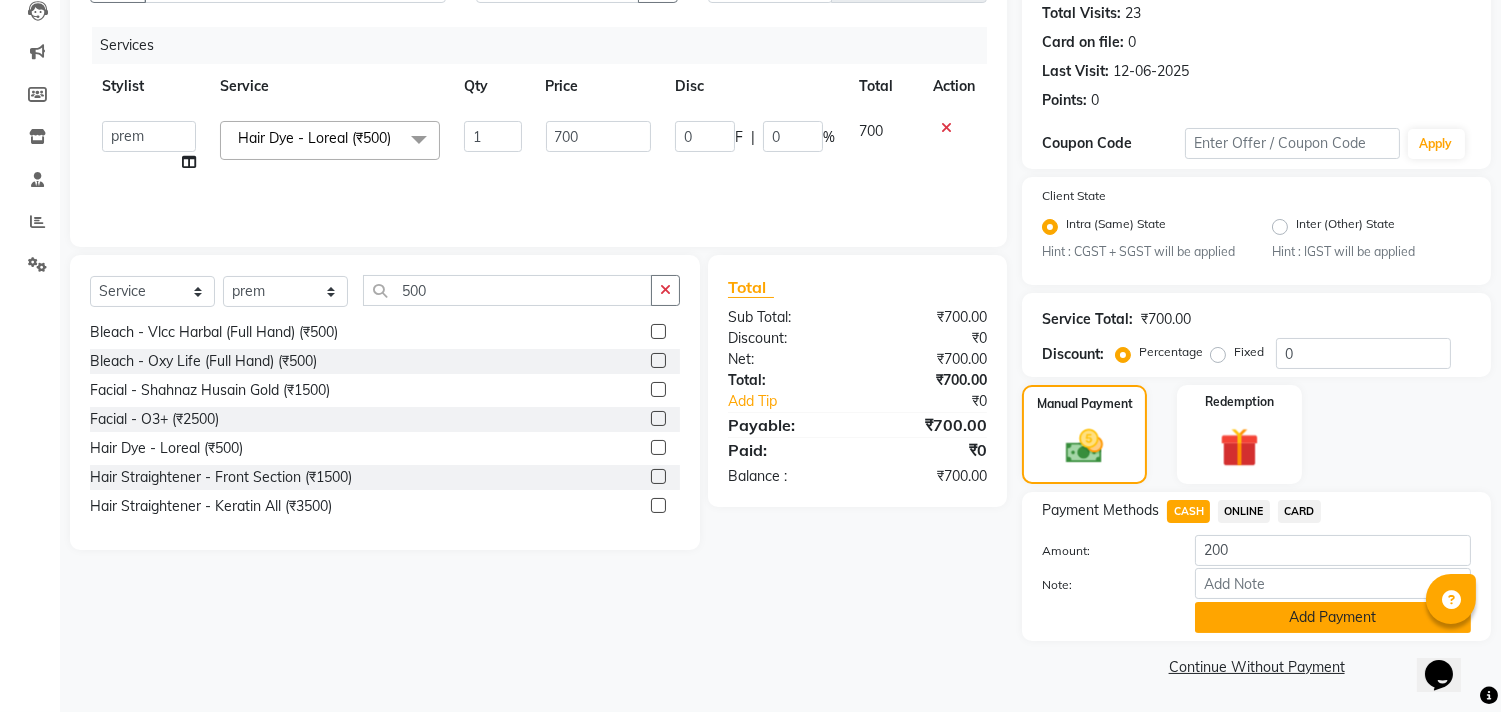 click on "Add Payment" 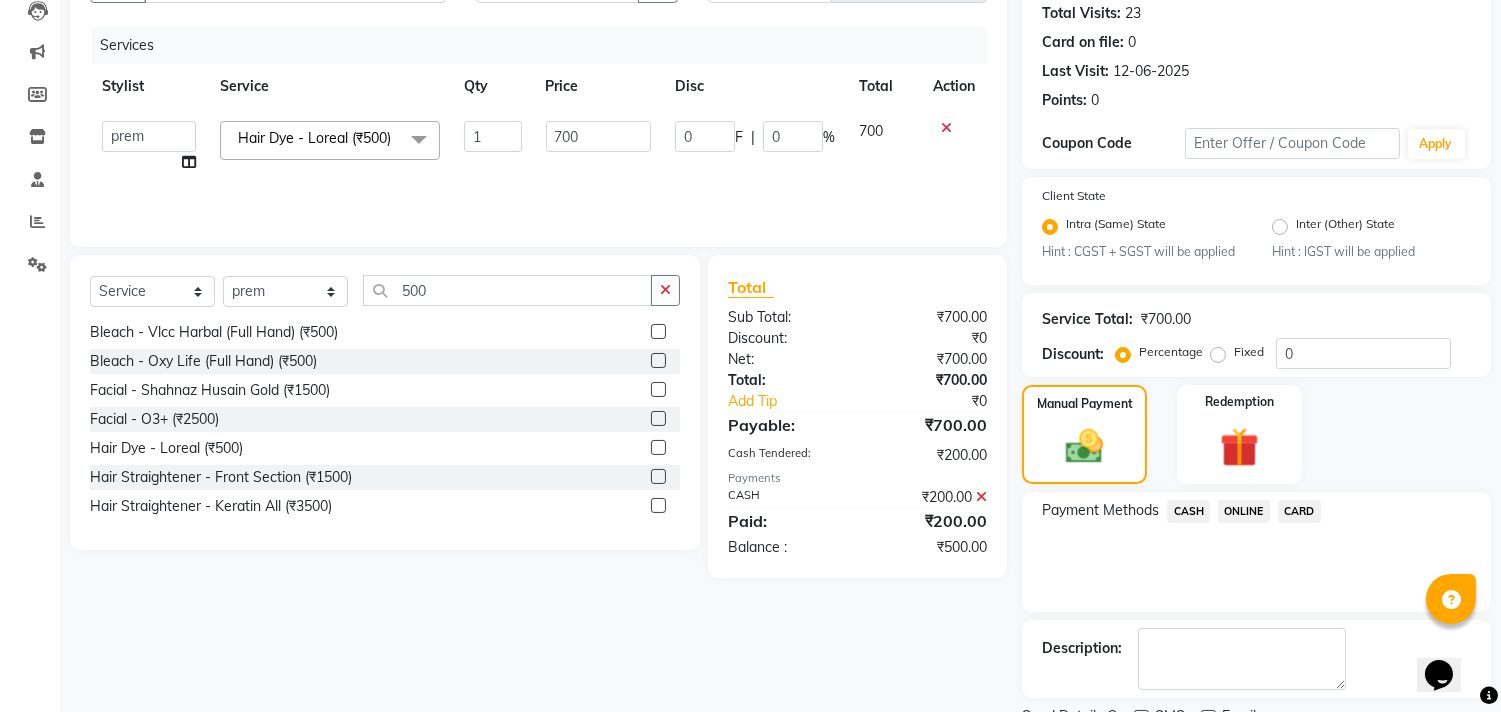 click on "ONLINE" 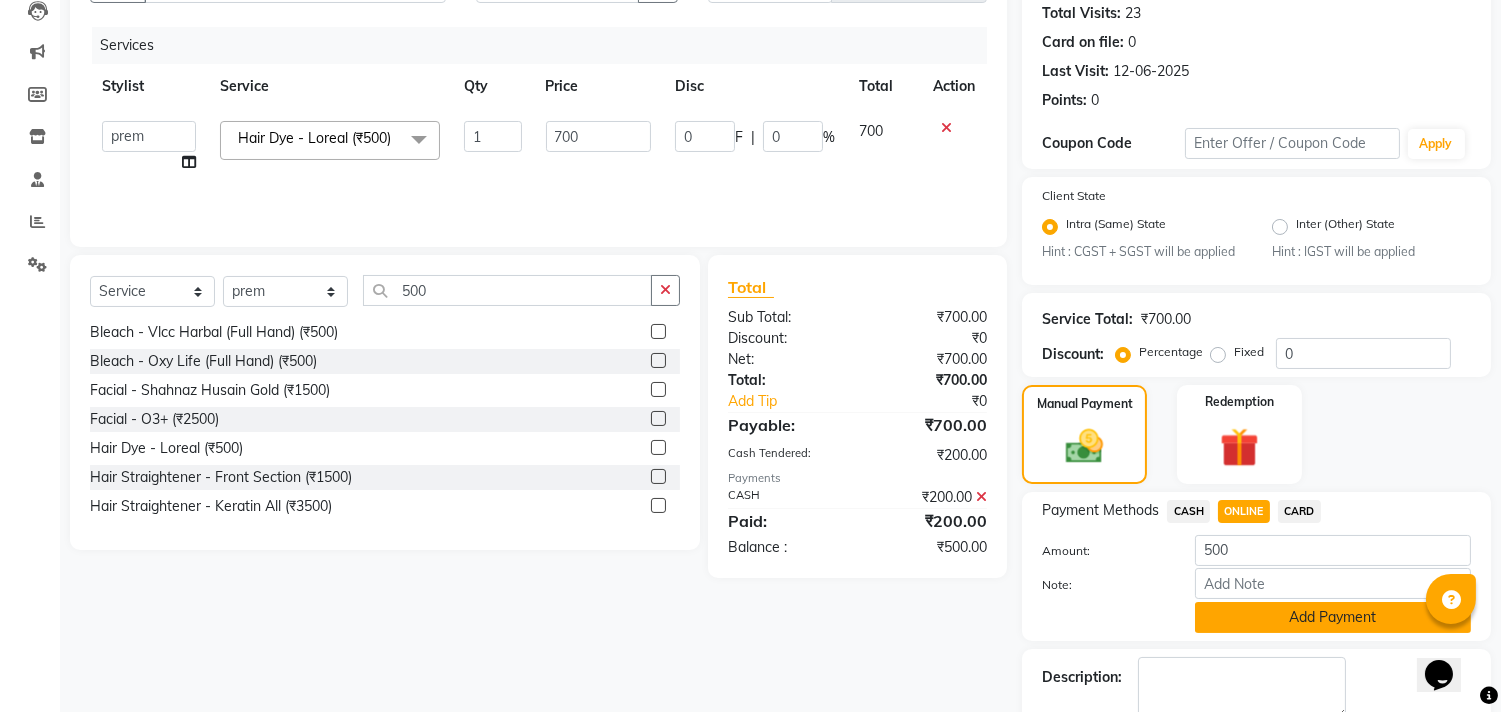 click on "Add Payment" 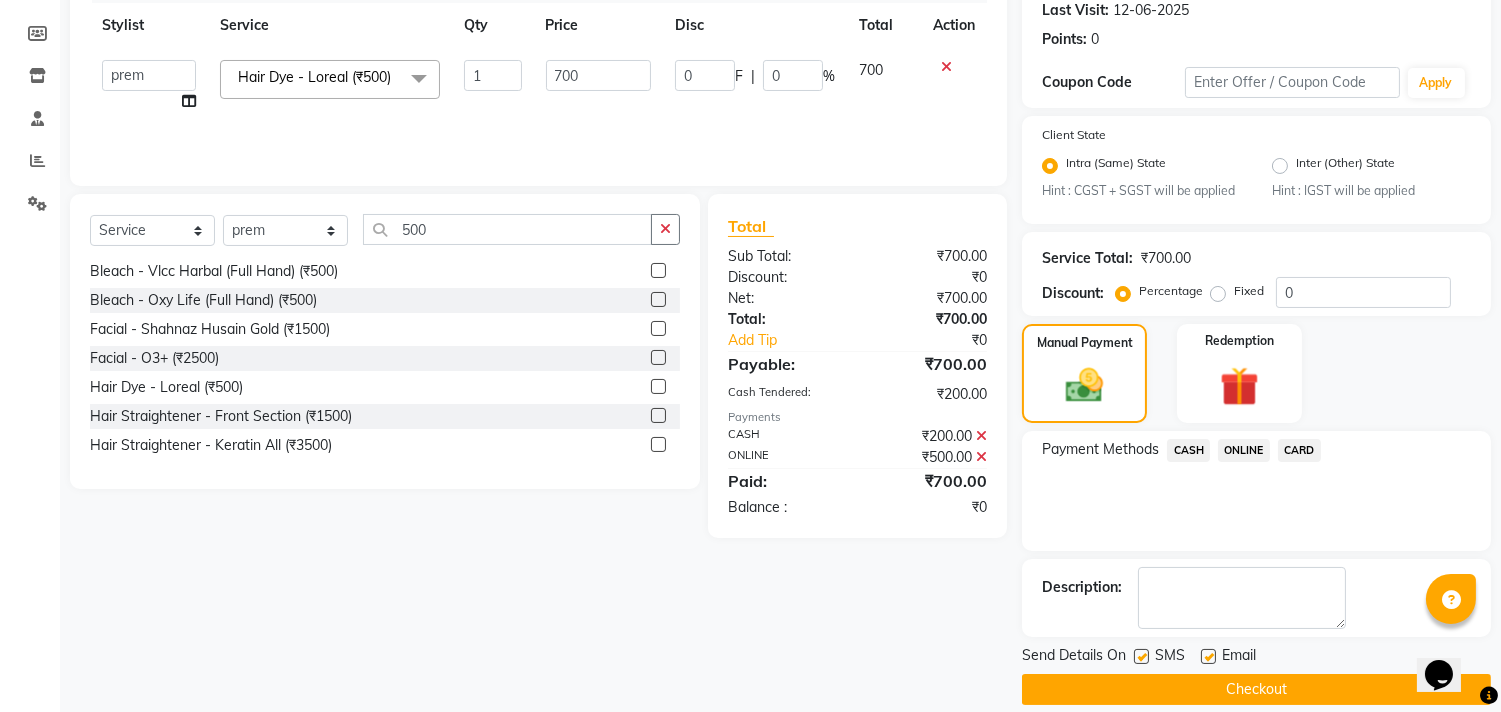 scroll, scrollTop: 305, scrollLeft: 0, axis: vertical 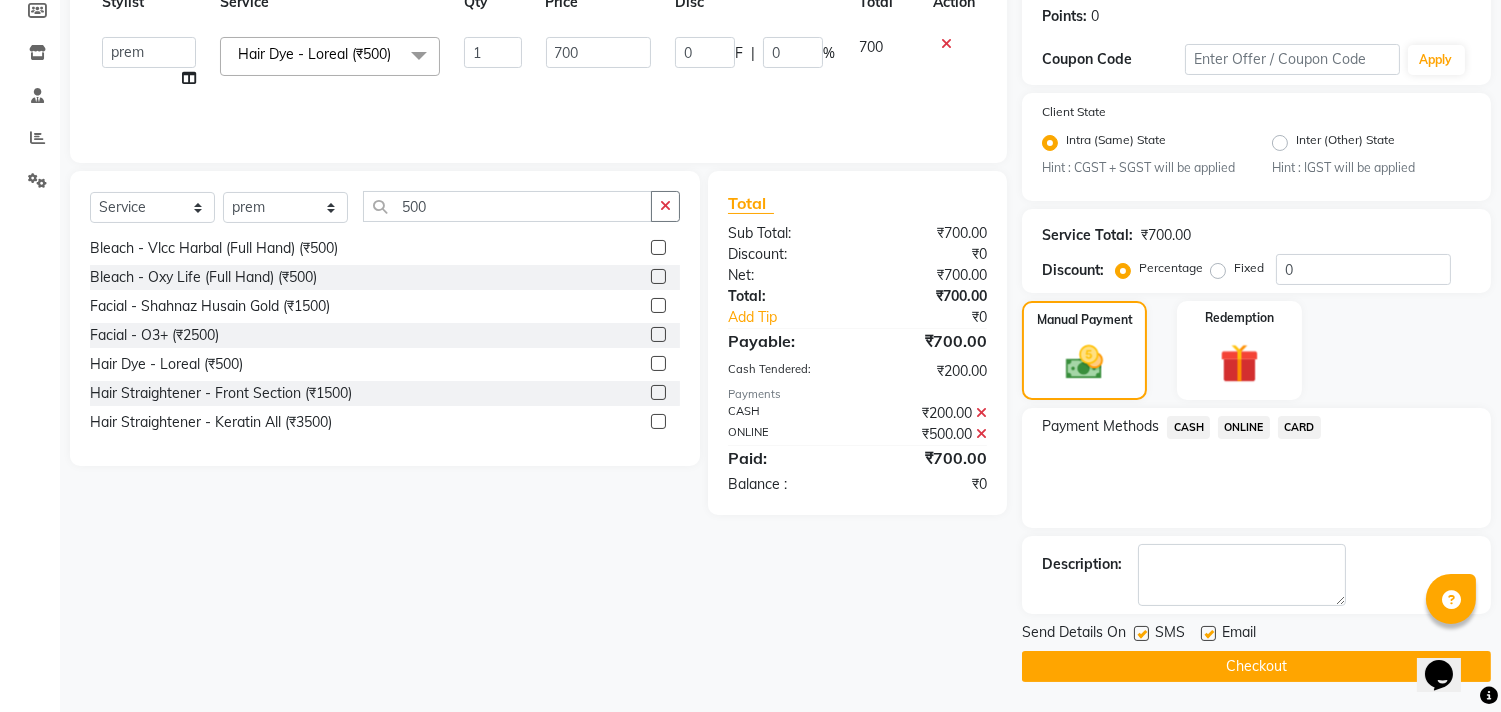 click on "Checkout" 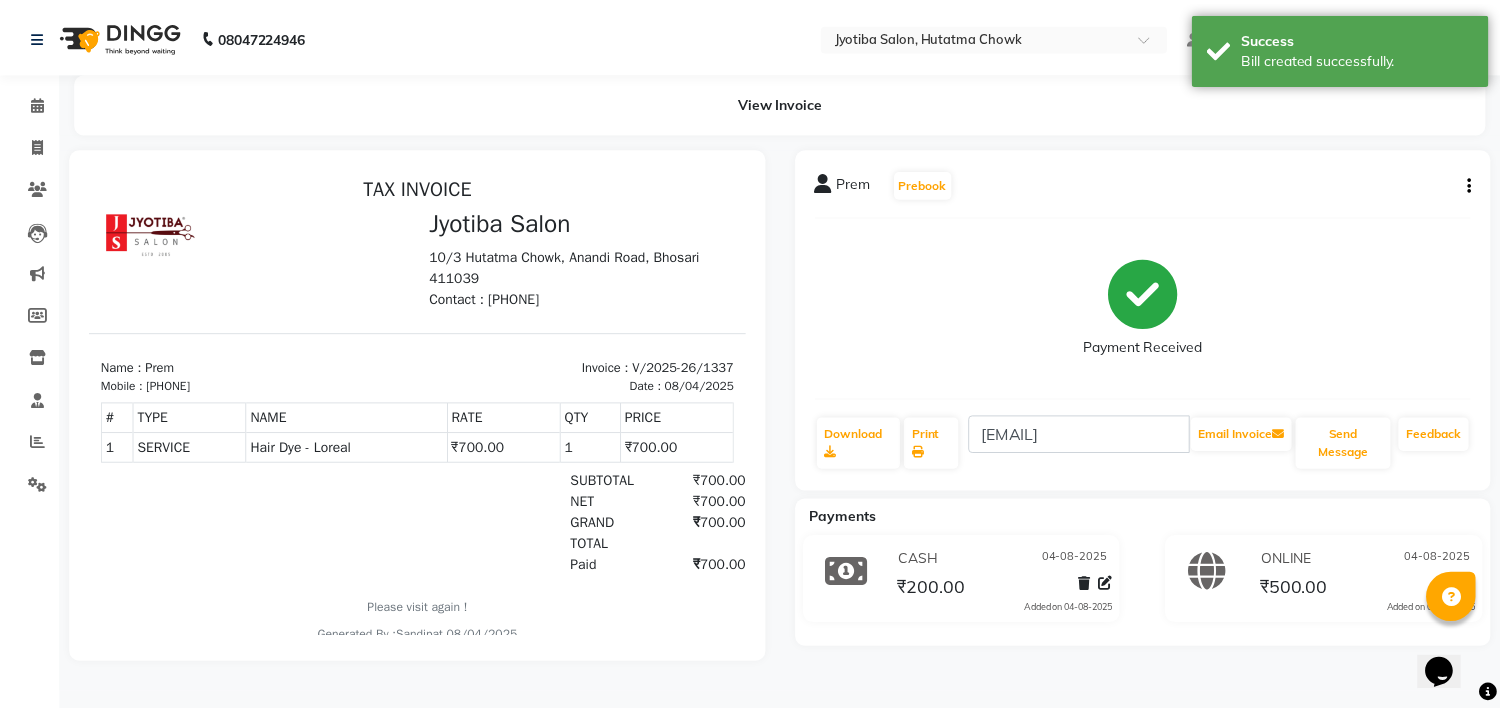 scroll, scrollTop: 0, scrollLeft: 0, axis: both 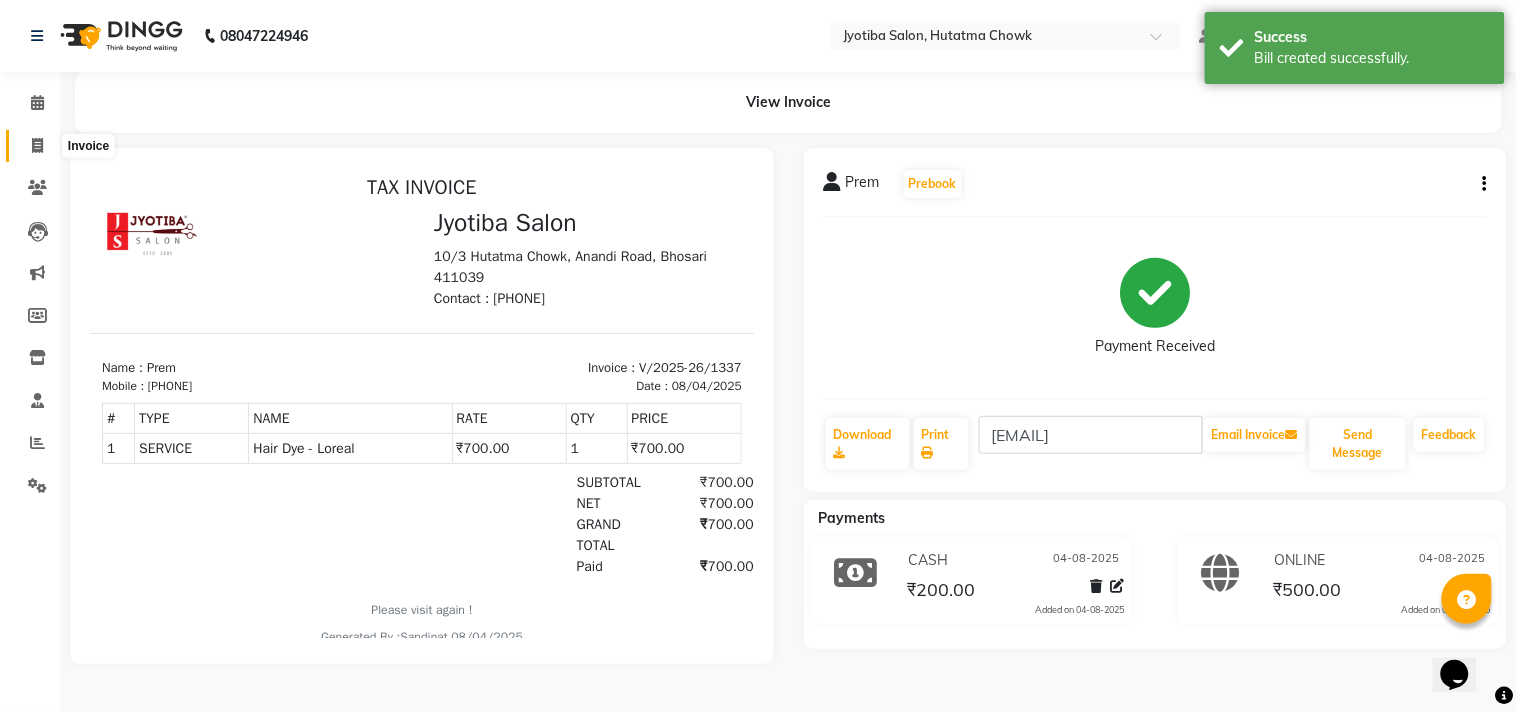 click 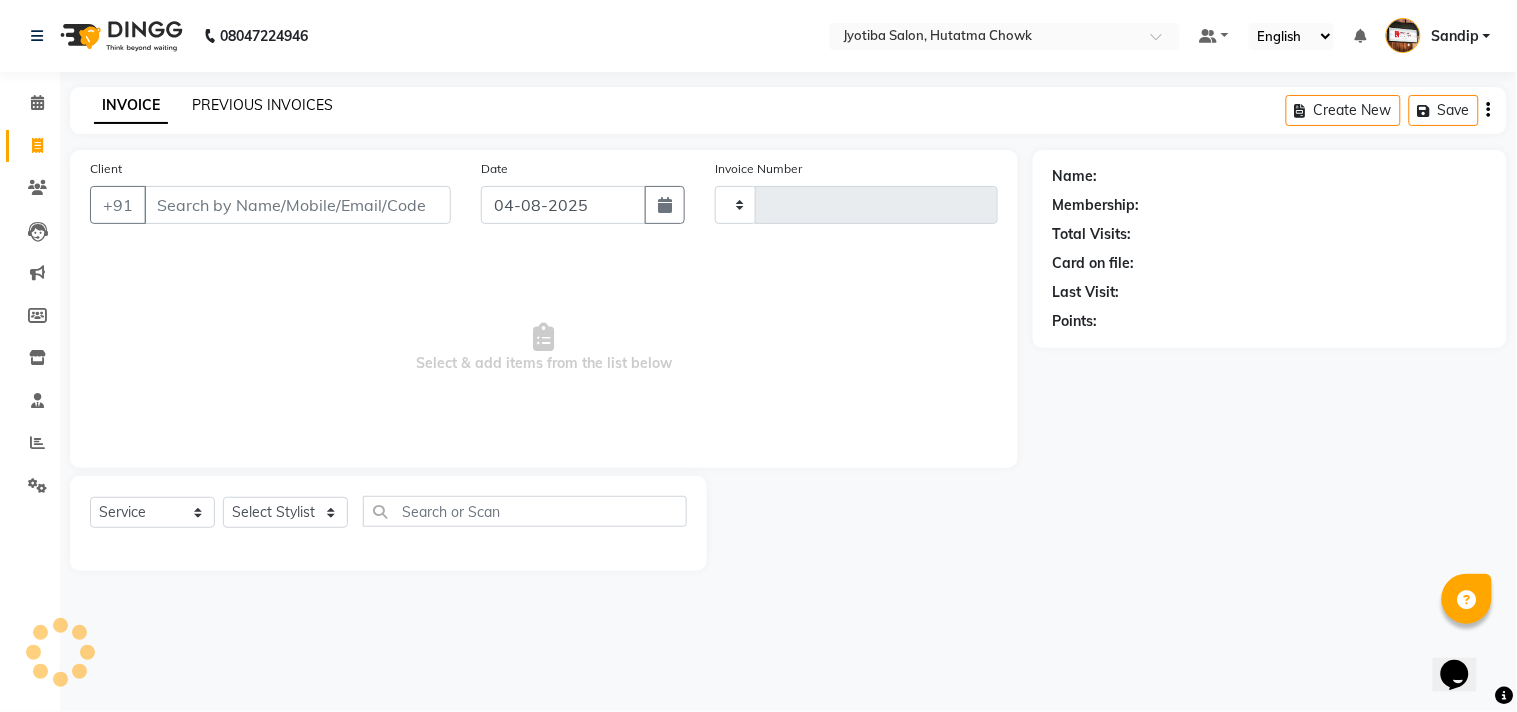 type on "1338" 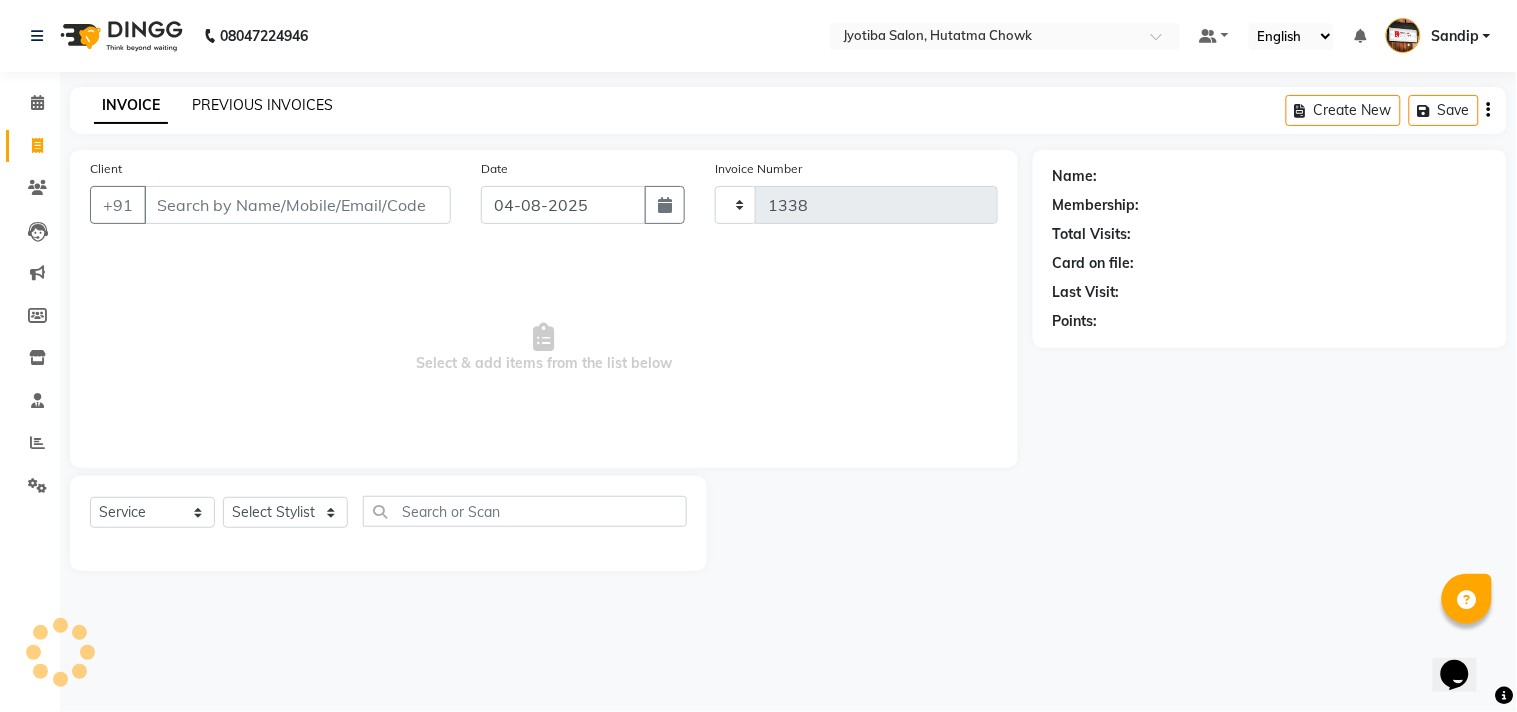 select on "556" 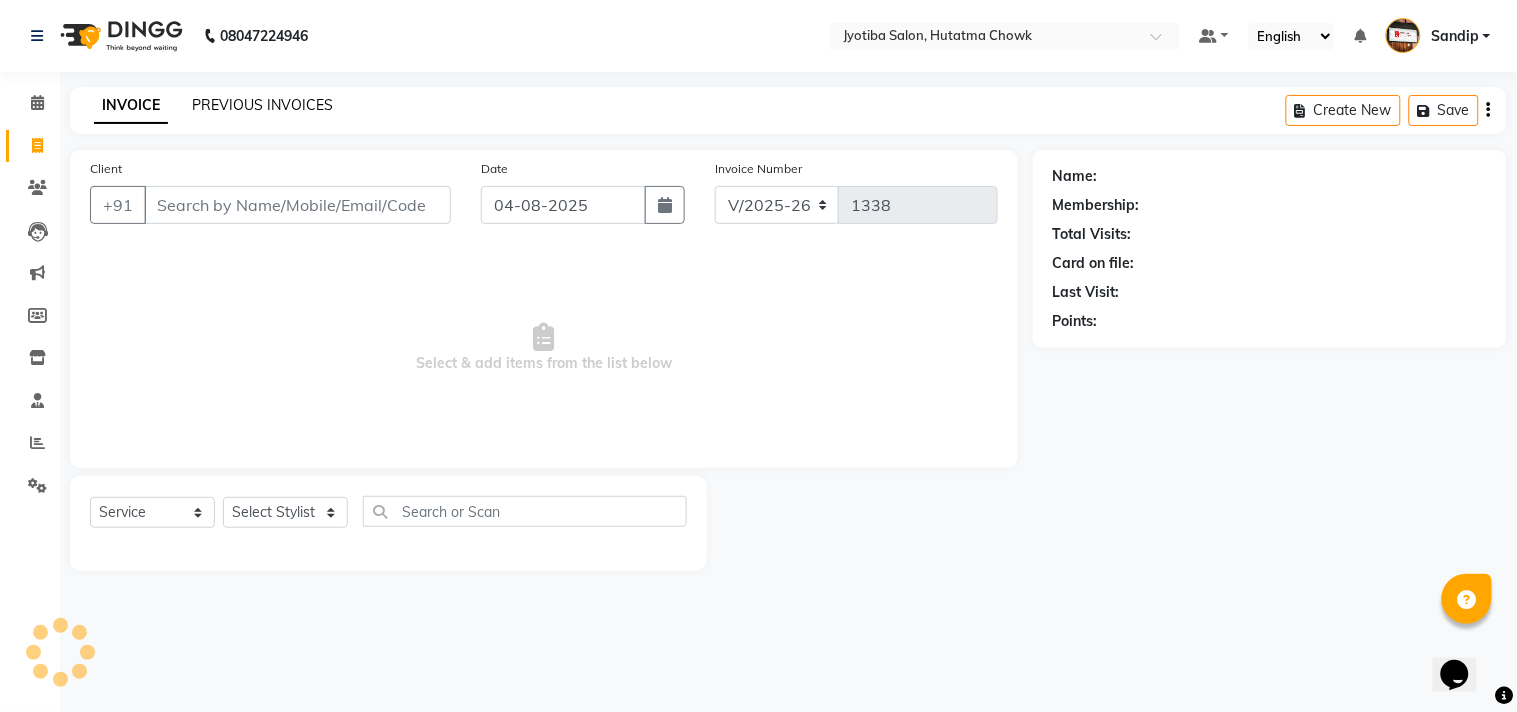 click on "PREVIOUS INVOICES" 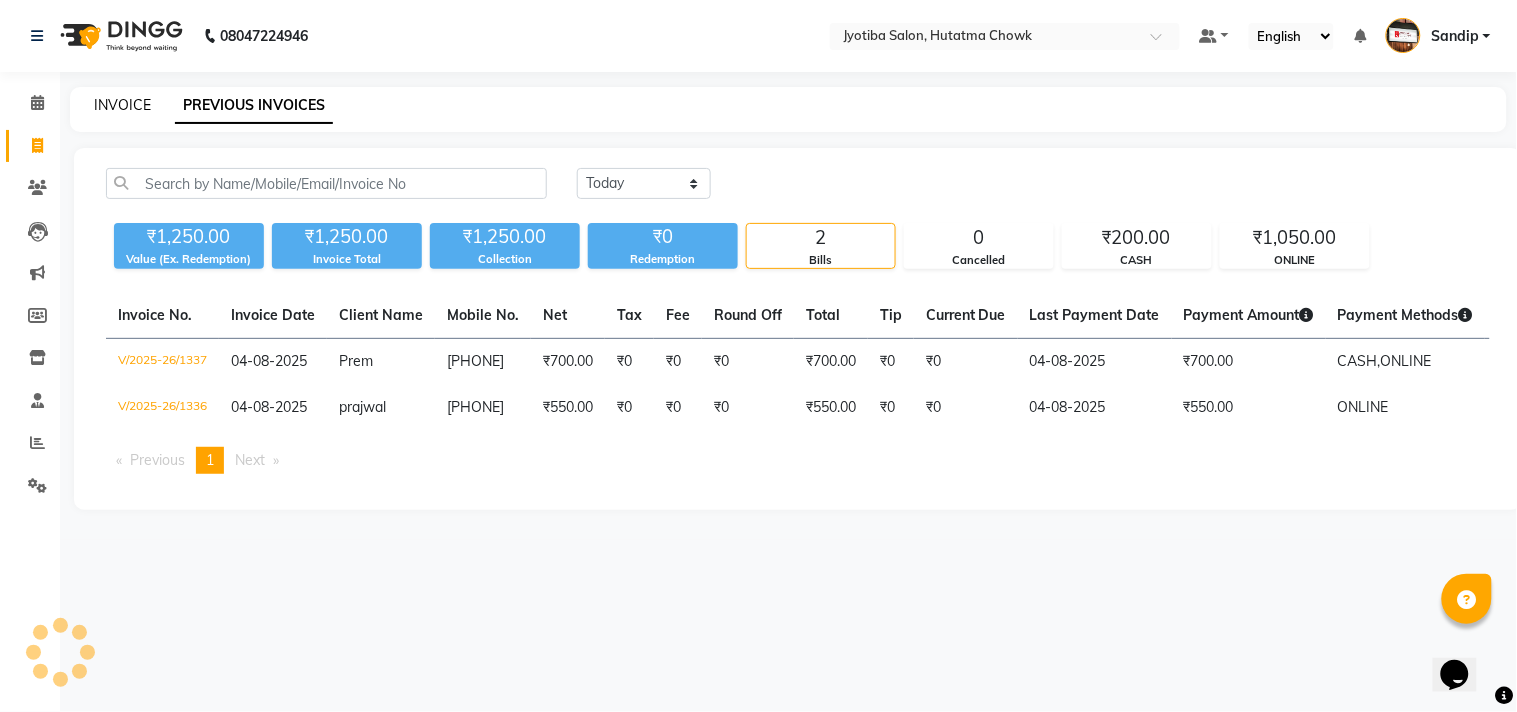 click on "INVOICE" 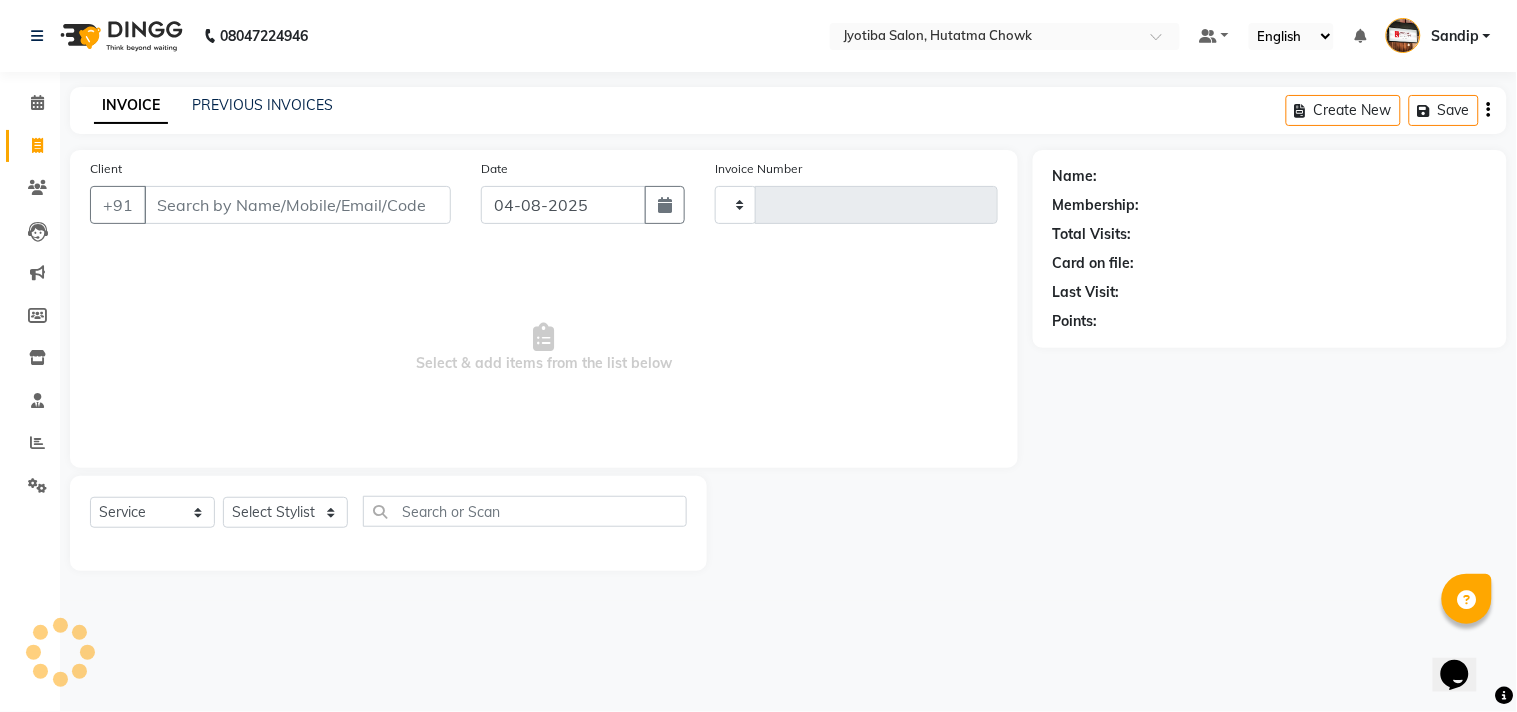 type on "1338" 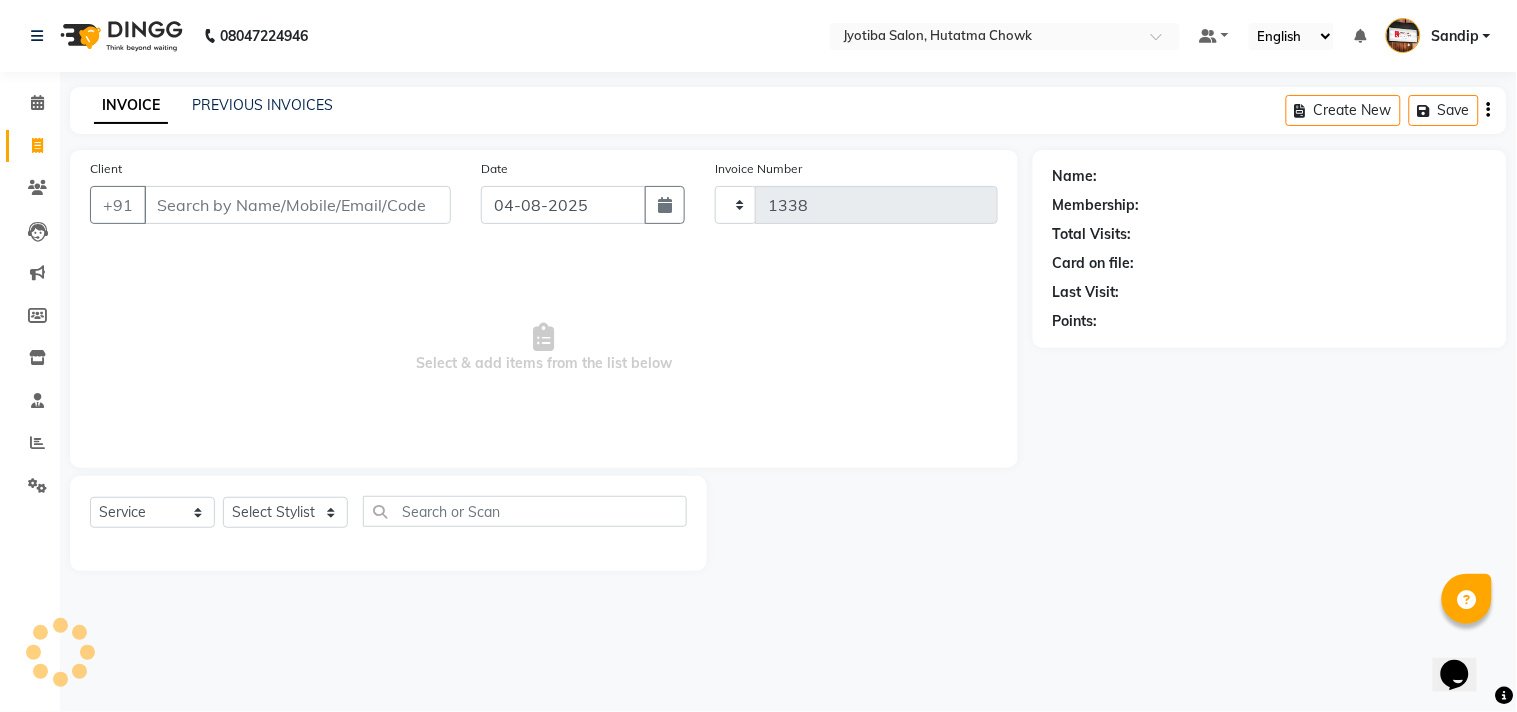 select on "556" 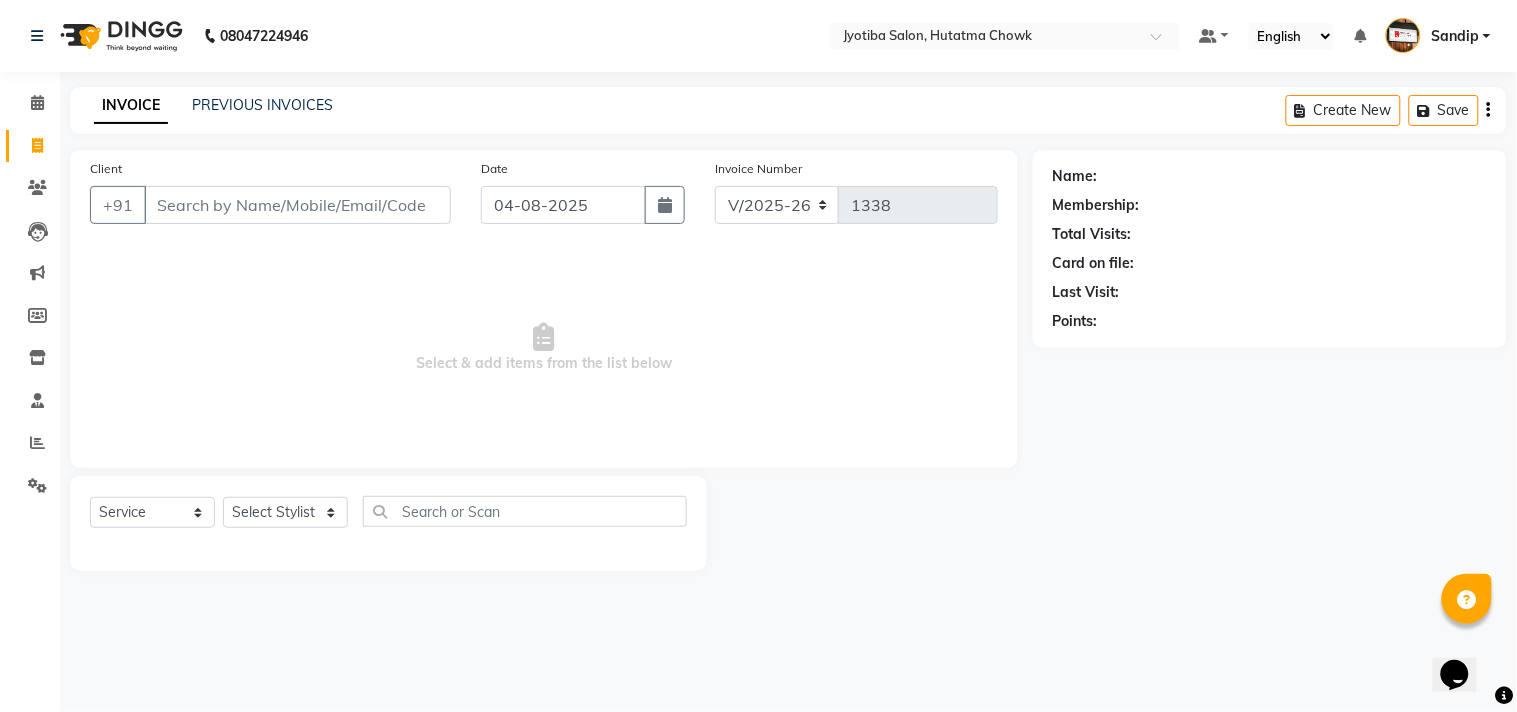 select on "membership" 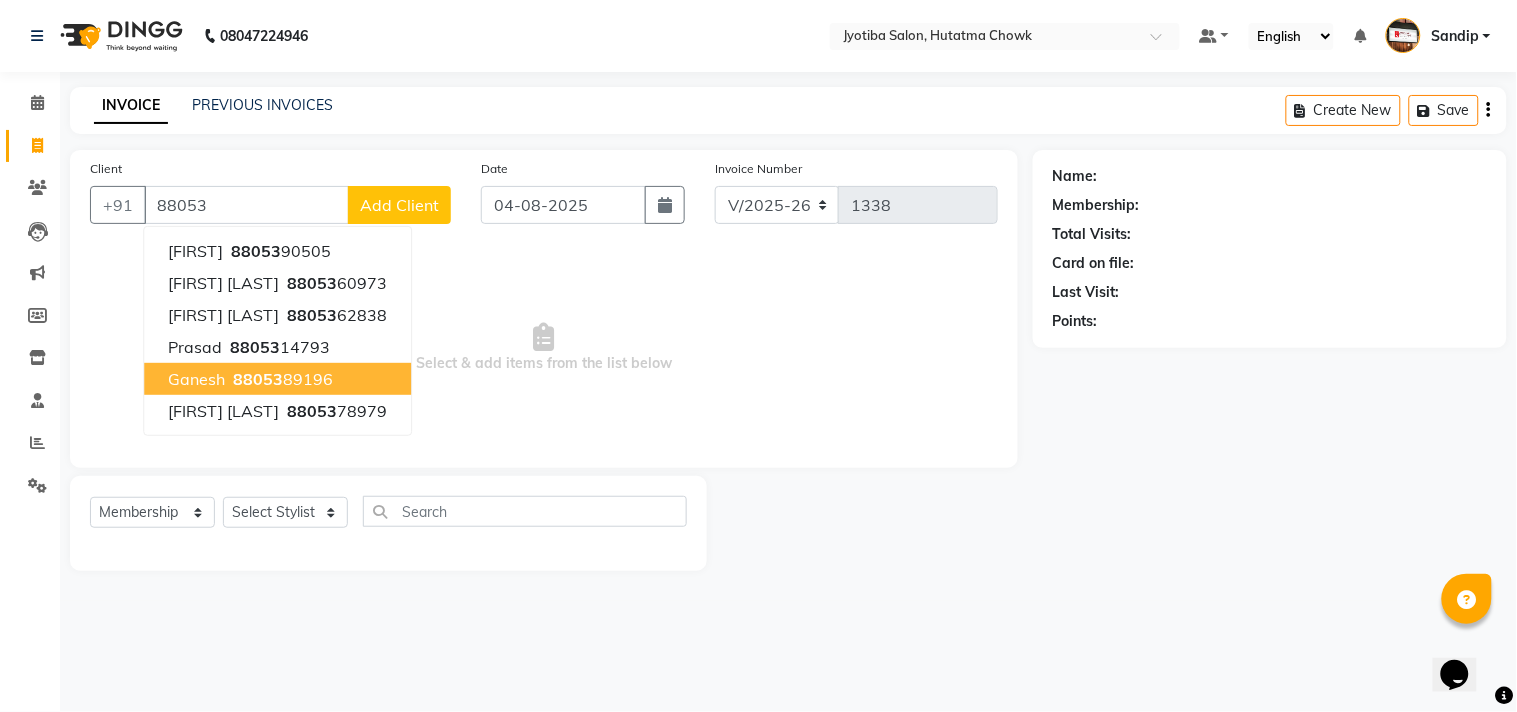 click on "[FIRST] [PHONE]" at bounding box center [277, 379] 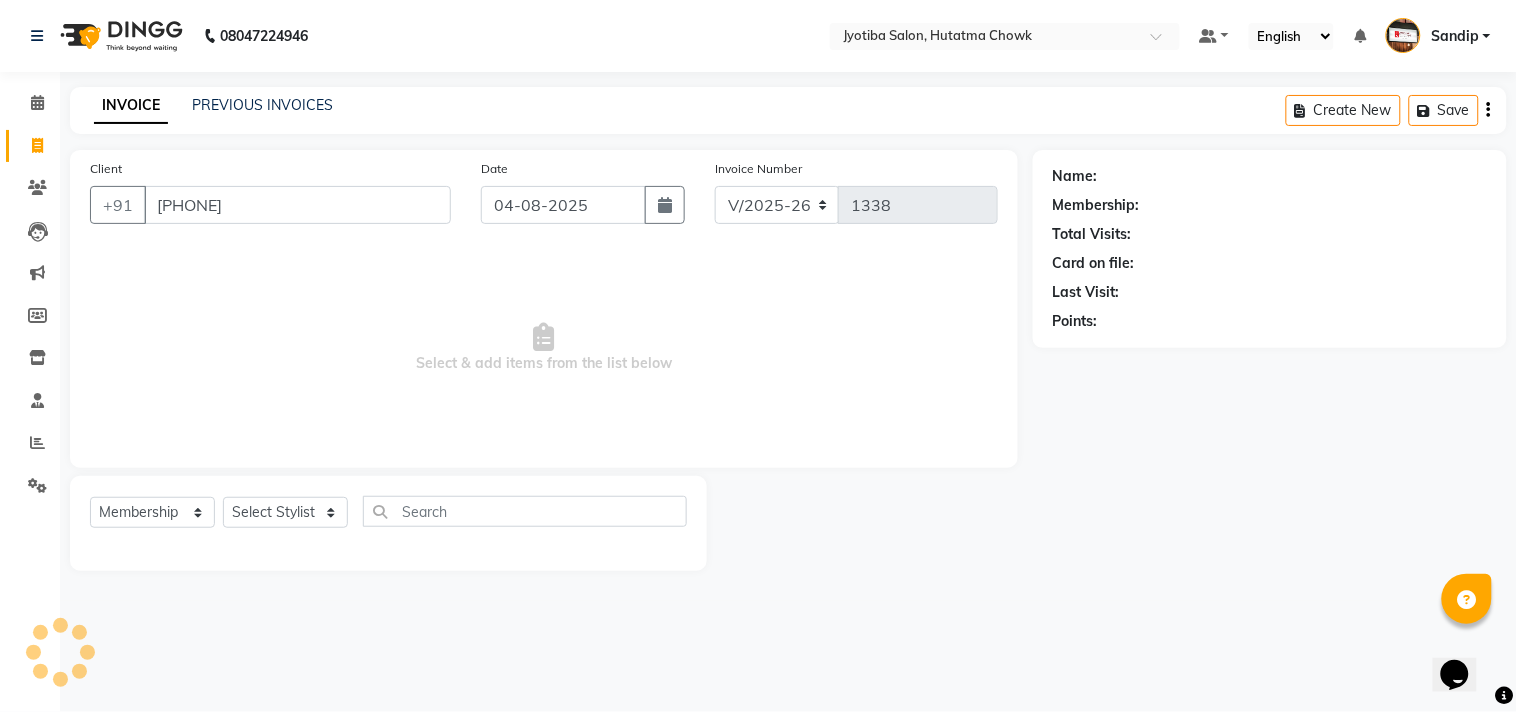type on "[PHONE]" 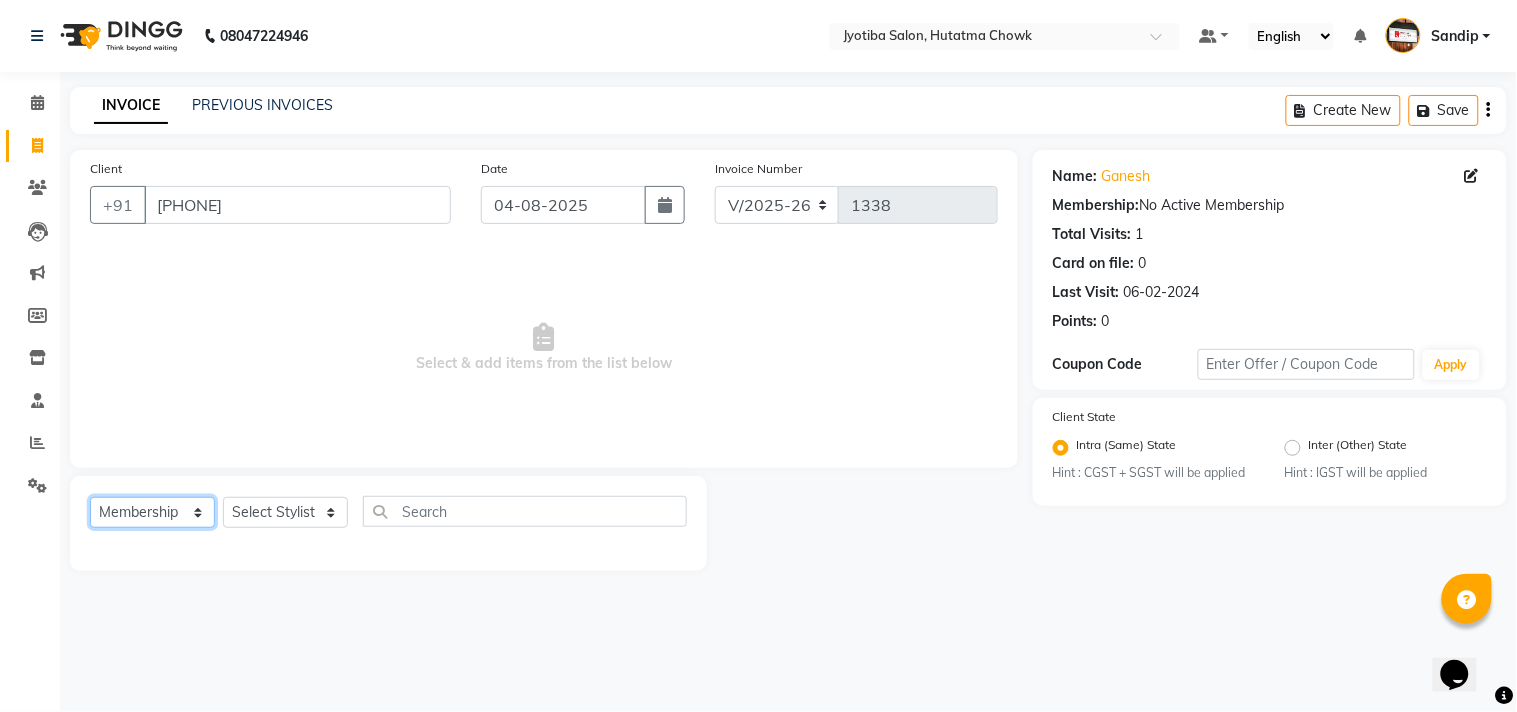 click on "Select  Service  Product  Membership  Package Voucher Prepaid Gift Card" 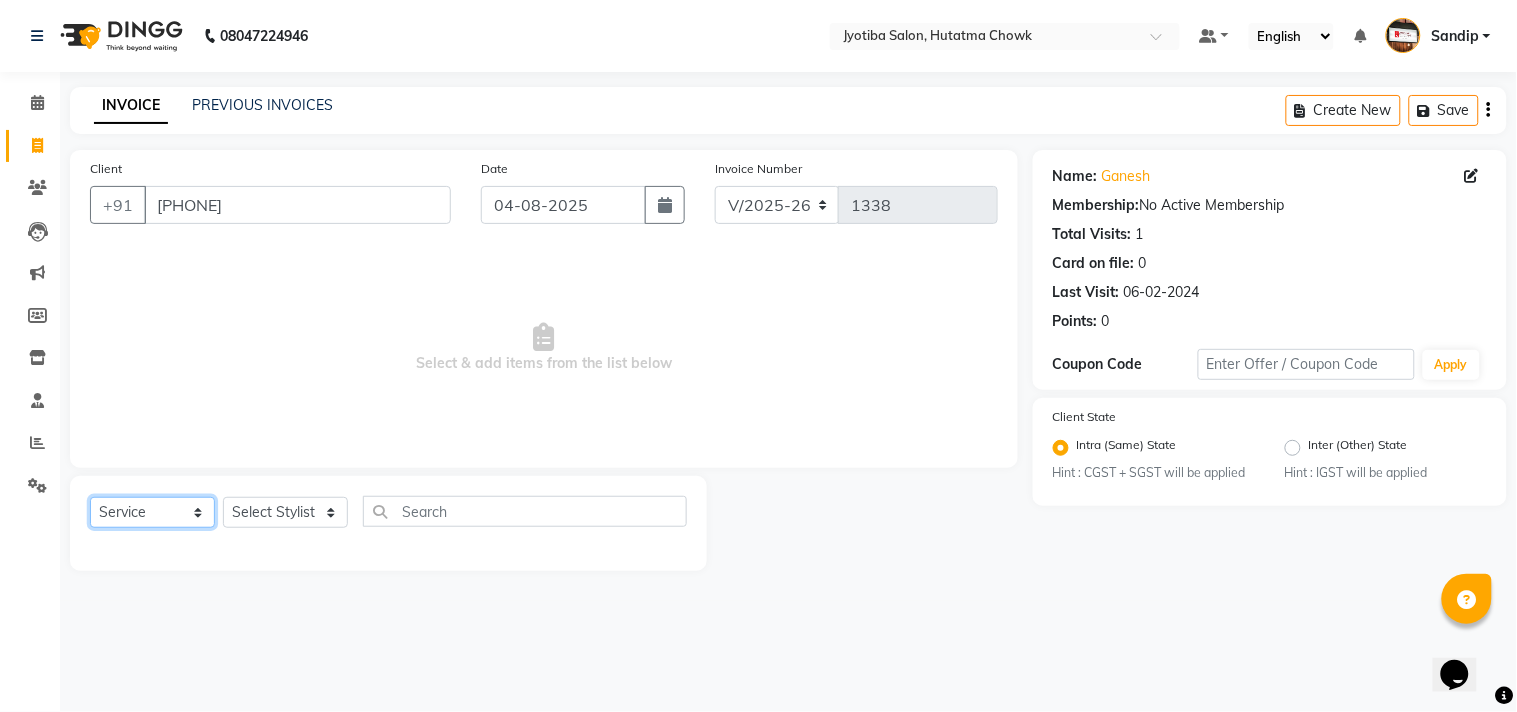 click on "Select  Service  Product  Membership  Package Voucher Prepaid Gift Card" 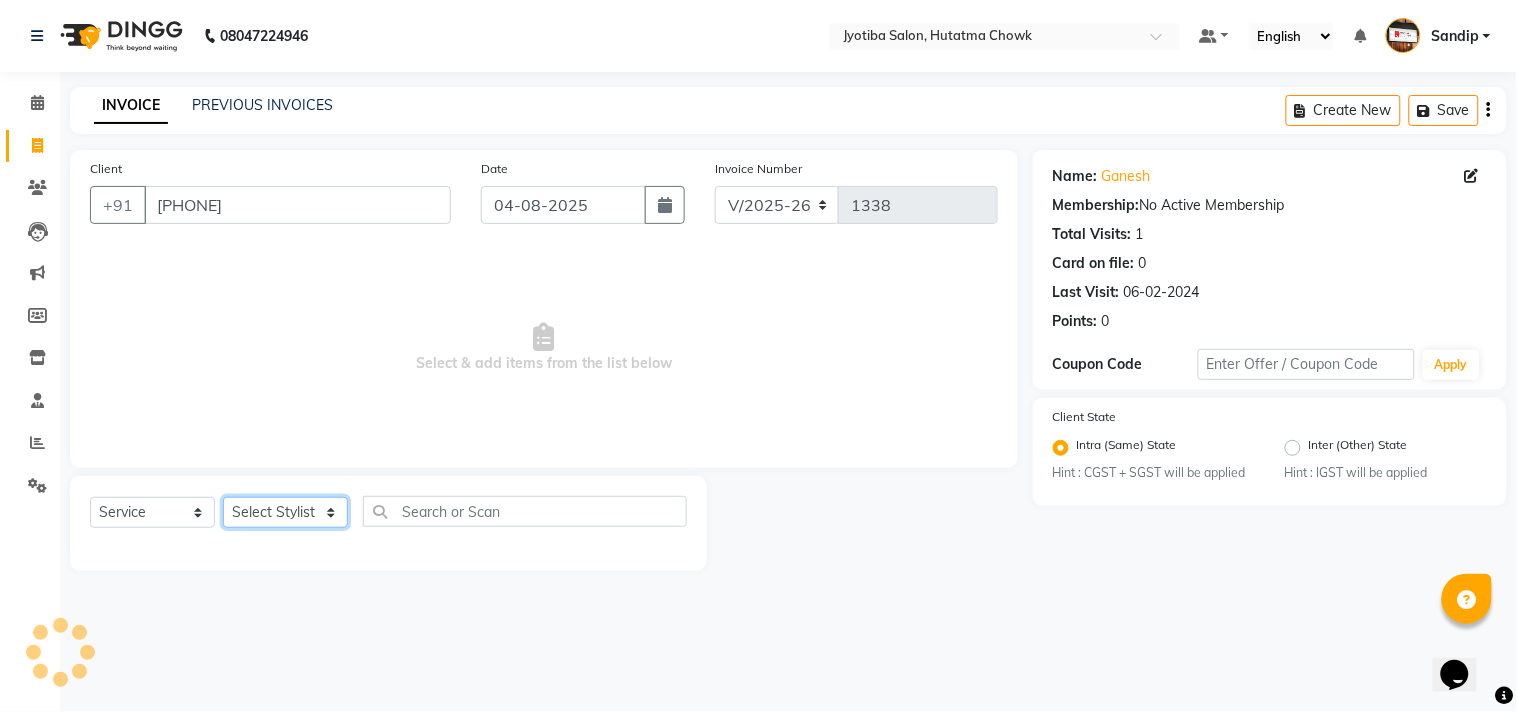 click on "Select Stylist Abdul Dinesh thakur Farman  Juned  mahadev Munna  prem RAHUL Sandip Suresh yasin" 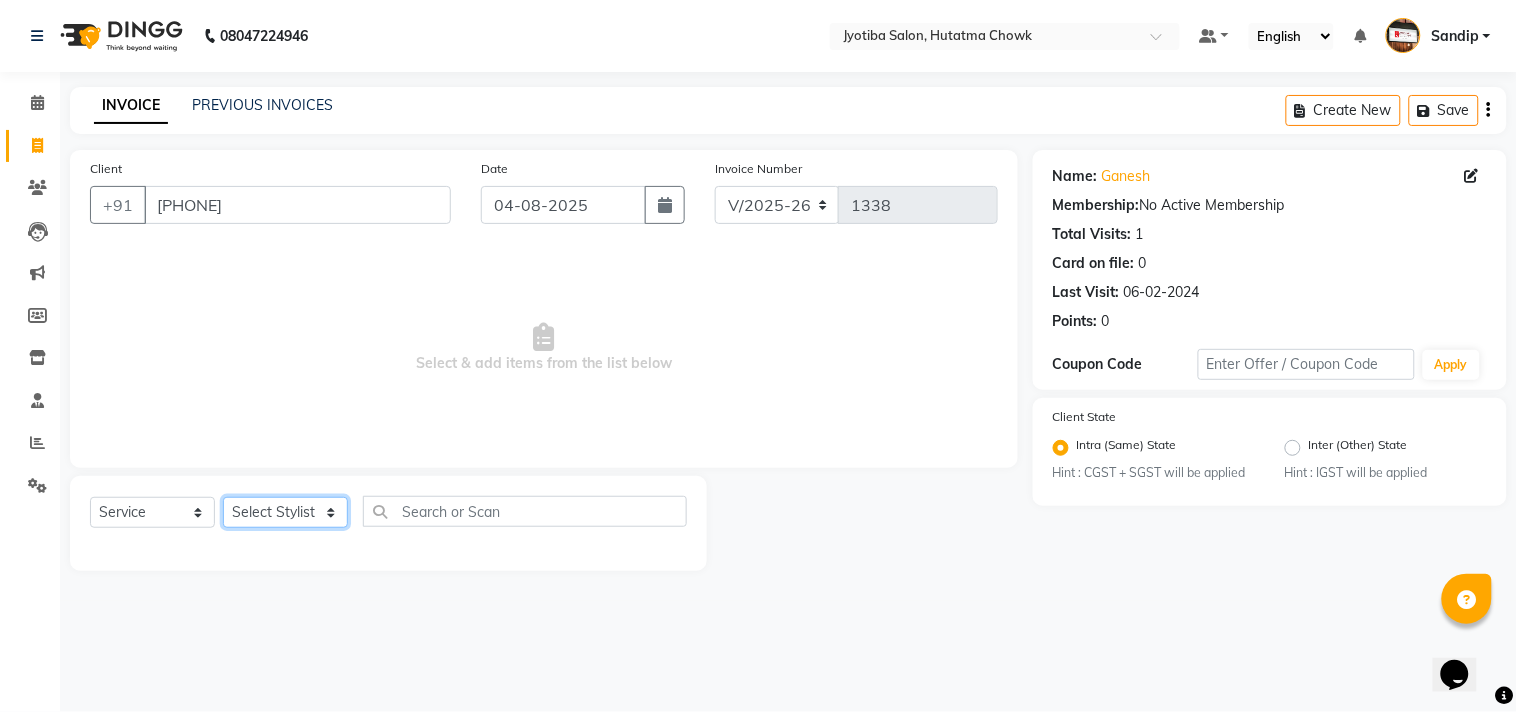 select on "81229" 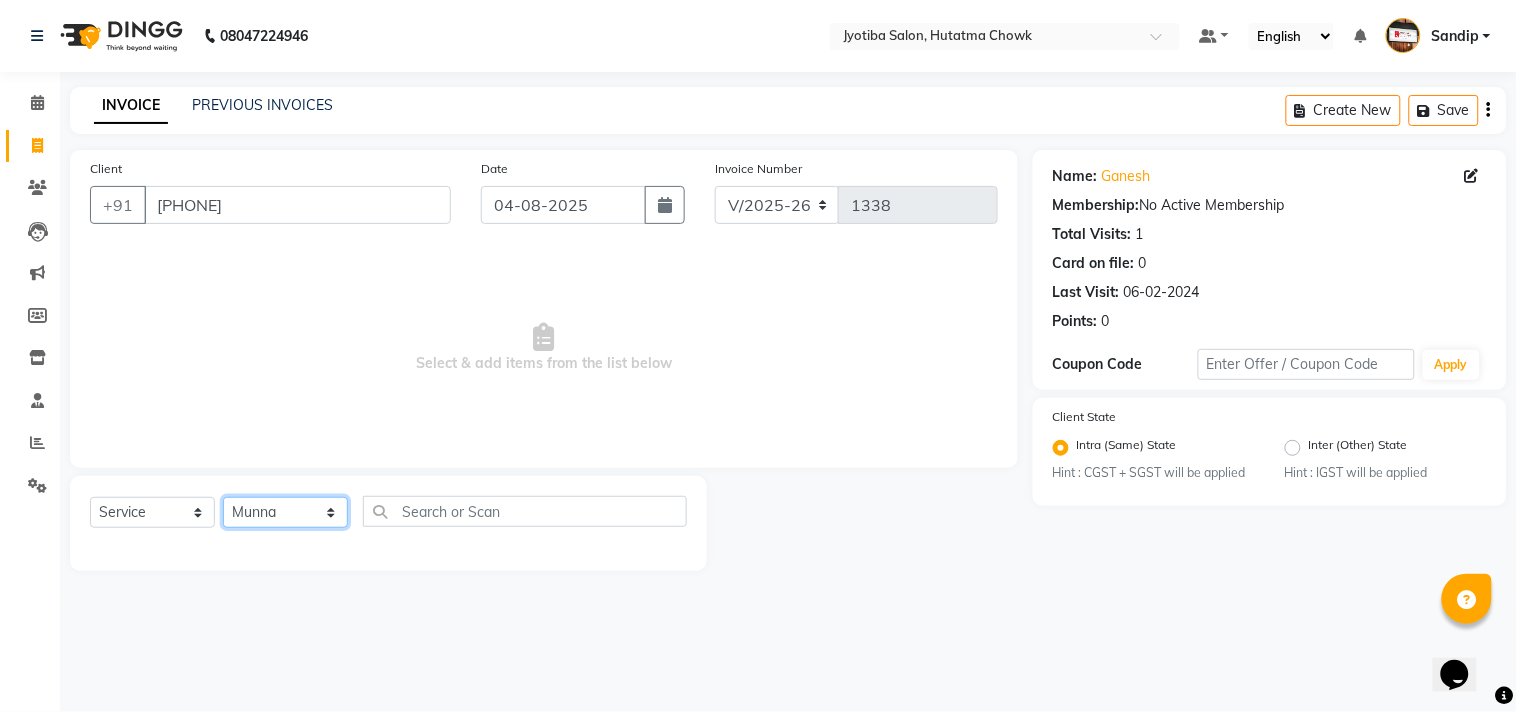click on "Select Stylist Abdul Dinesh thakur Farman  Juned  mahadev Munna  prem RAHUL Sandip Suresh yasin" 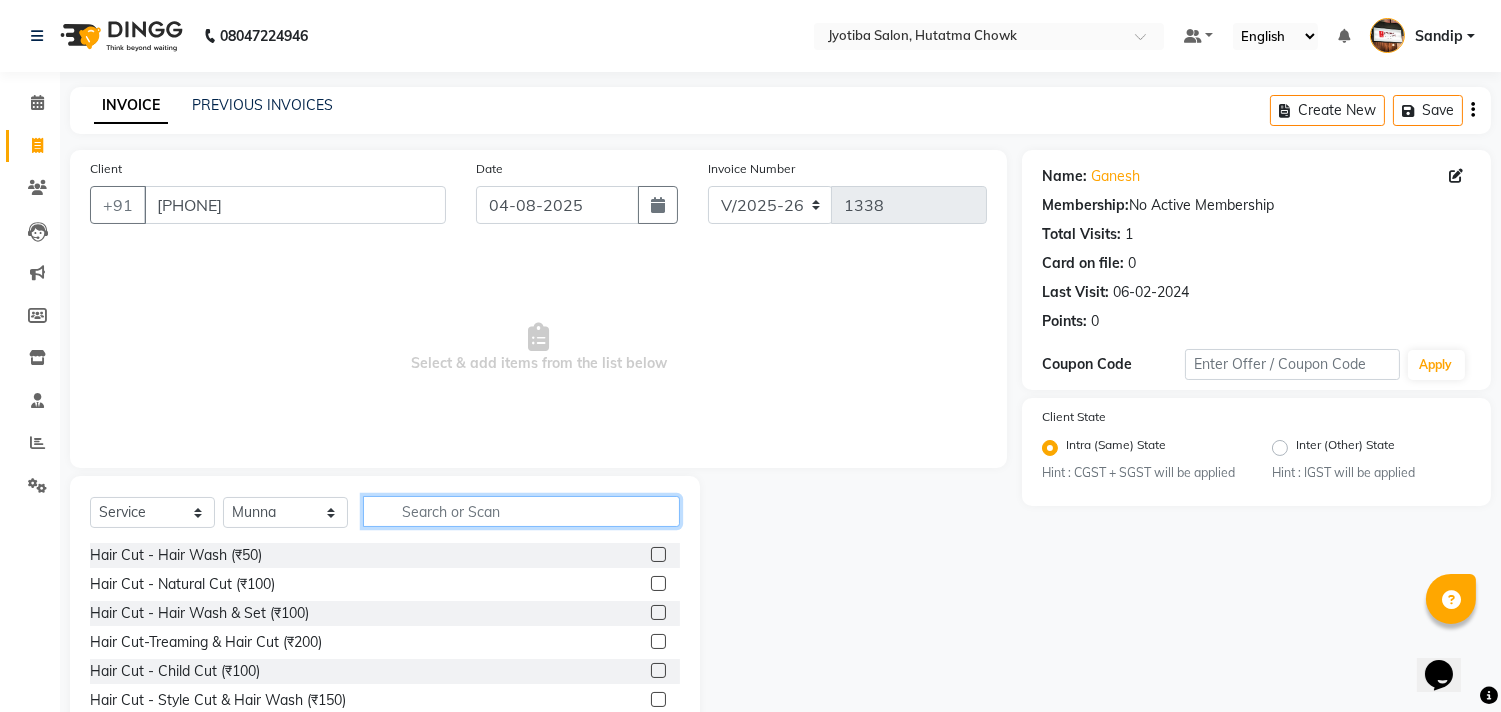 click 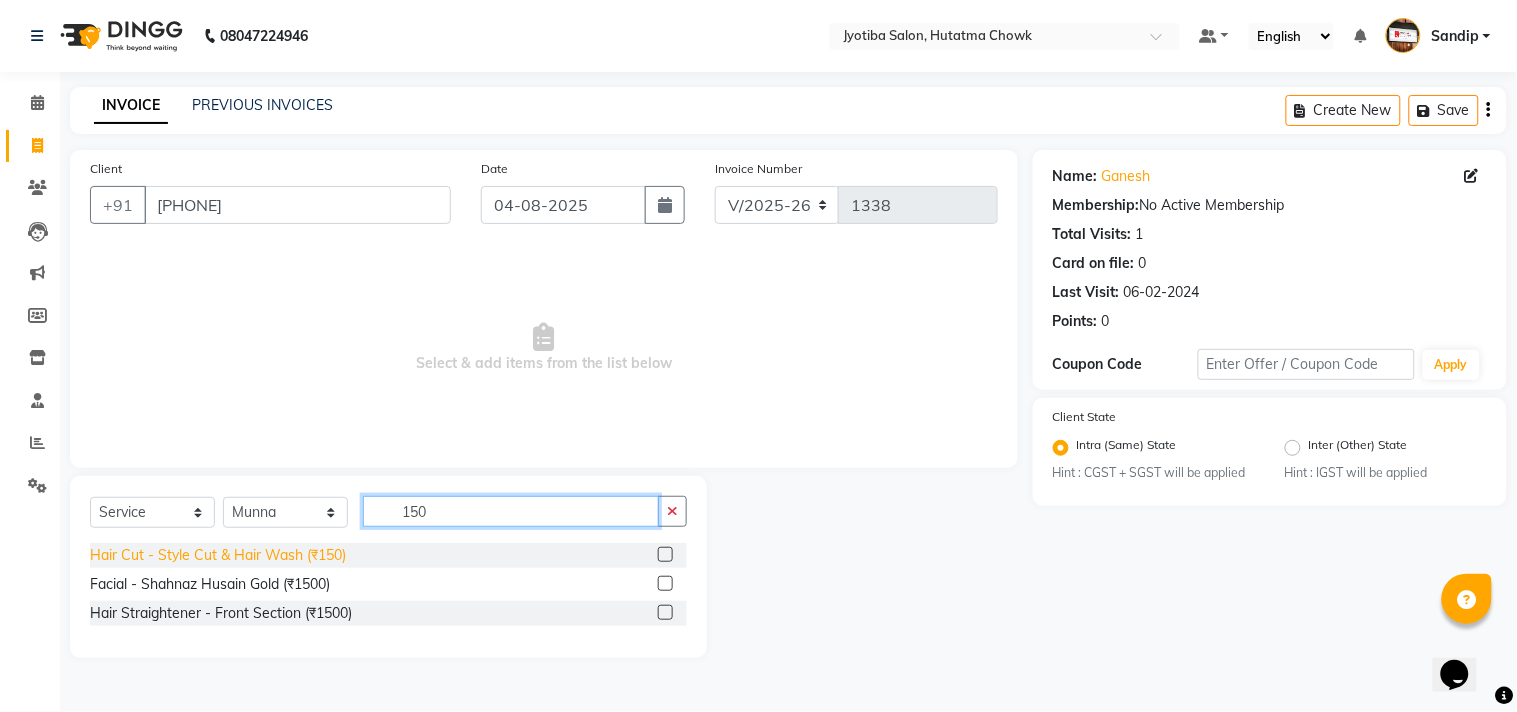 type on "150" 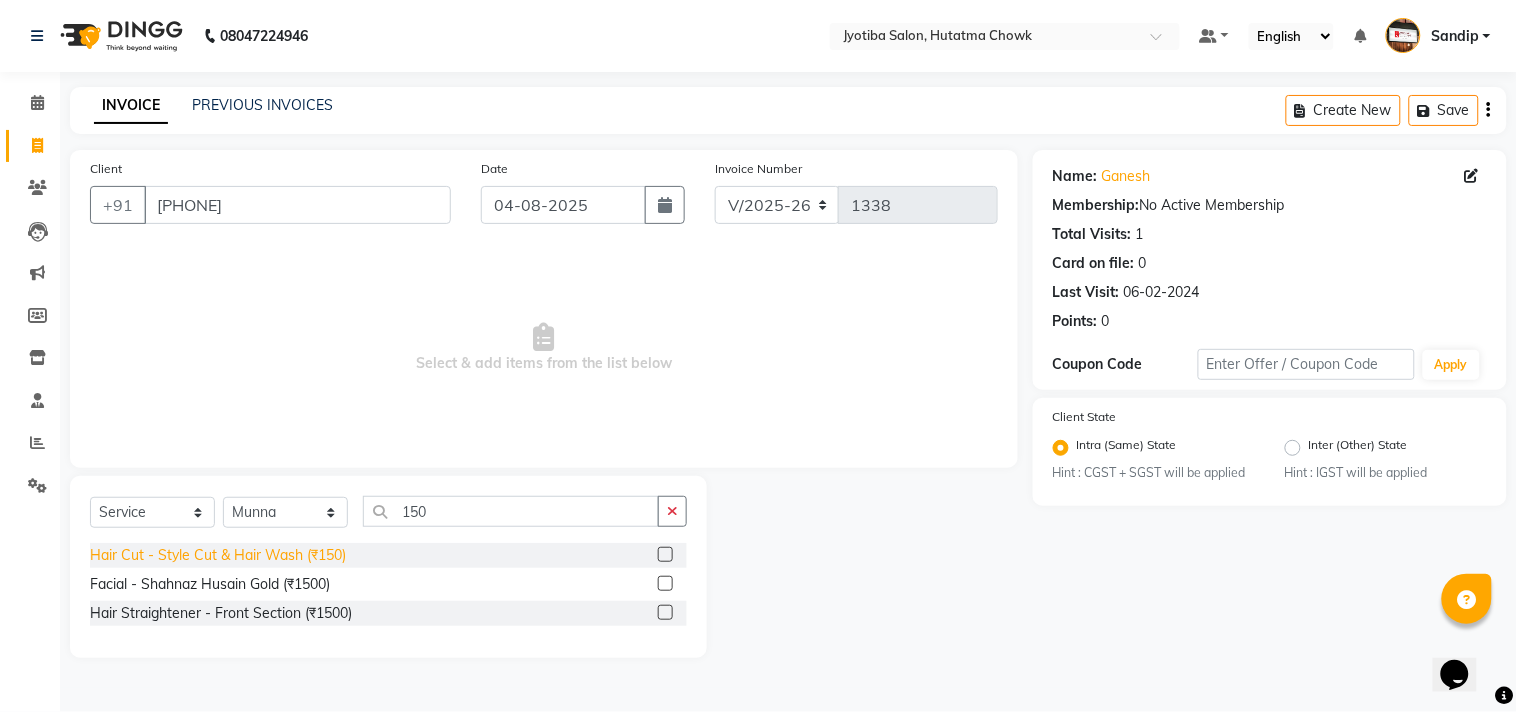 click on "Hair Cut - Style Cut & Hair Wash (₹150)" 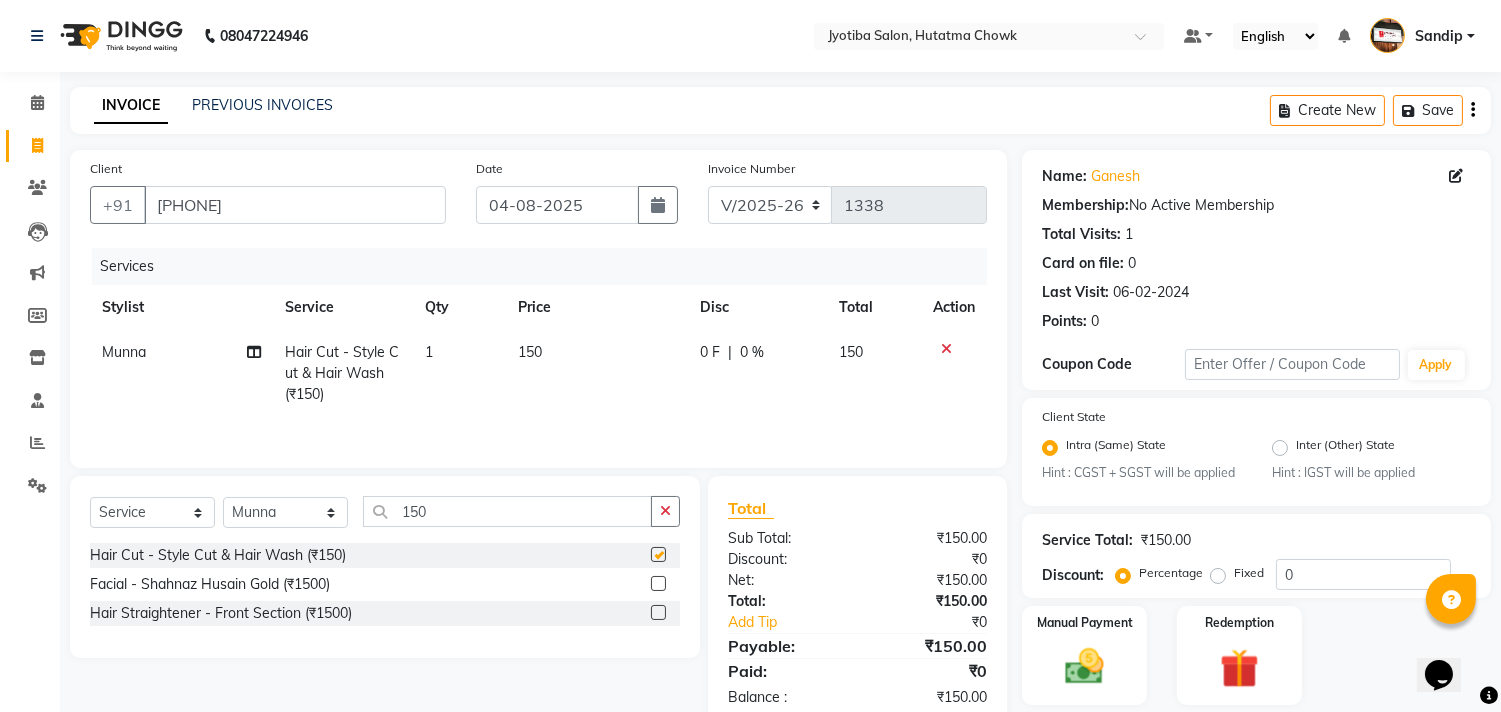 checkbox on "false" 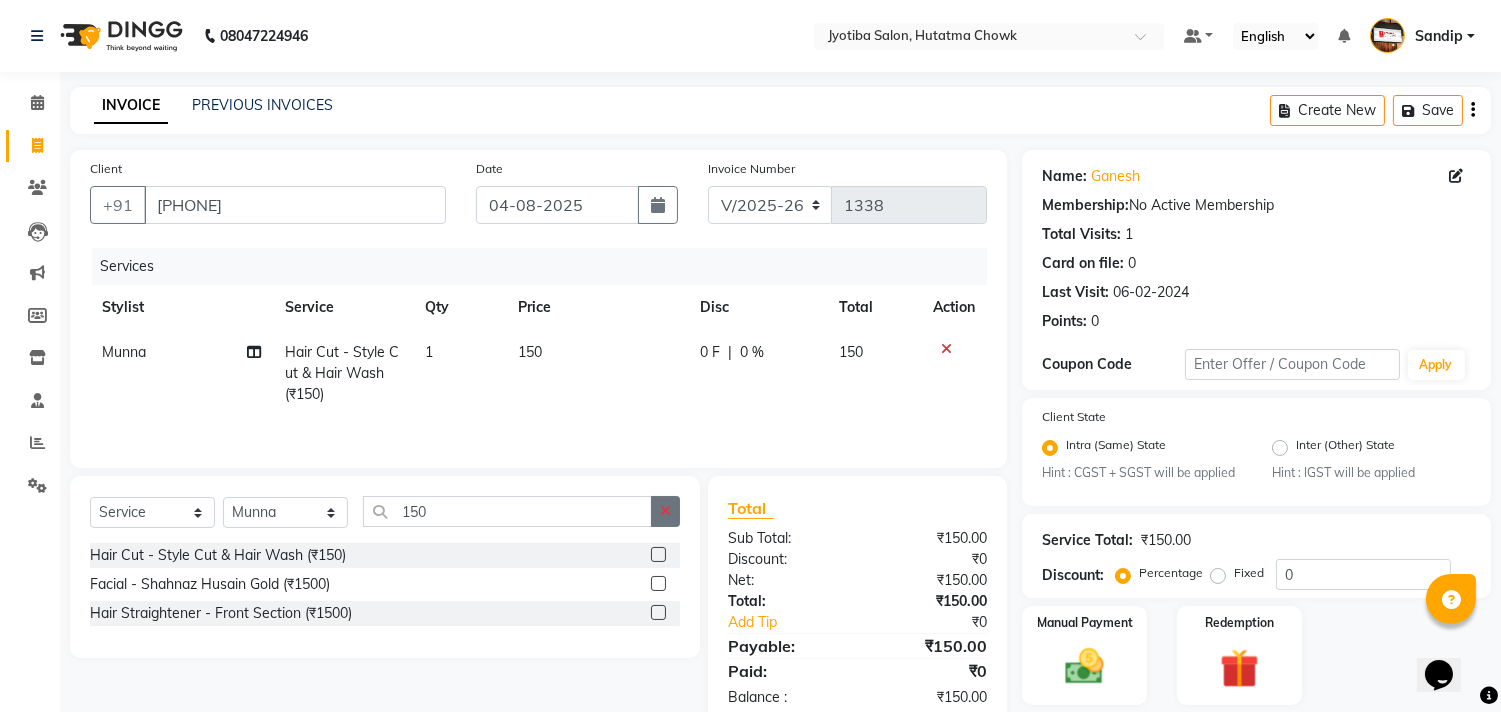 click 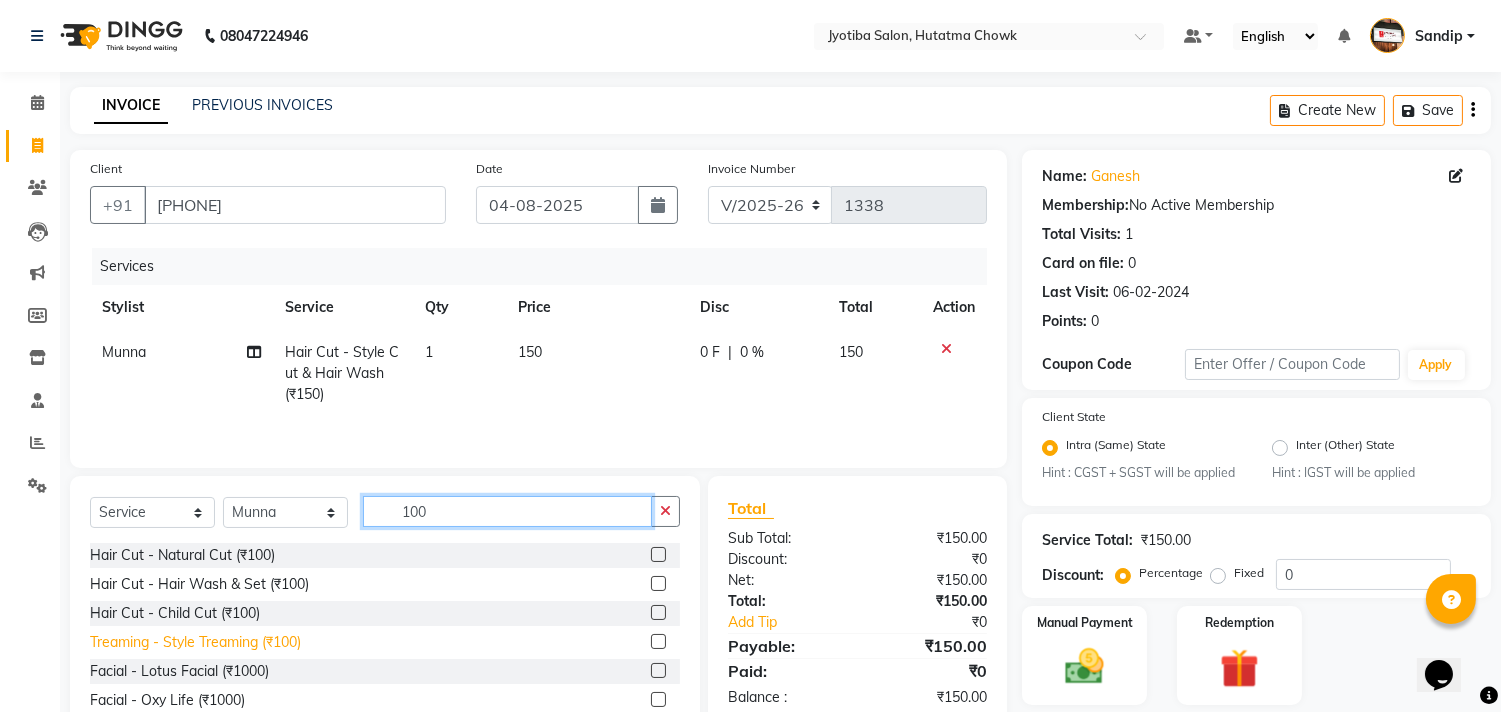 type on "100" 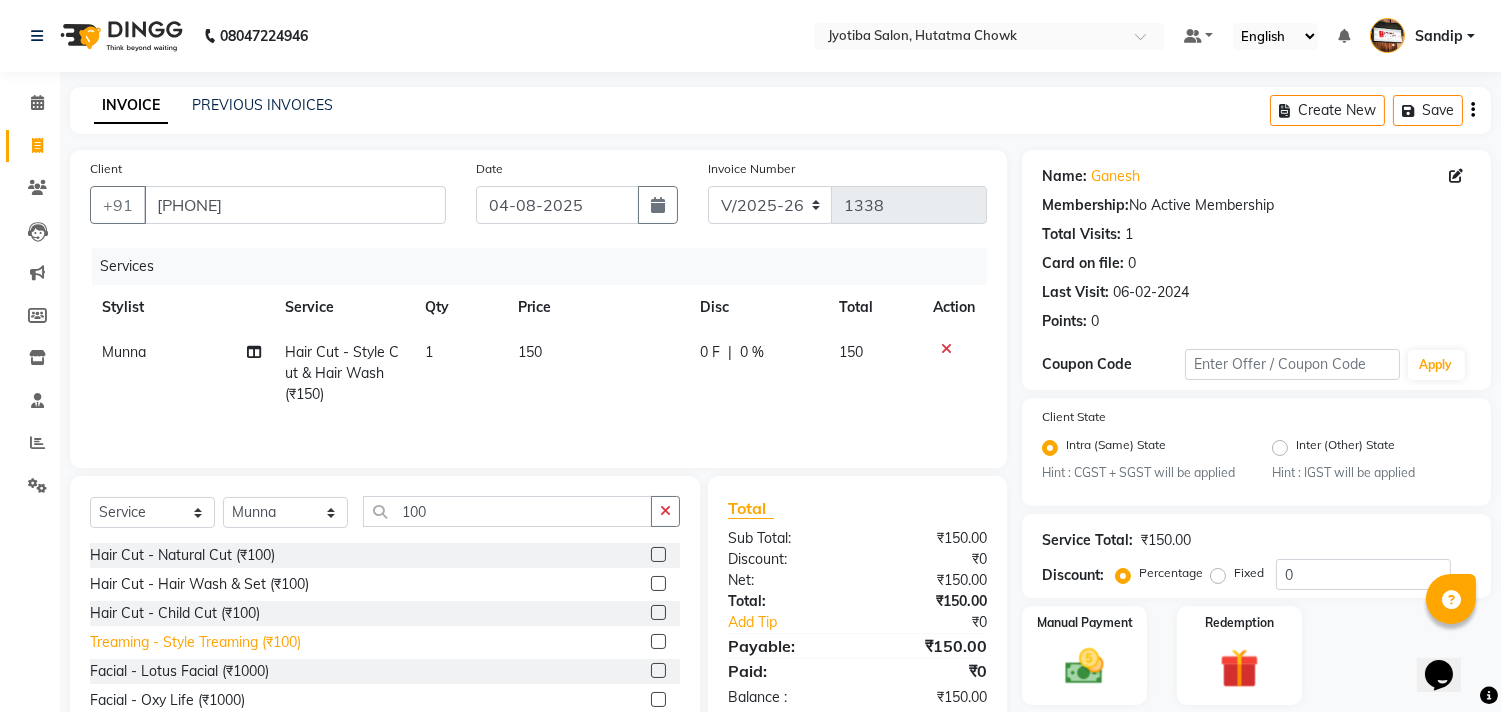 click on "Treaming - Style Treaming (₹100)" 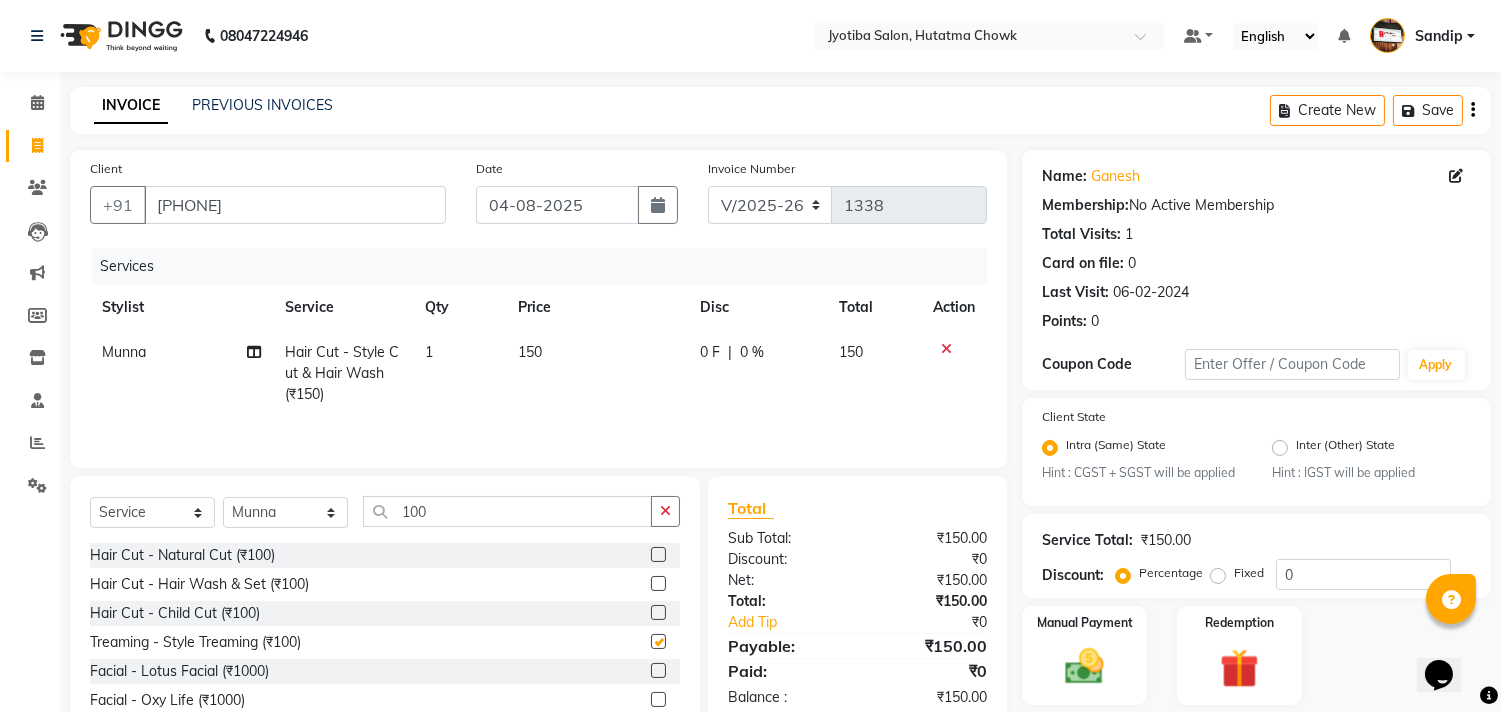 checkbox on "false" 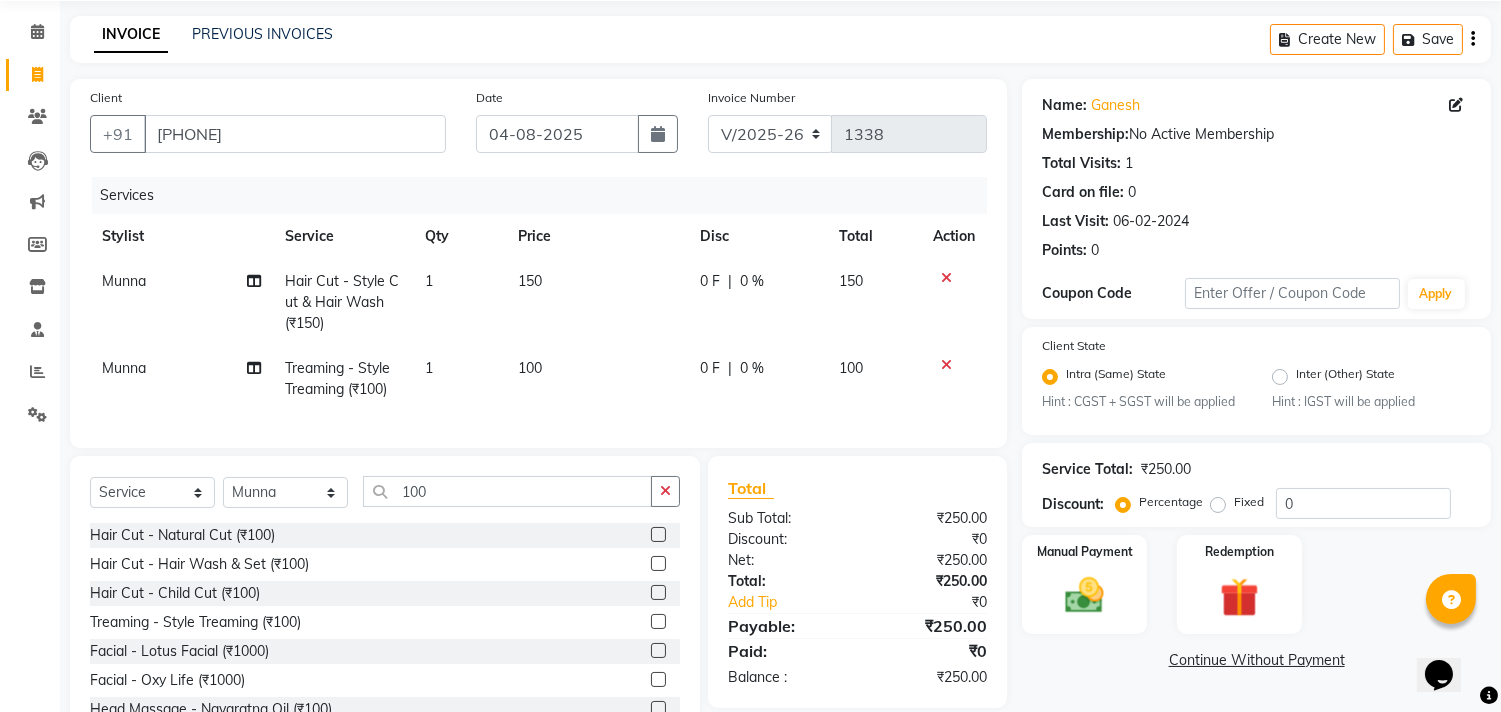 scroll, scrollTop: 156, scrollLeft: 0, axis: vertical 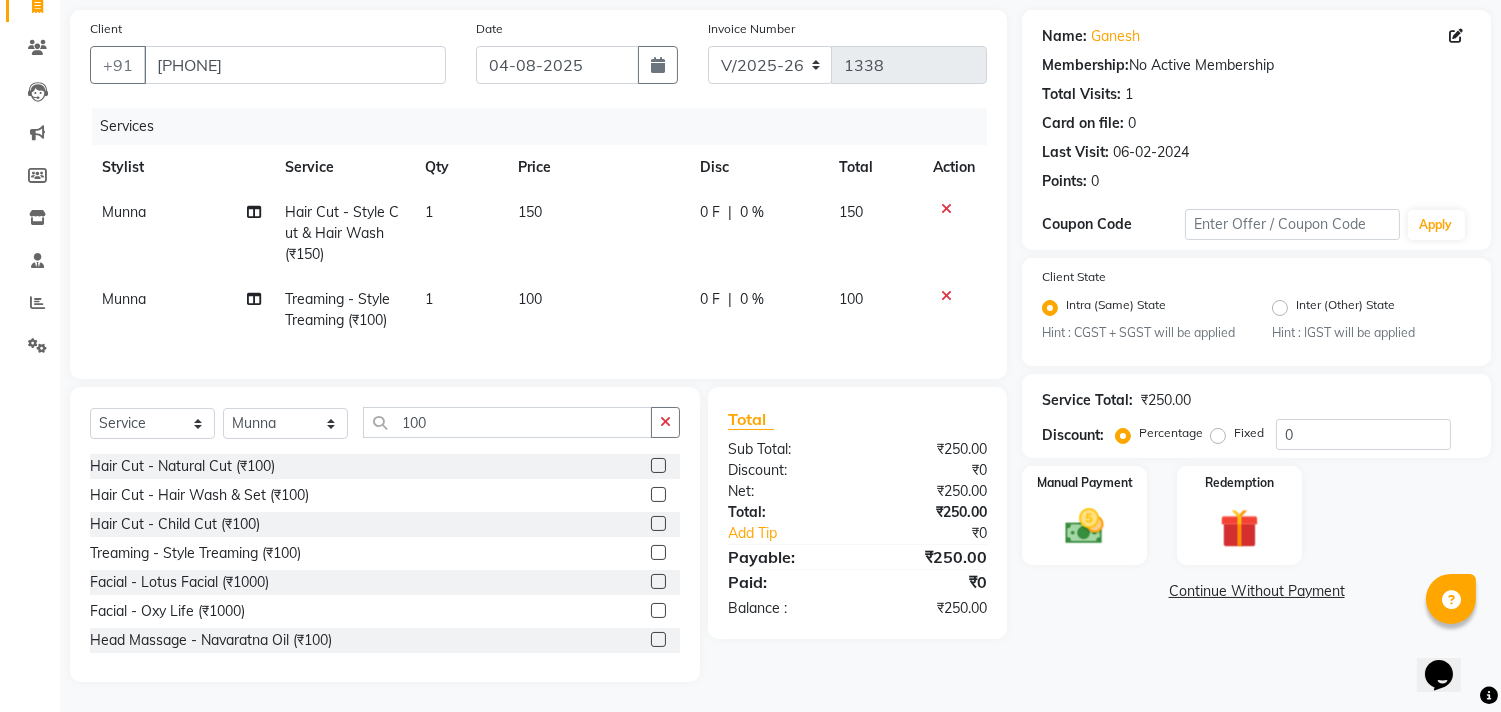 click on "Continue Without Payment" 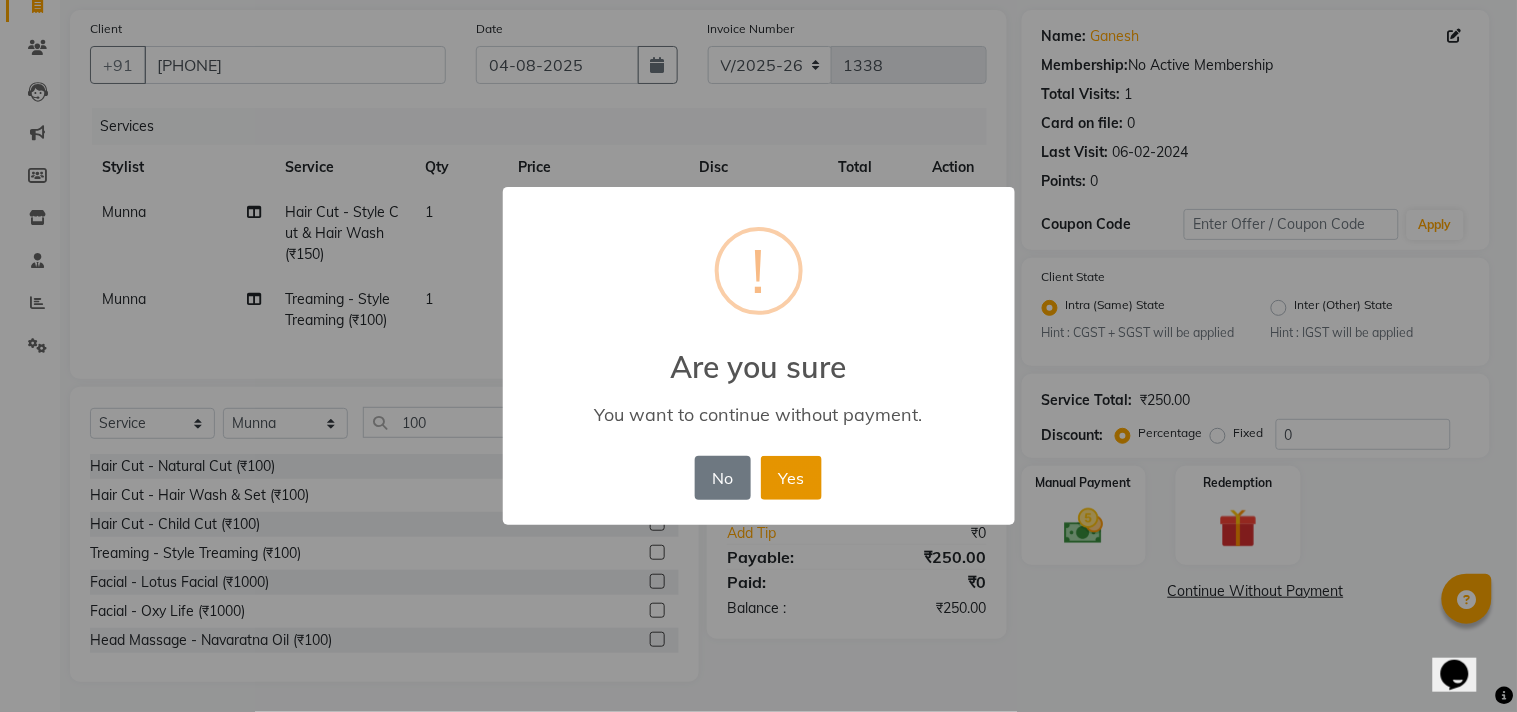 click on "Yes" at bounding box center [791, 478] 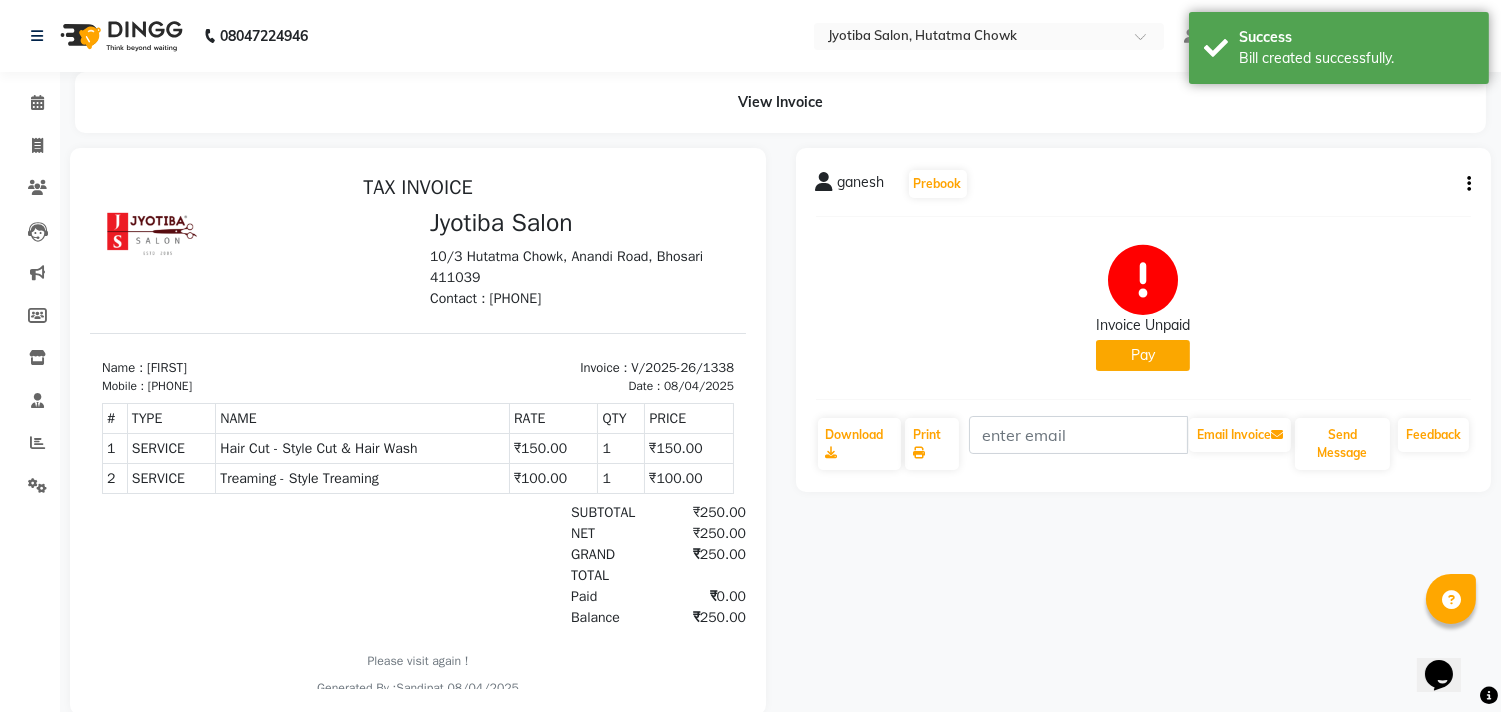 scroll, scrollTop: 0, scrollLeft: 0, axis: both 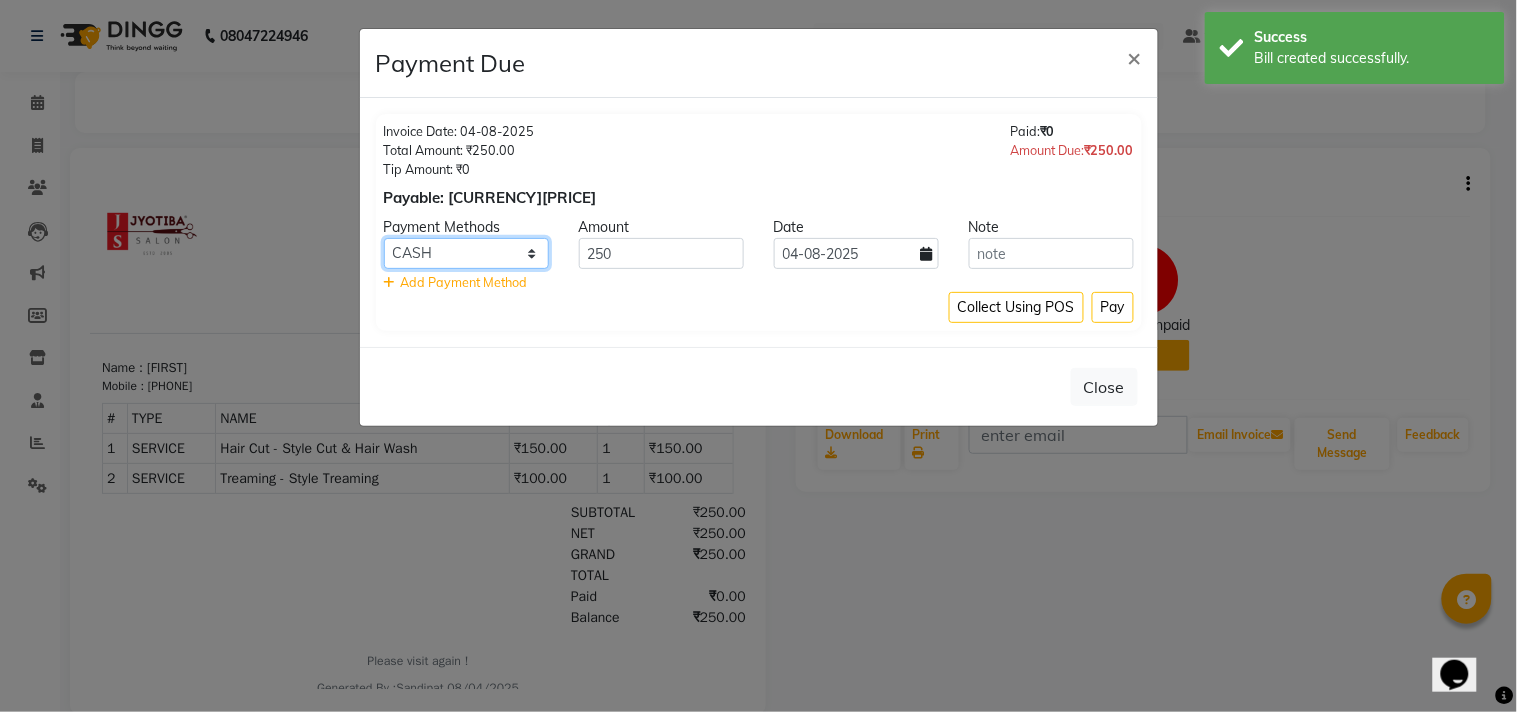 click on "CASH ONLINE CARD" 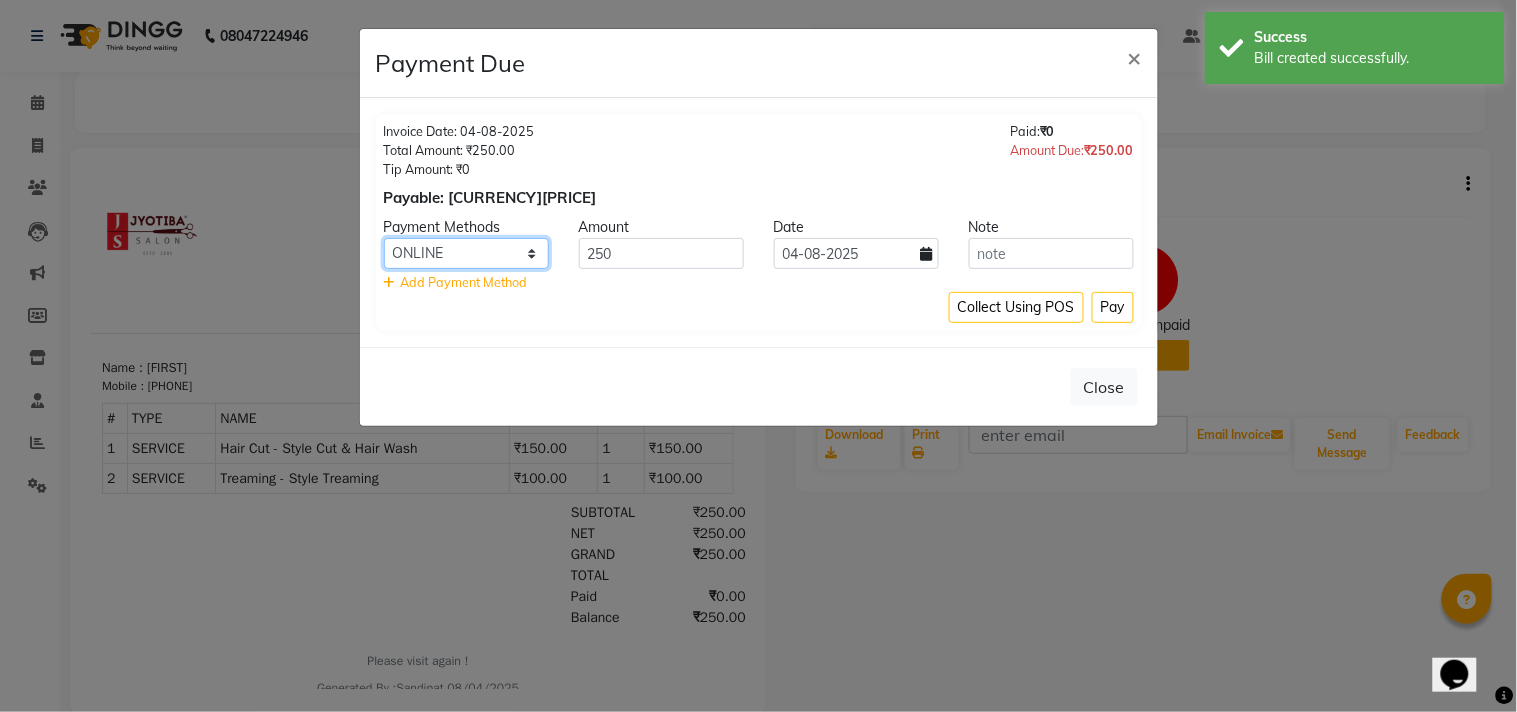 click on "CASH ONLINE CARD" 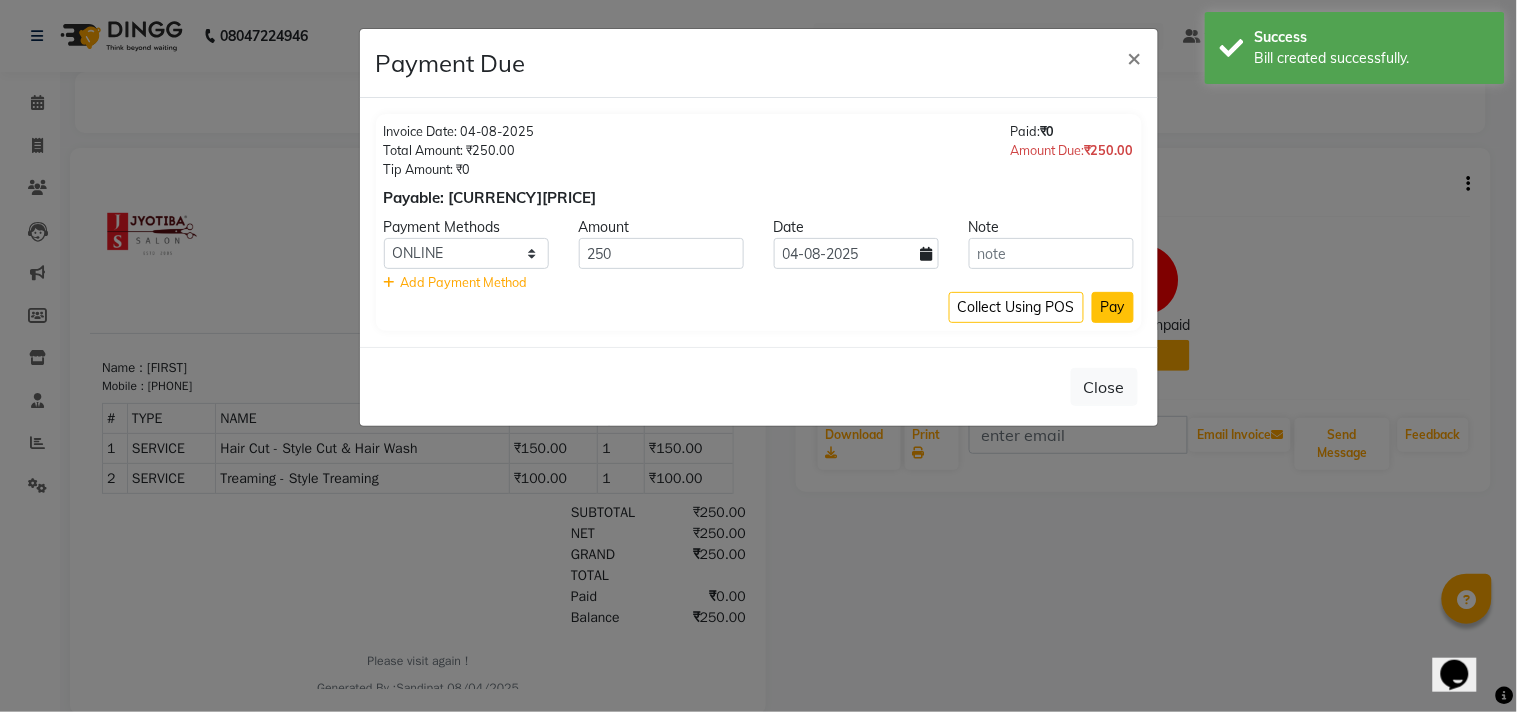 click on "Pay" 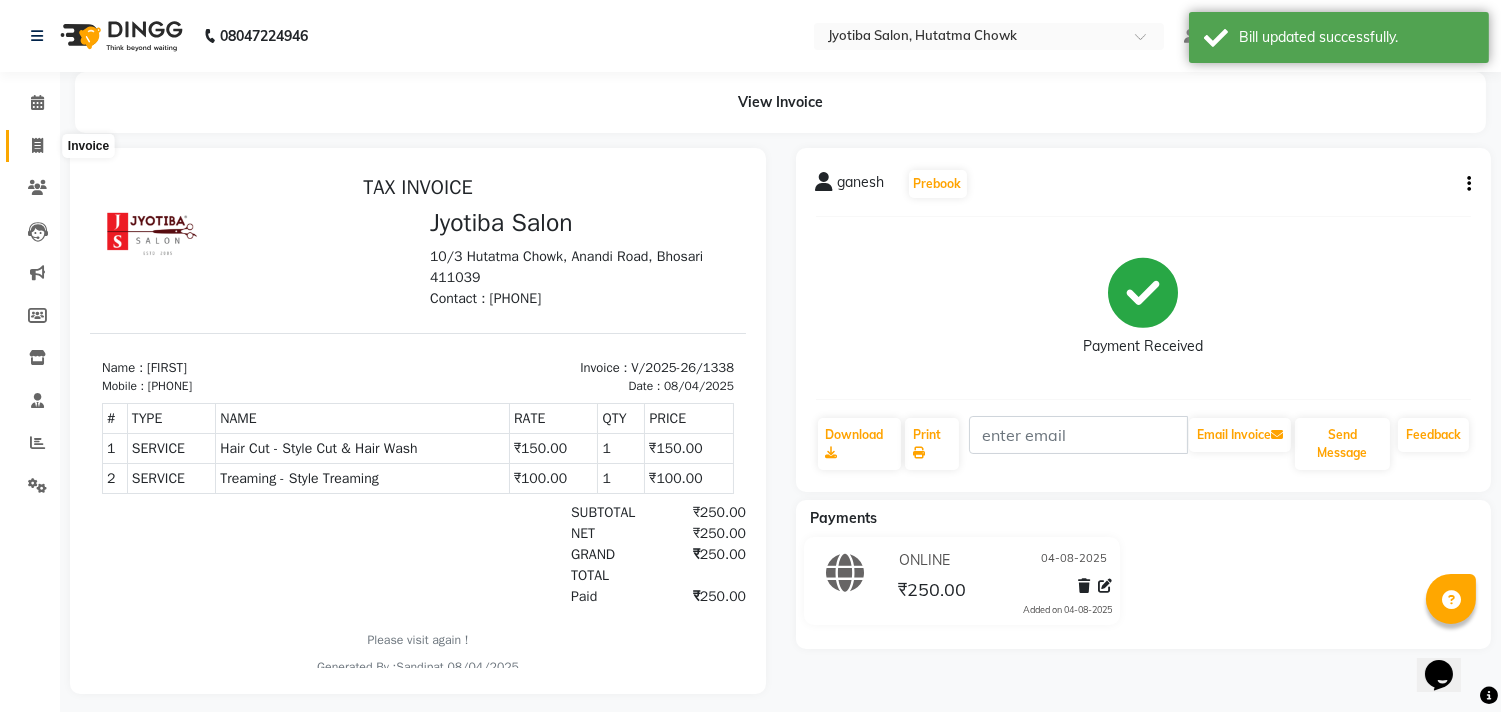 click 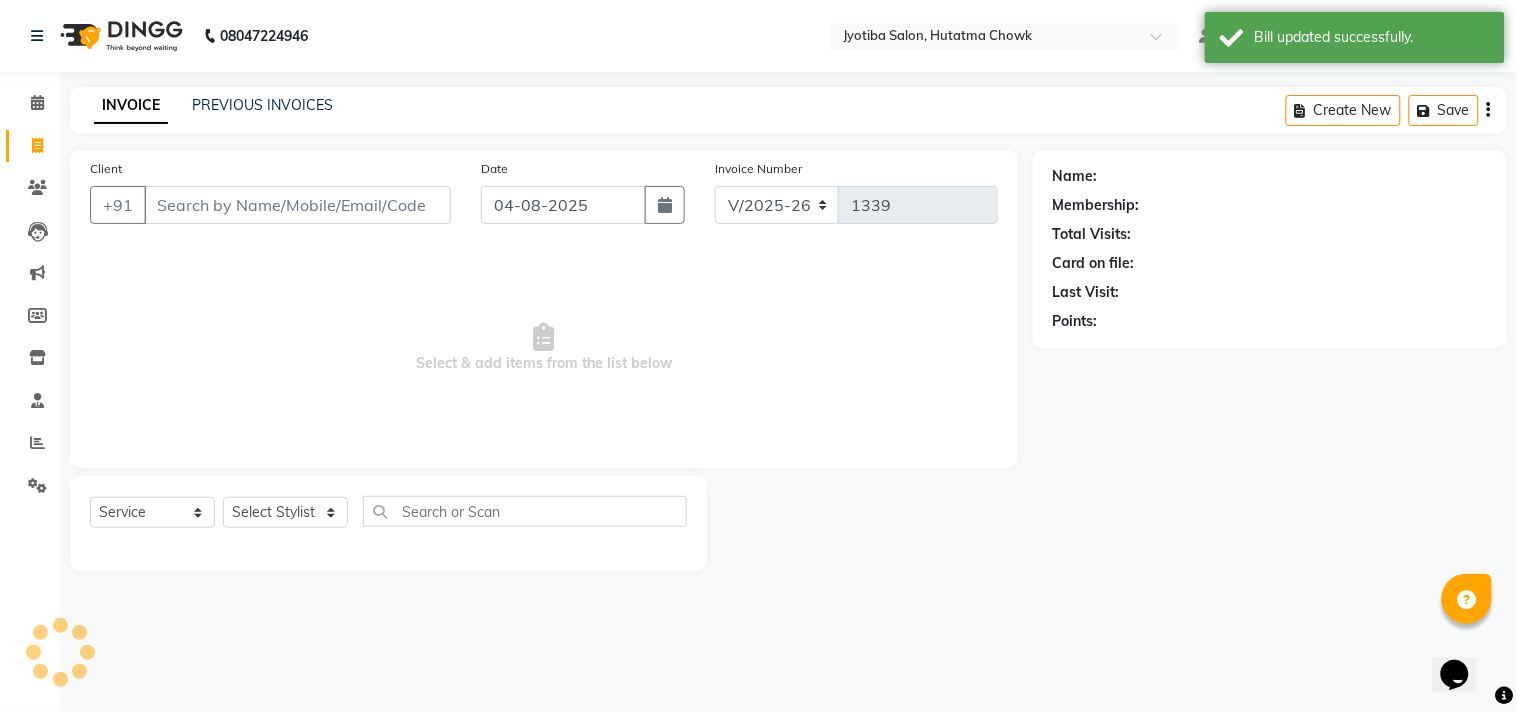 select on "membership" 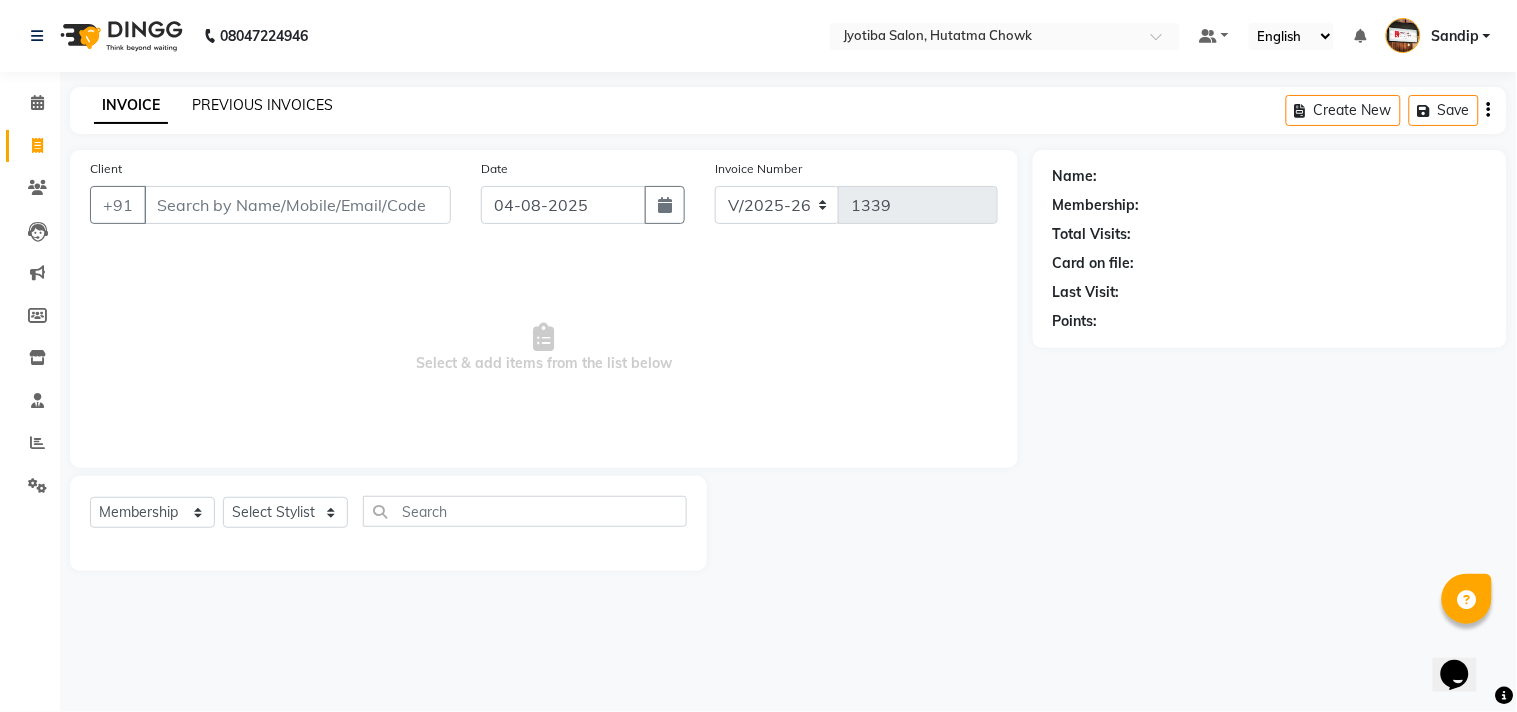 click on "PREVIOUS INVOICES" 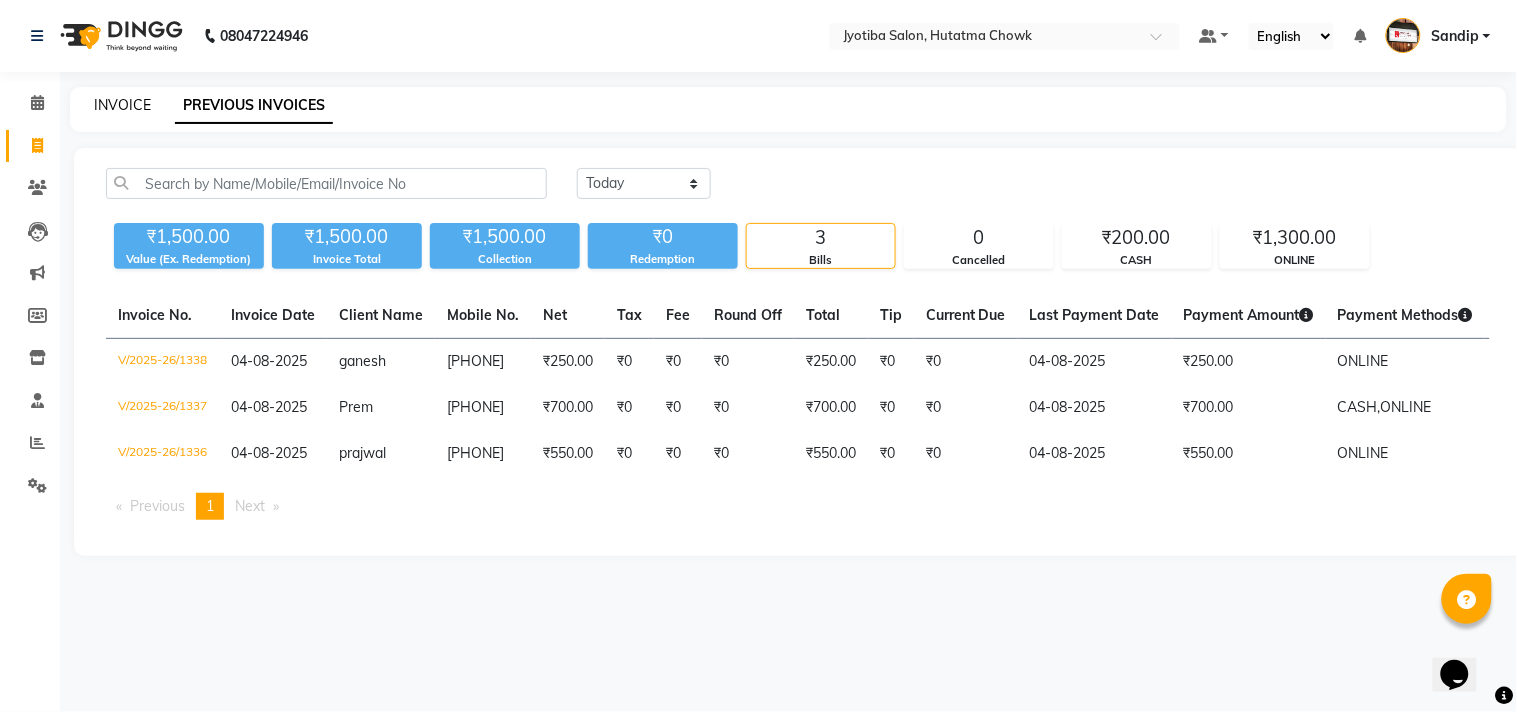 click on "INVOICE" 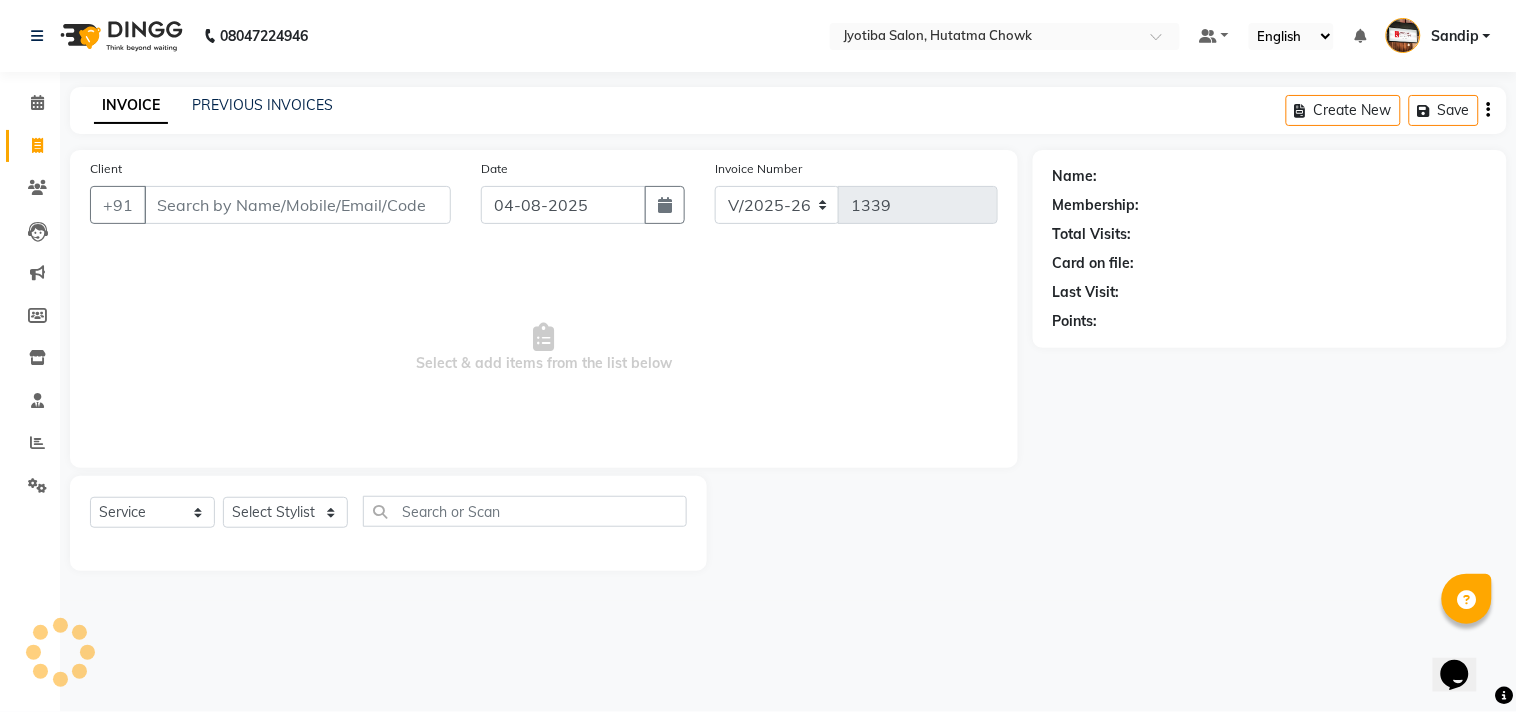 select on "membership" 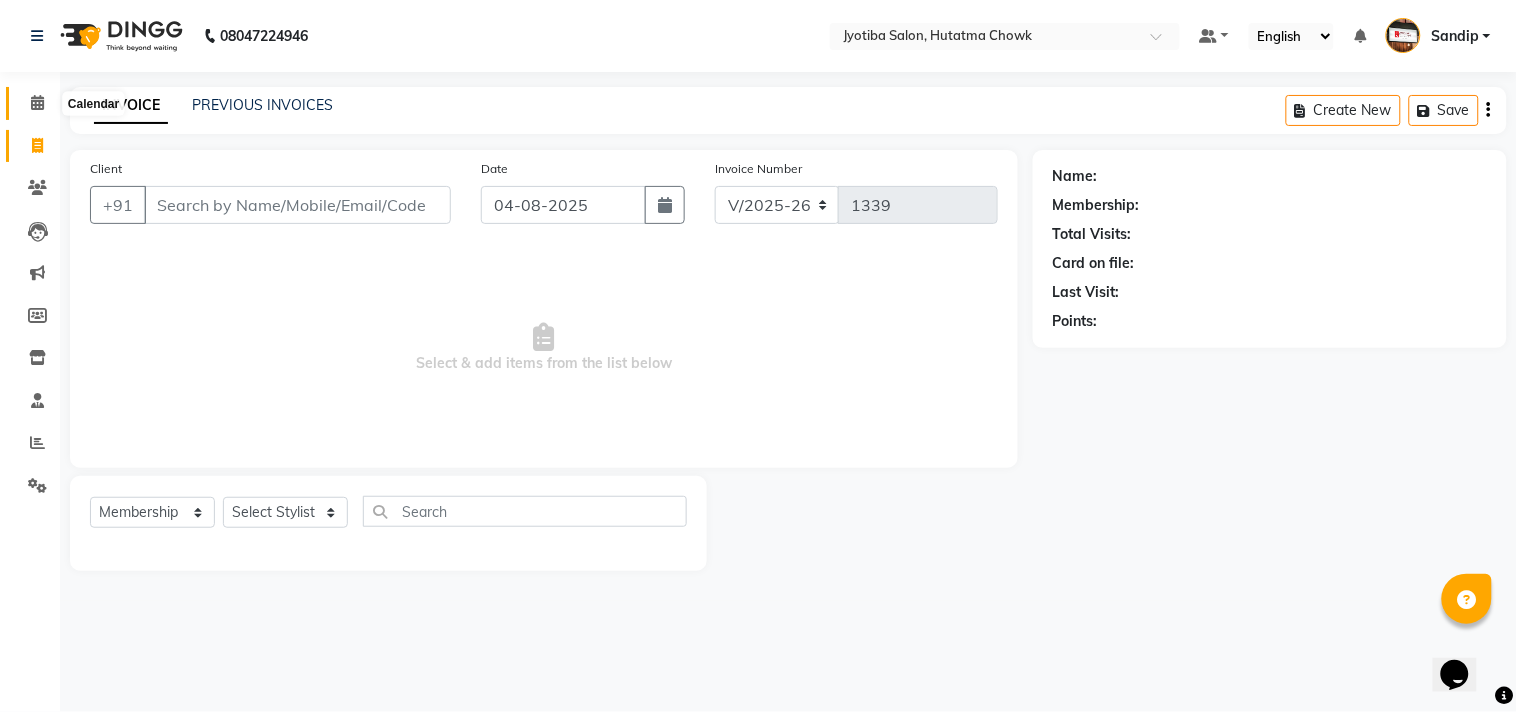 click 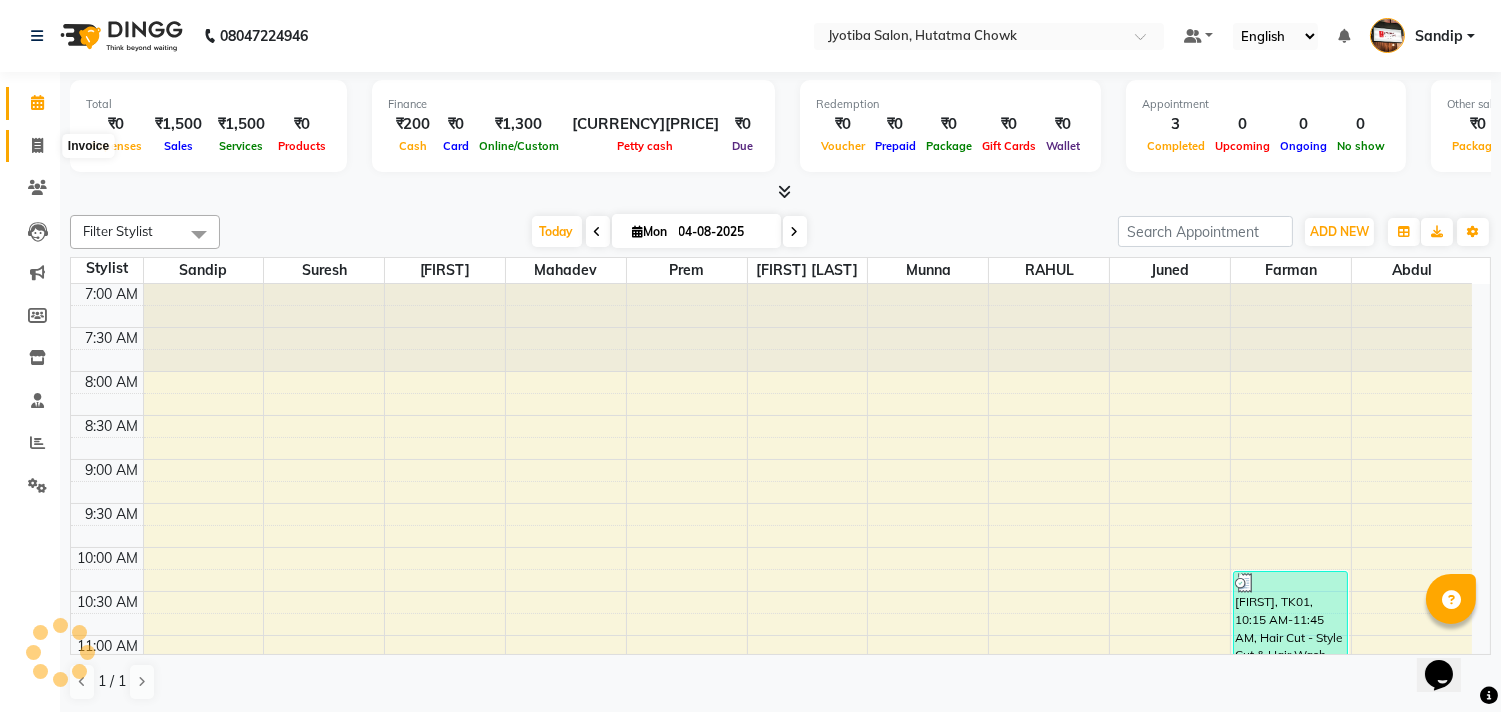 scroll, scrollTop: 0, scrollLeft: 0, axis: both 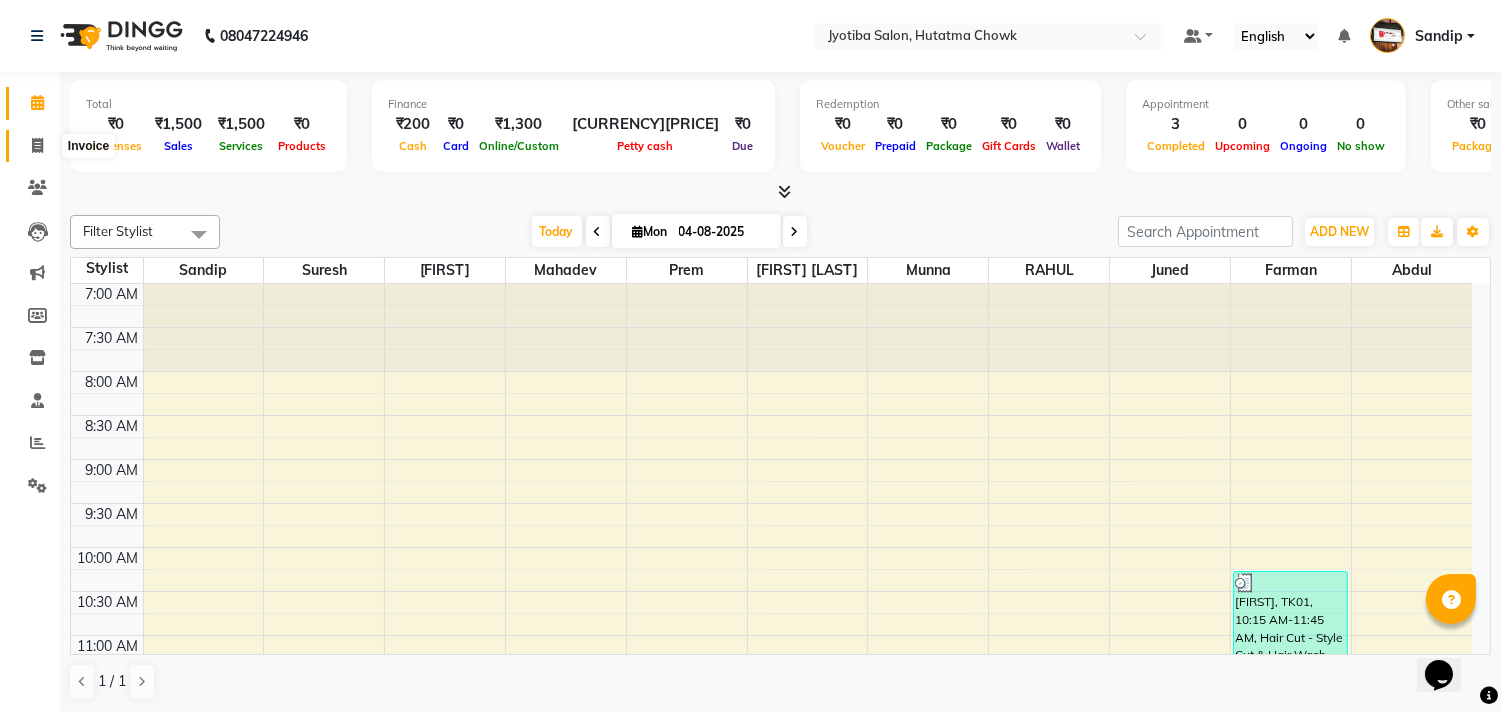 click 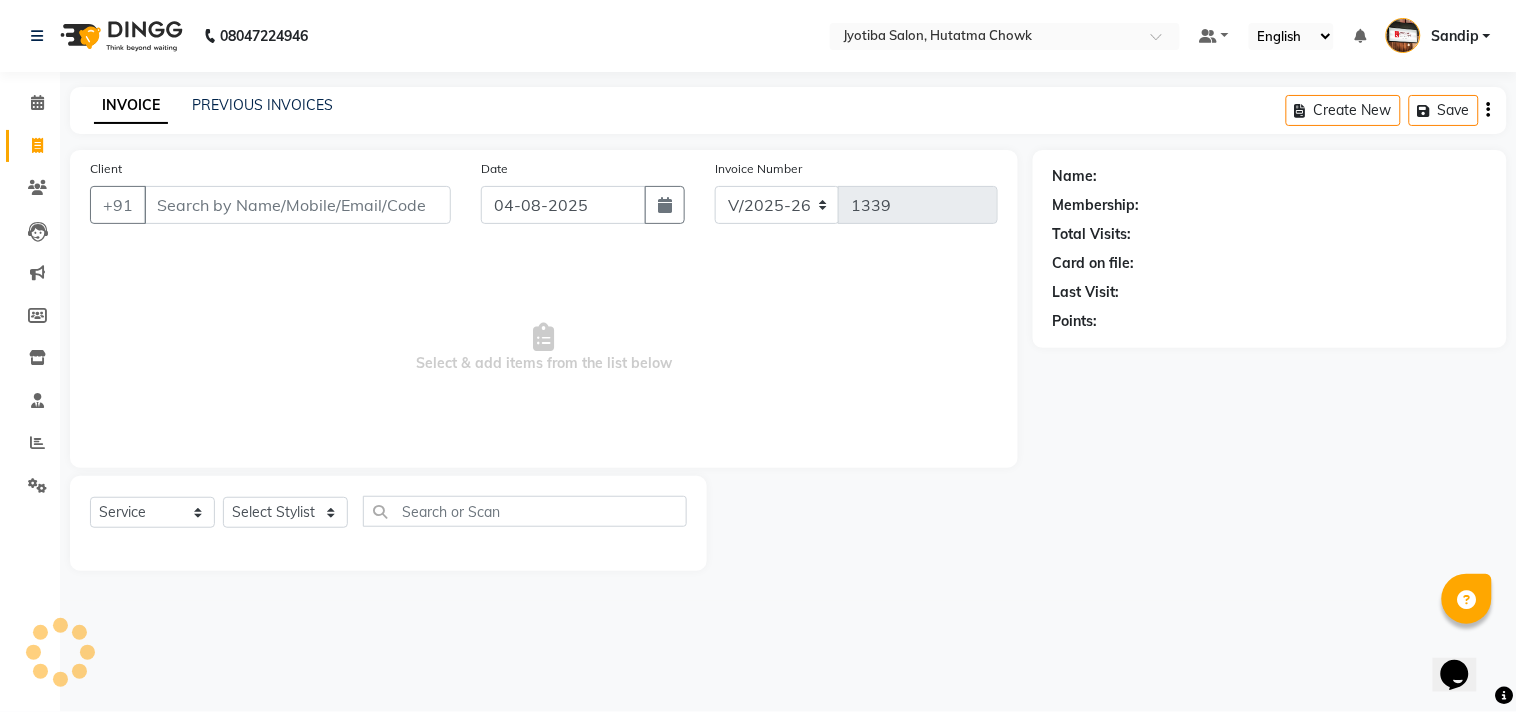 select on "membership" 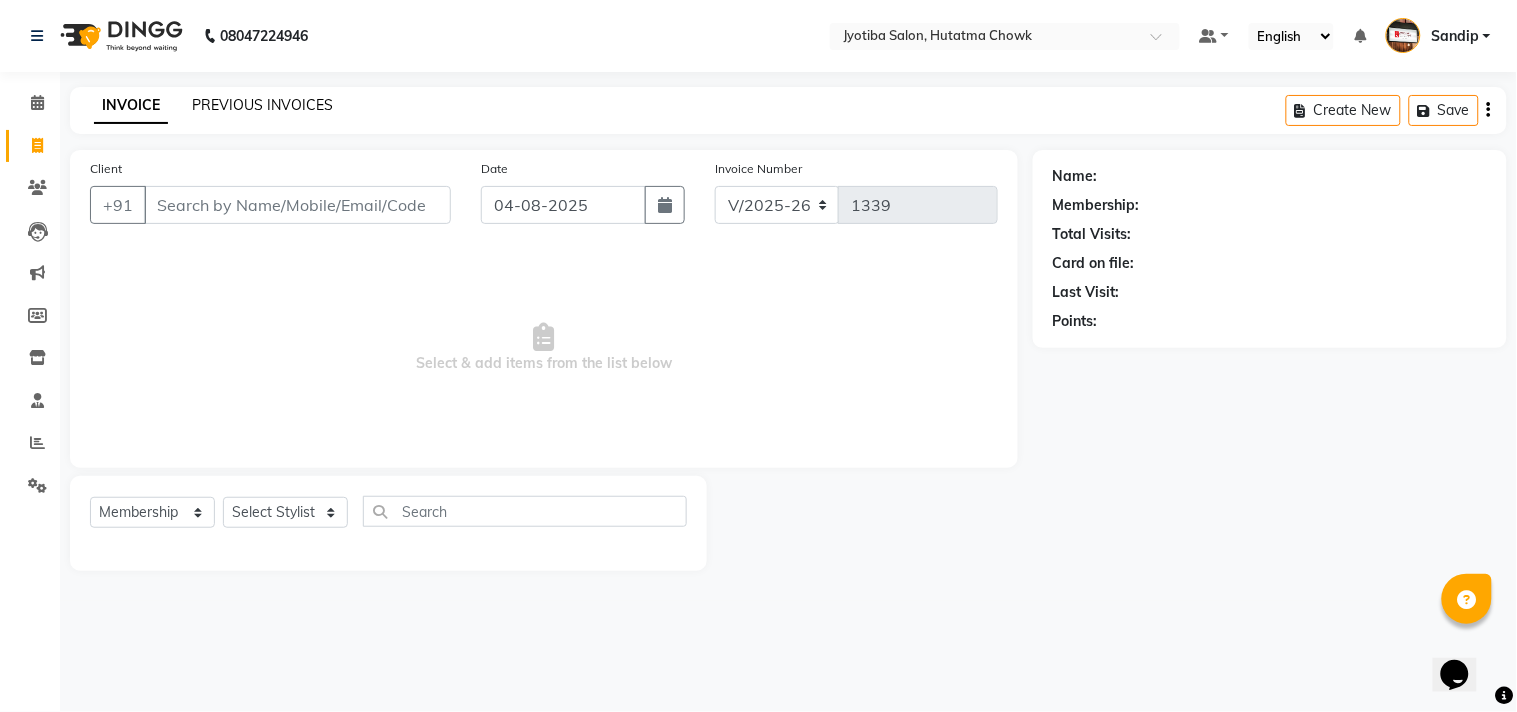 click on "PREVIOUS INVOICES" 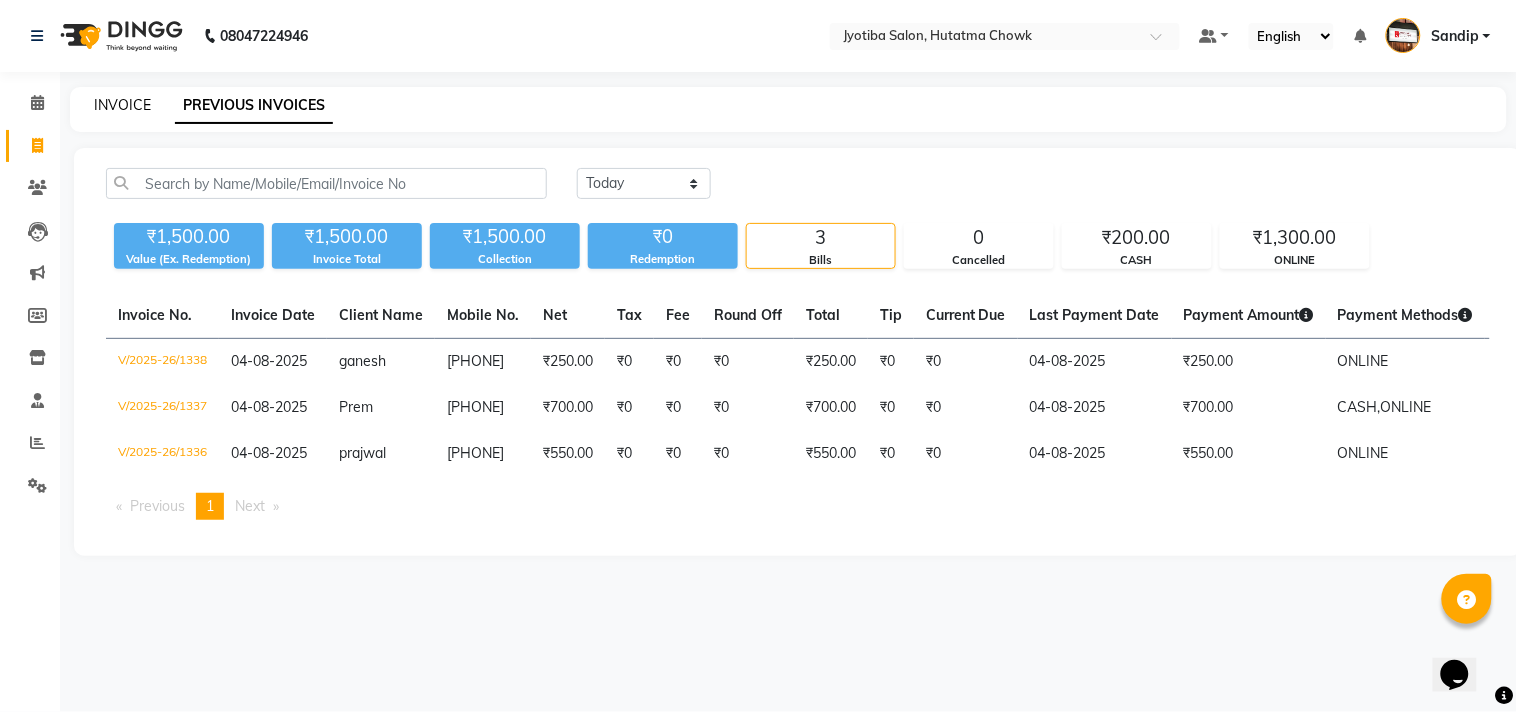 click on "INVOICE" 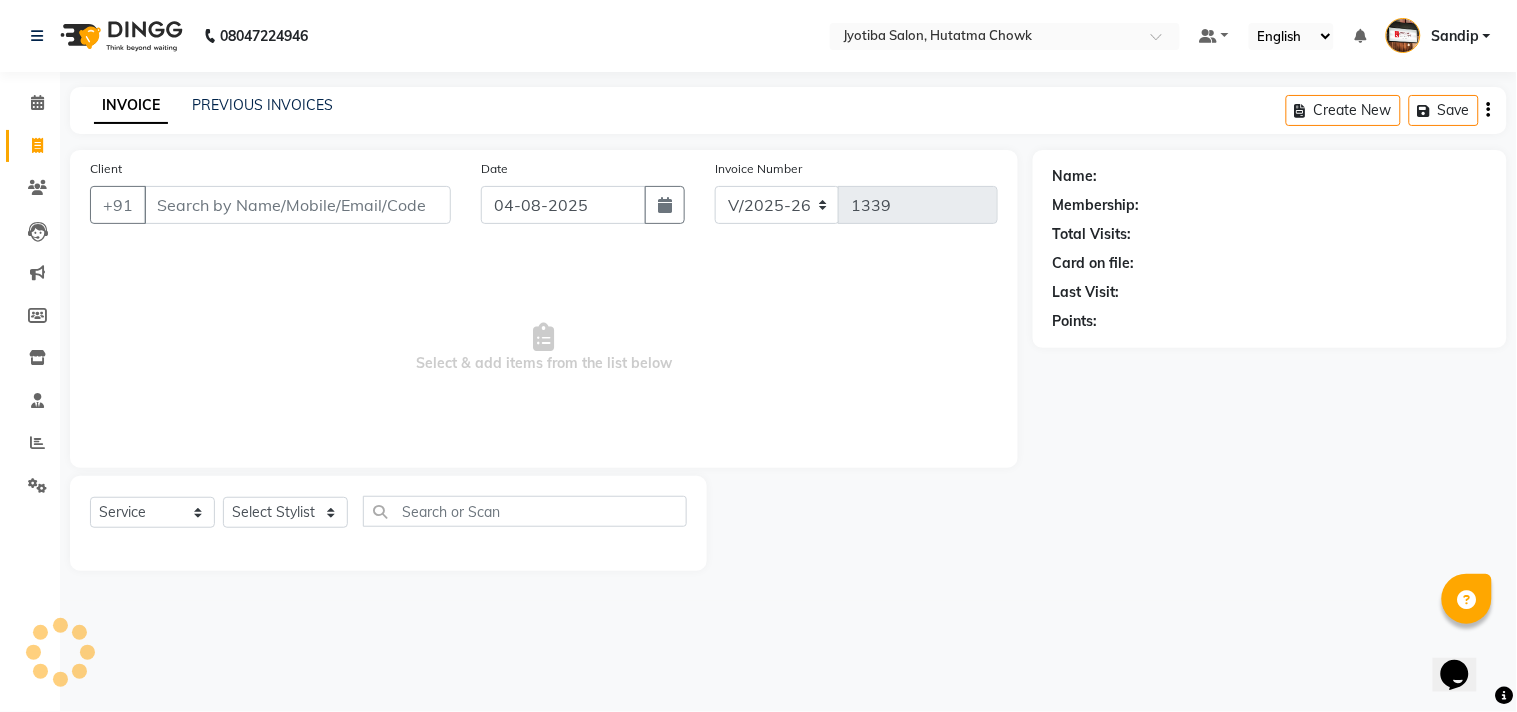 select on "membership" 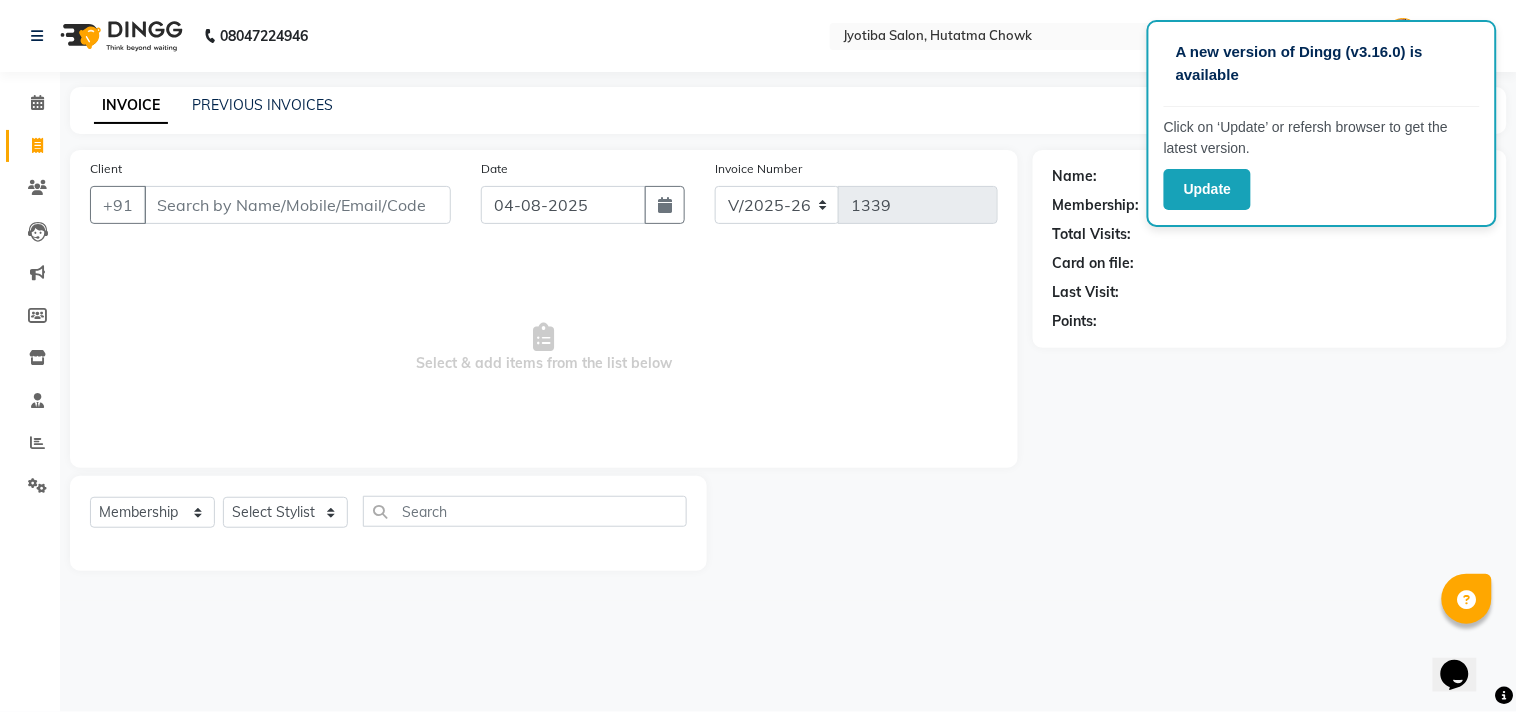click on "Select & add items from the list below" at bounding box center (544, 348) 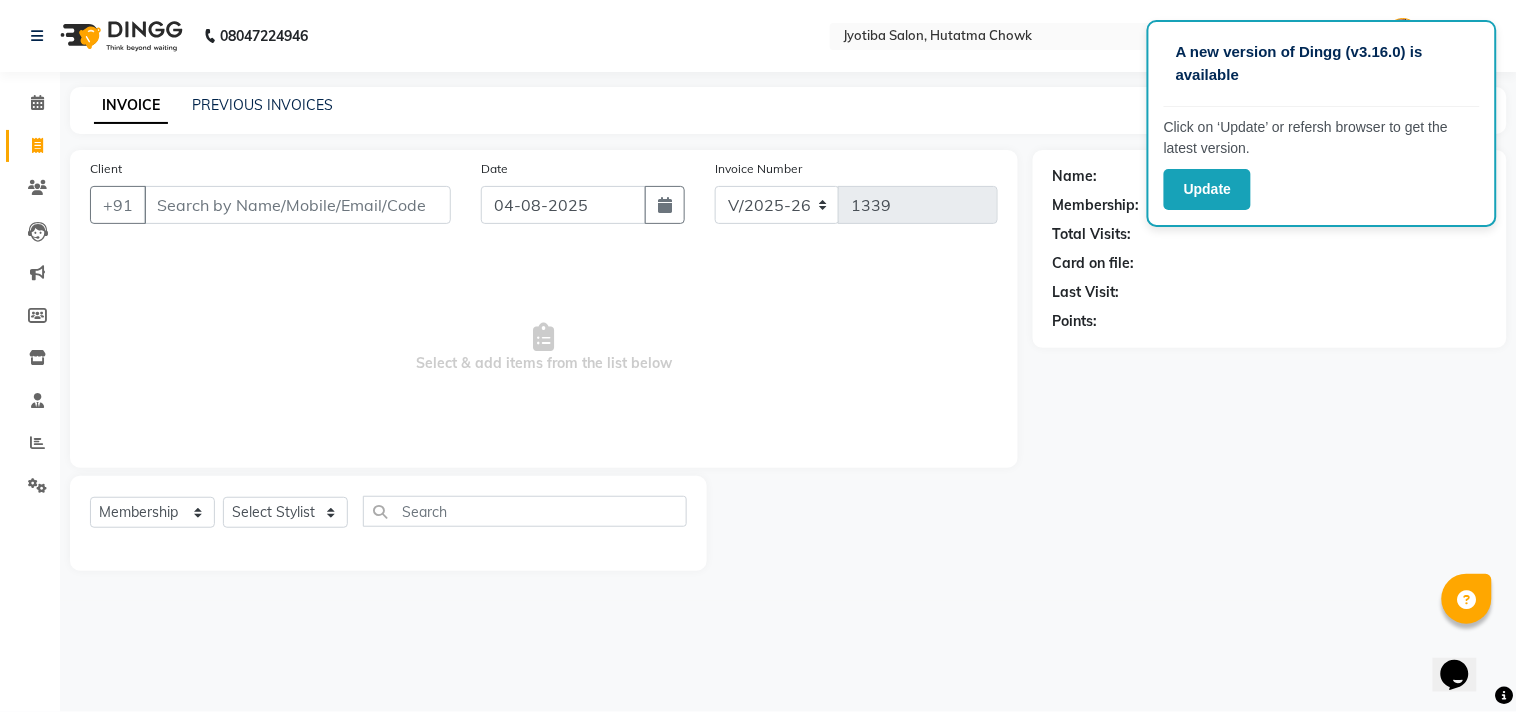 click on "Name: Membership: Total Visits: Card on file: Last Visit:  Points:" 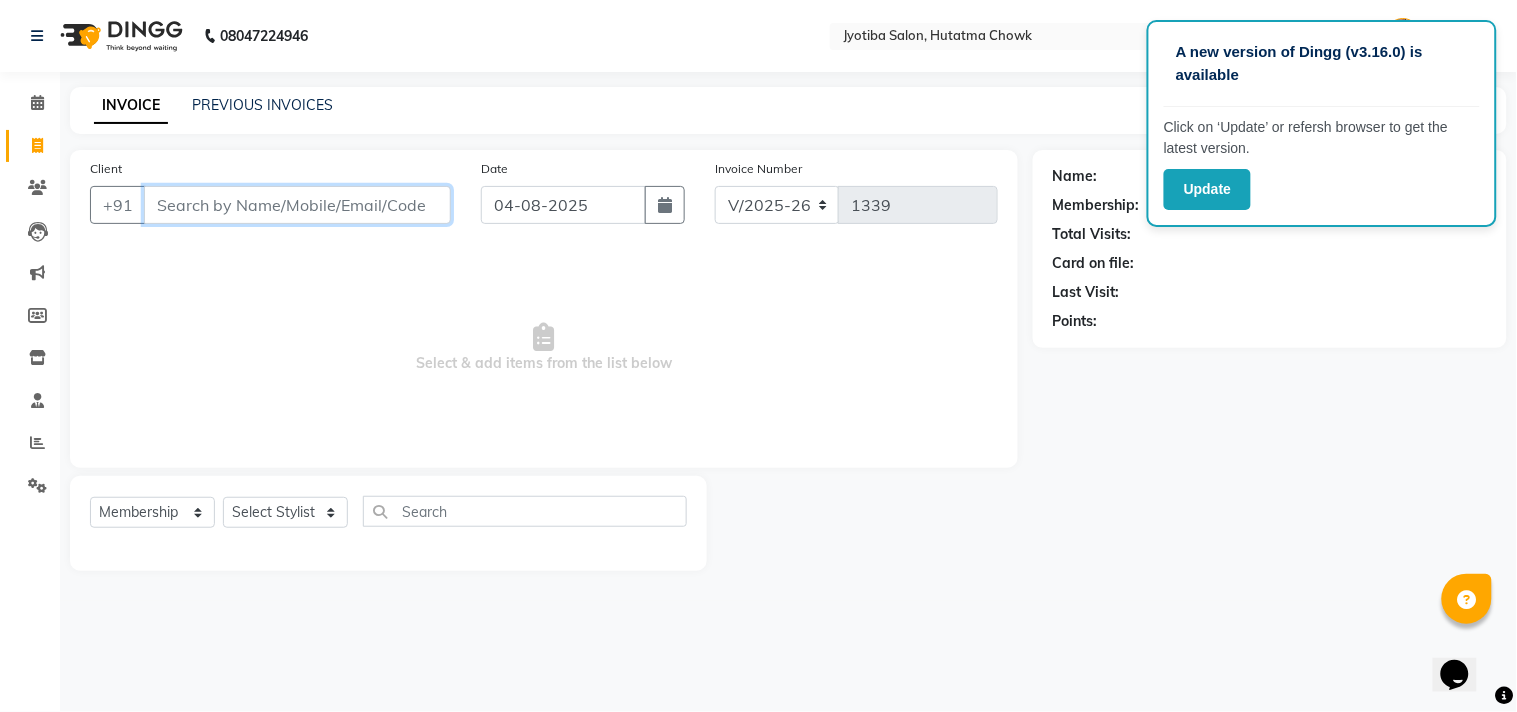 click on "Client" at bounding box center [297, 205] 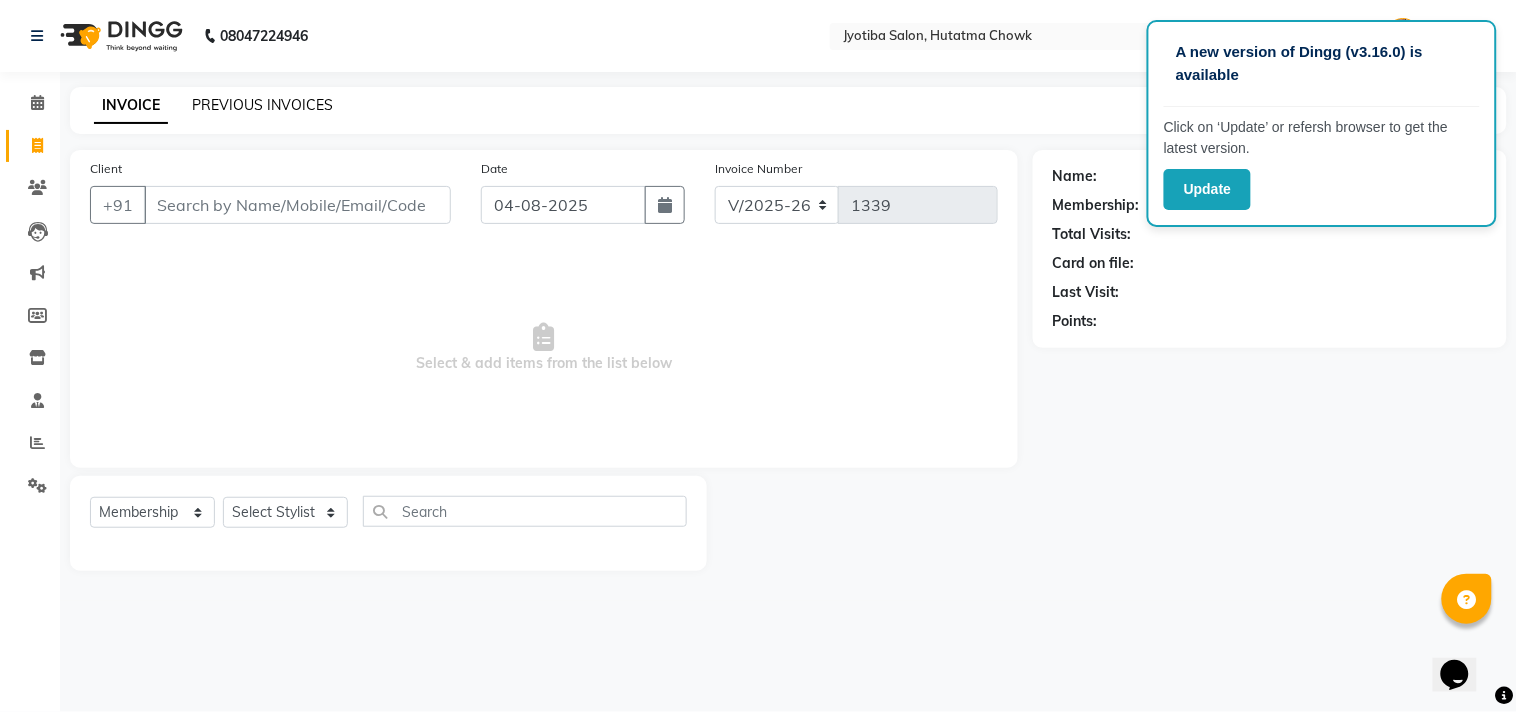 click on "PREVIOUS INVOICES" 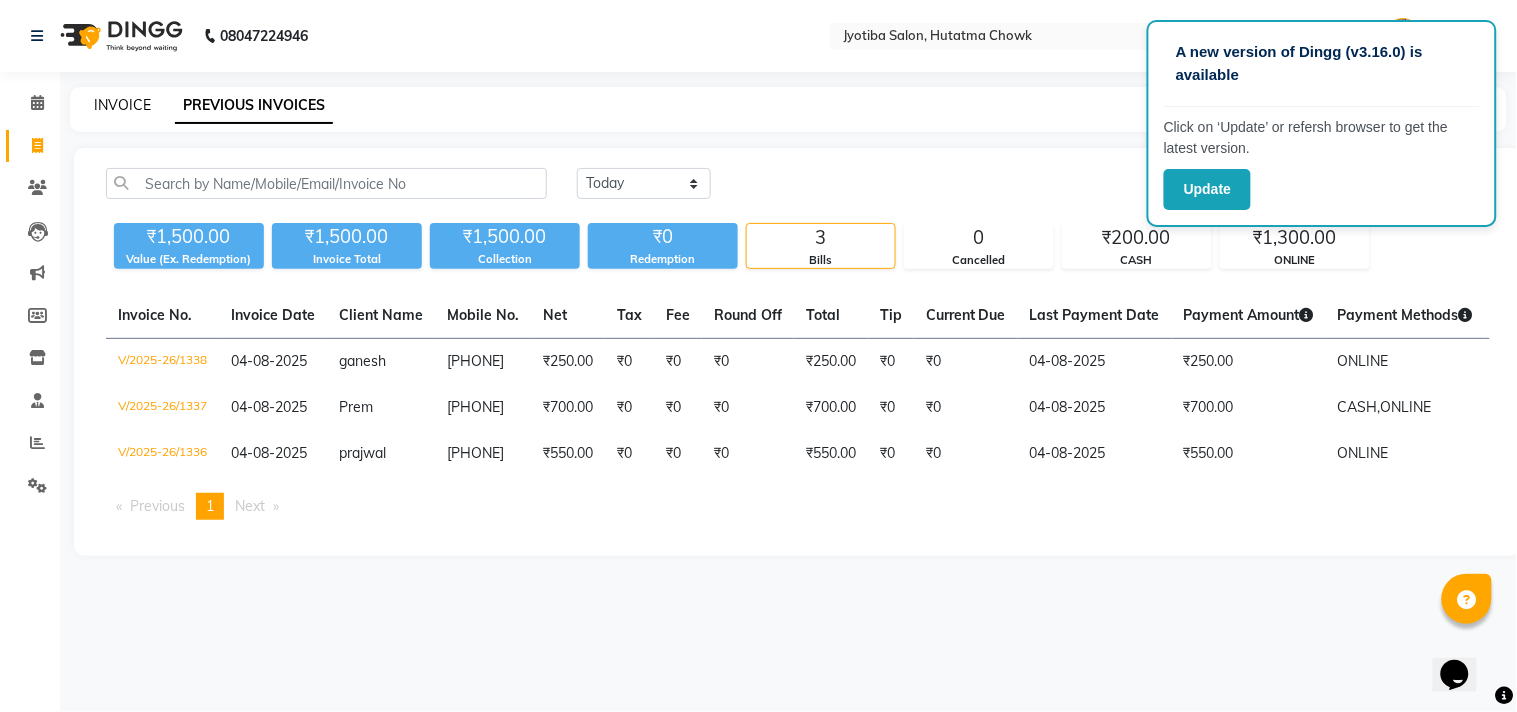 click on "INVOICE" 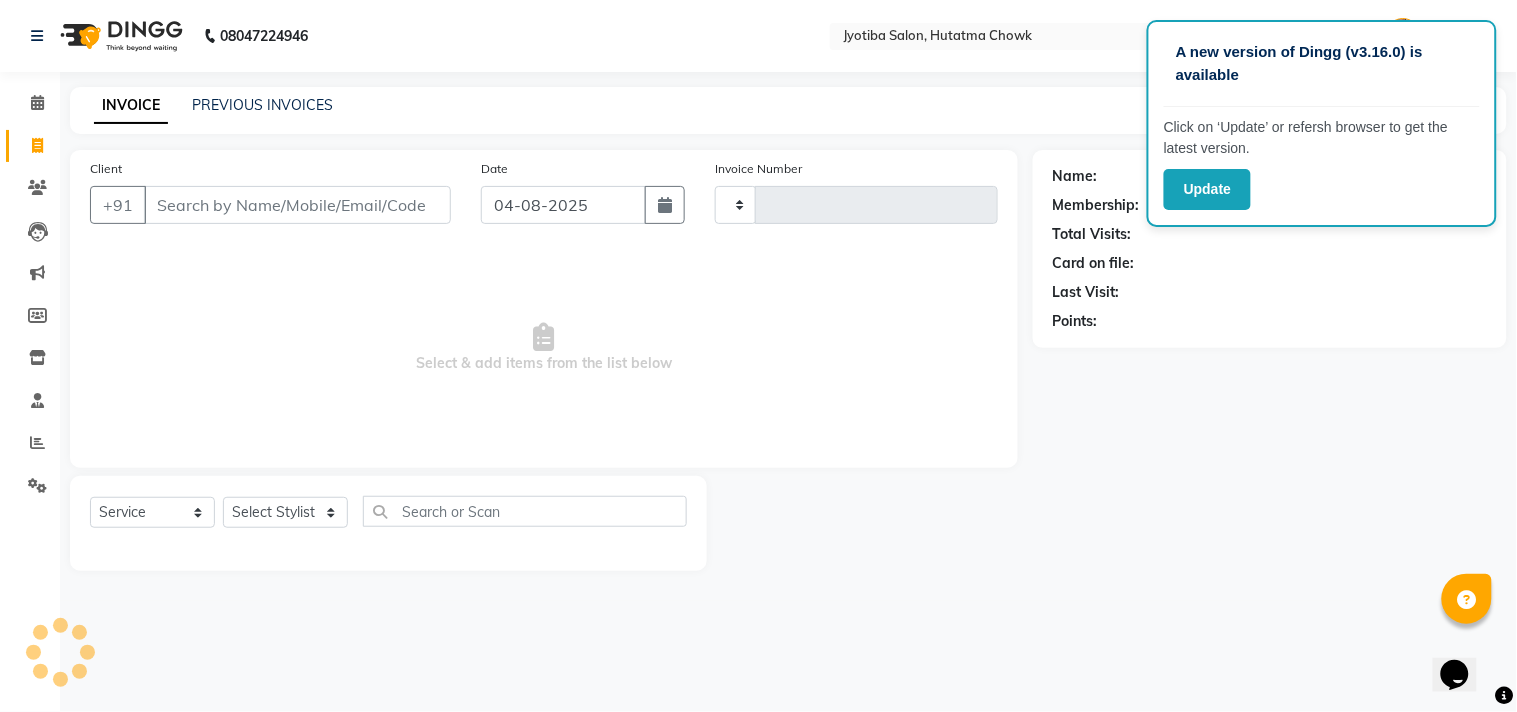type on "1339" 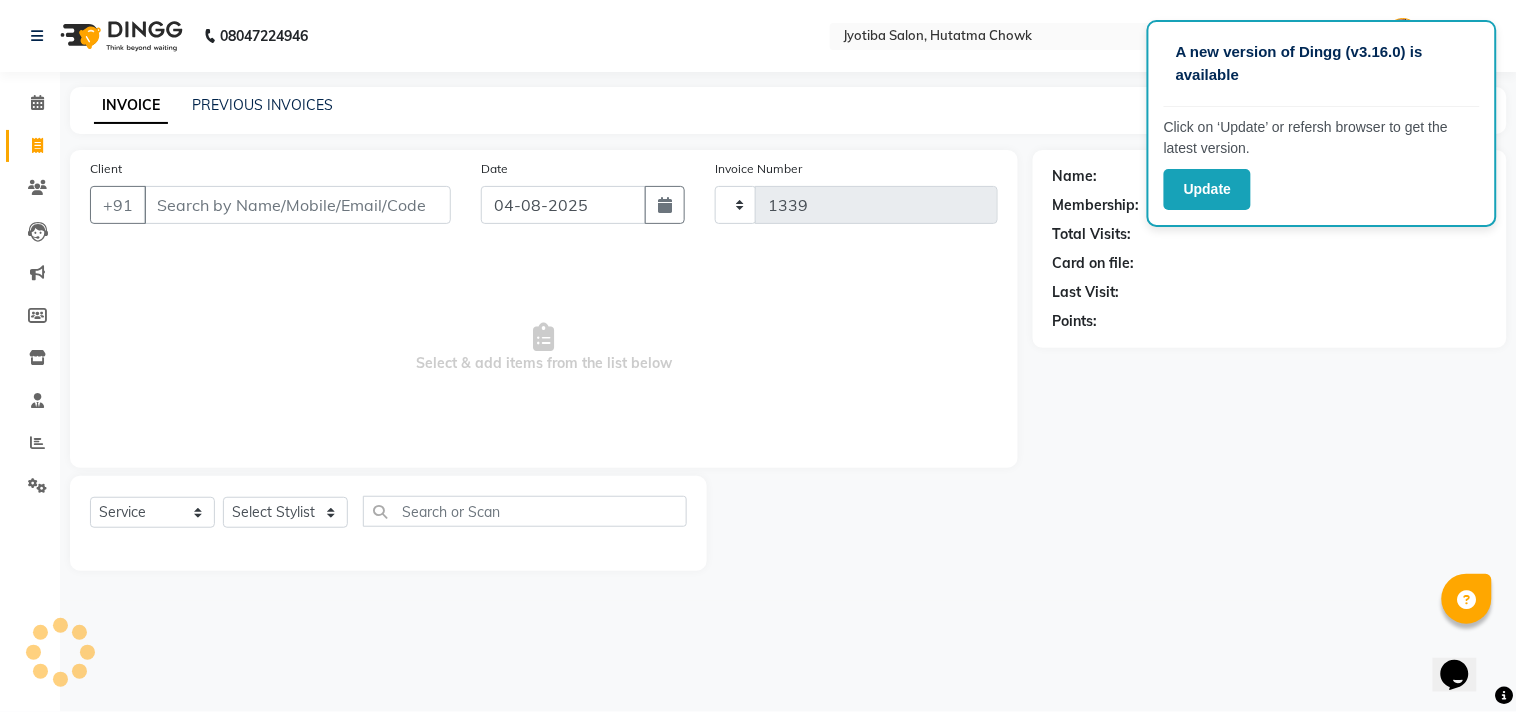 select on "556" 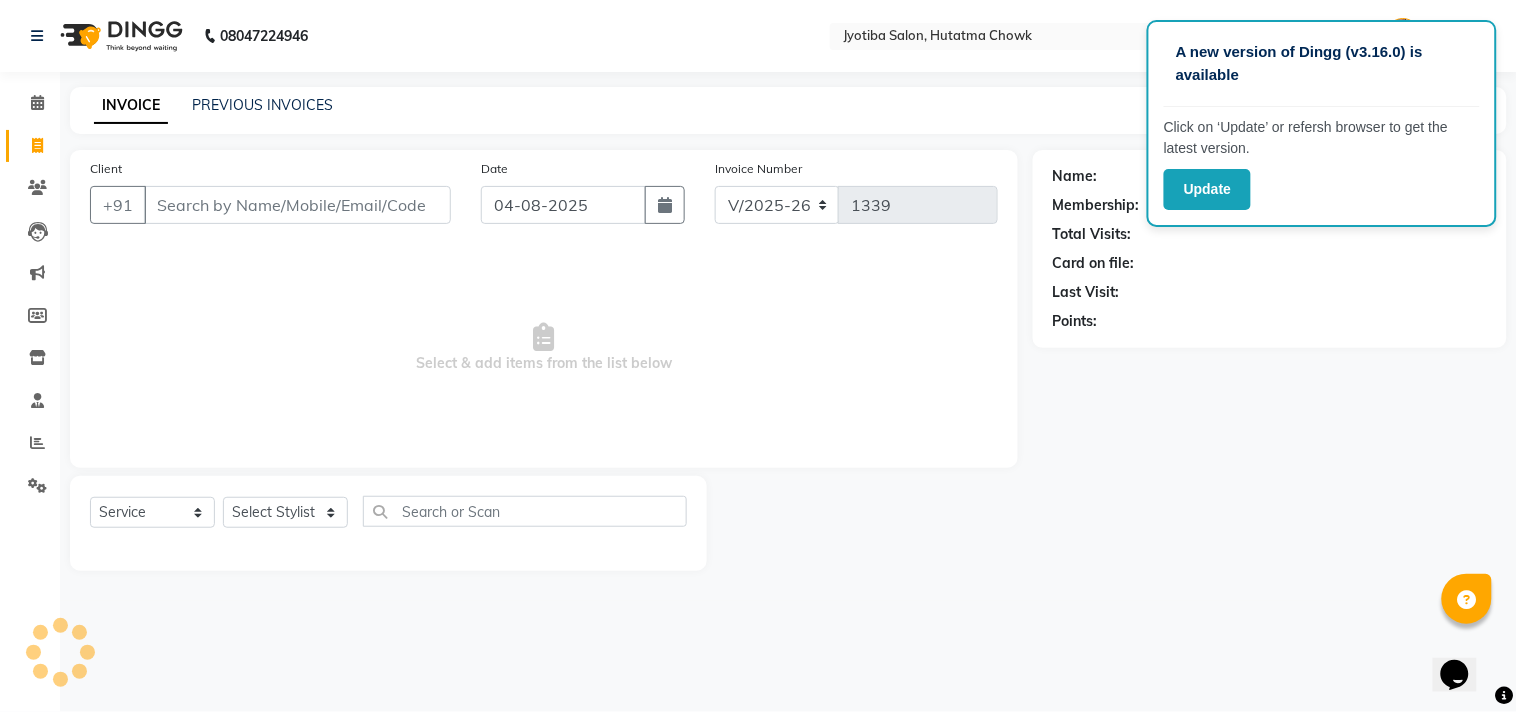 select on "membership" 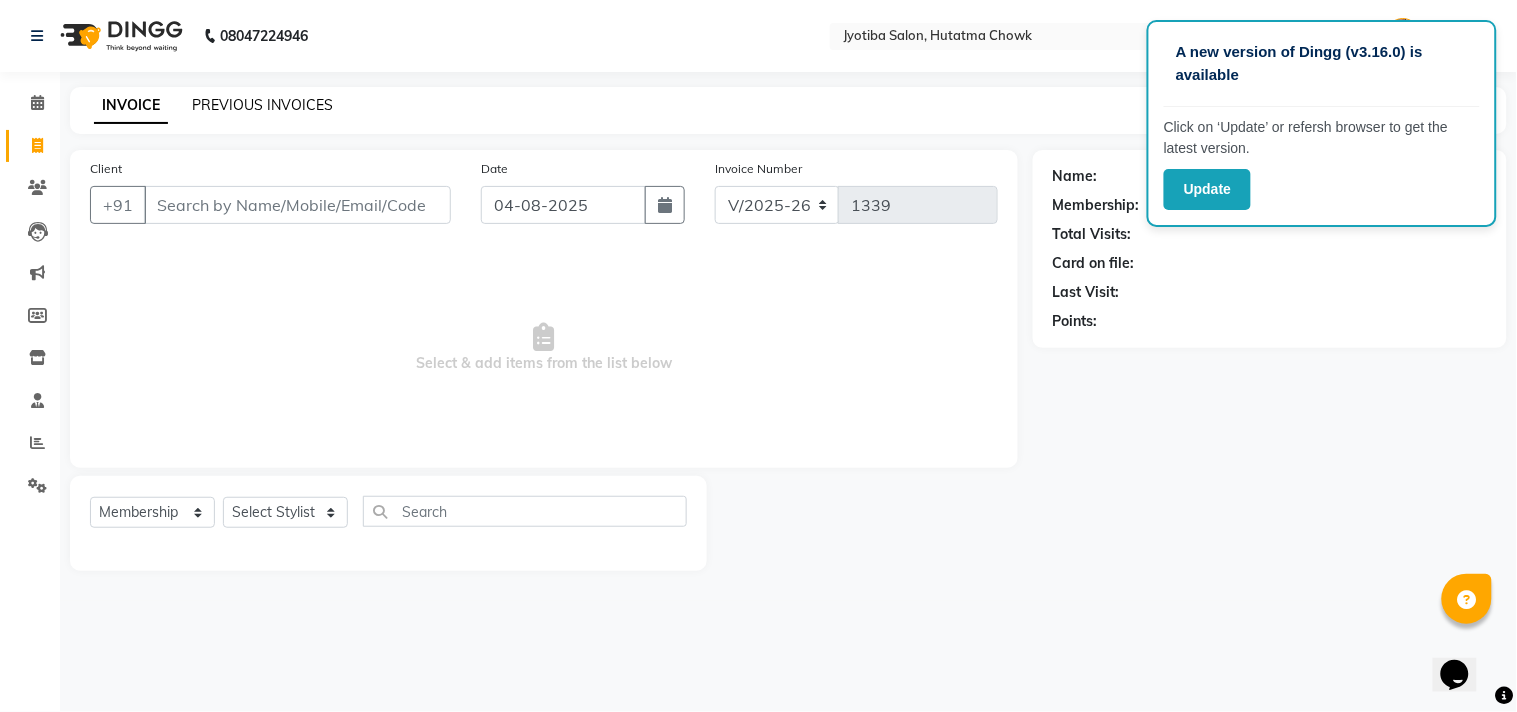 click on "PREVIOUS INVOICES" 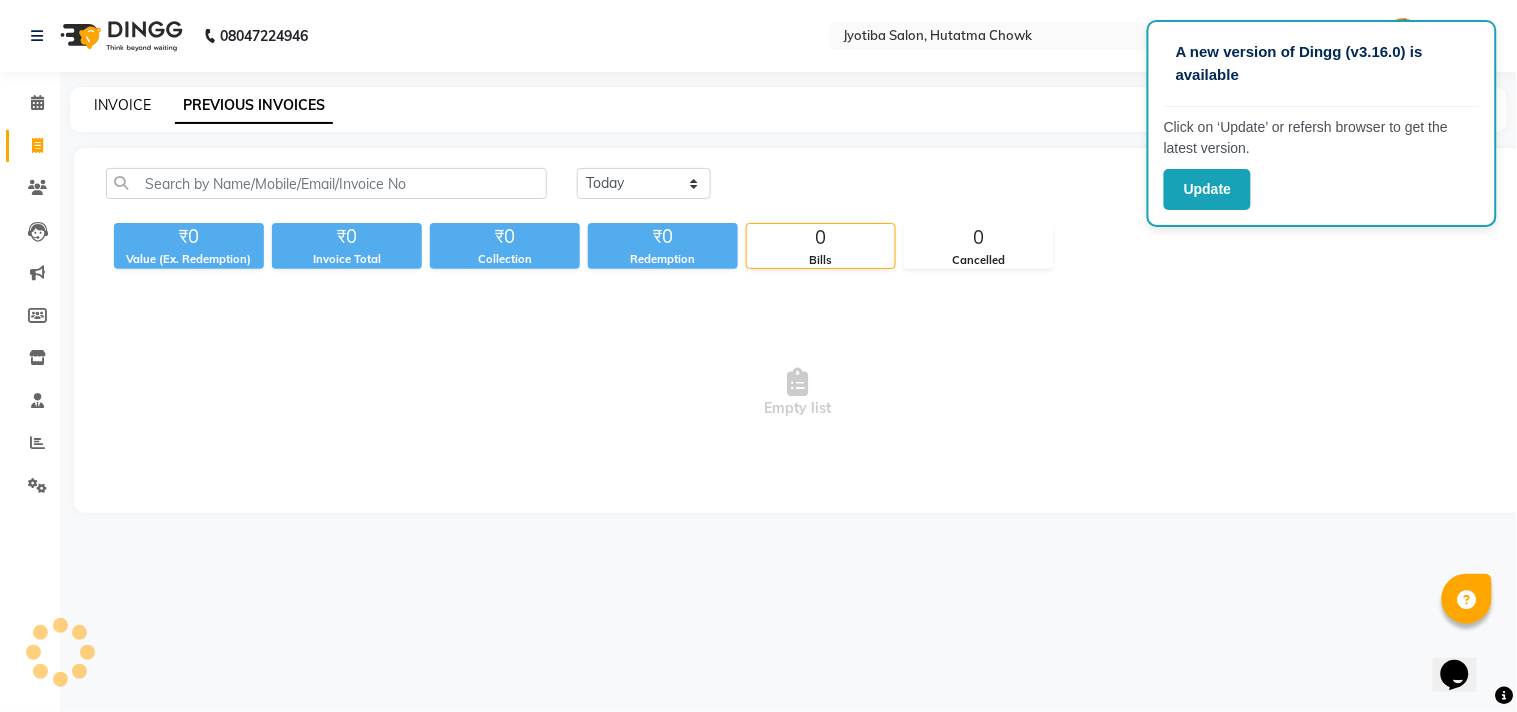 click on "INVOICE" 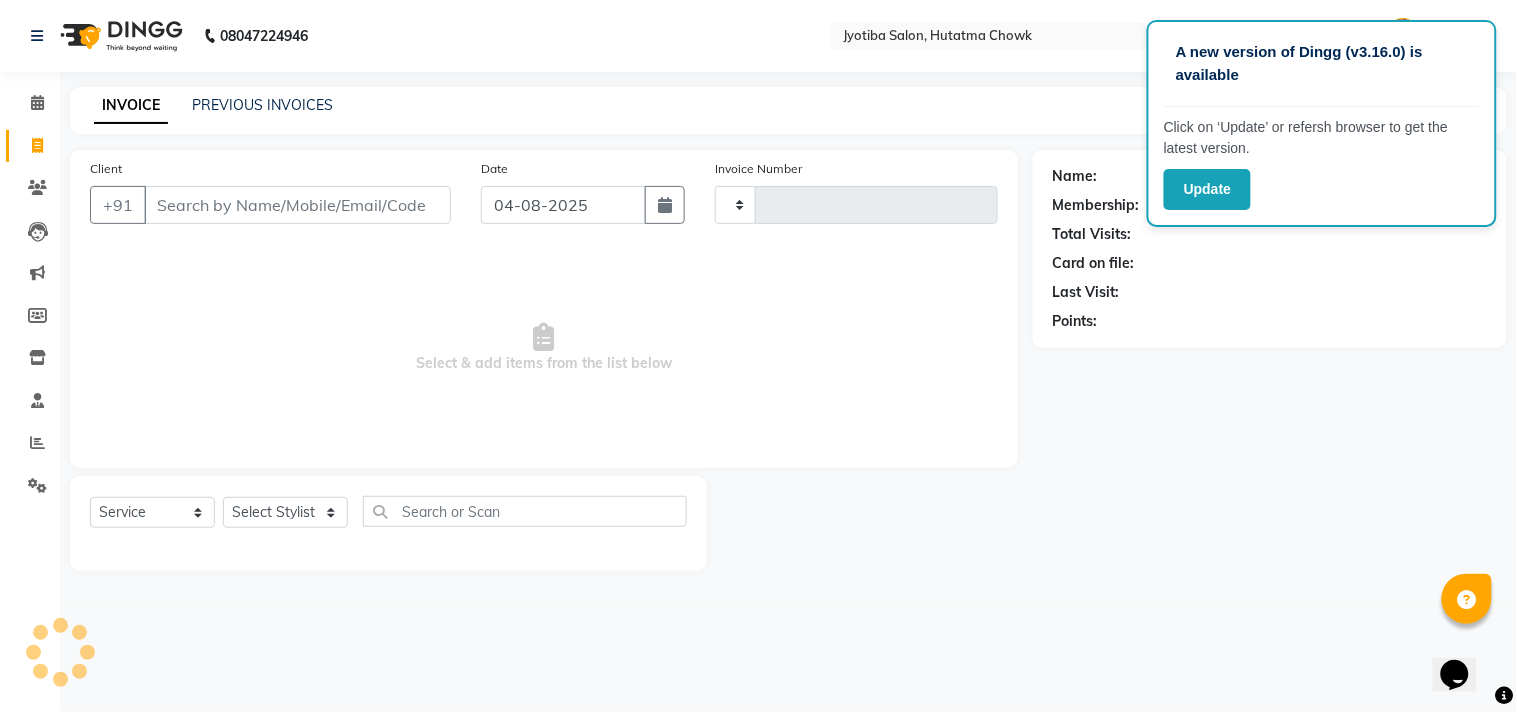 type on "1339" 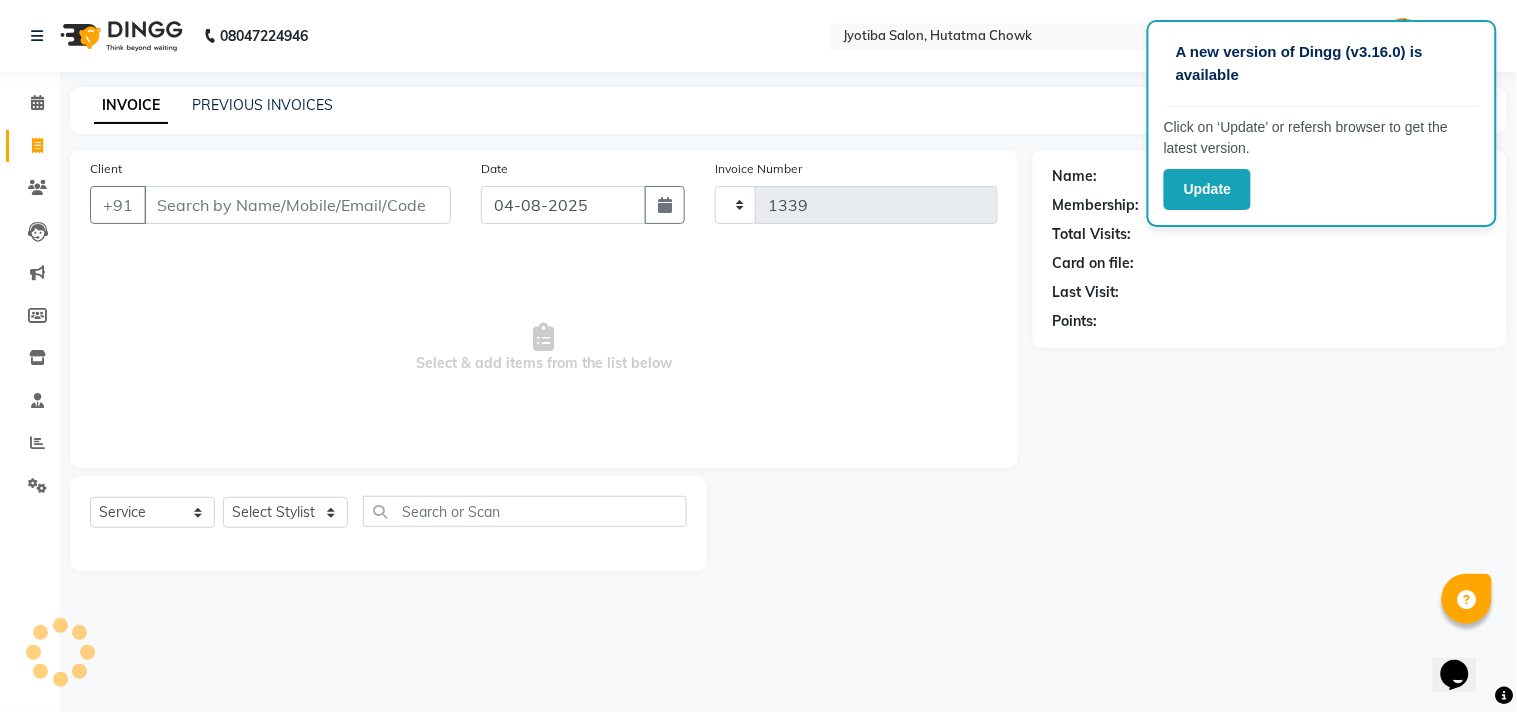 select on "556" 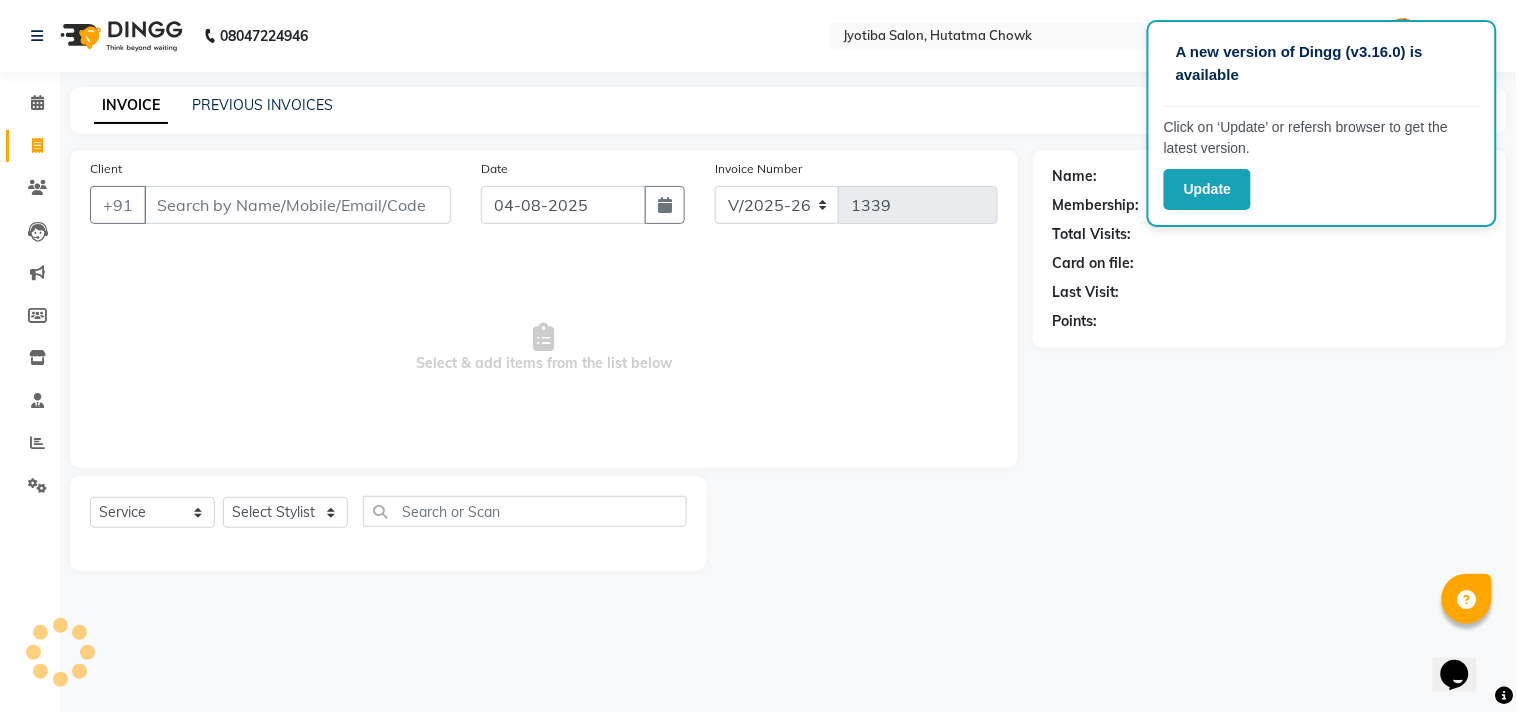 select on "membership" 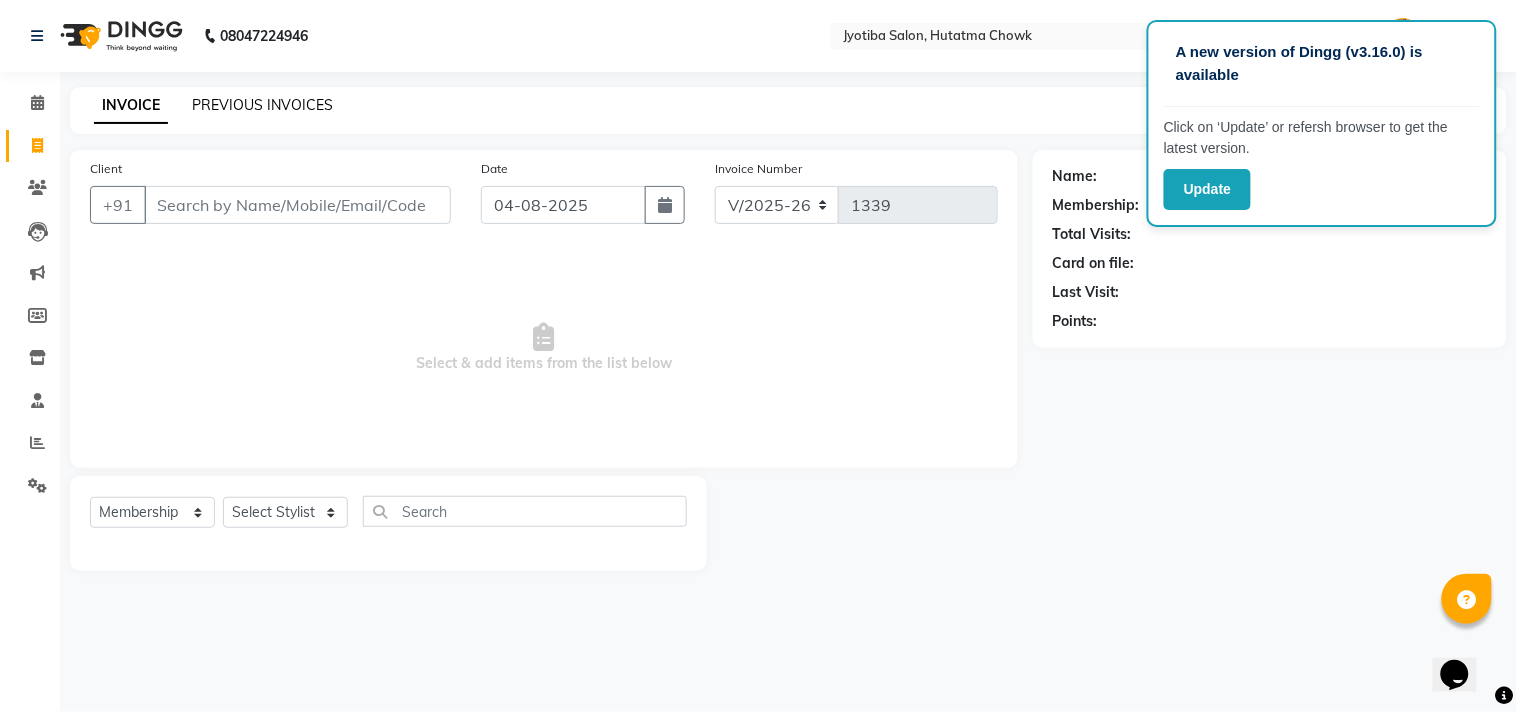 click on "PREVIOUS INVOICES" 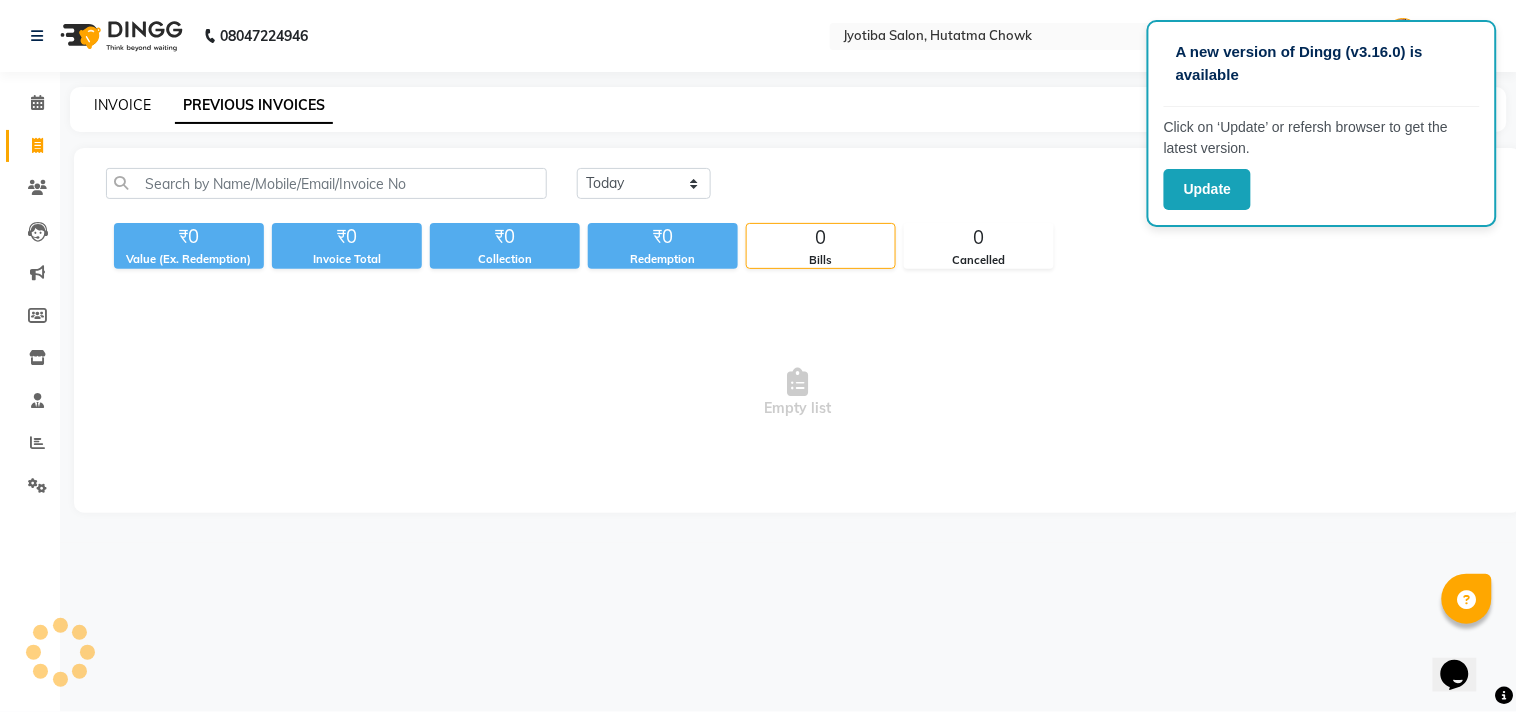 click on "INVOICE" 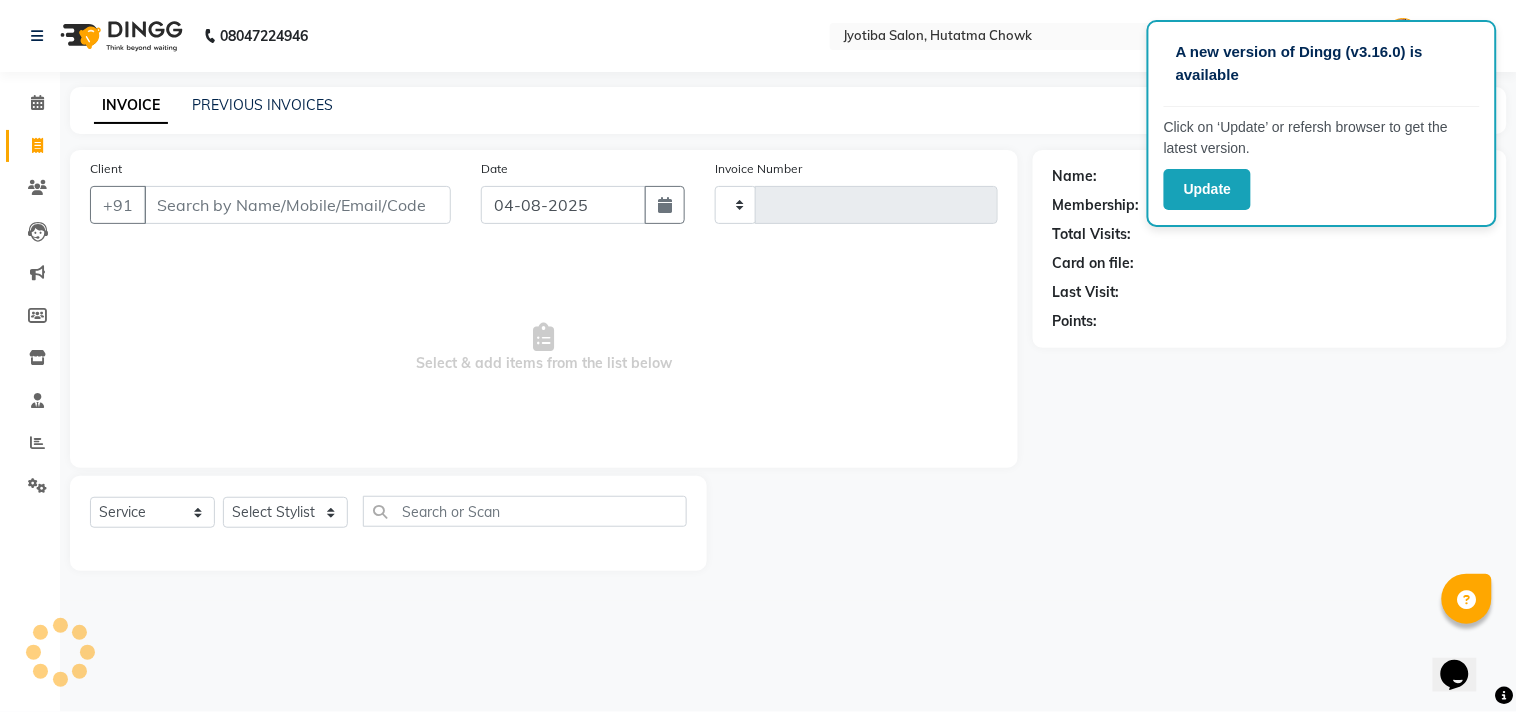 type on "1339" 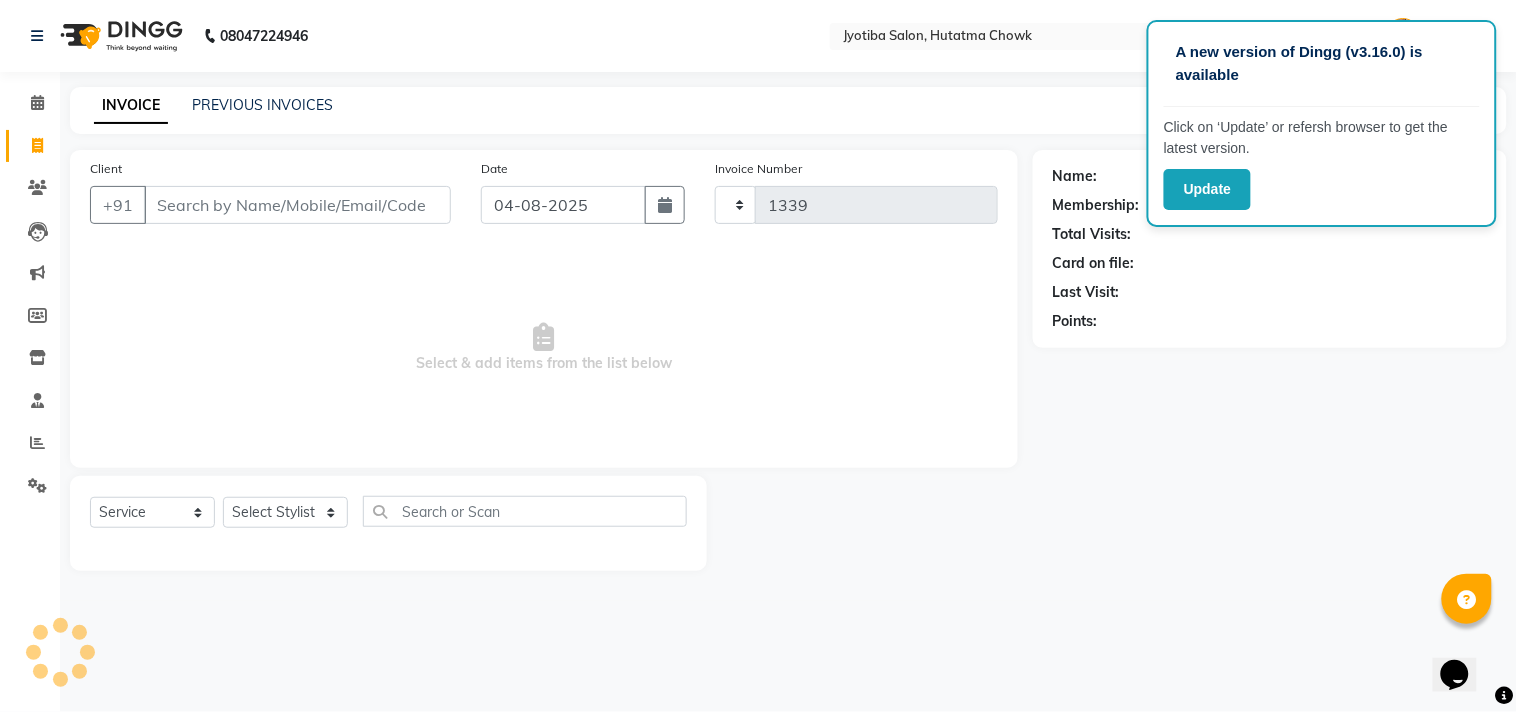 select on "556" 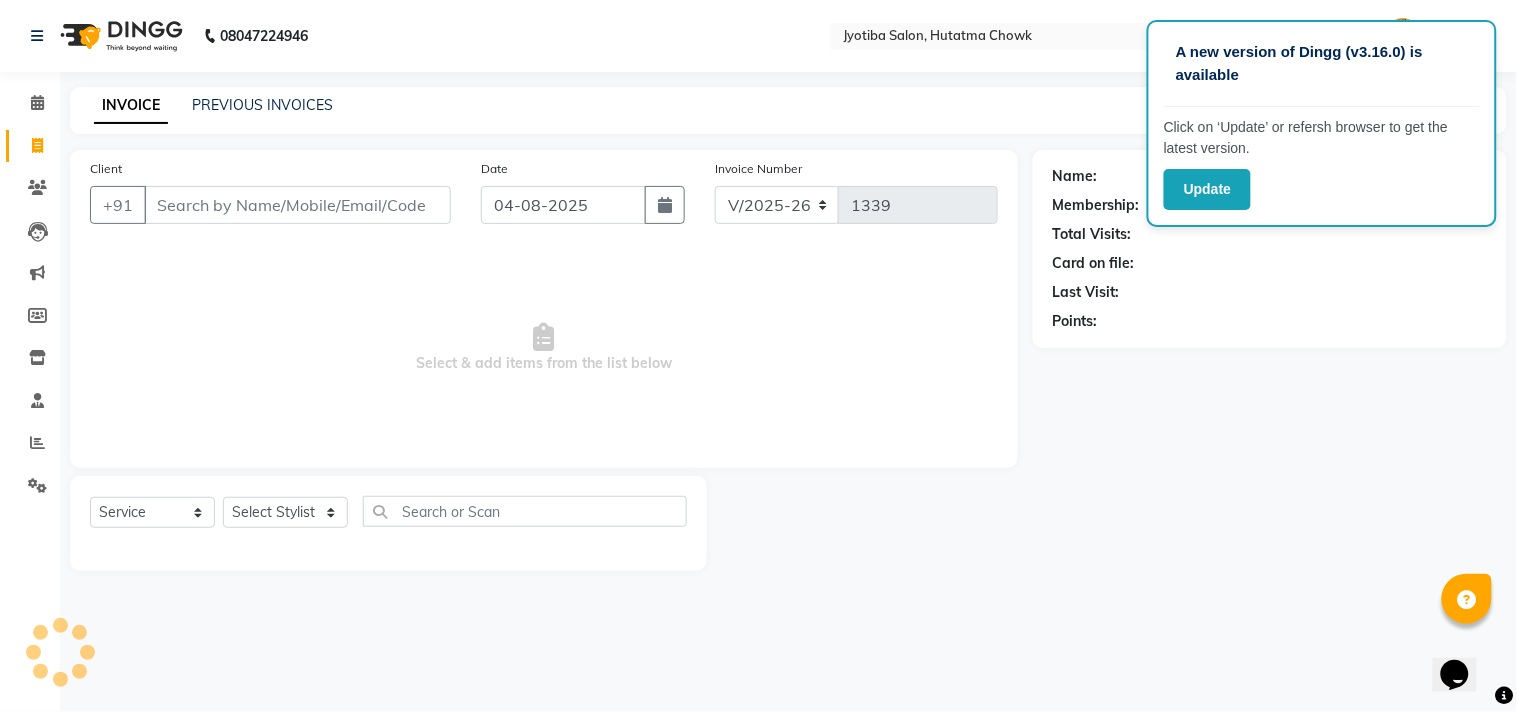 select on "membership" 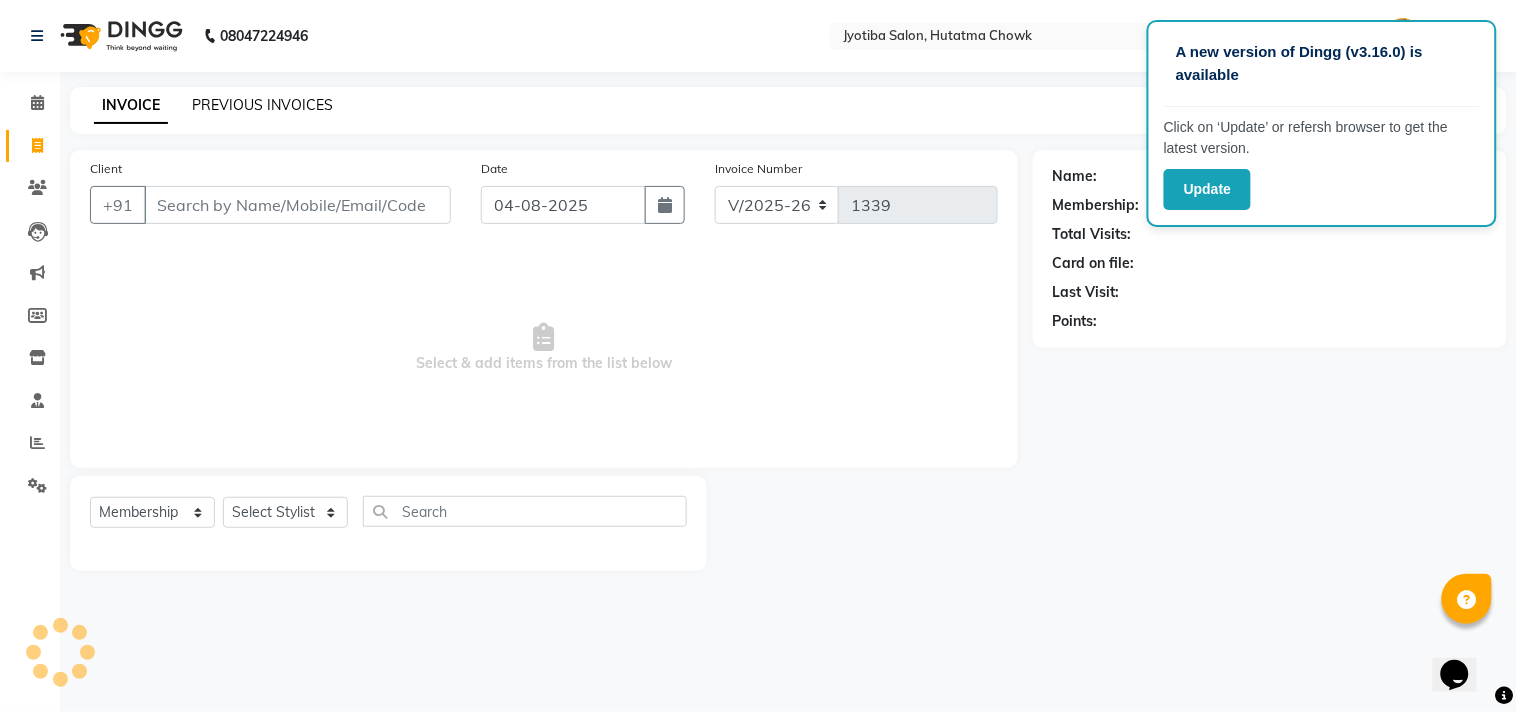 click on "PREVIOUS INVOICES" 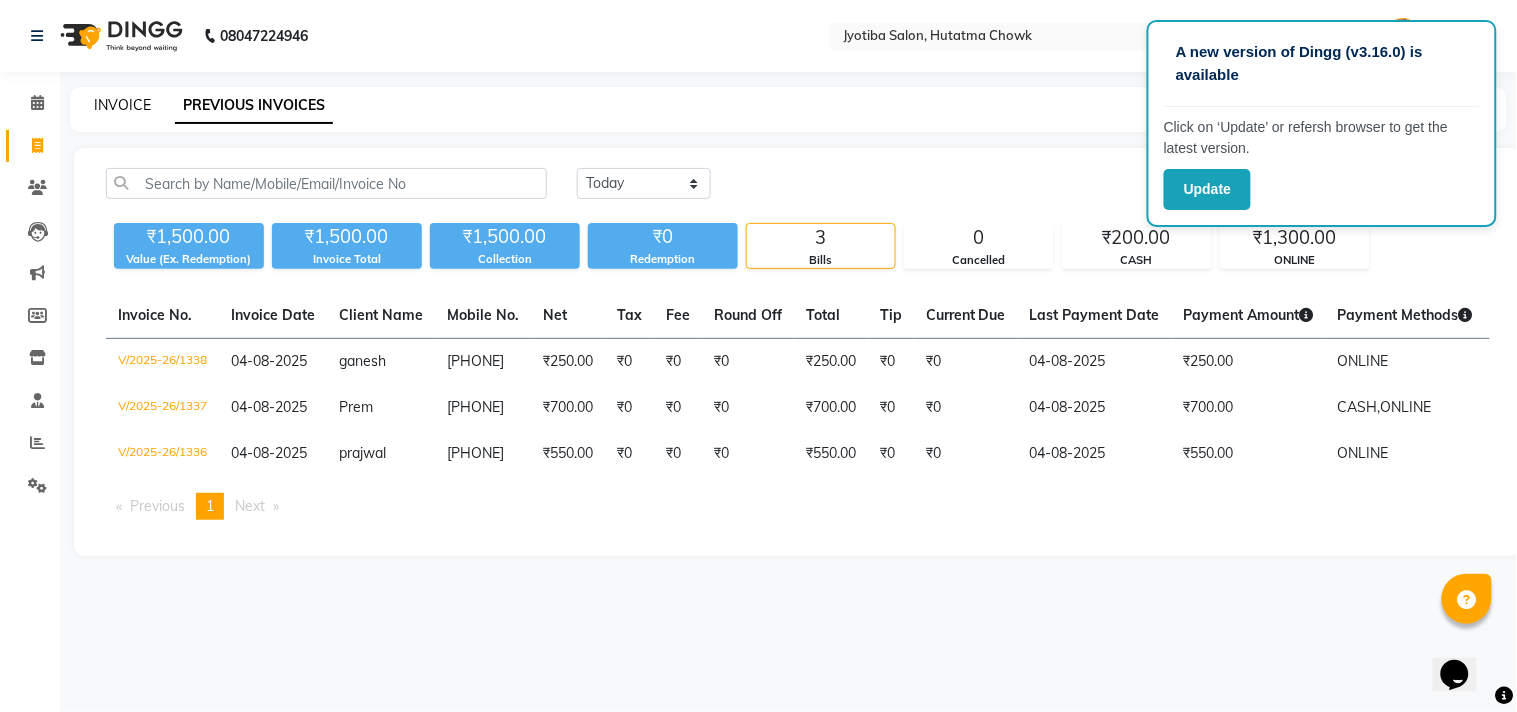 click on "INVOICE" 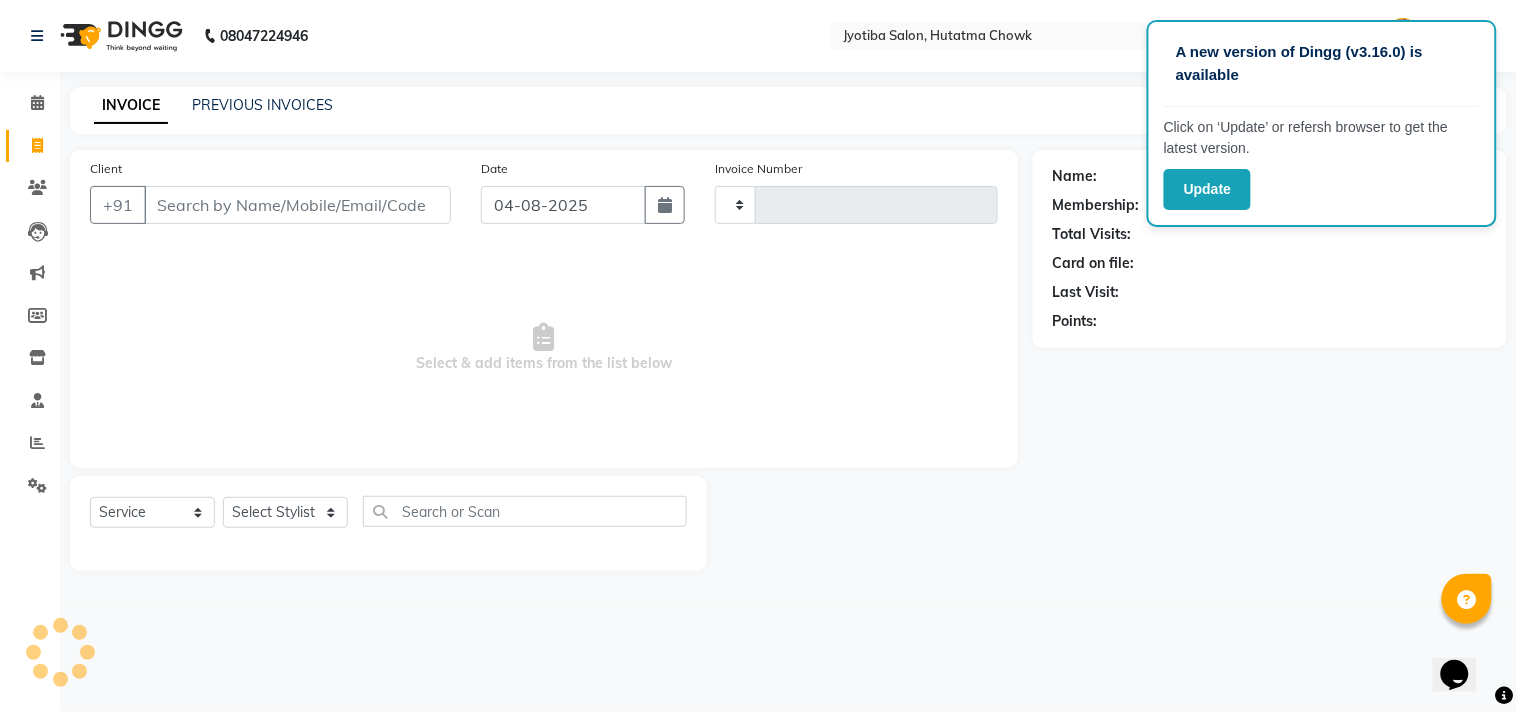 type on "1339" 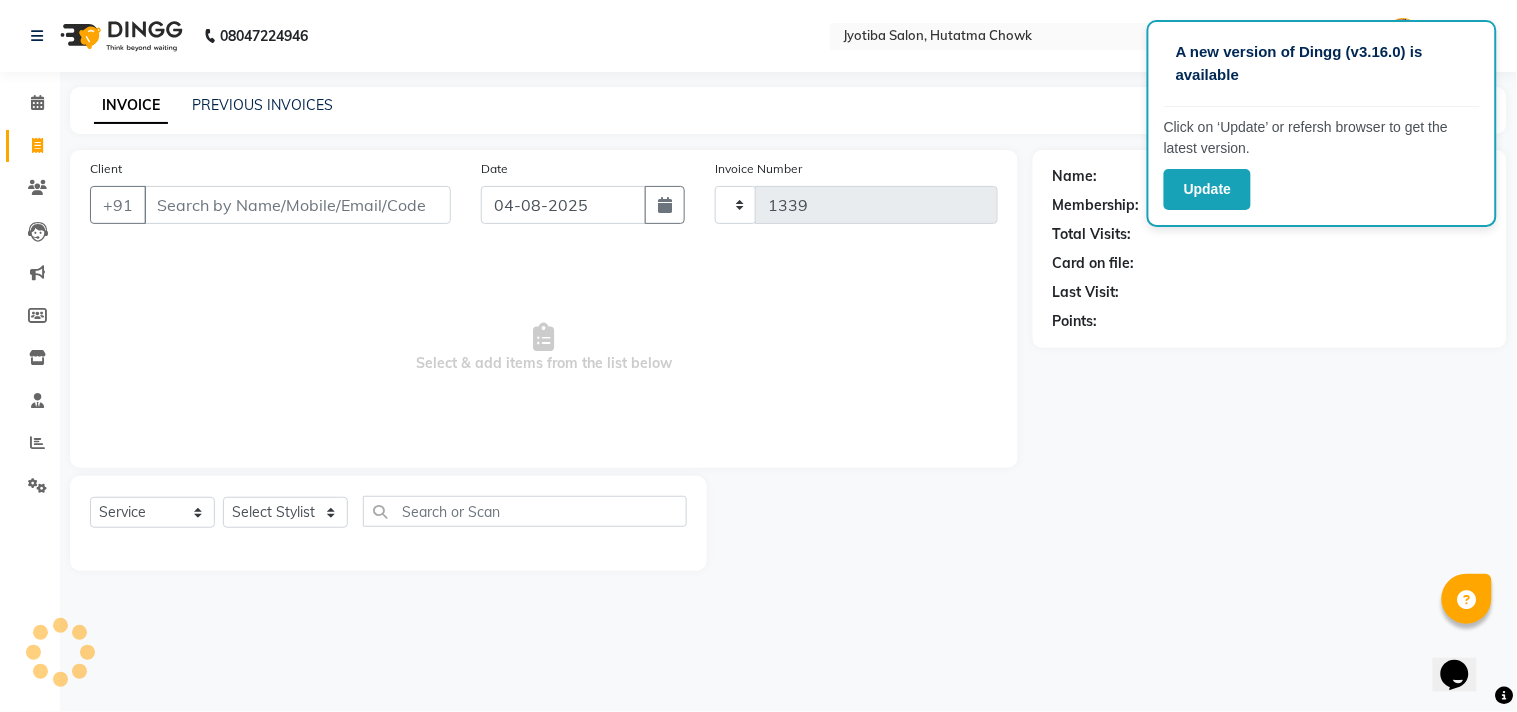 select on "556" 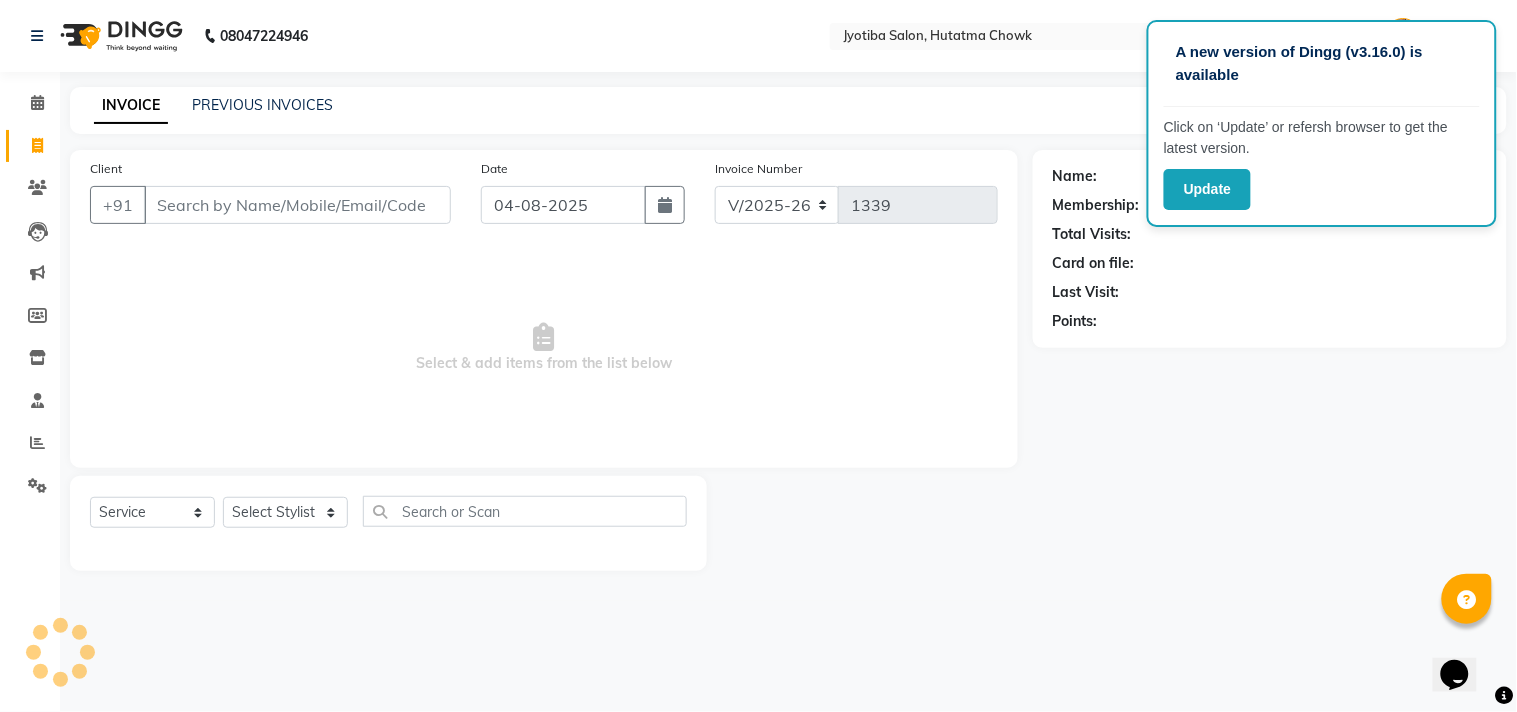 select on "membership" 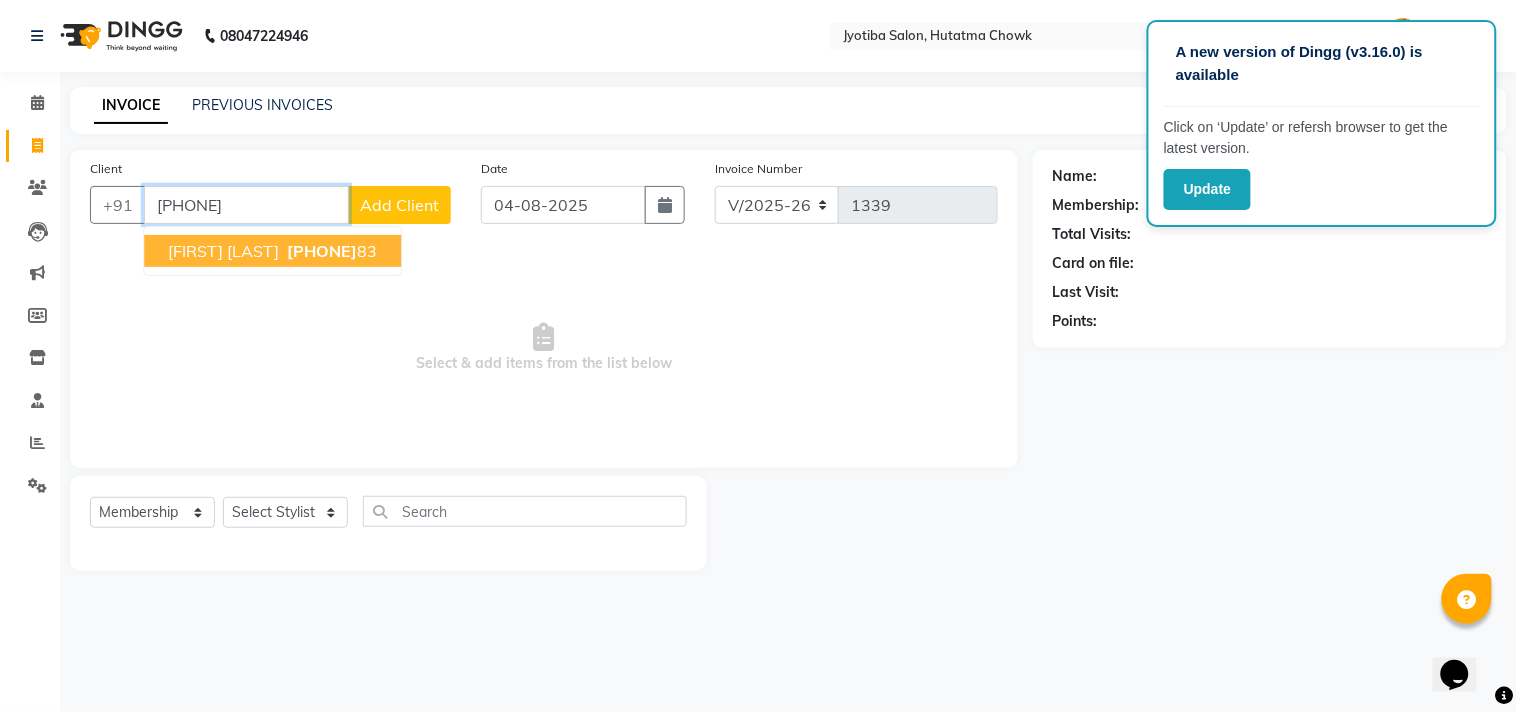 type on "[PHONE]" 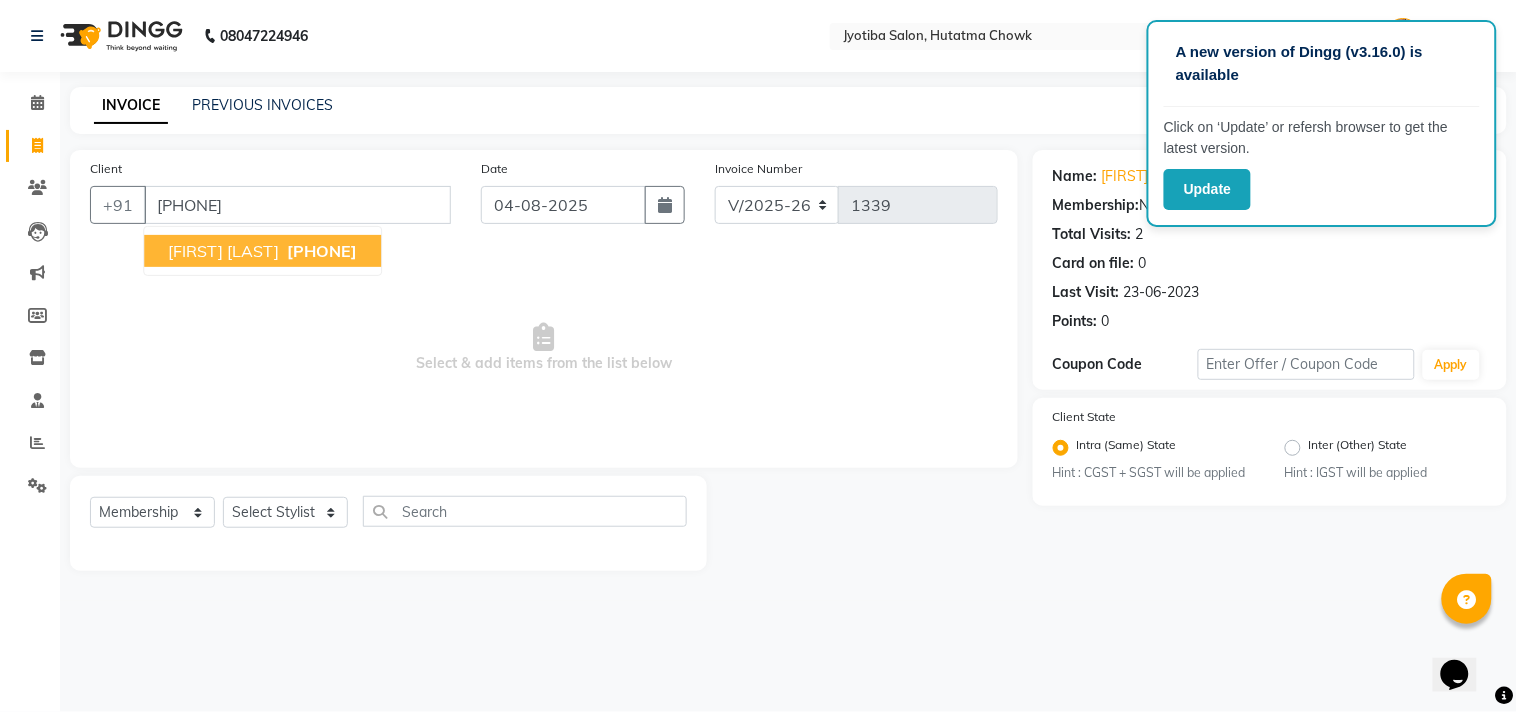 click on "[FIRST] [LAST] [PHONE]" at bounding box center (262, 251) 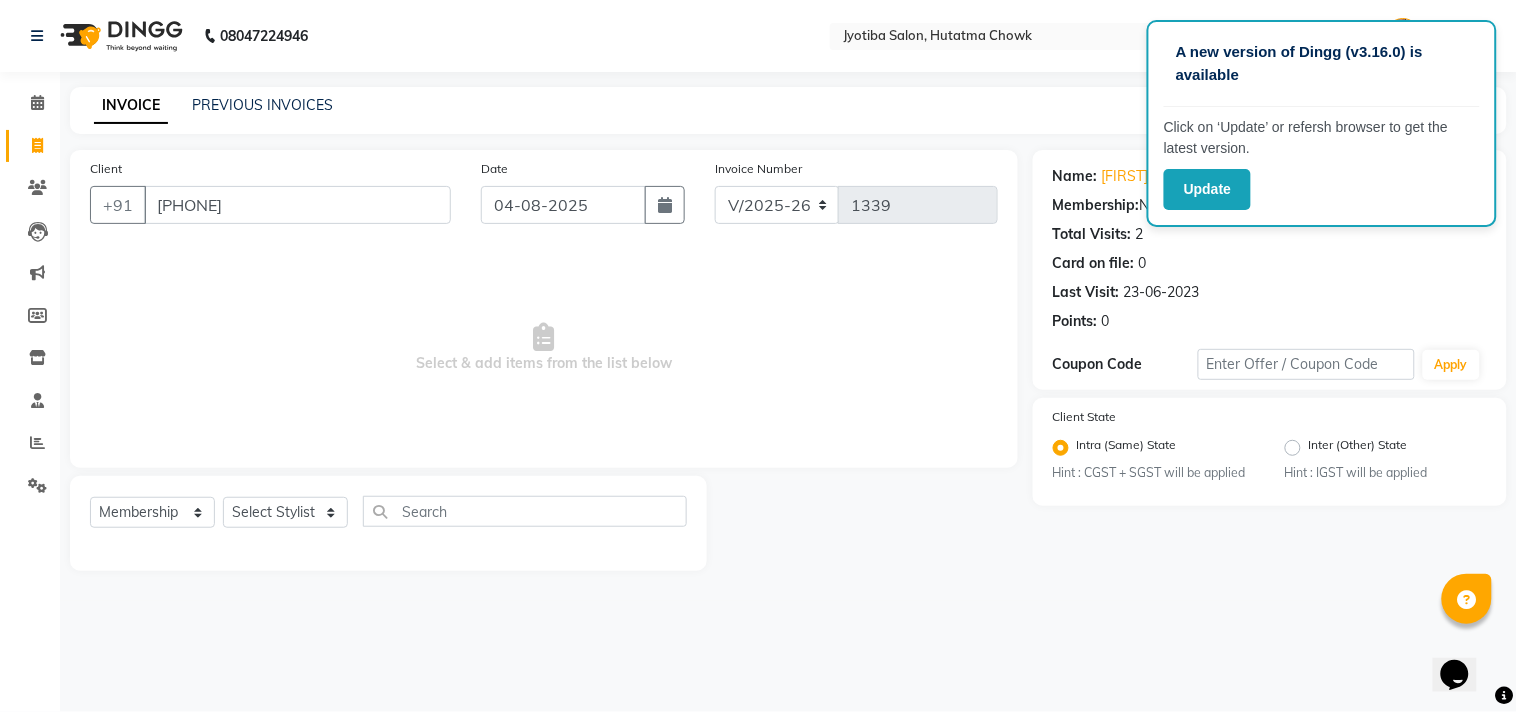 click on "A new version of Dingg (v3.16.0) is available" 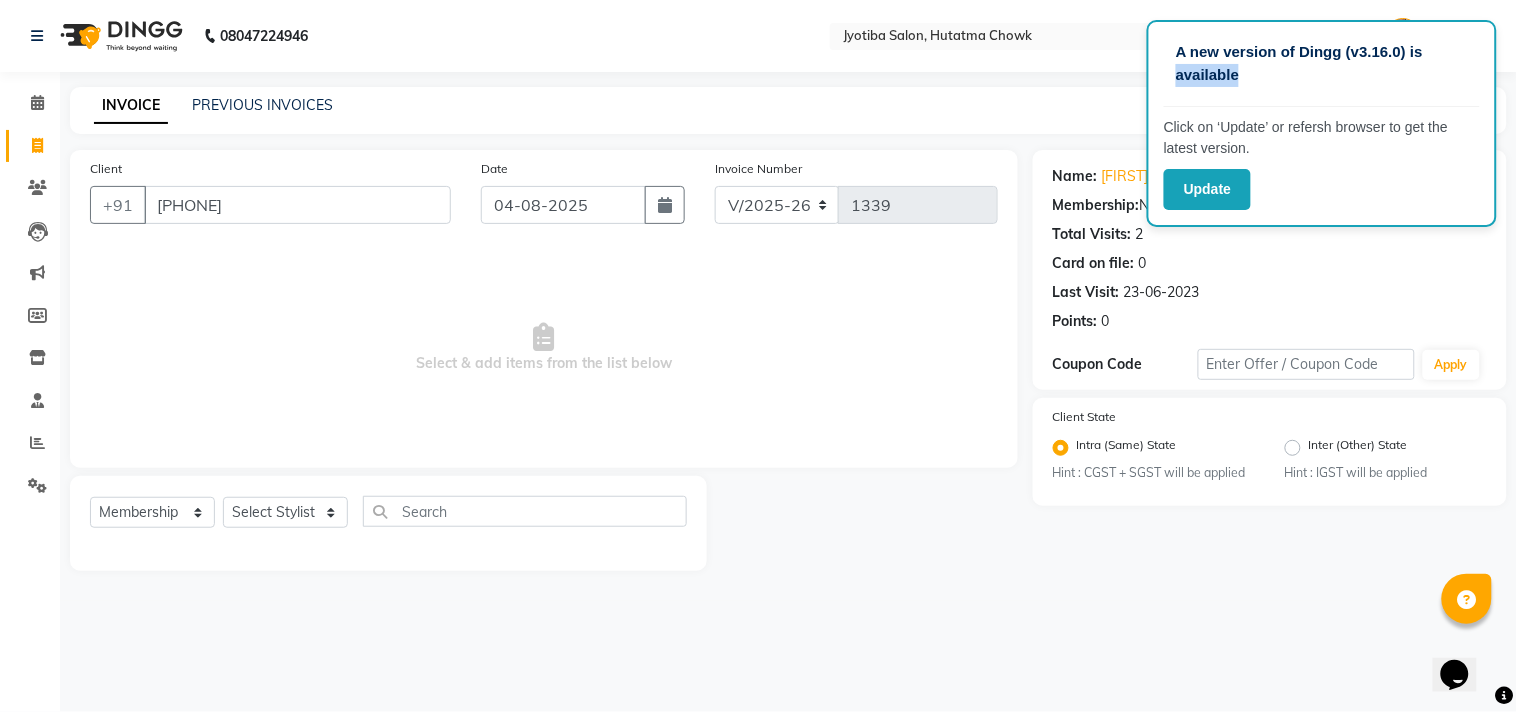 drag, startPoint x: 1466, startPoint y: 35, endPoint x: 1437, endPoint y: 70, distance: 45.453274 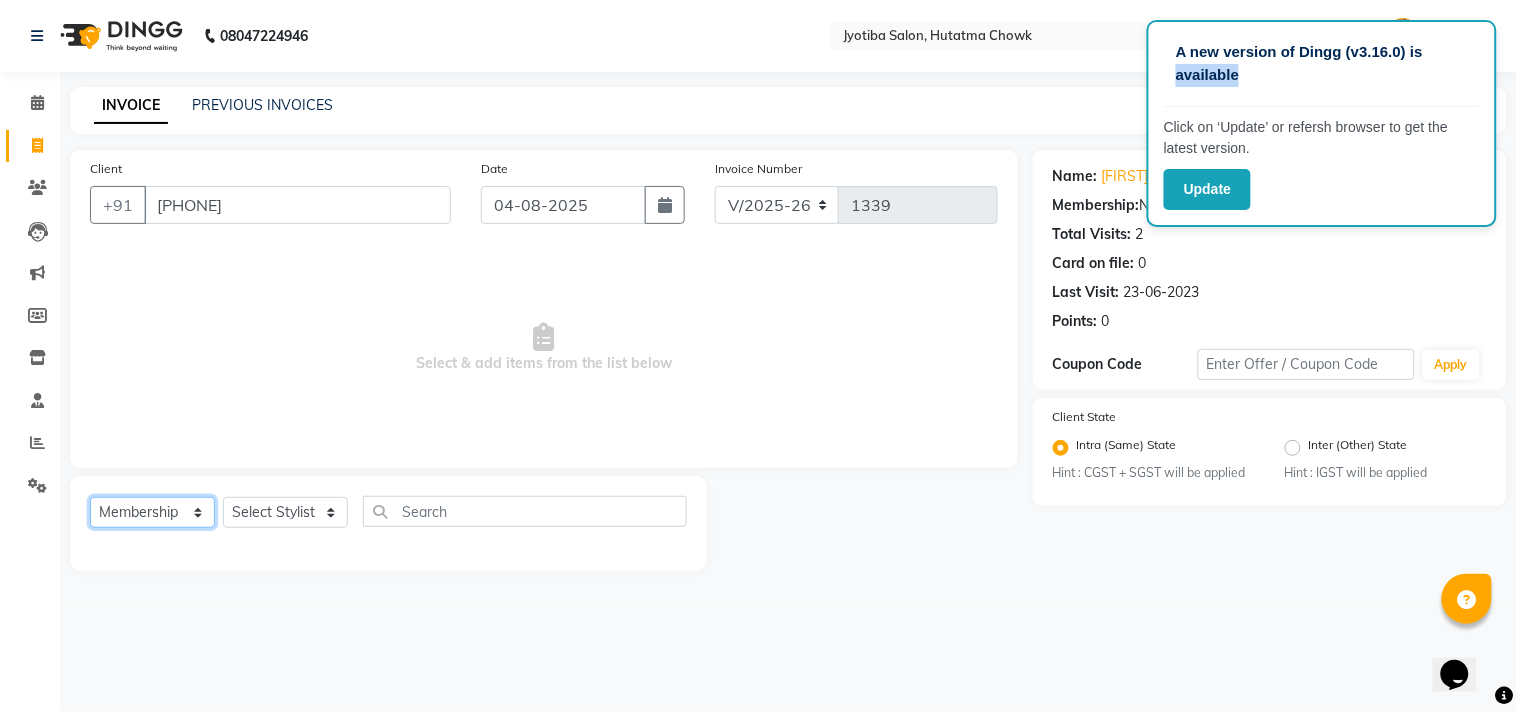click on "Select  Service  Product  Membership  Package Voucher Prepaid Gift Card" 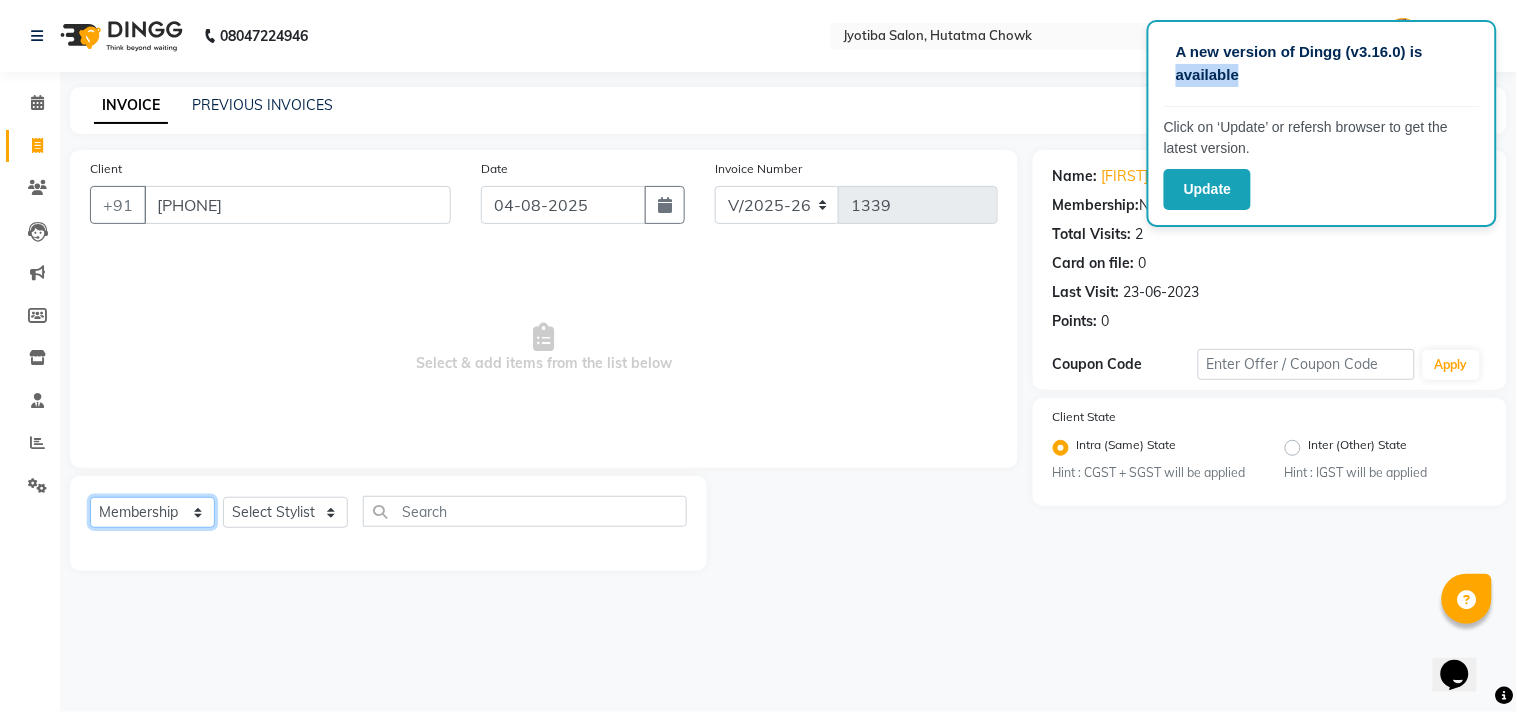 select on "service" 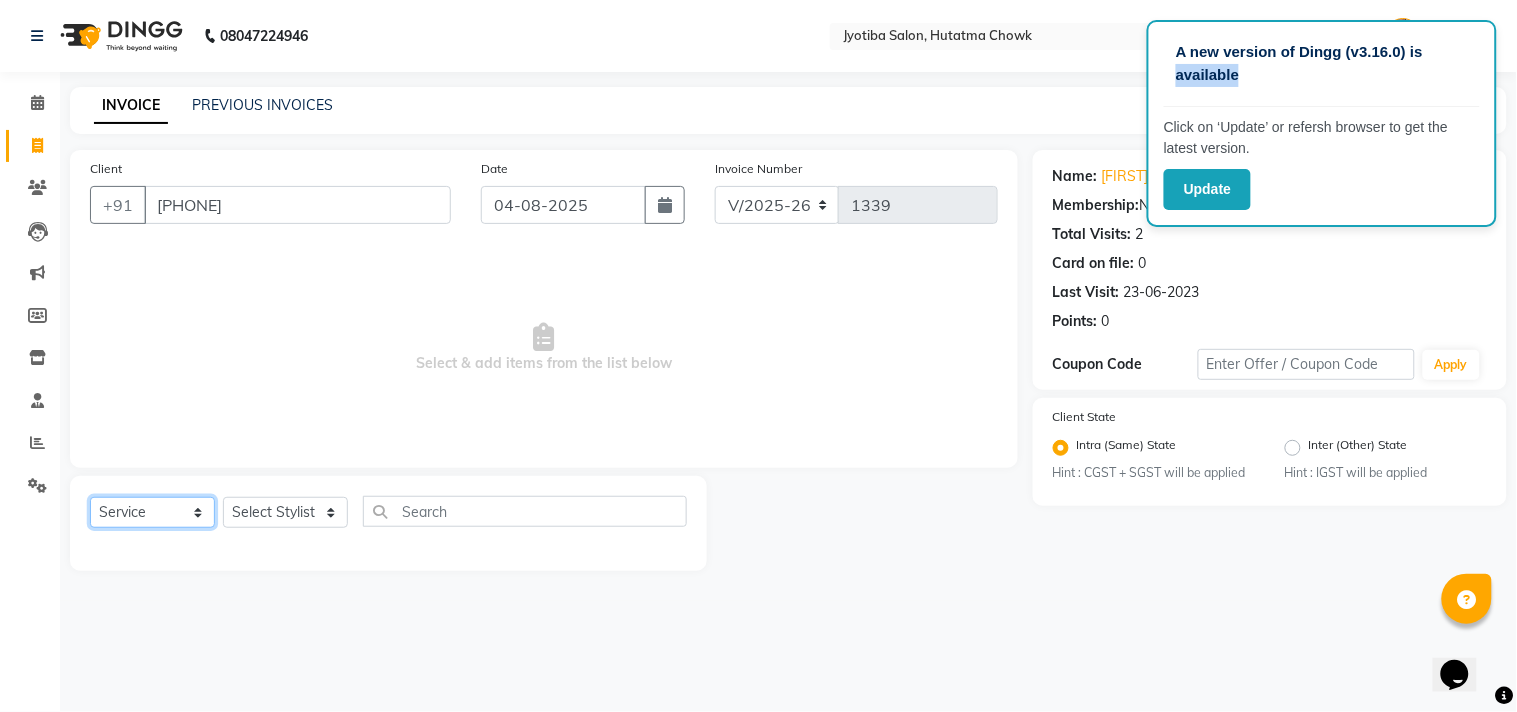 click on "Select  Service  Product  Membership  Package Voucher Prepaid Gift Card" 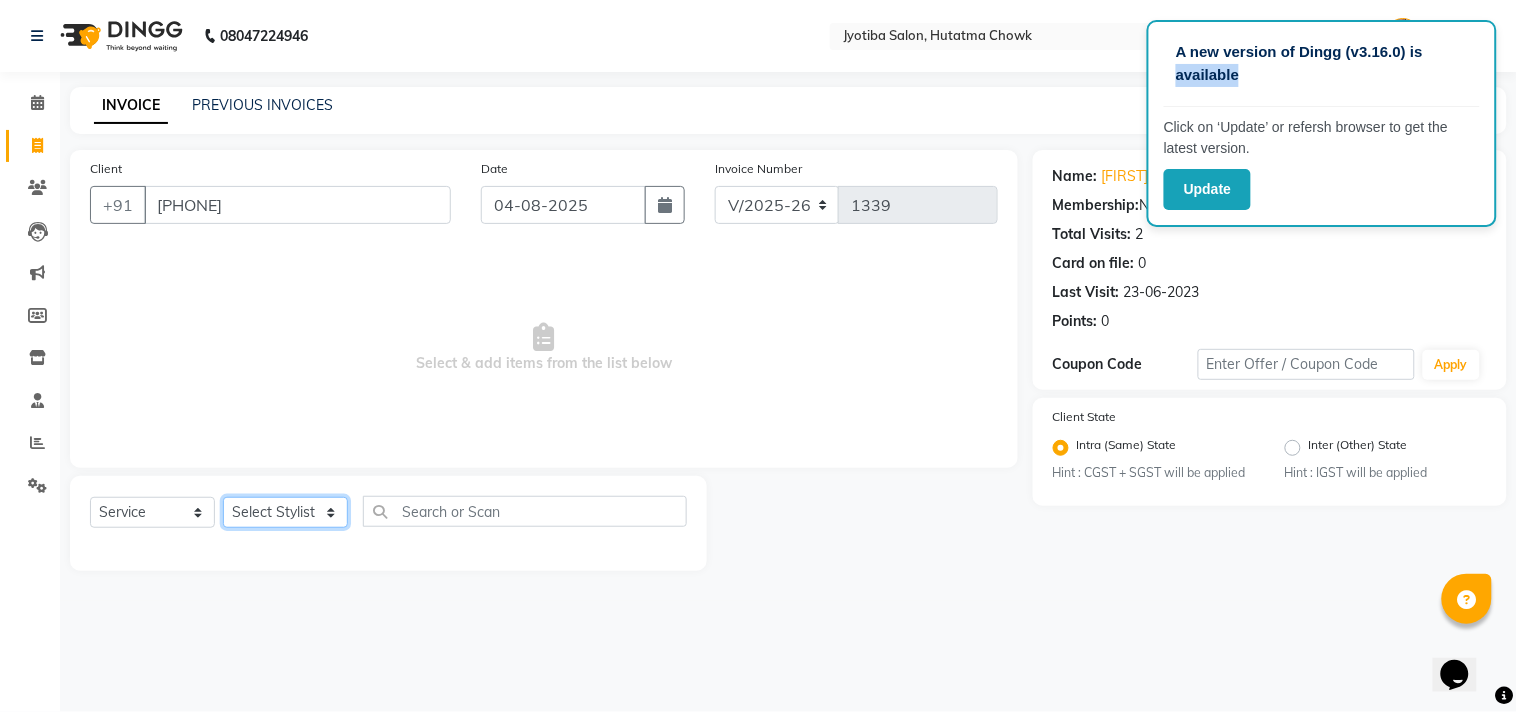 click on "Select Stylist Abdul Dinesh thakur Farman  Juned  mahadev Munna  prem RAHUL Sandip Suresh yasin" 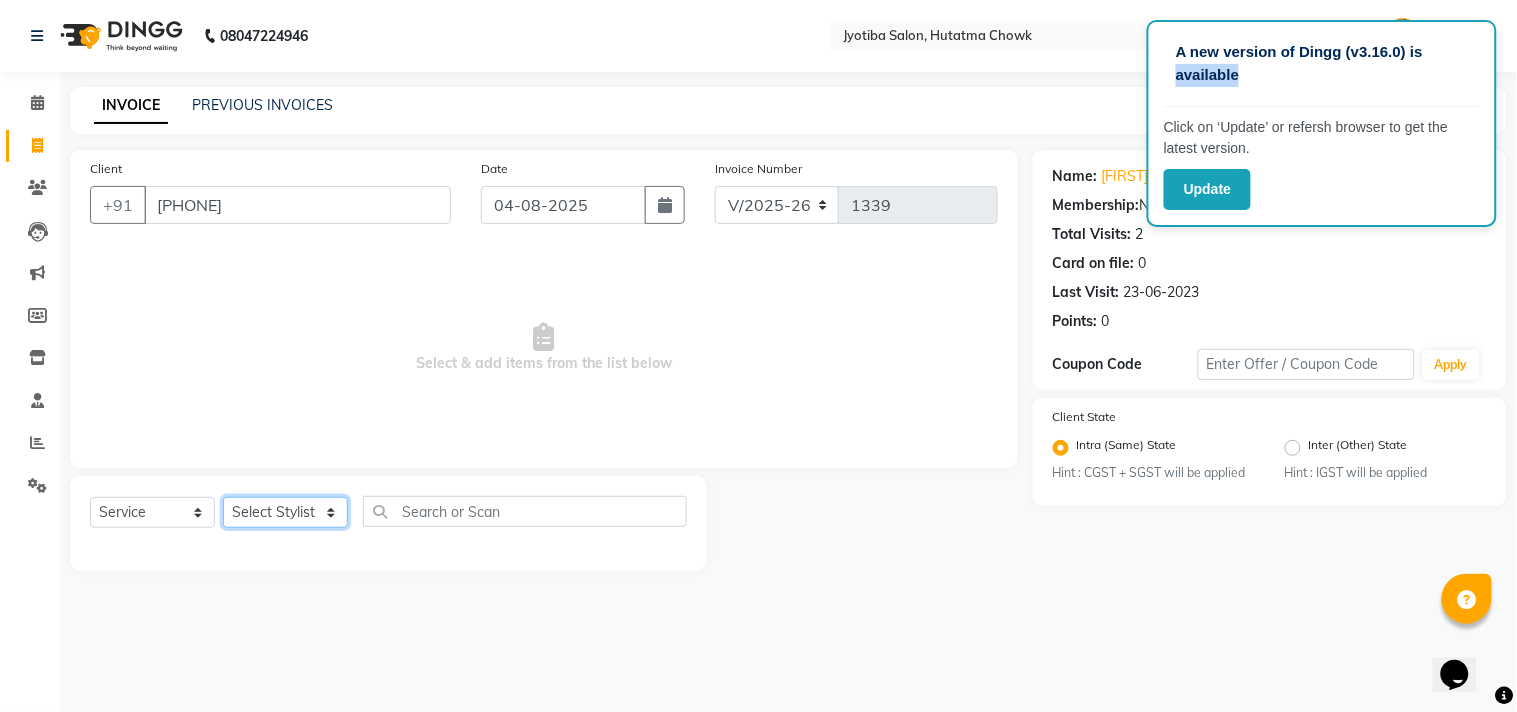 select on "7208" 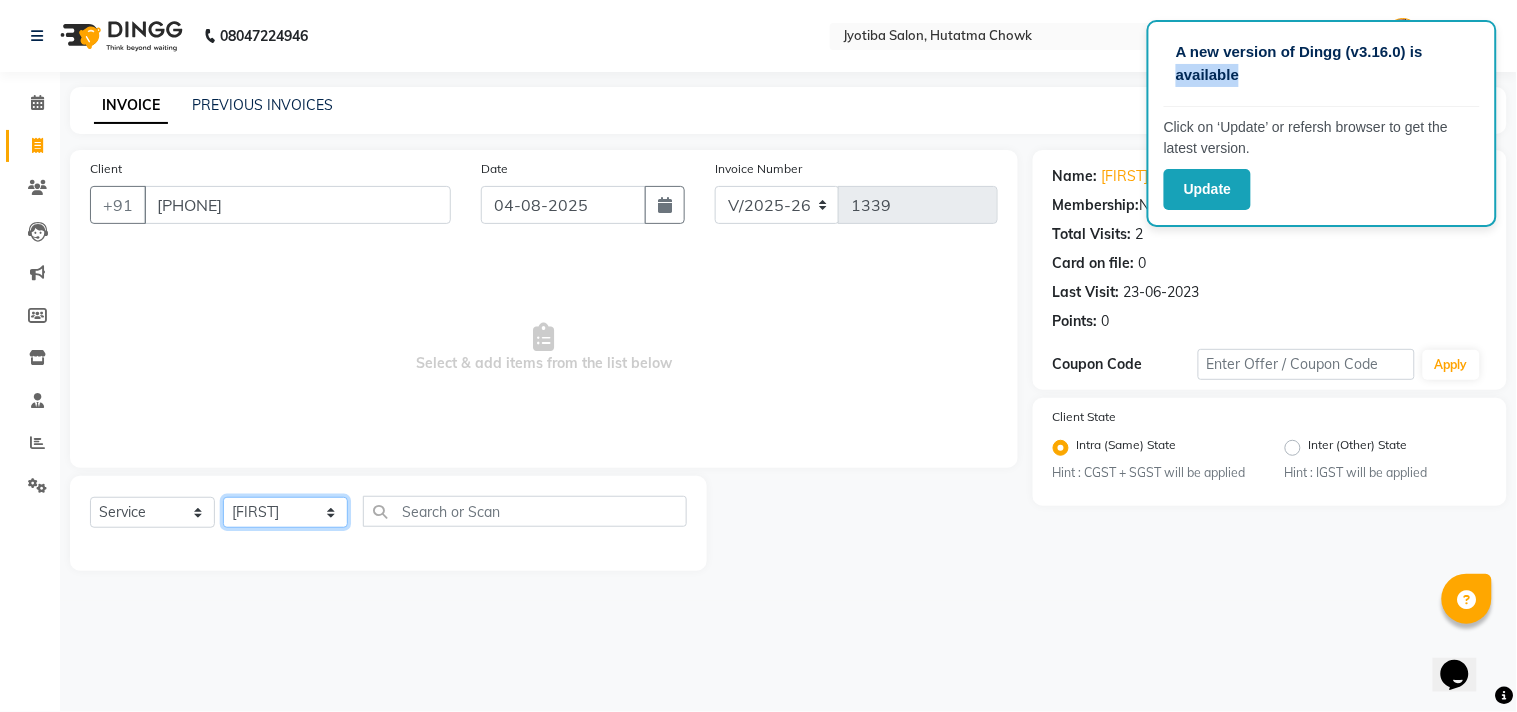 click on "Select Stylist Abdul Dinesh thakur Farman  Juned  mahadev Munna  prem RAHUL Sandip Suresh yasin" 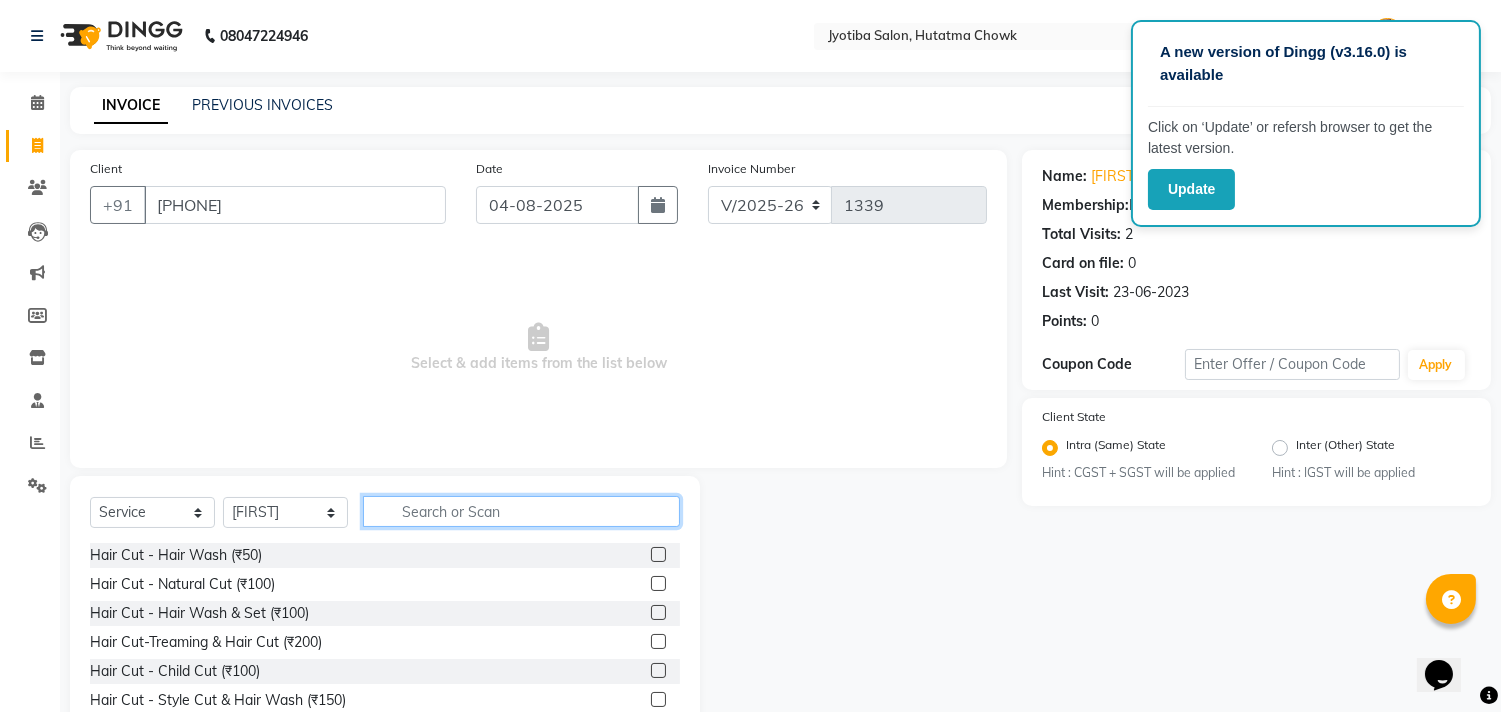 click 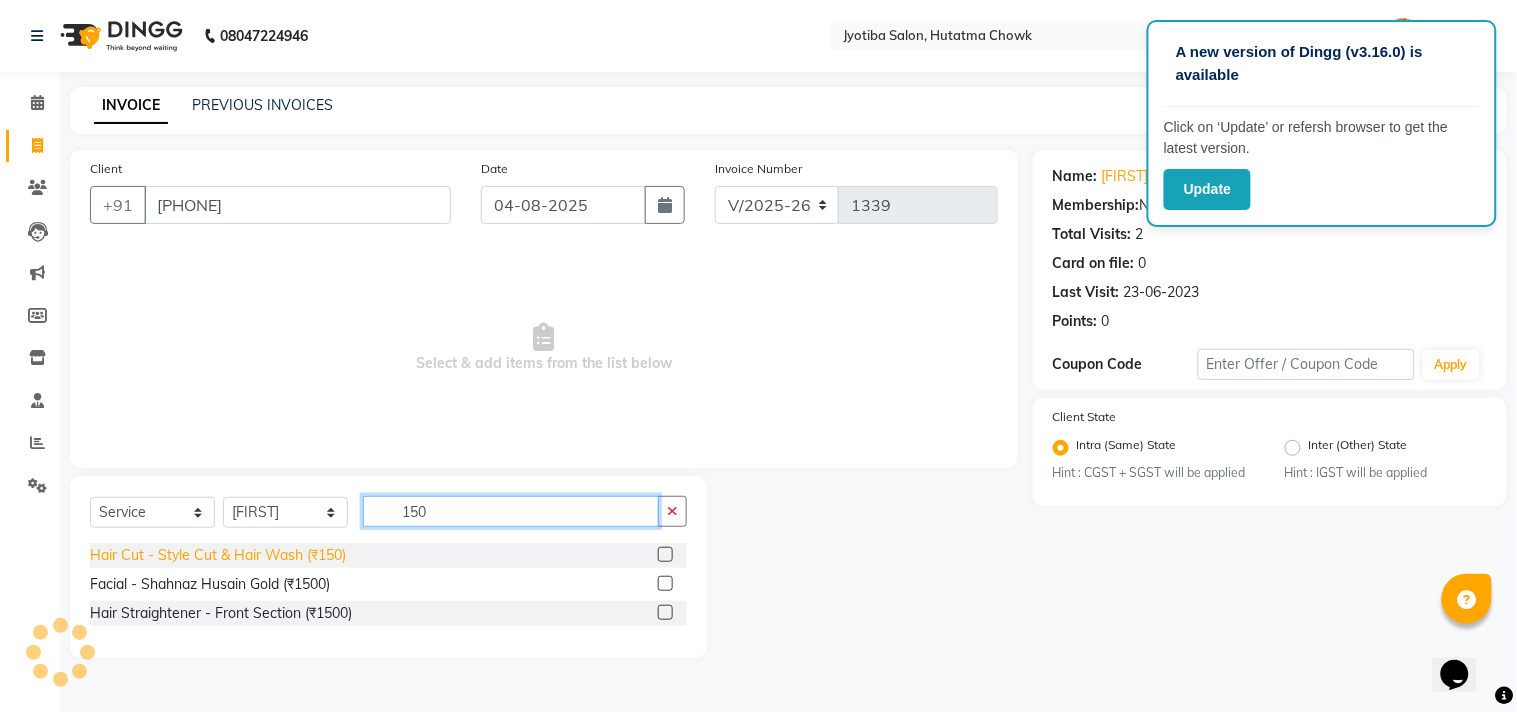 type on "150" 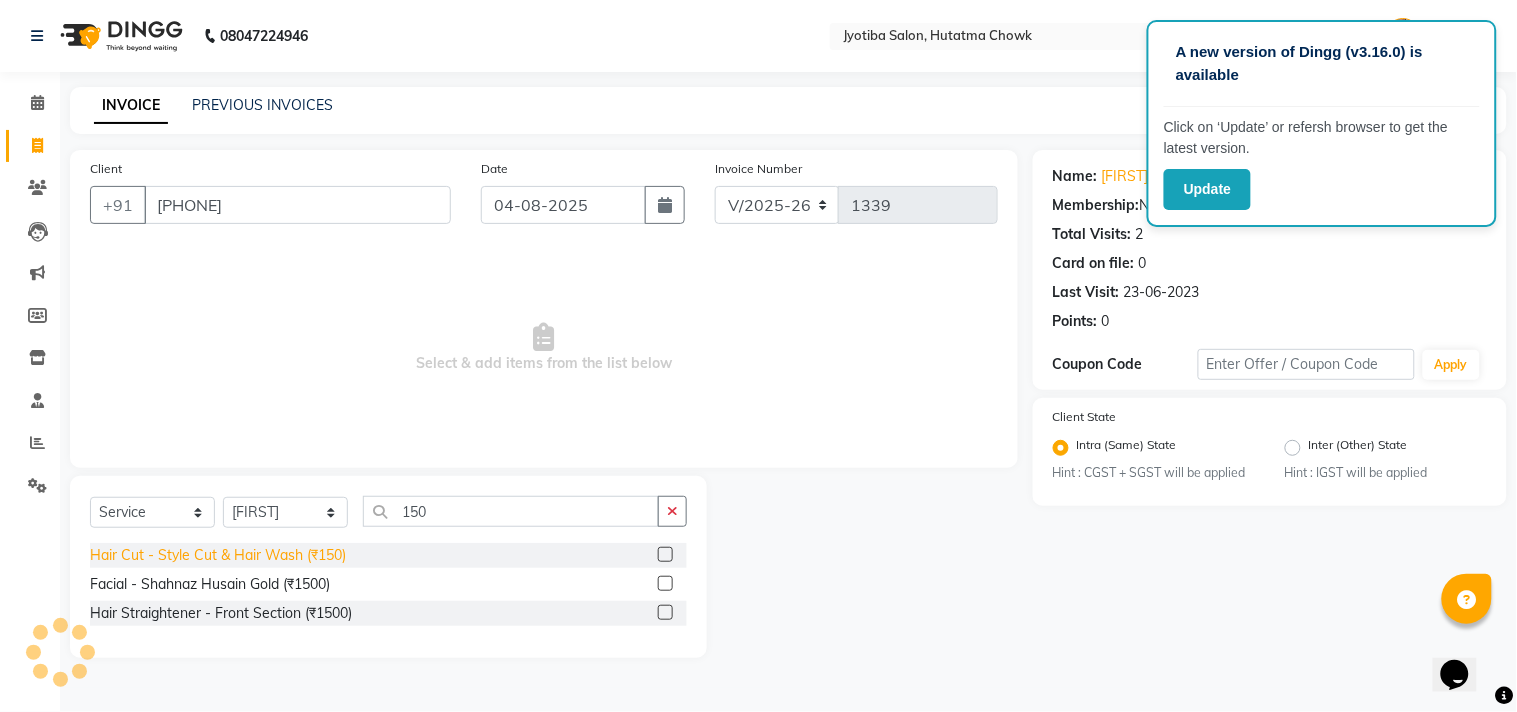 click on "Hair Cut - Style Cut & Hair Wash (₹150)" 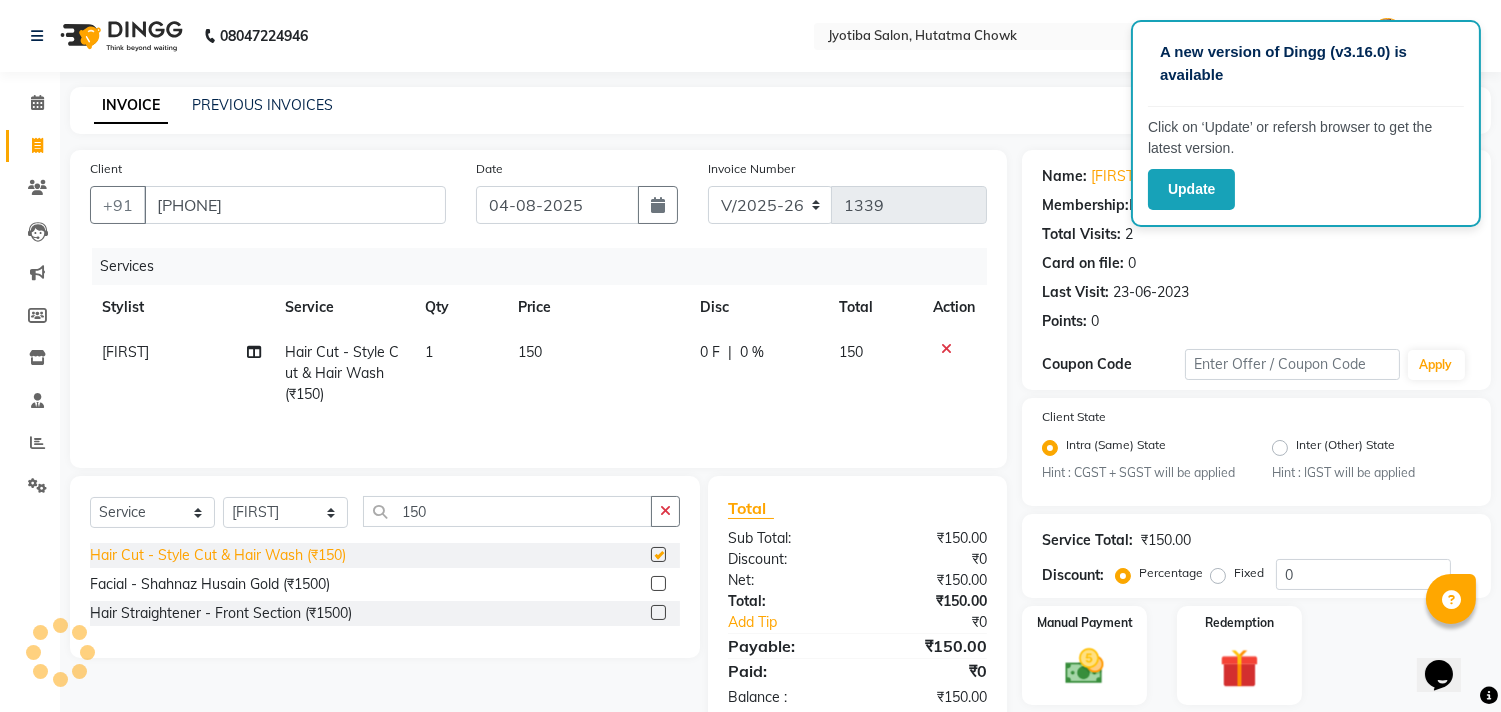 checkbox on "false" 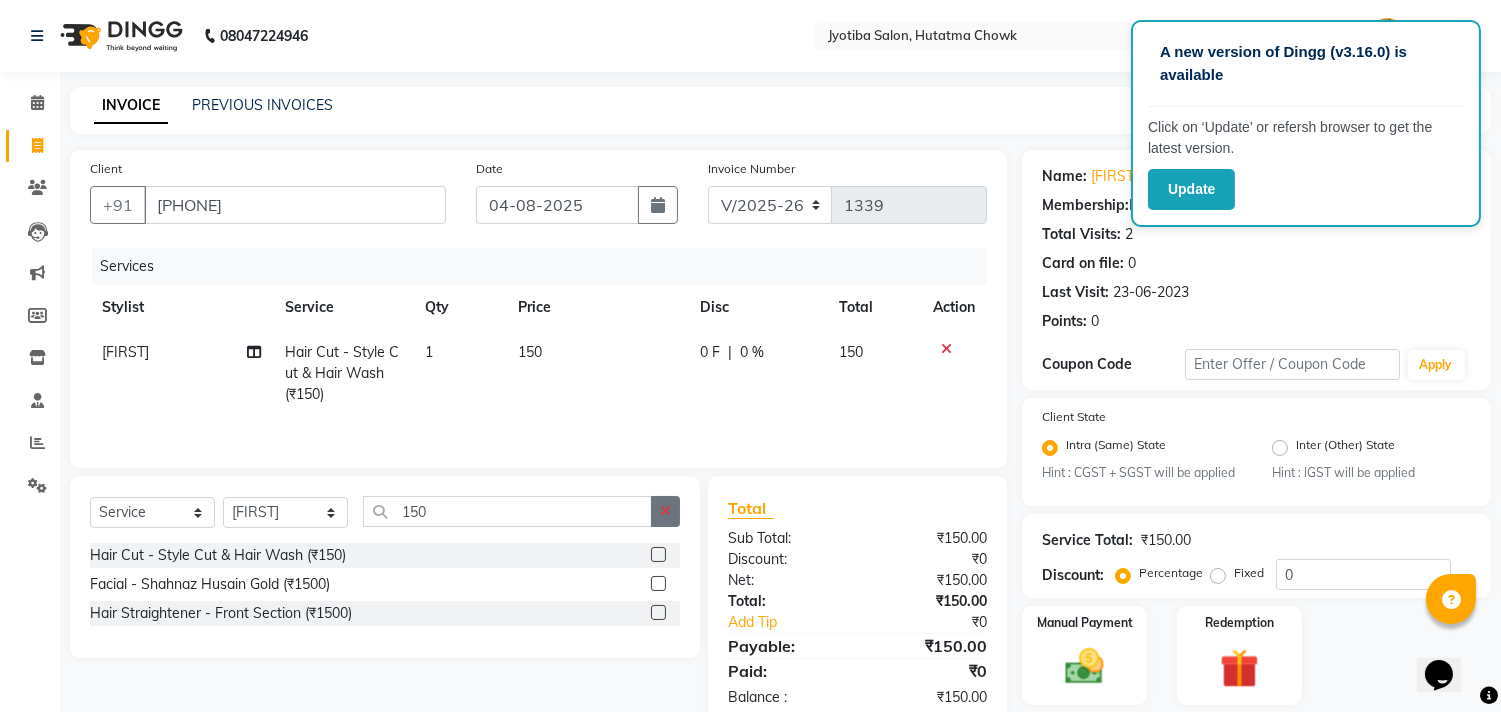 click 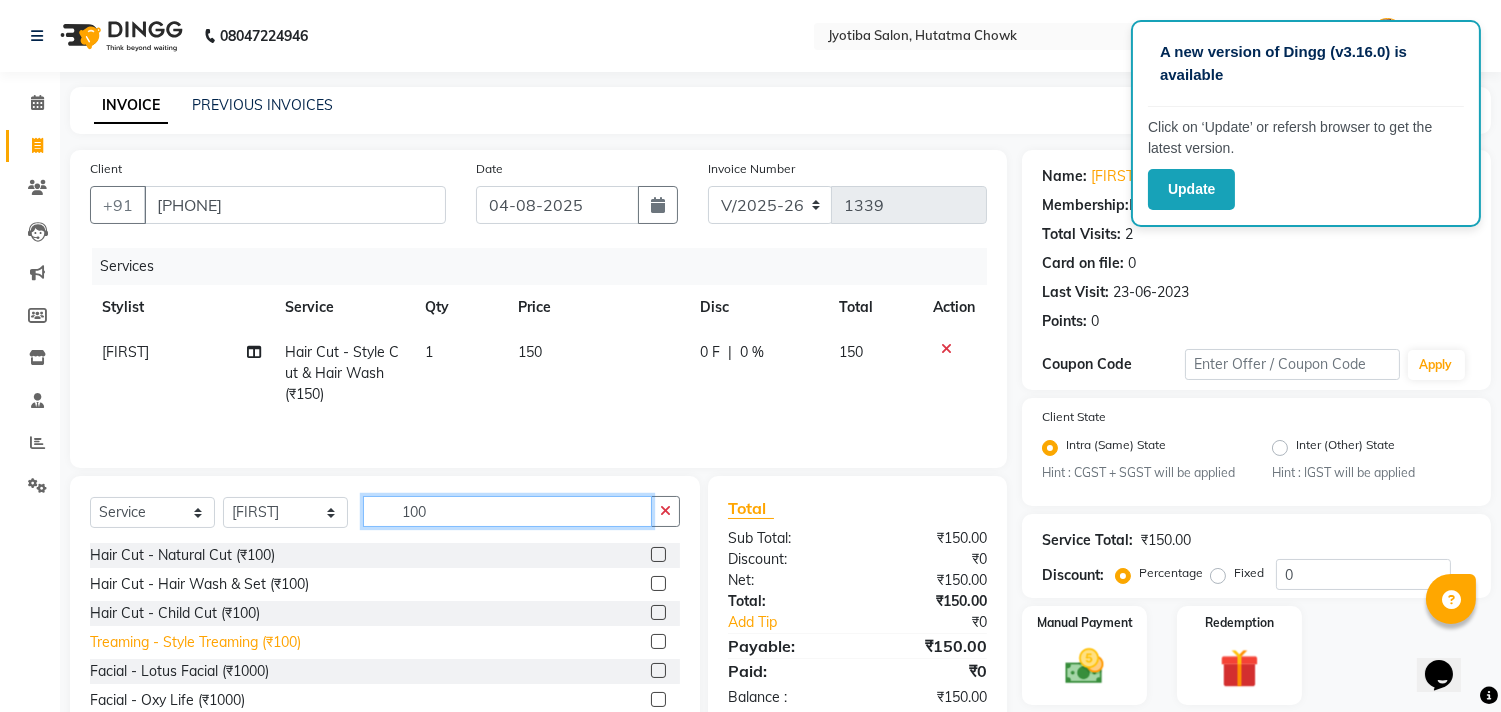 type on "100" 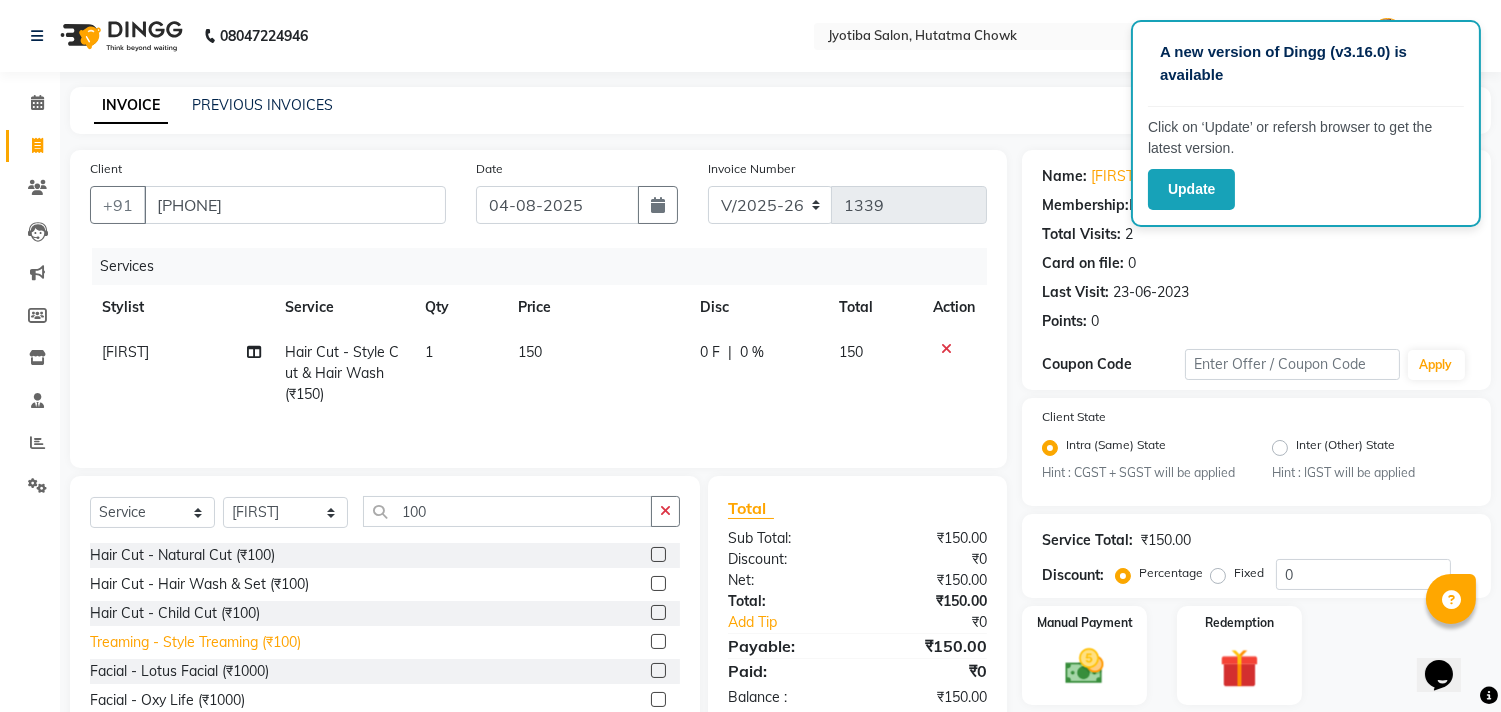 click on "Treaming - Style Treaming (₹100)" 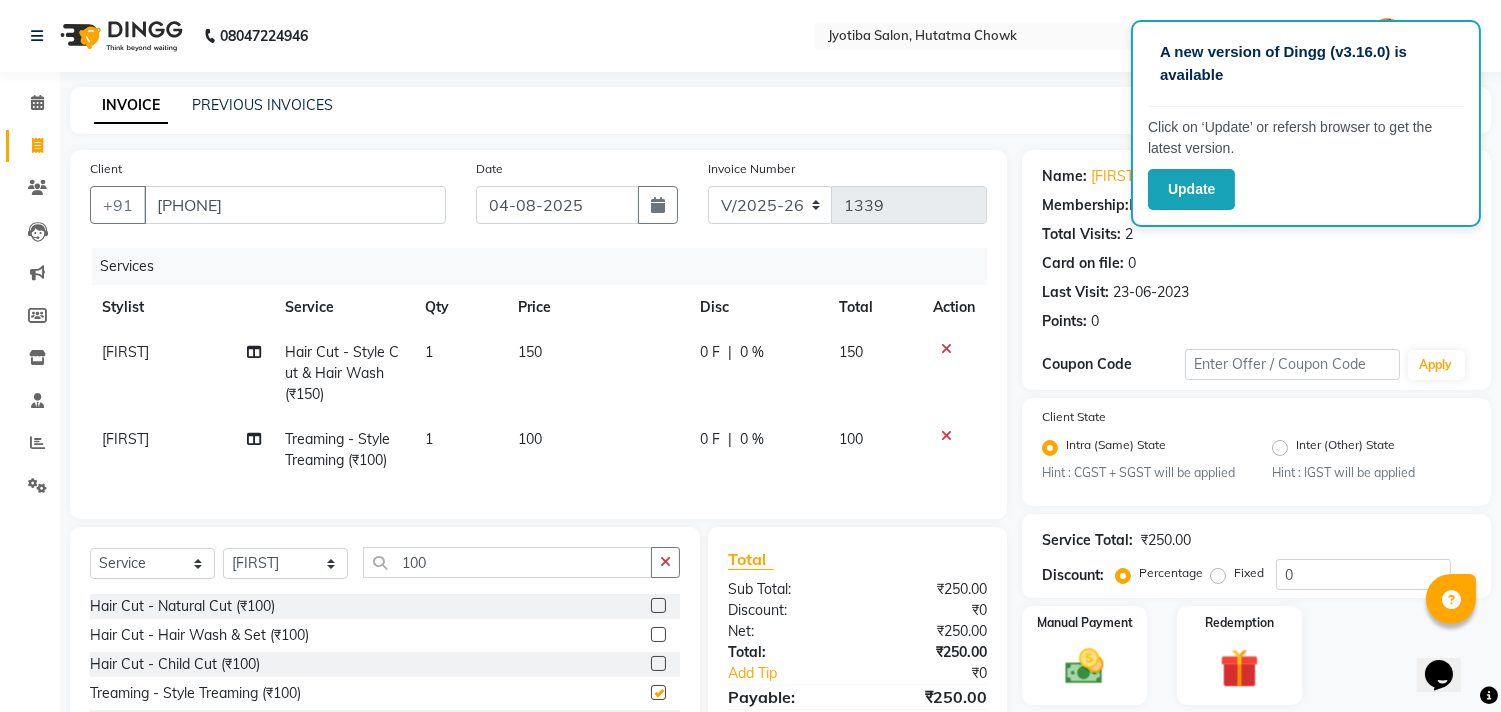 checkbox on "false" 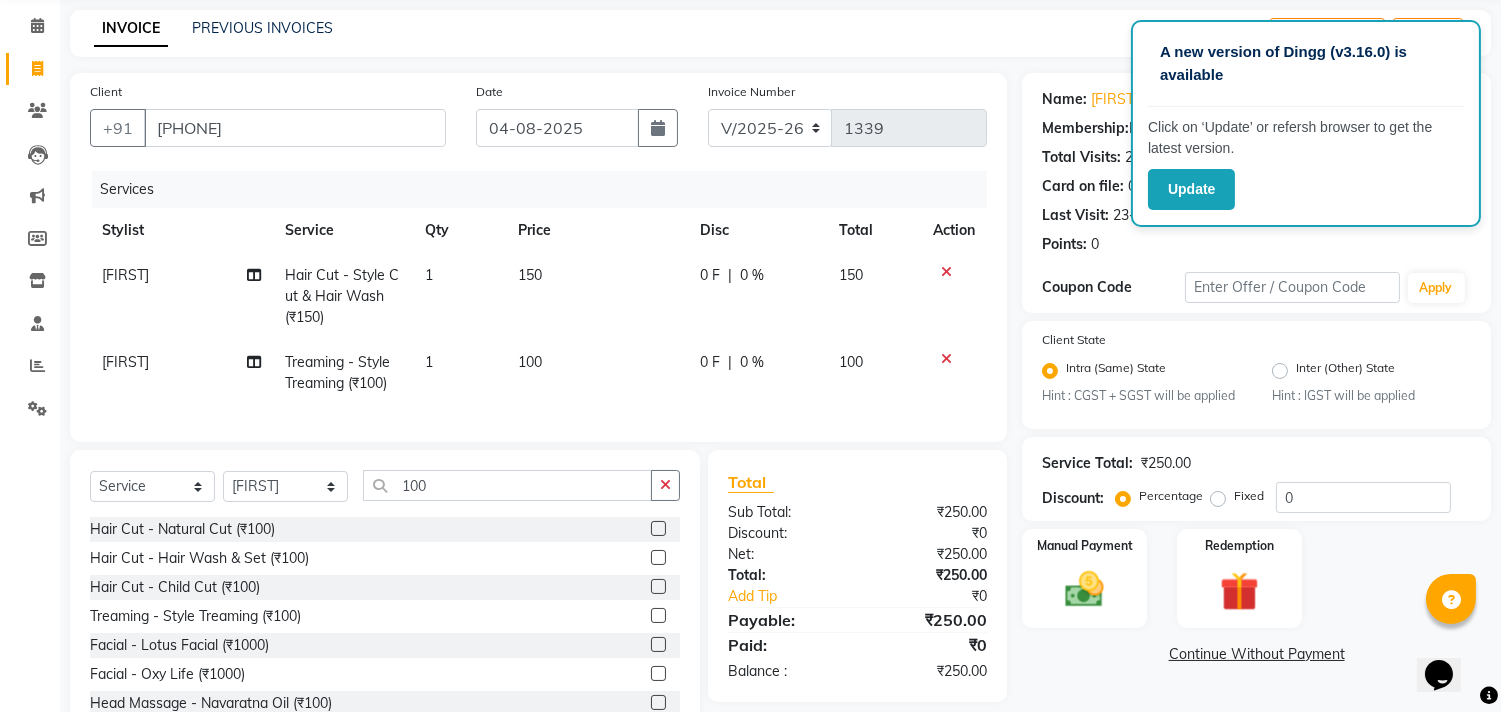 scroll, scrollTop: 156, scrollLeft: 0, axis: vertical 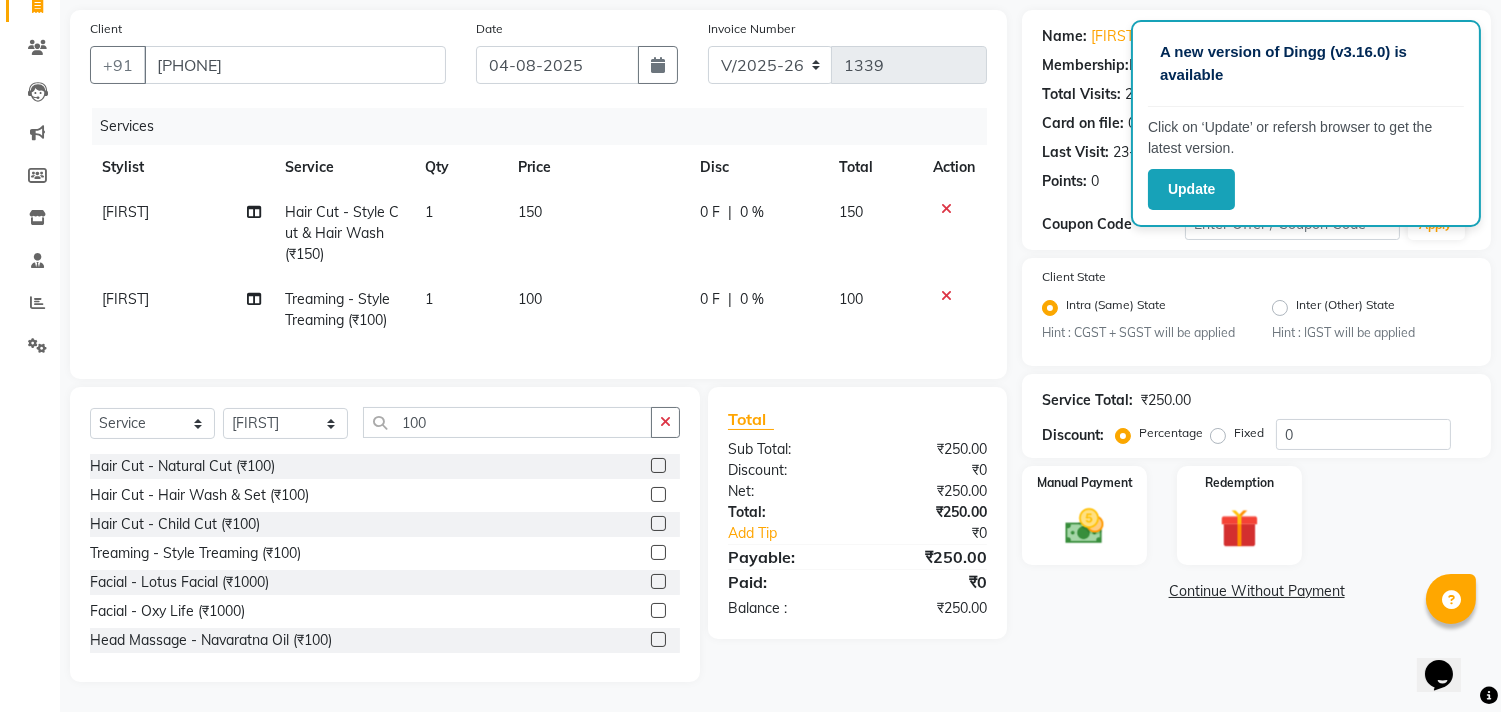 click on "Continue Without Payment" 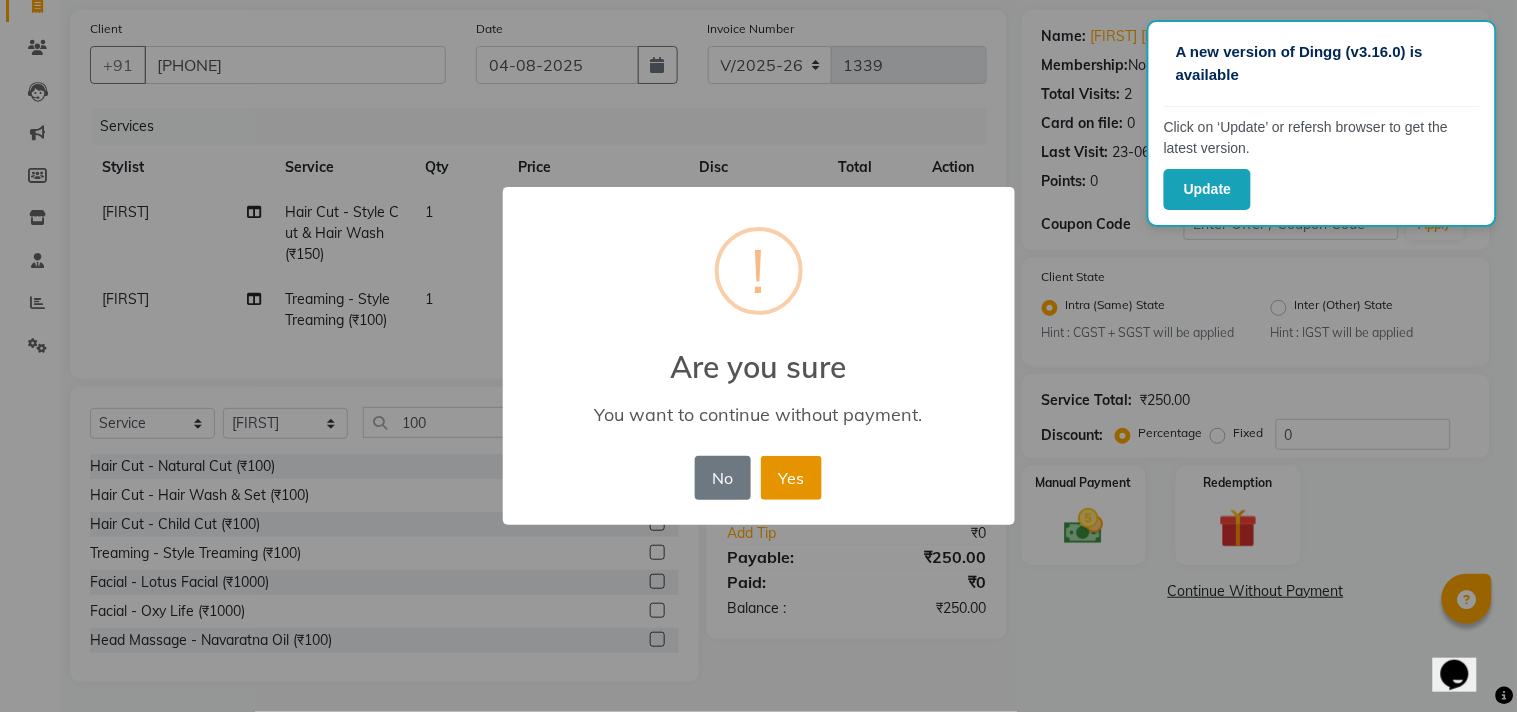 click on "Yes" at bounding box center [791, 478] 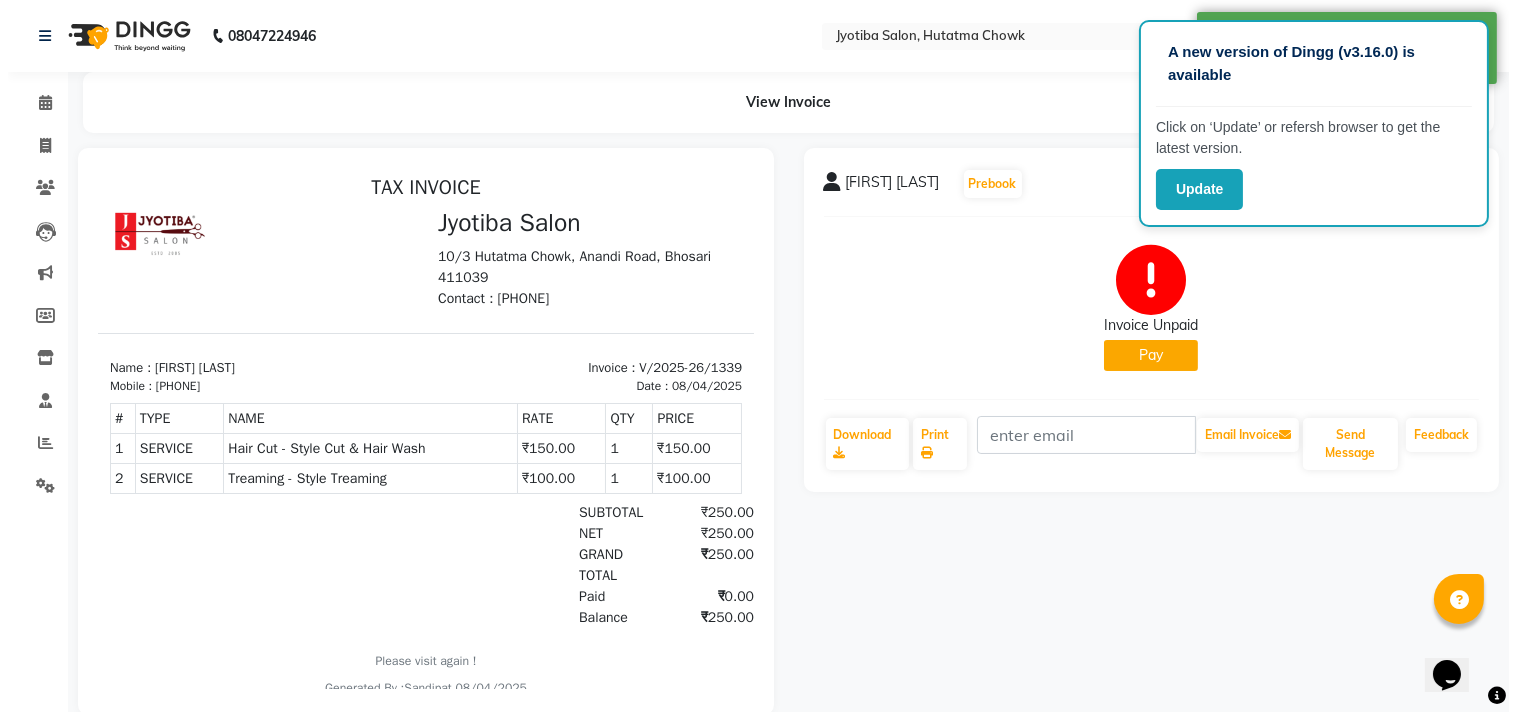 scroll, scrollTop: 0, scrollLeft: 0, axis: both 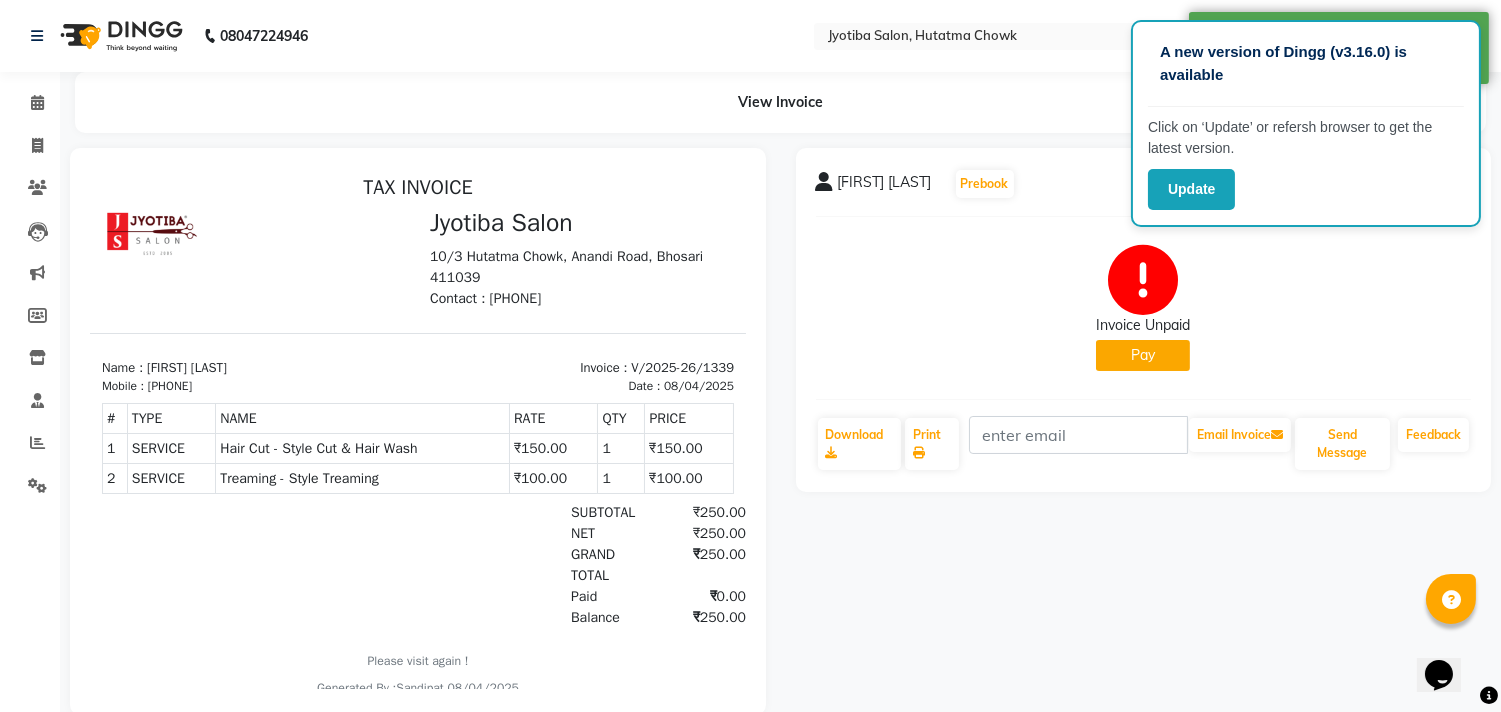 click on "Pay" 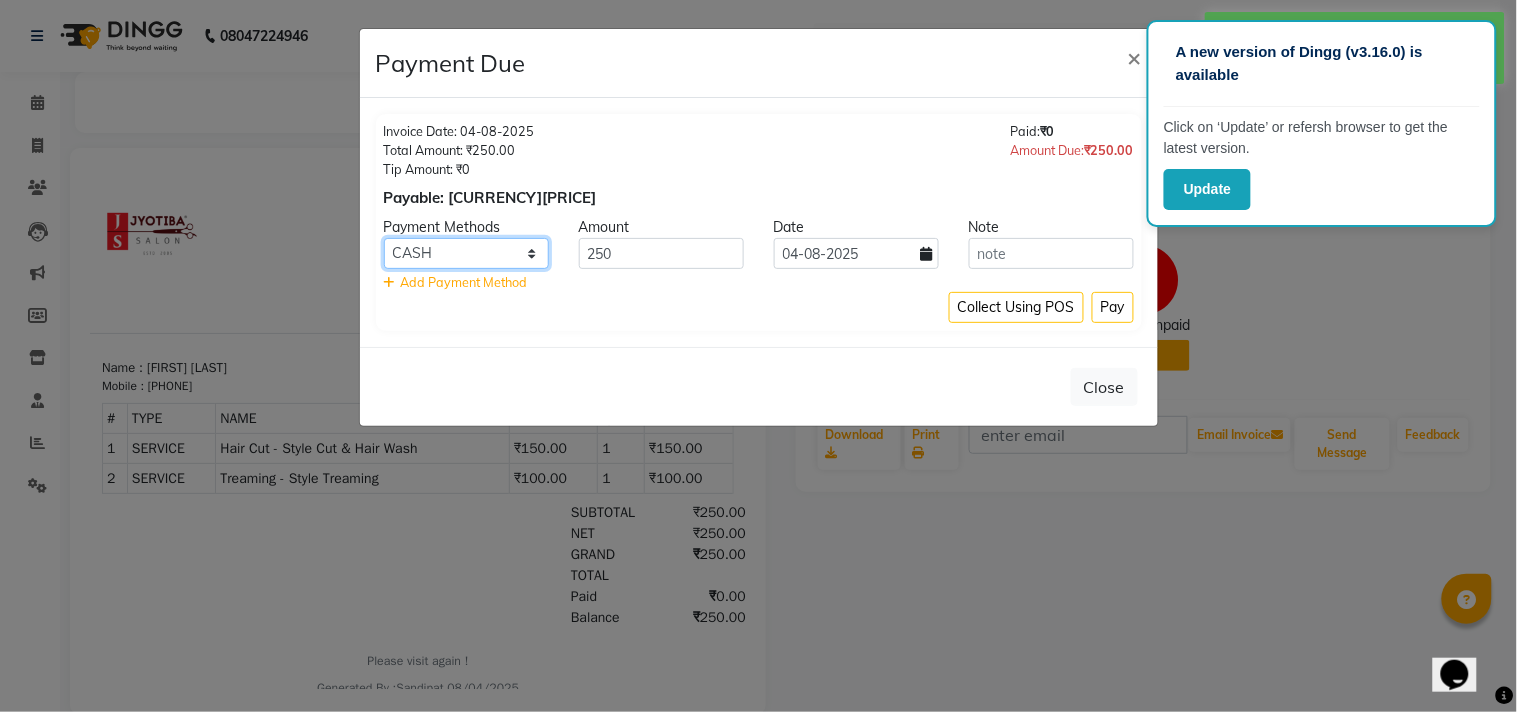 click on "CASH ONLINE CARD" 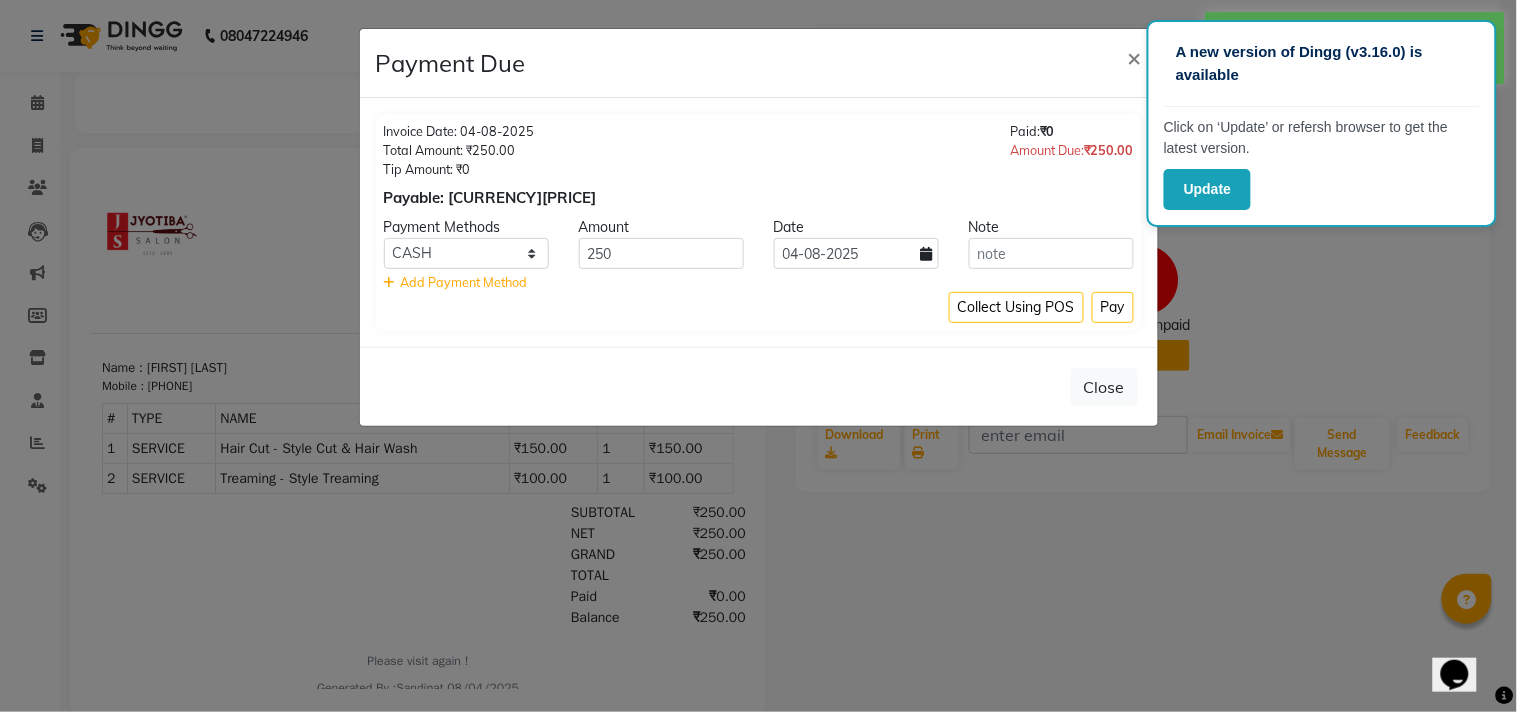 click on "Add Payment Method" 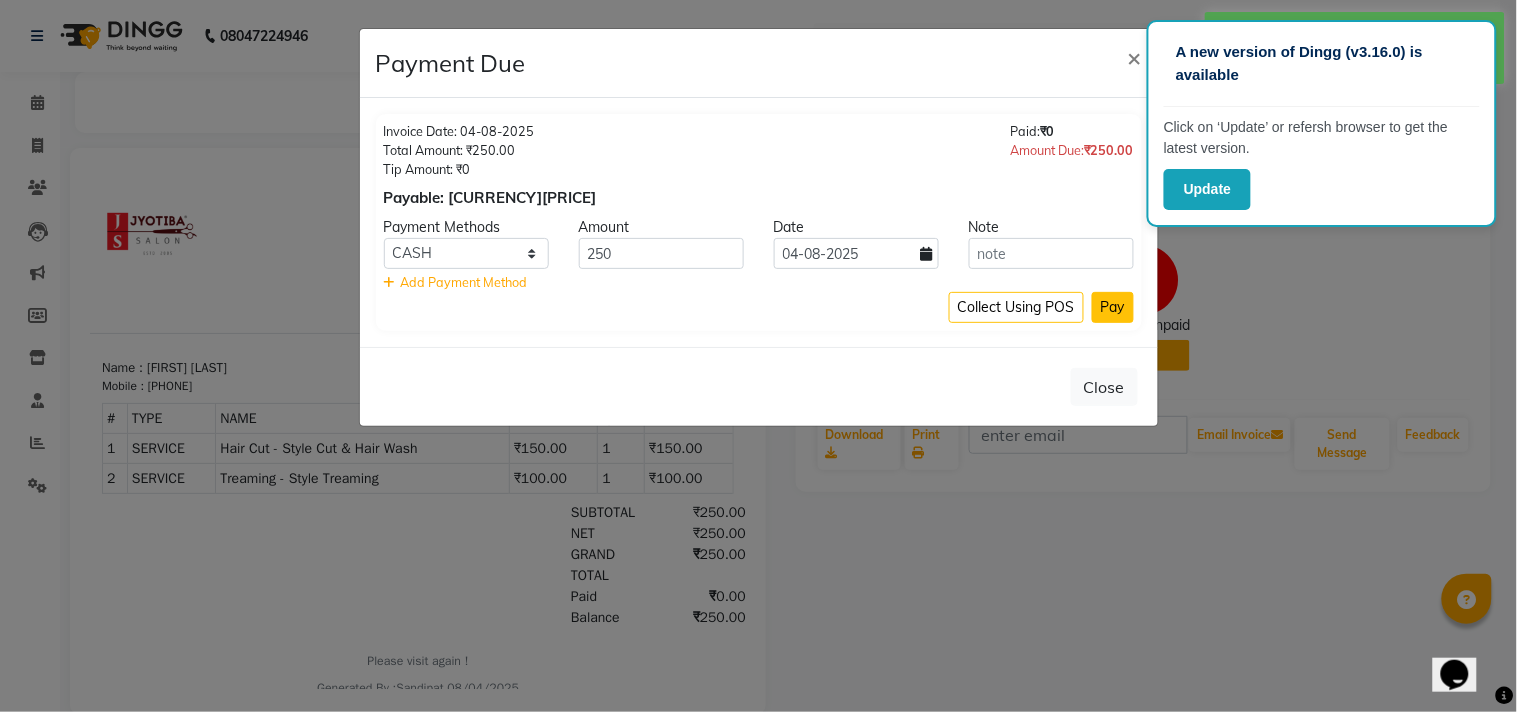 click on "Pay" 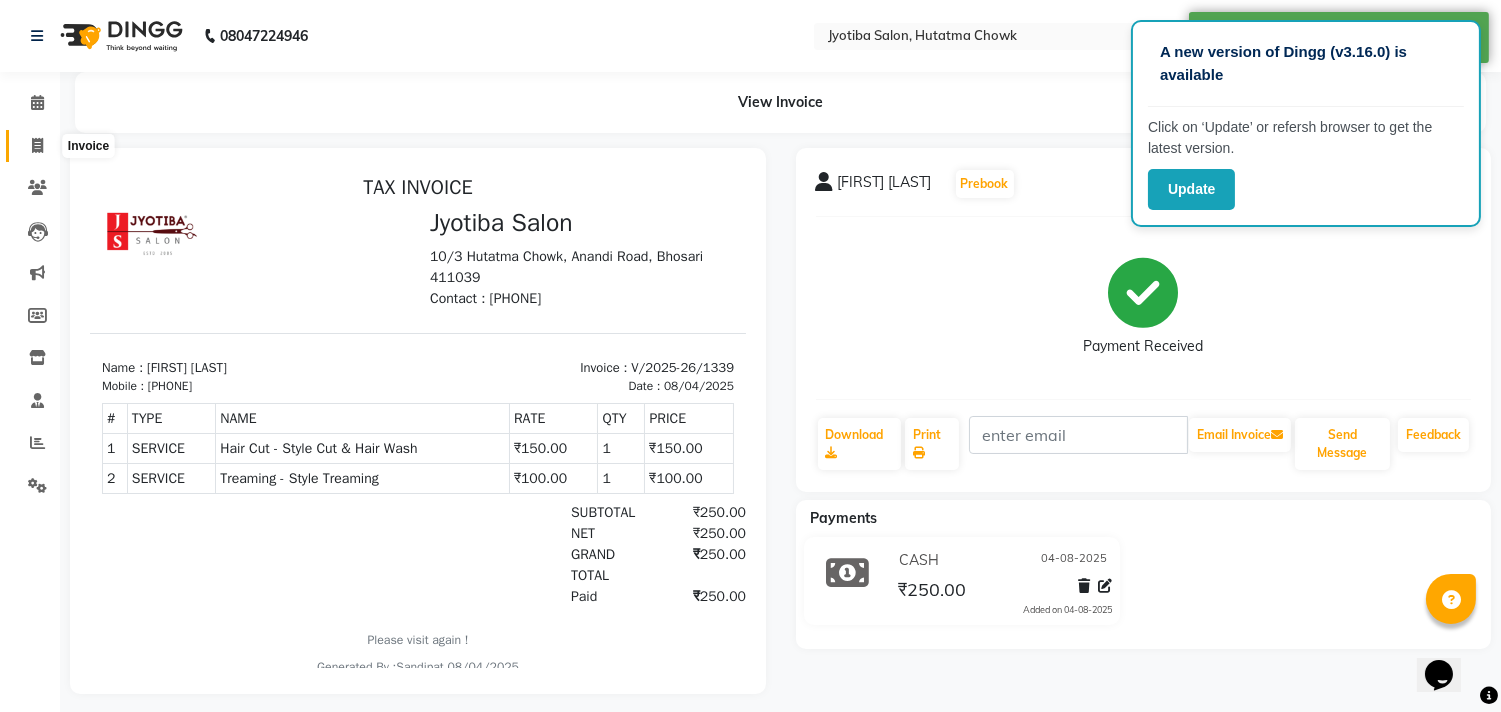 click 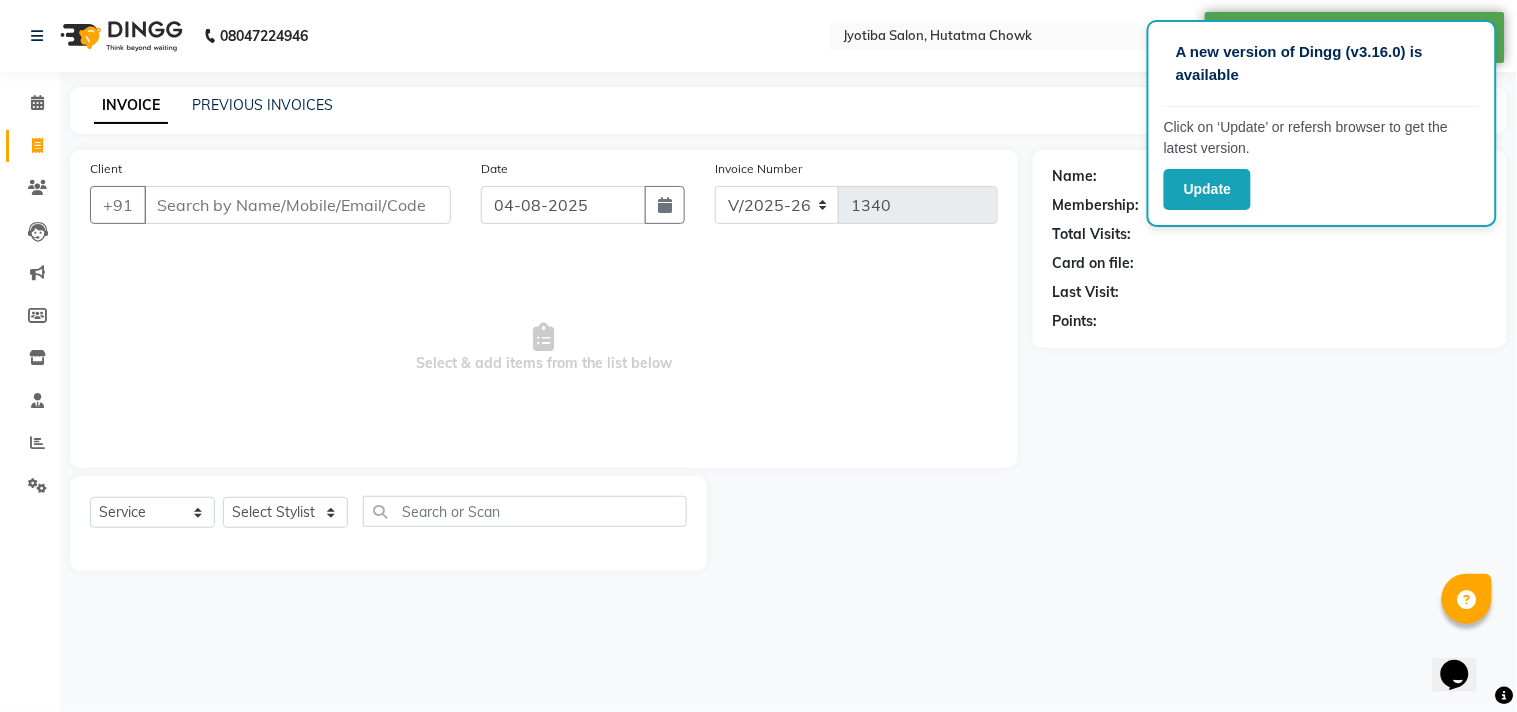 select on "membership" 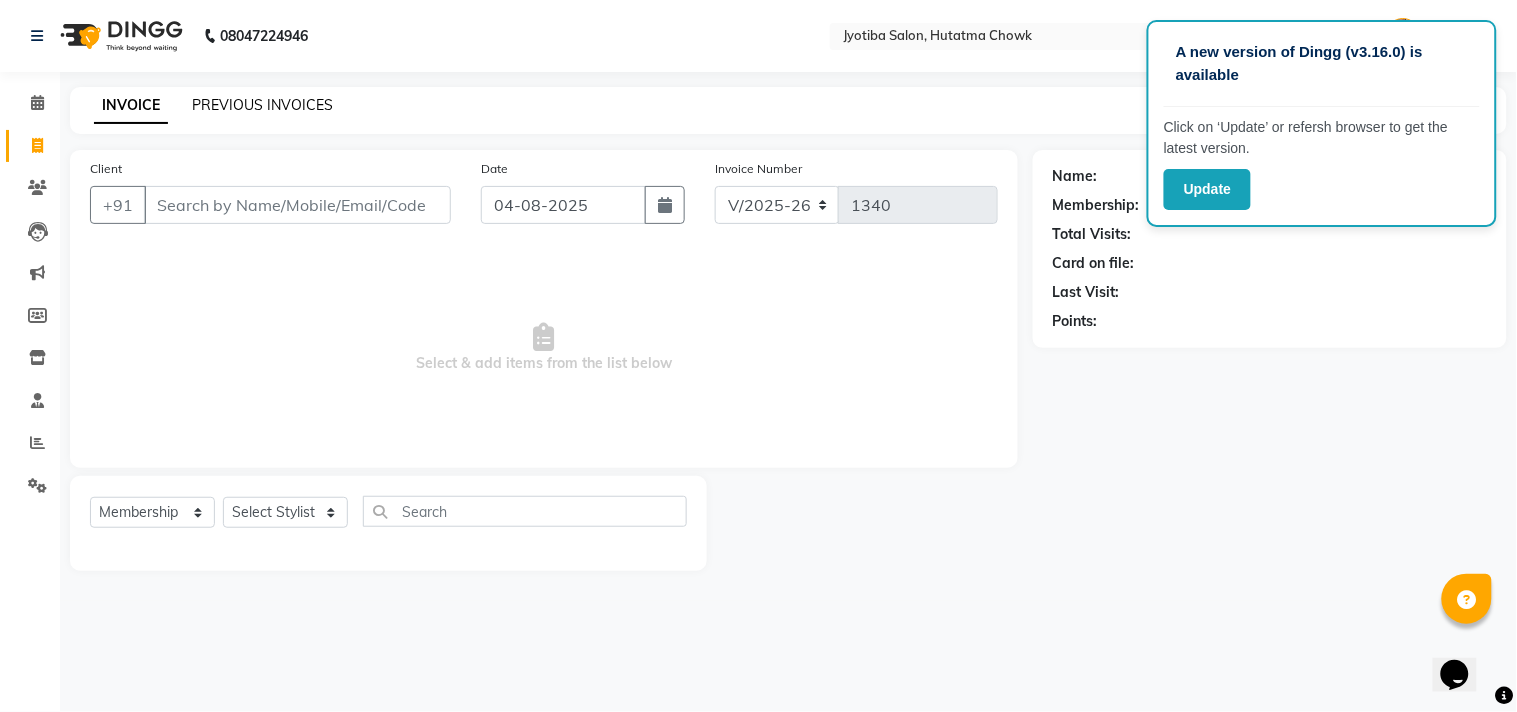 click on "PREVIOUS INVOICES" 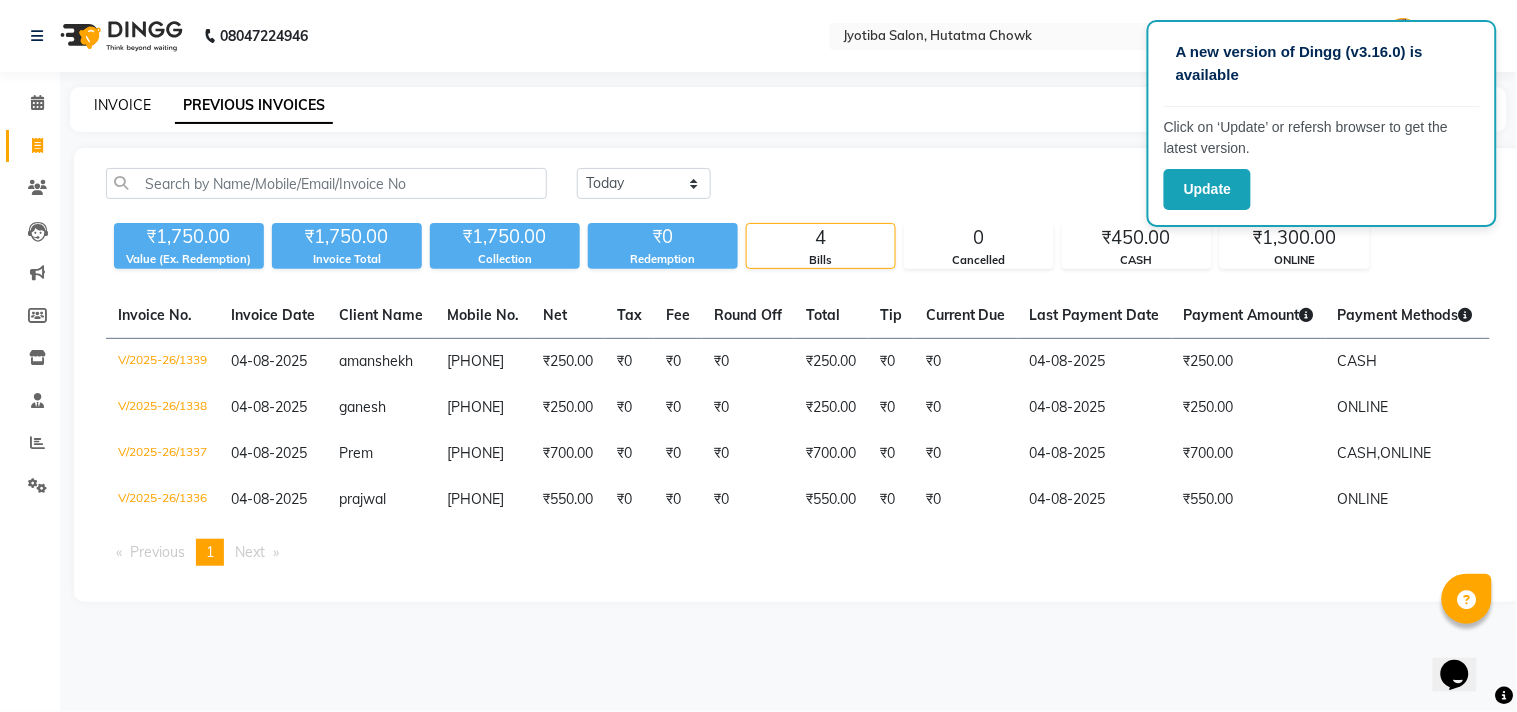 click on "INVOICE" 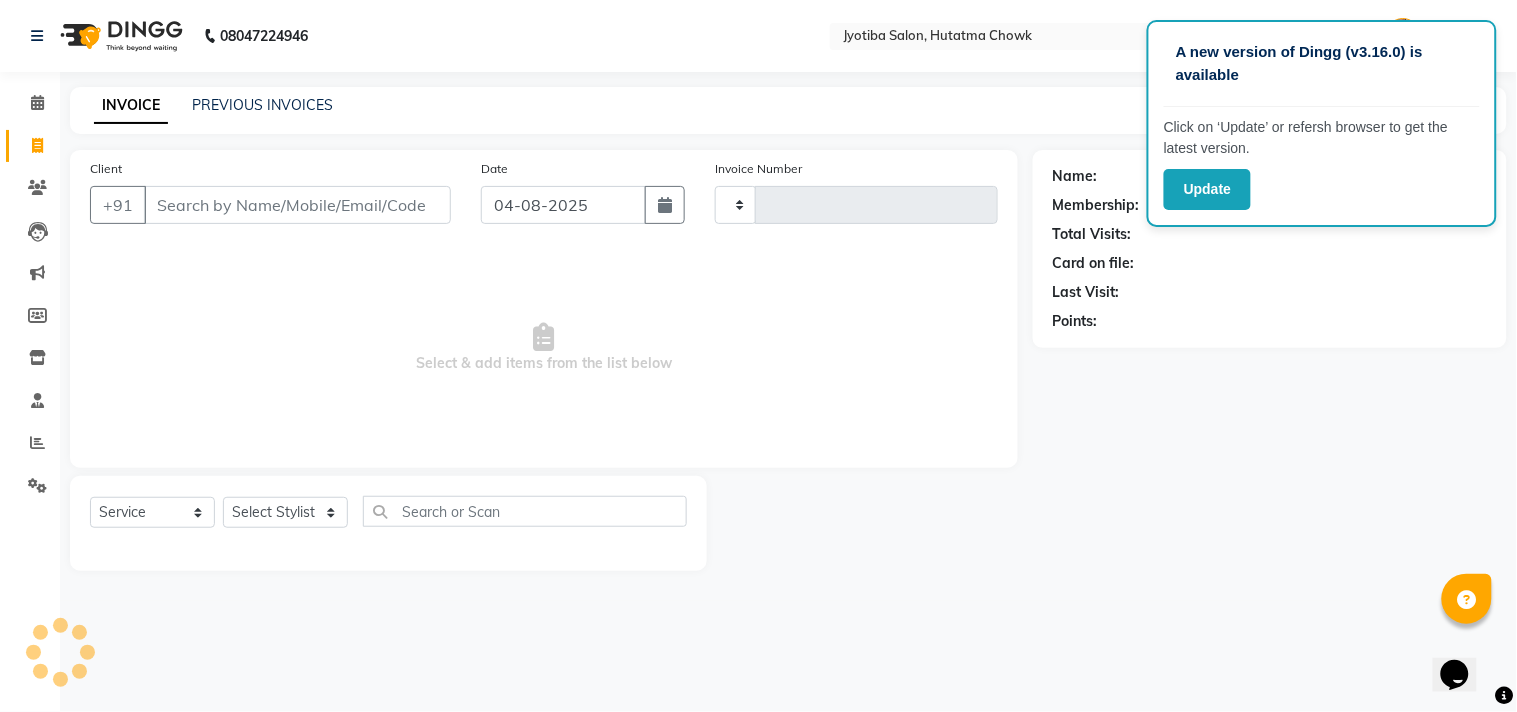 type on "1340" 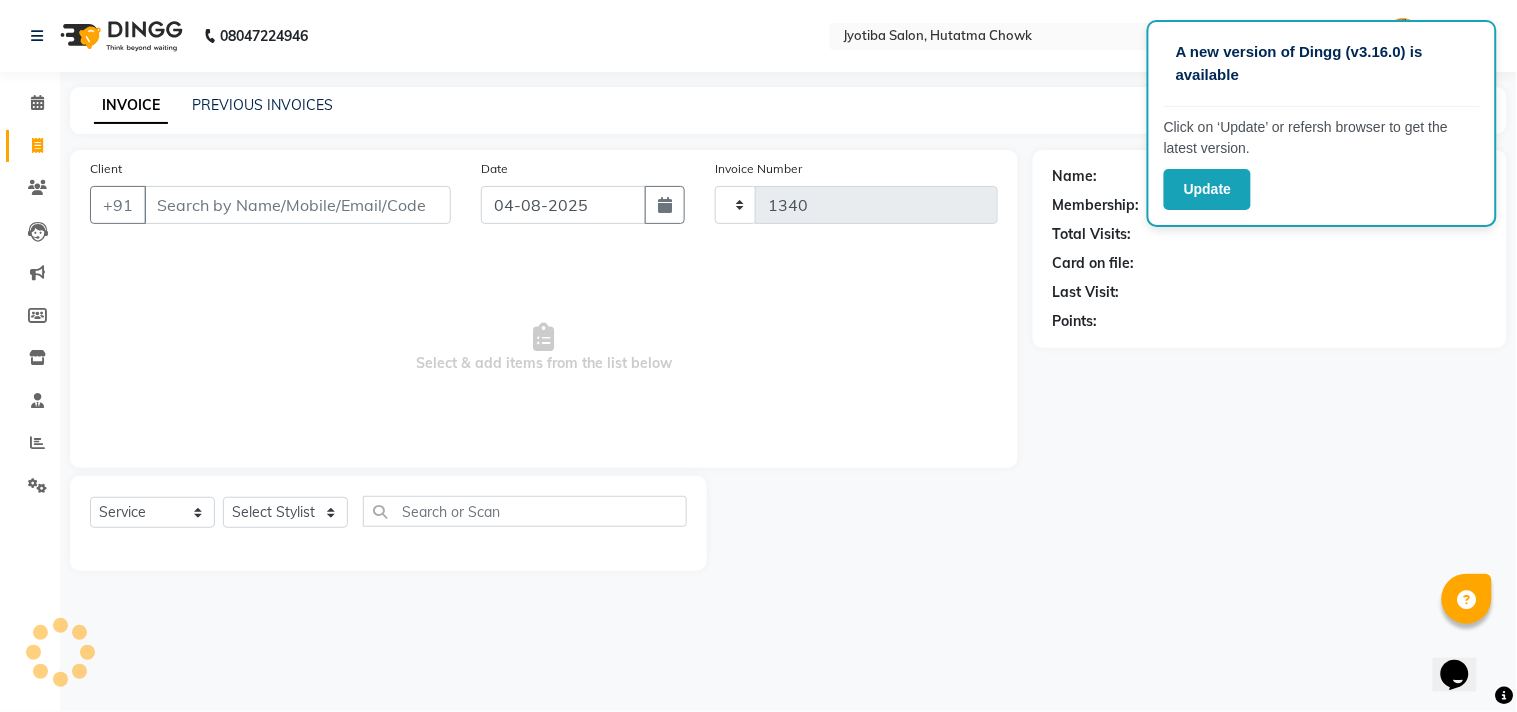 select on "556" 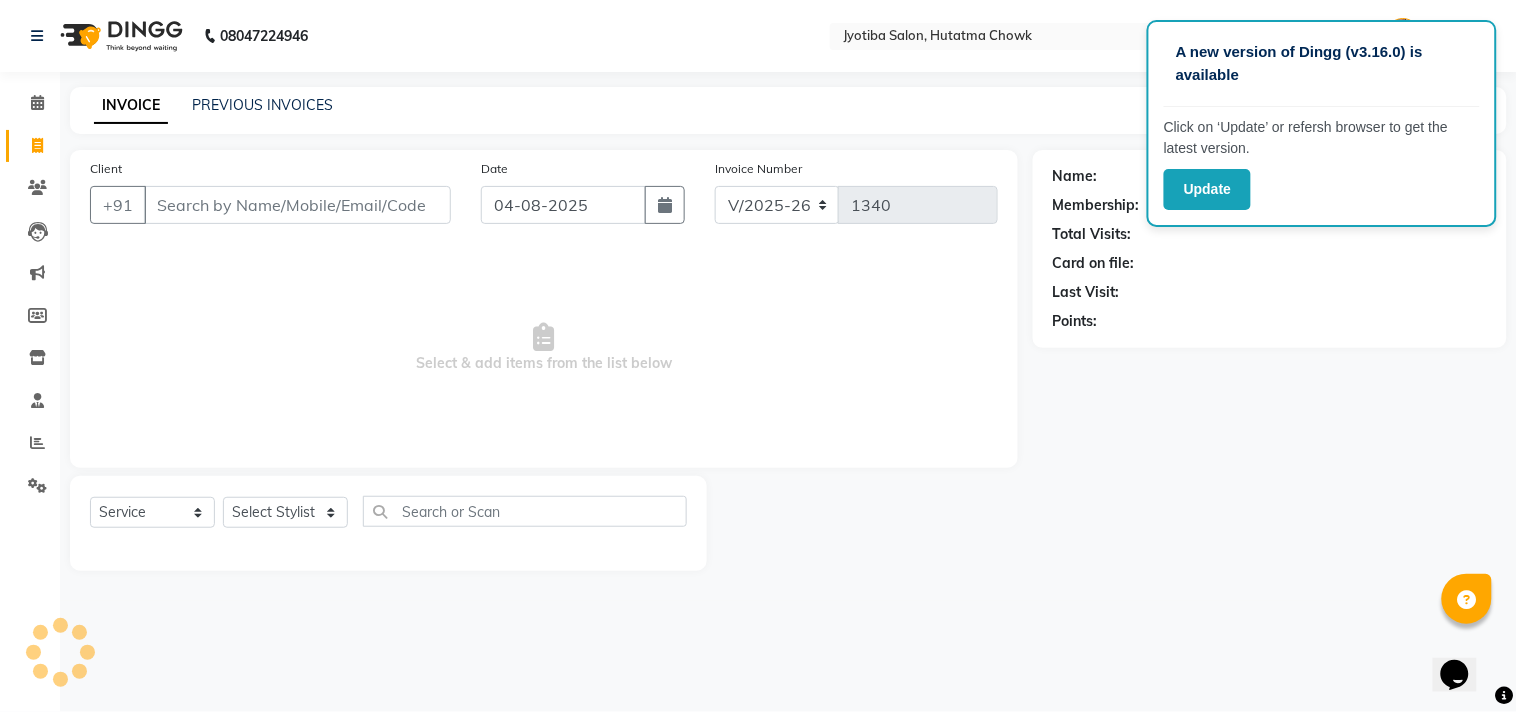 select on "membership" 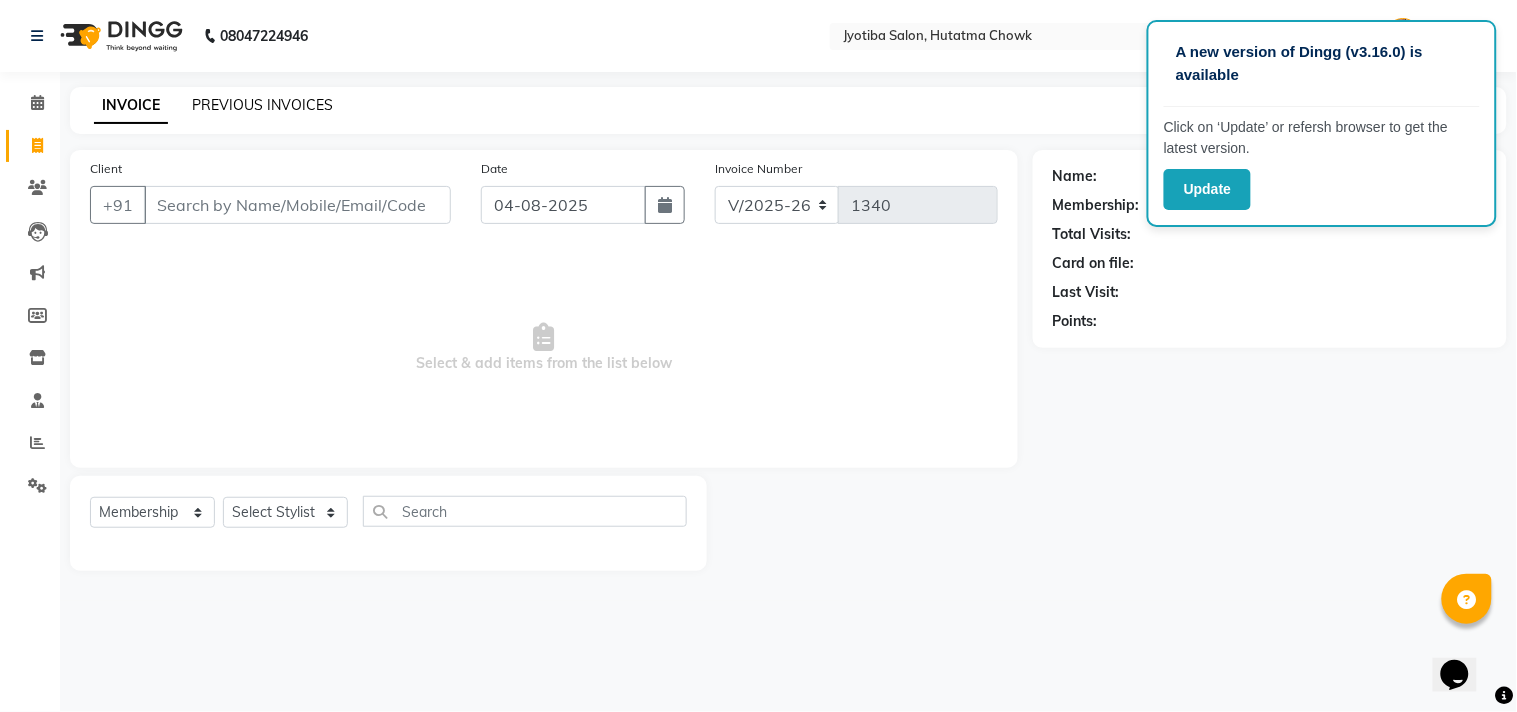 click on "PREVIOUS INVOICES" 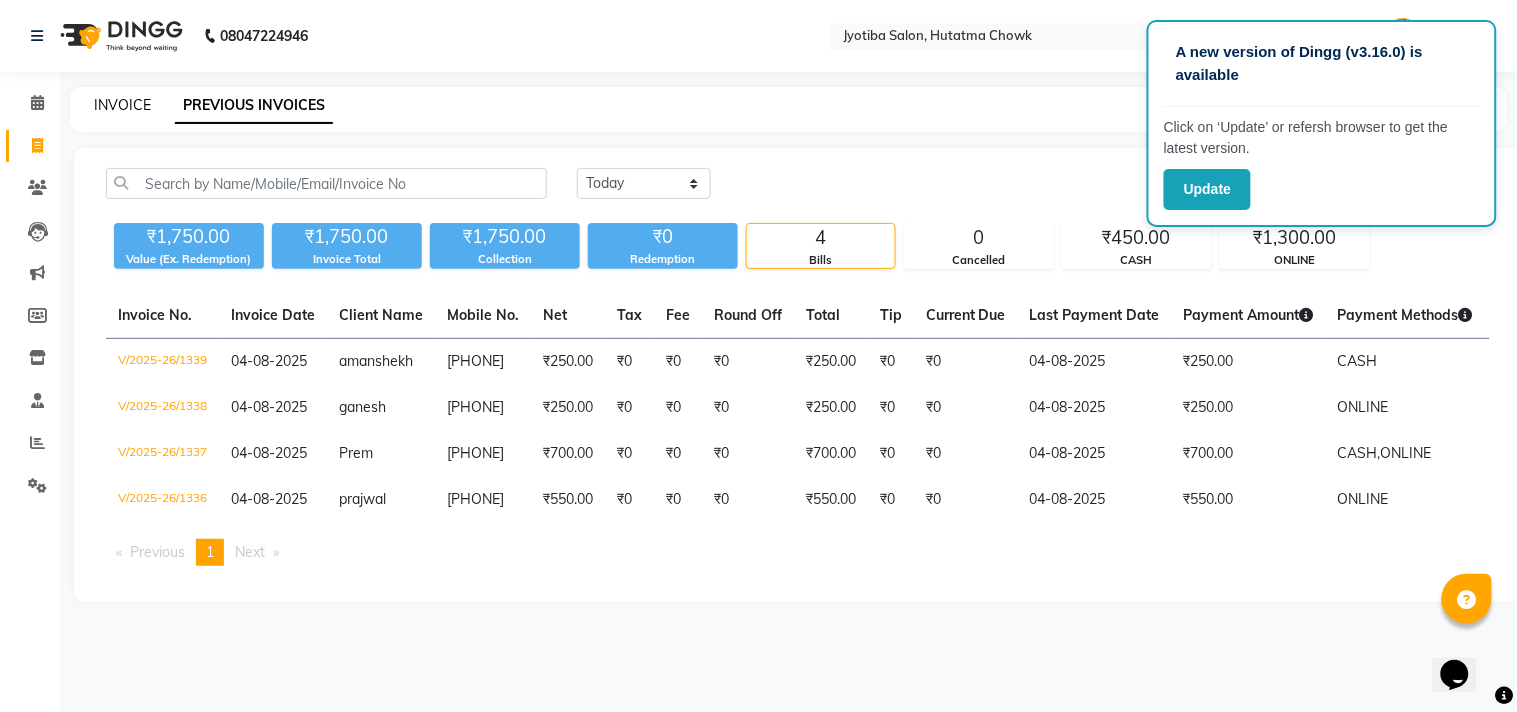 click on "INVOICE" 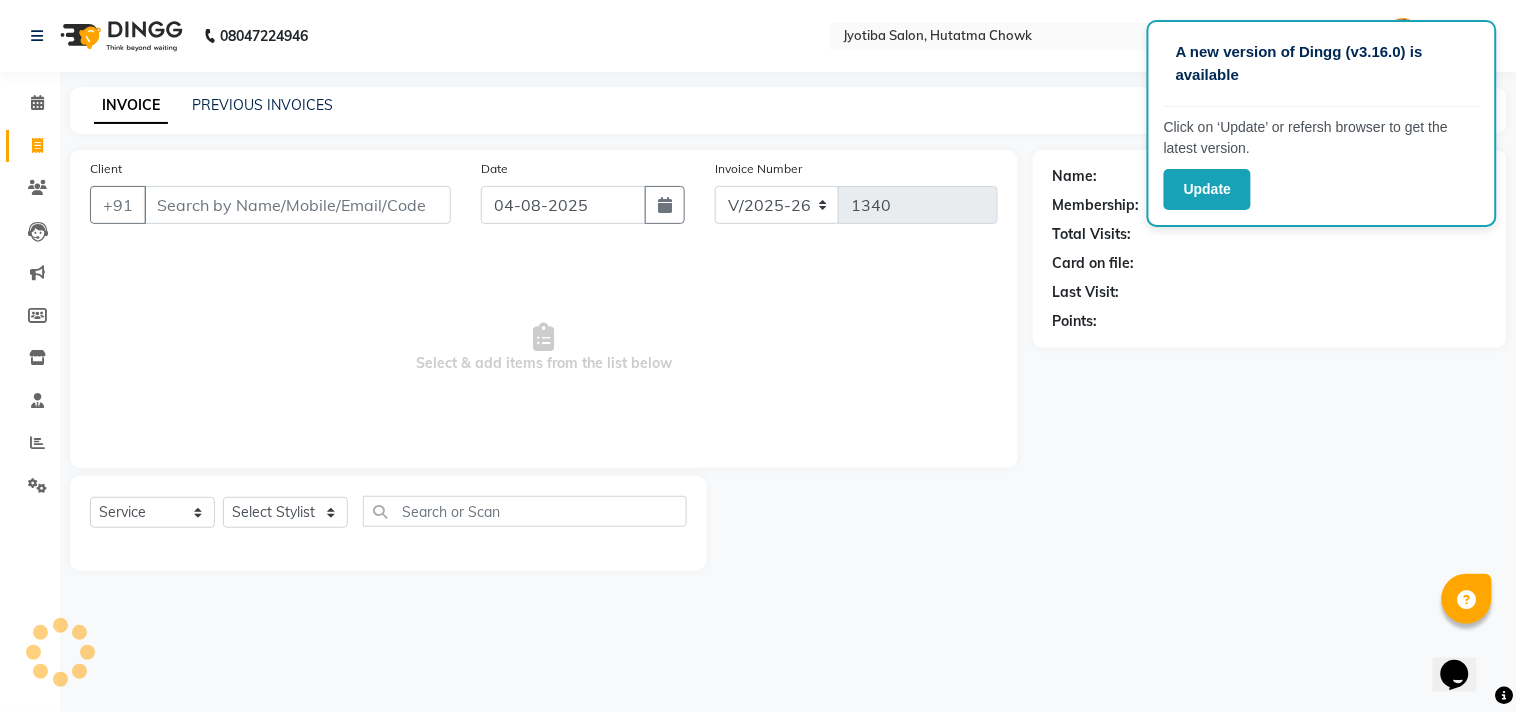 select on "membership" 